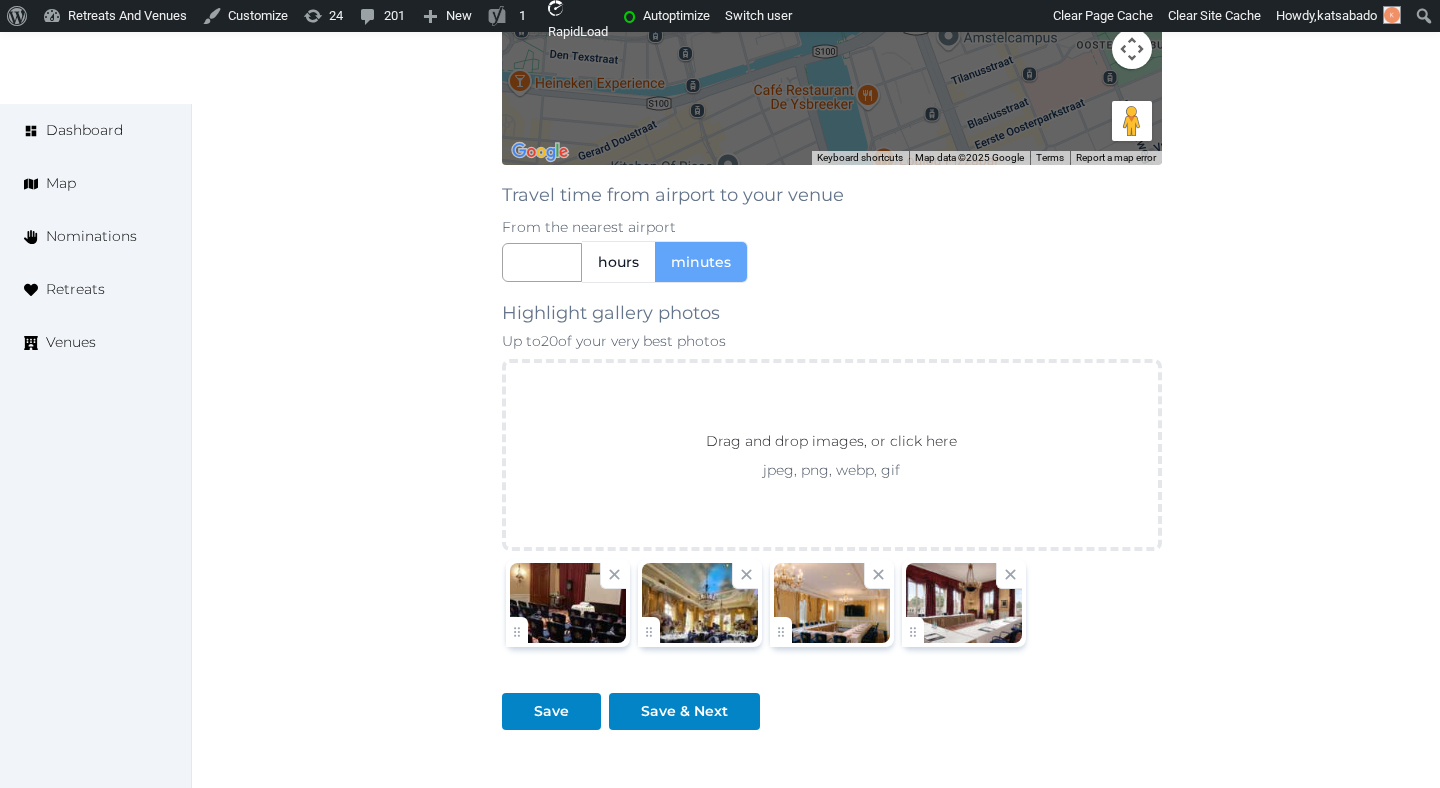 scroll, scrollTop: 1940, scrollLeft: 0, axis: vertical 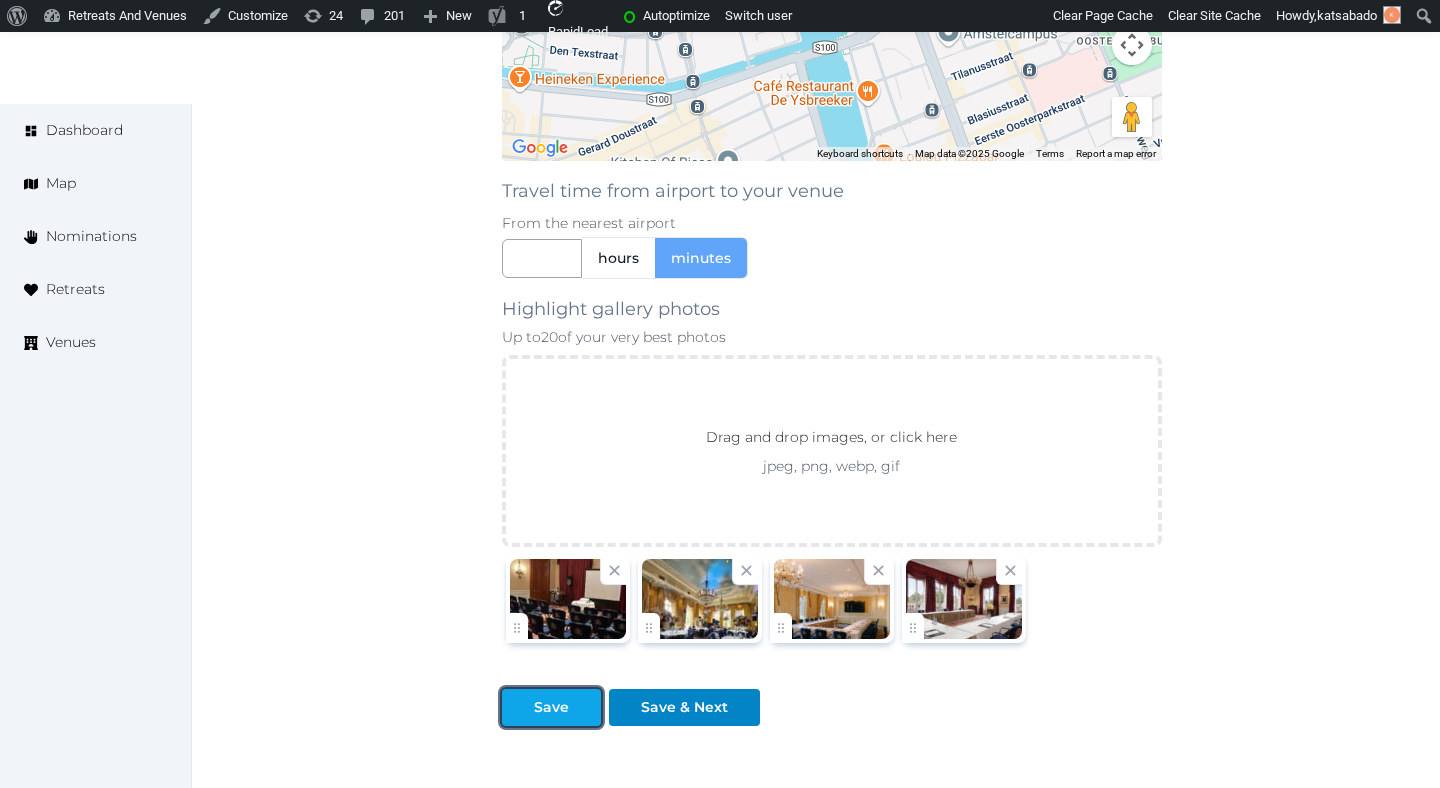 click on "Save" at bounding box center (551, 707) 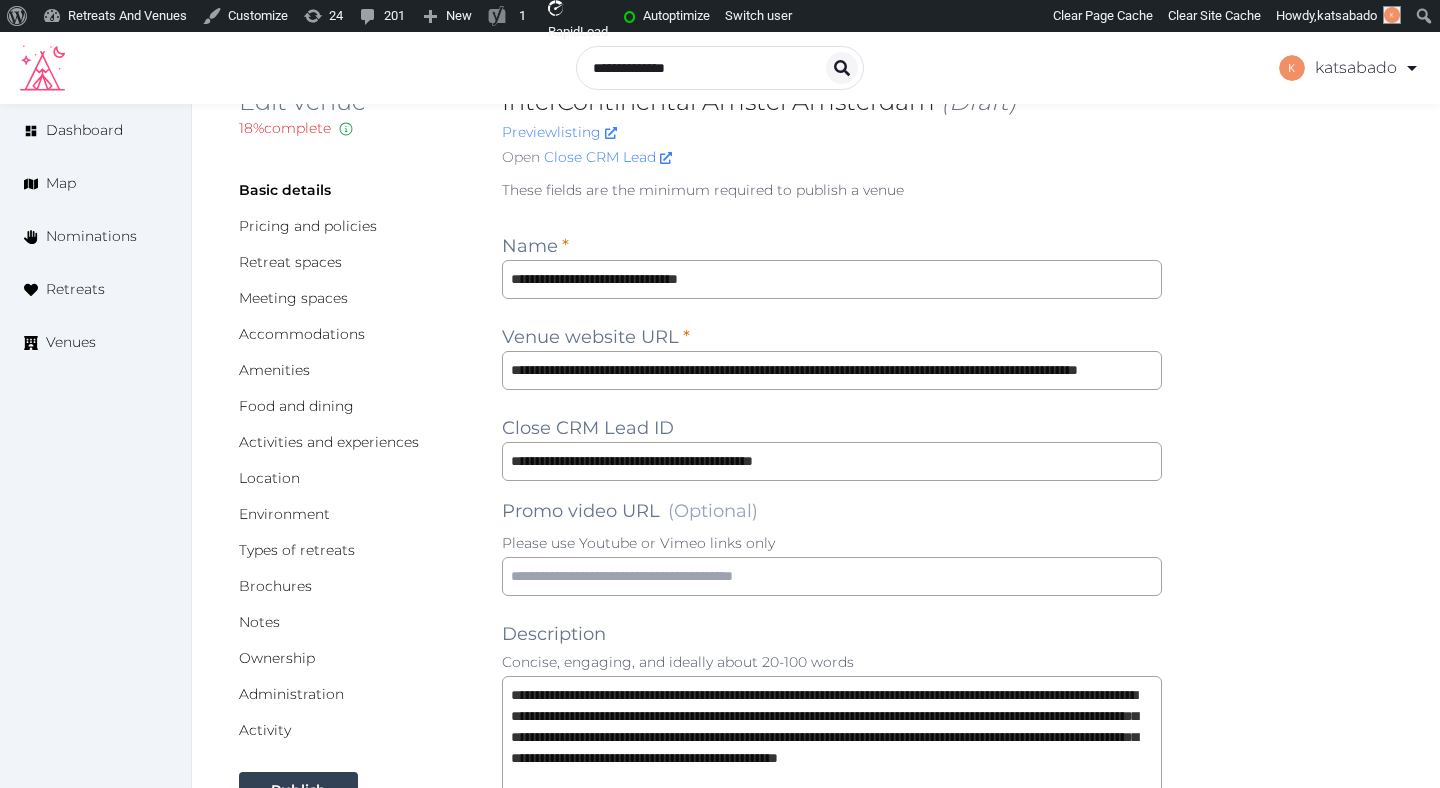scroll, scrollTop: 0, scrollLeft: 0, axis: both 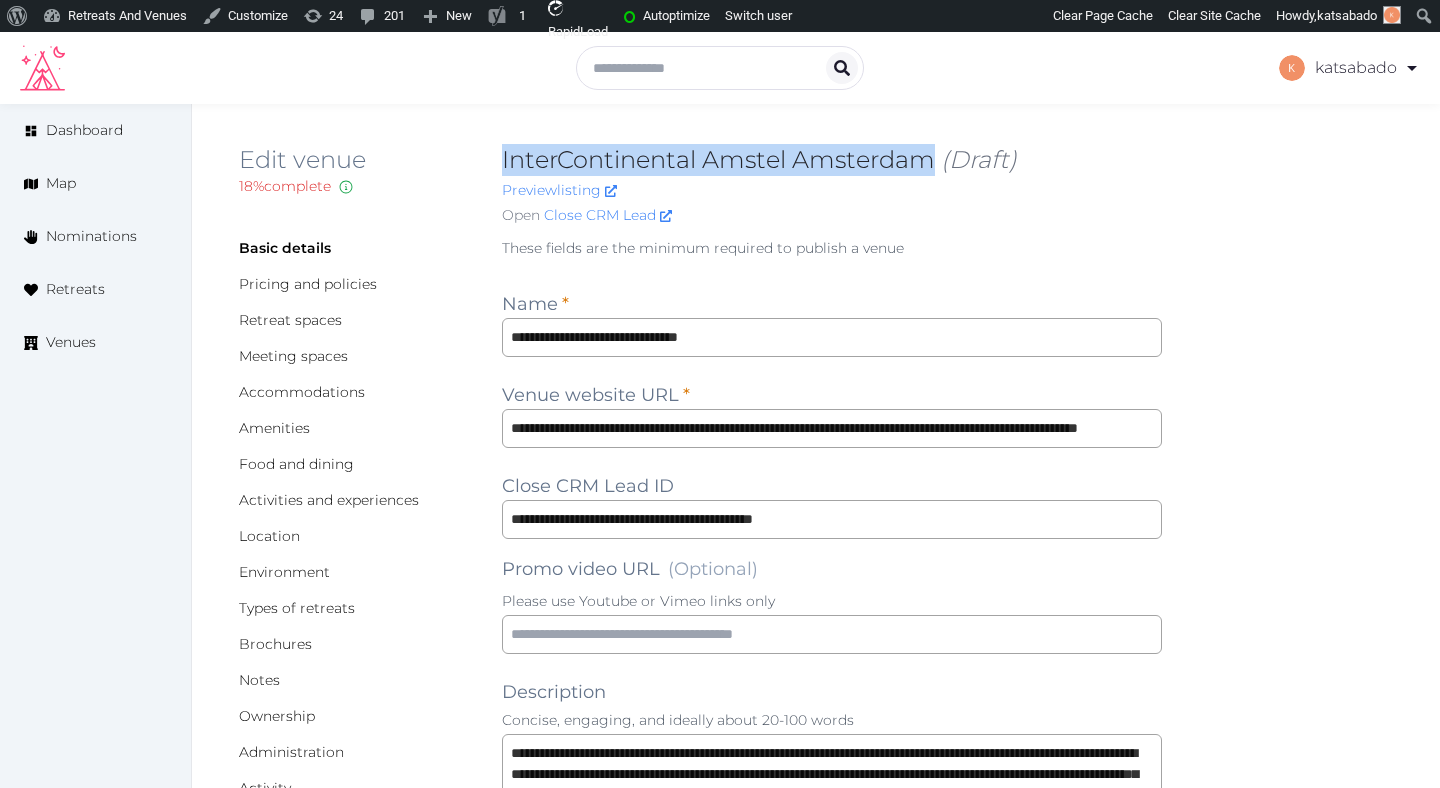 drag, startPoint x: 932, startPoint y: 159, endPoint x: 488, endPoint y: 157, distance: 444.00452 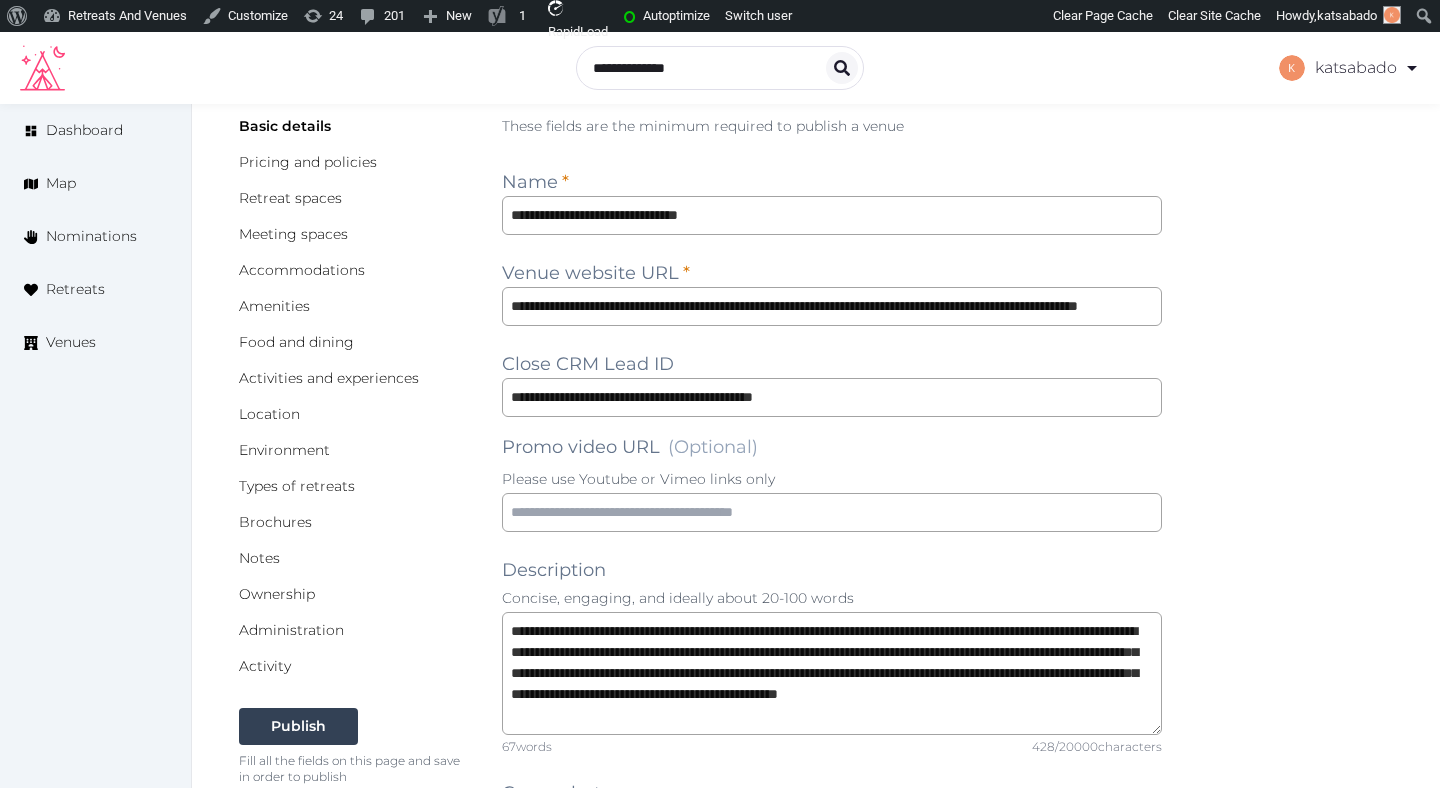 scroll, scrollTop: 92, scrollLeft: 0, axis: vertical 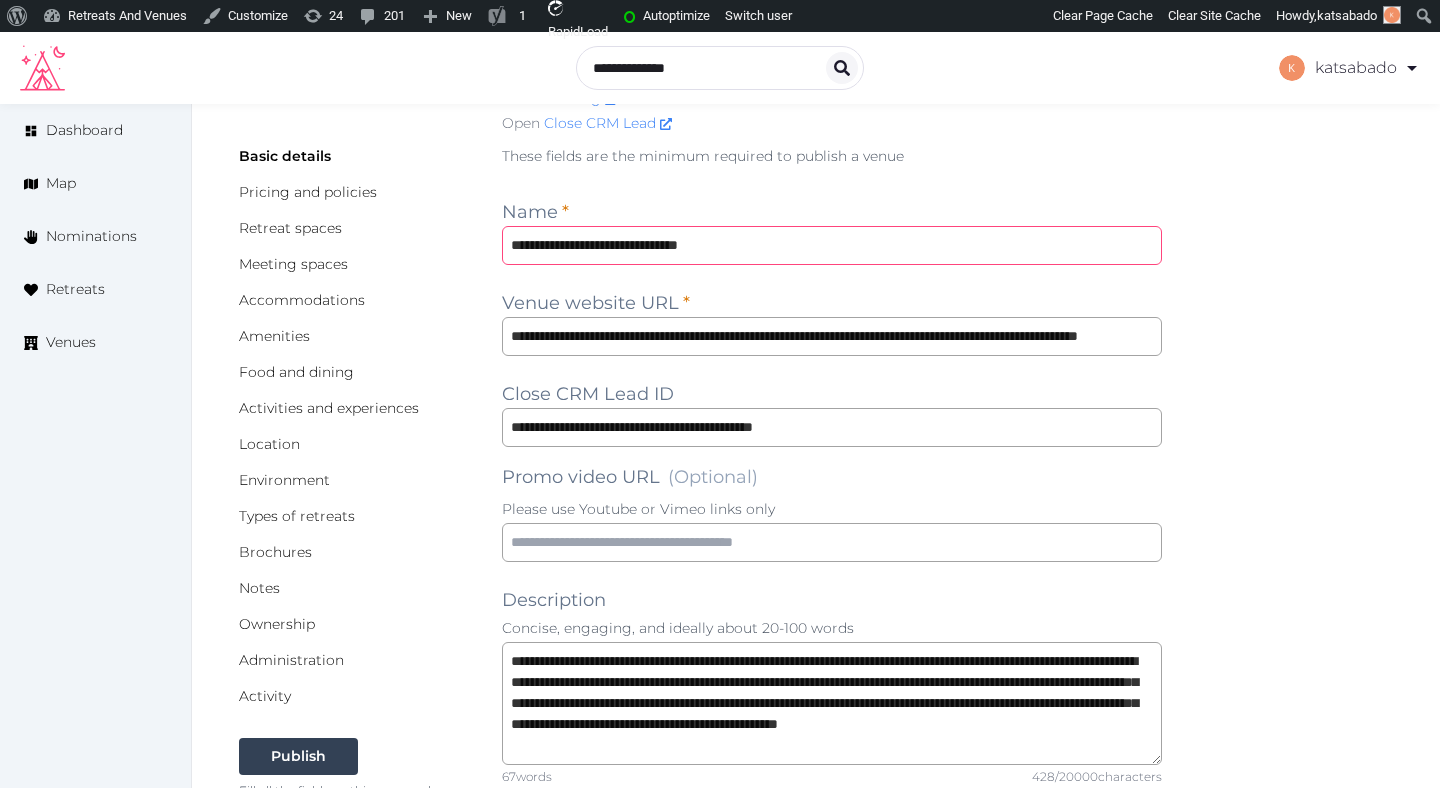 click on "**********" at bounding box center [832, 245] 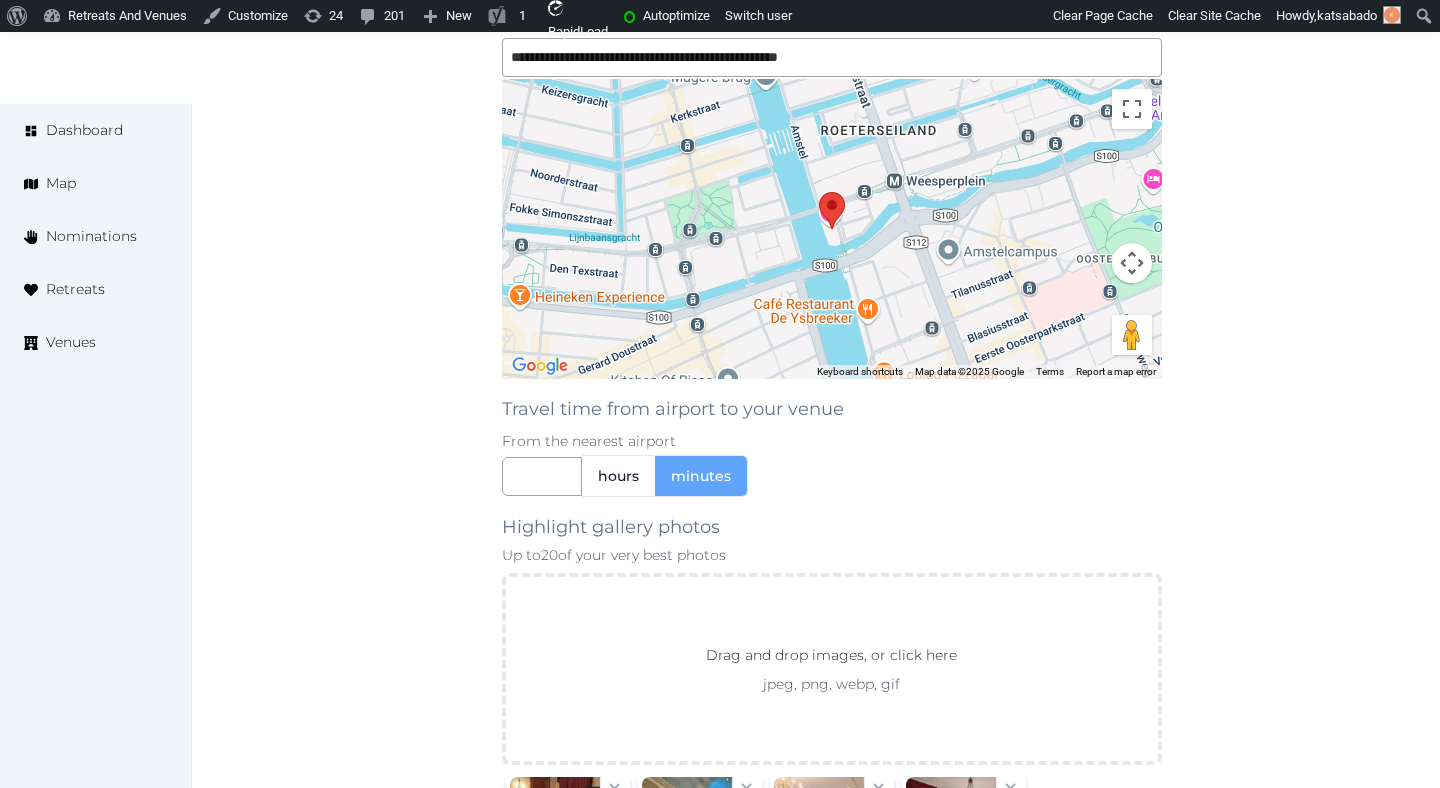 scroll, scrollTop: 1757, scrollLeft: 0, axis: vertical 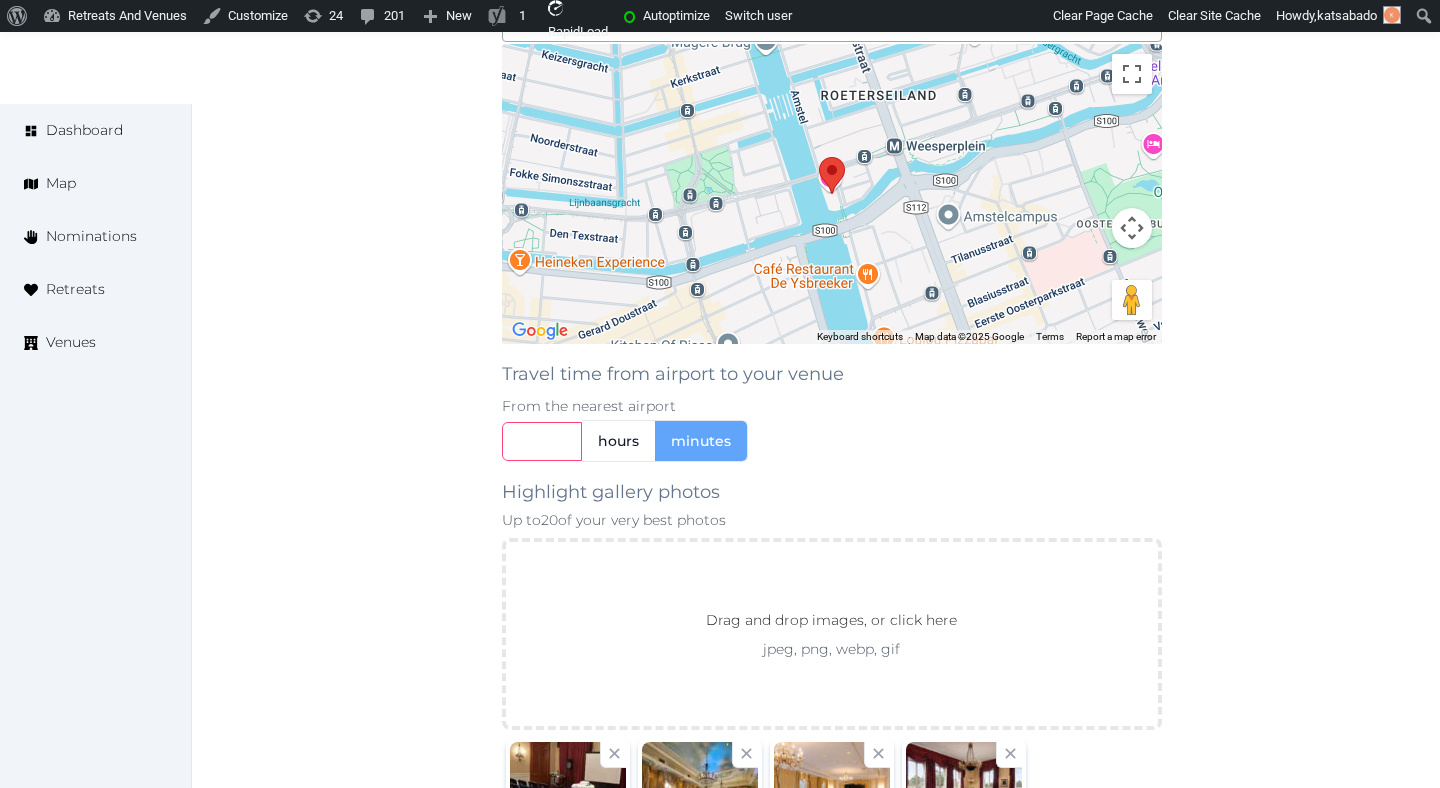click at bounding box center [542, 441] 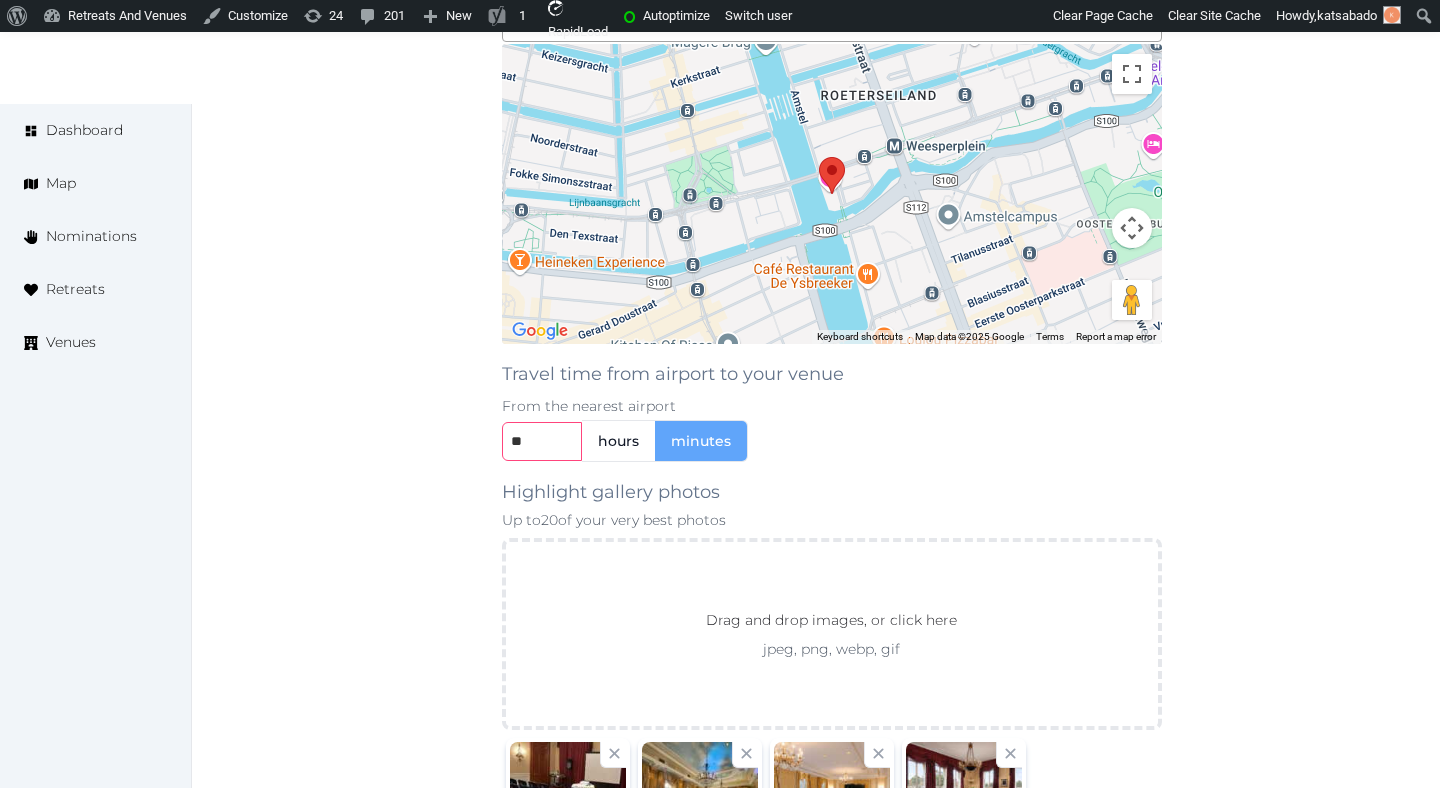 type on "**" 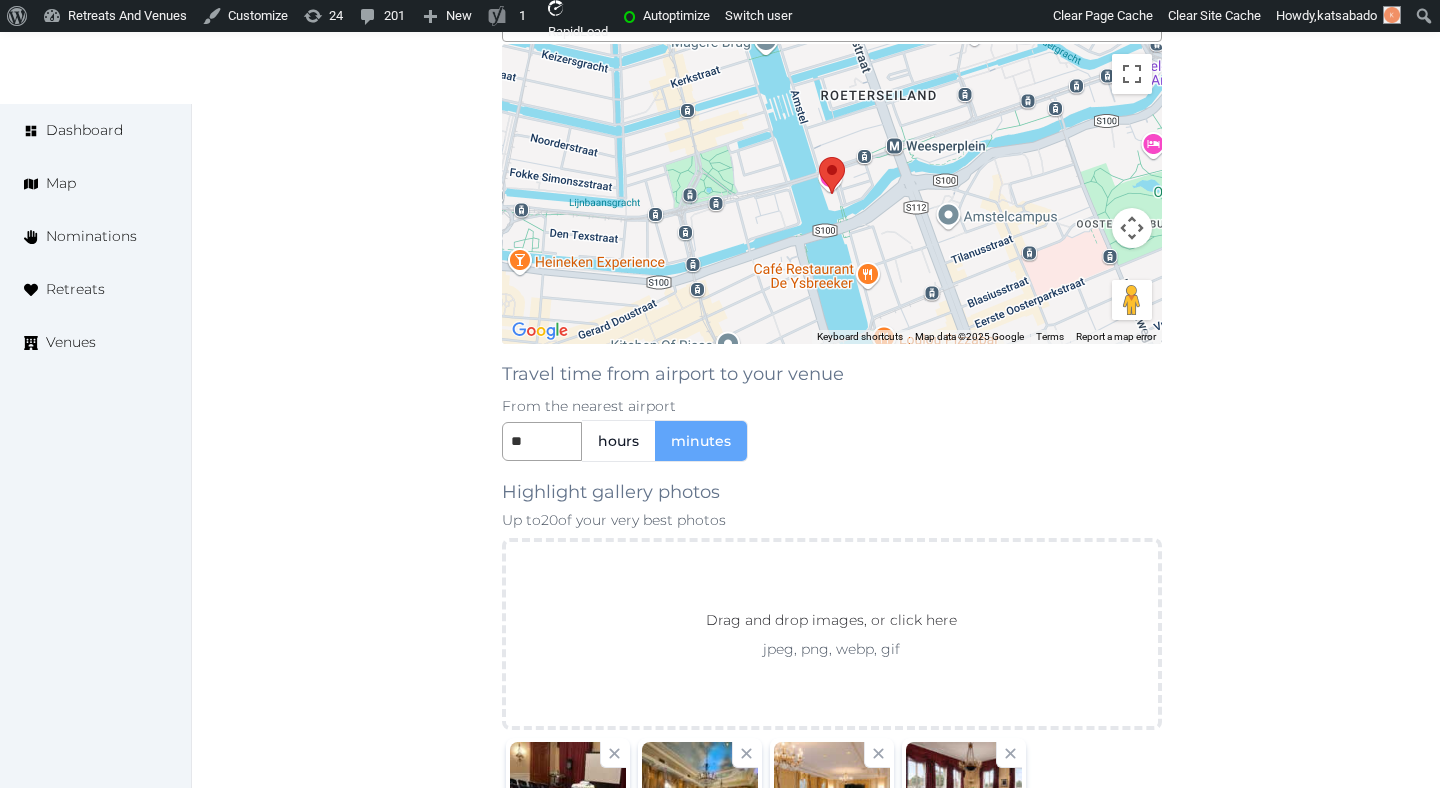 click on "Travel time from airport to your venue From the nearest airport ** hours minutes" at bounding box center [832, 403] 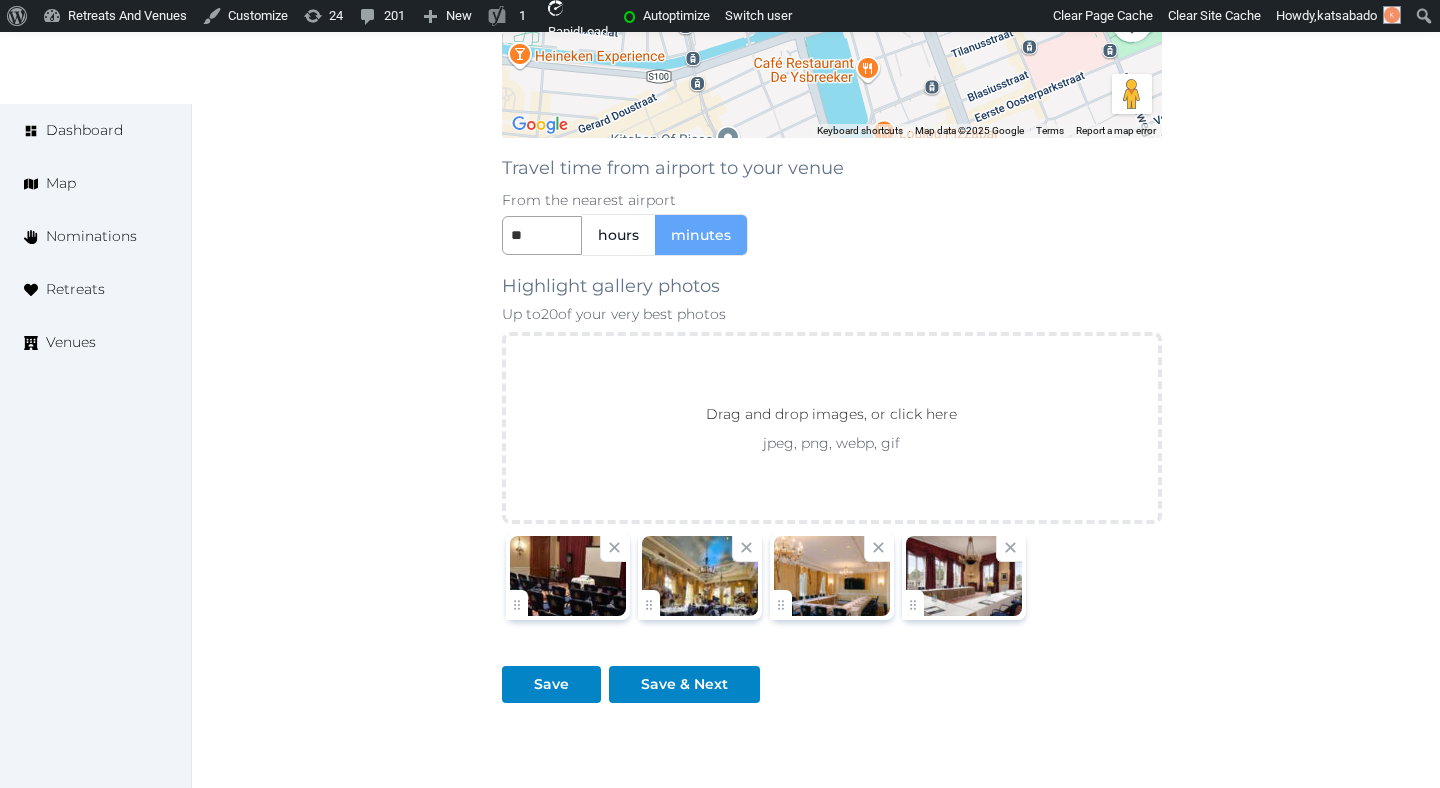 scroll, scrollTop: 1984, scrollLeft: 0, axis: vertical 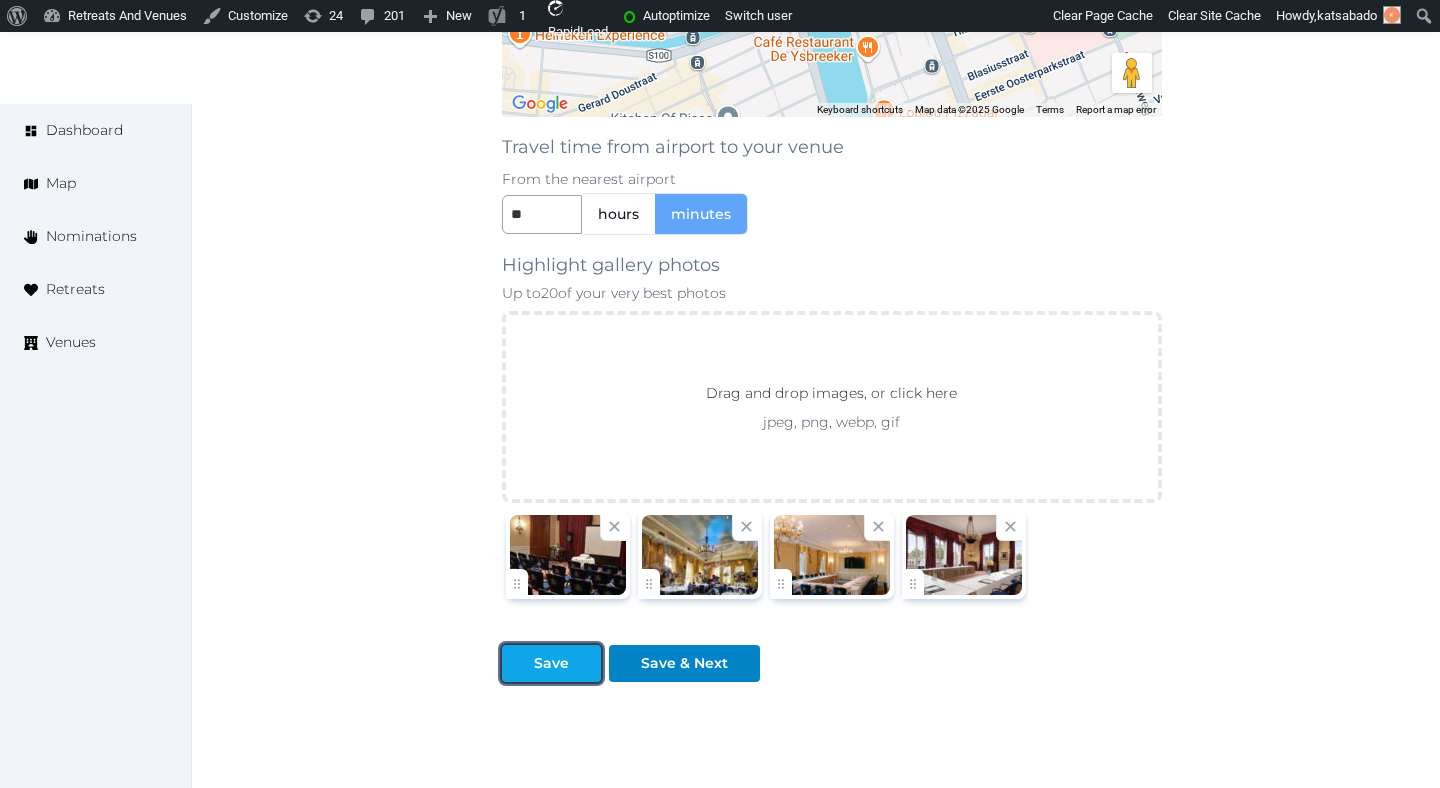 click on "Save" at bounding box center [551, 663] 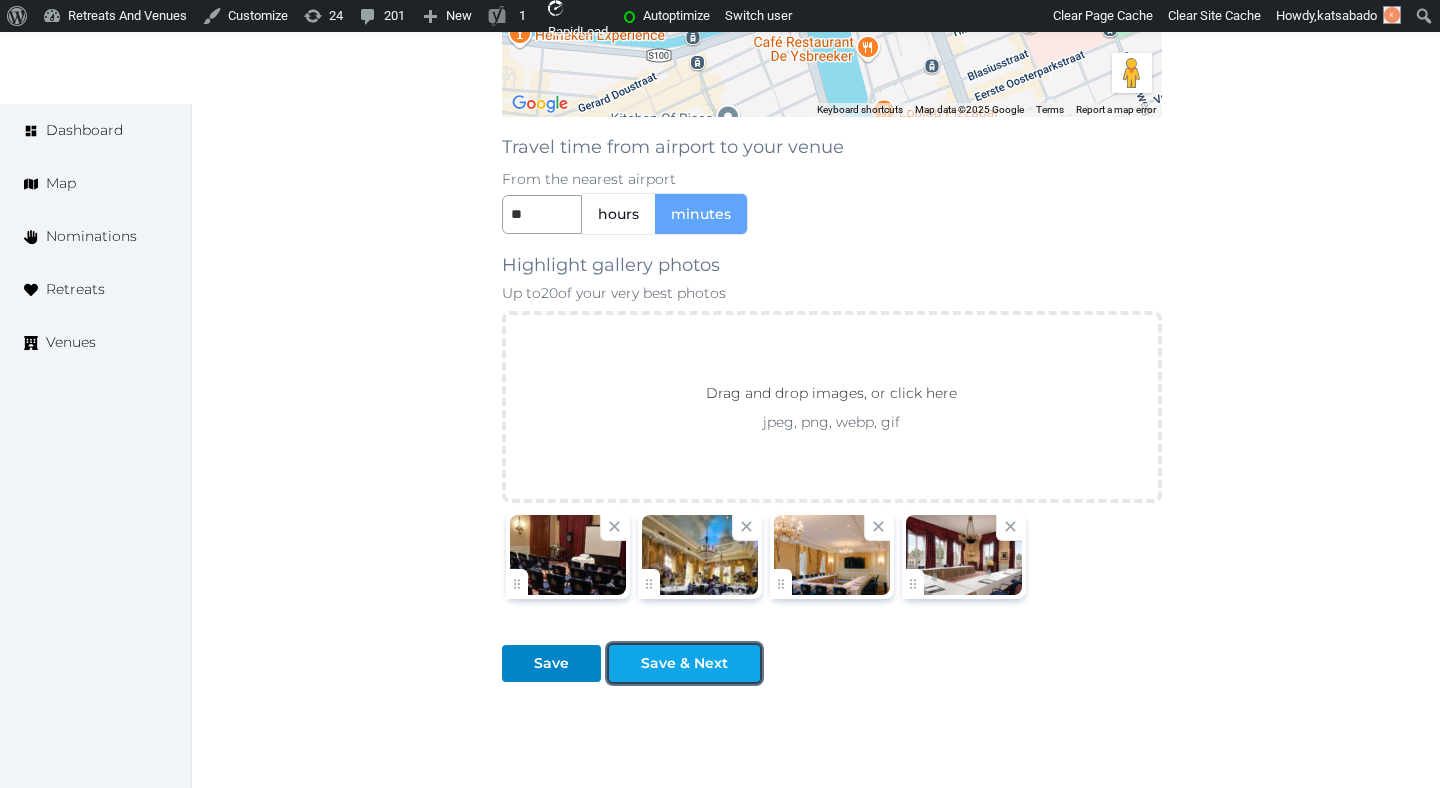 click on "Save & Next" at bounding box center (684, 663) 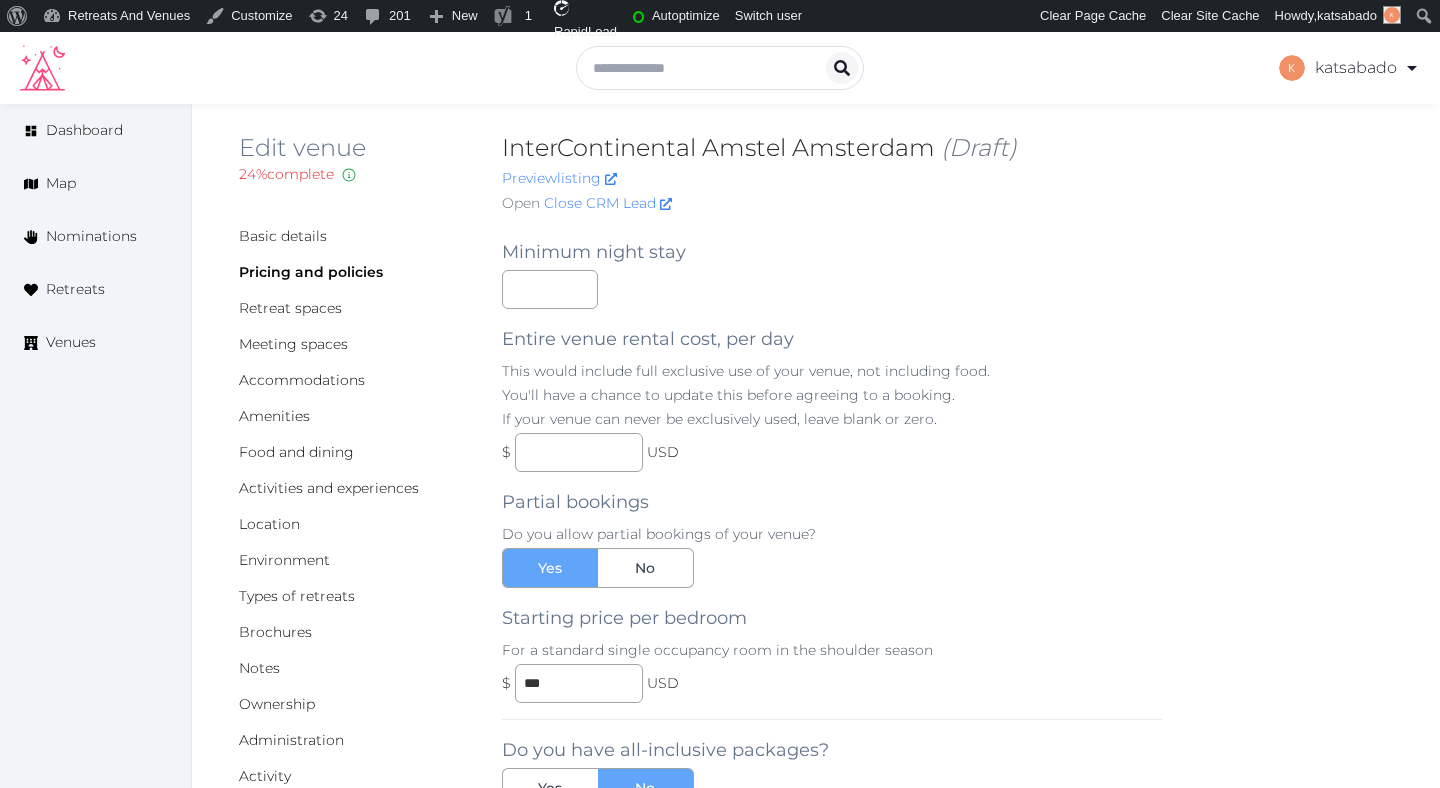 scroll, scrollTop: 17, scrollLeft: 0, axis: vertical 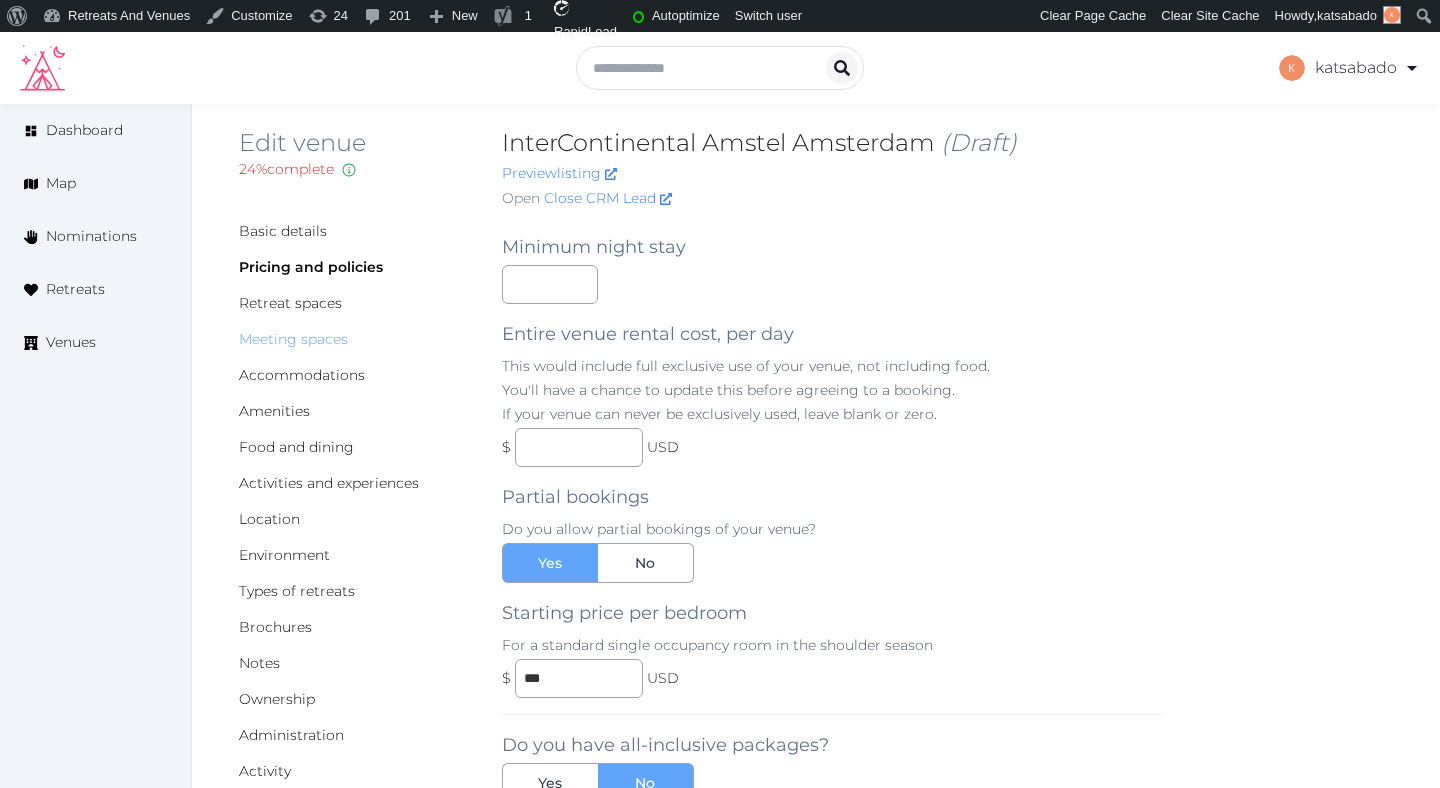 click on "Meeting spaces" at bounding box center (293, 339) 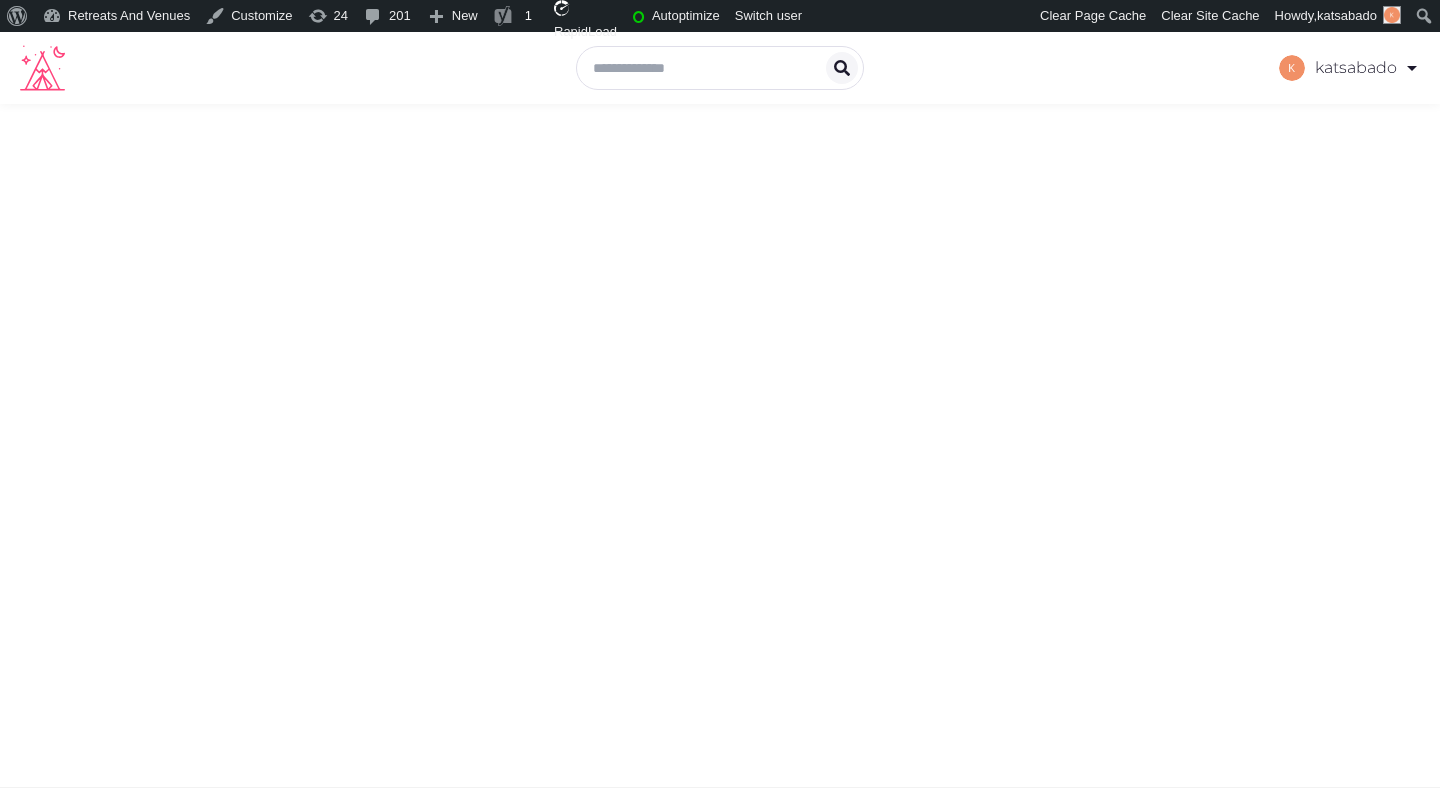 scroll, scrollTop: 0, scrollLeft: 0, axis: both 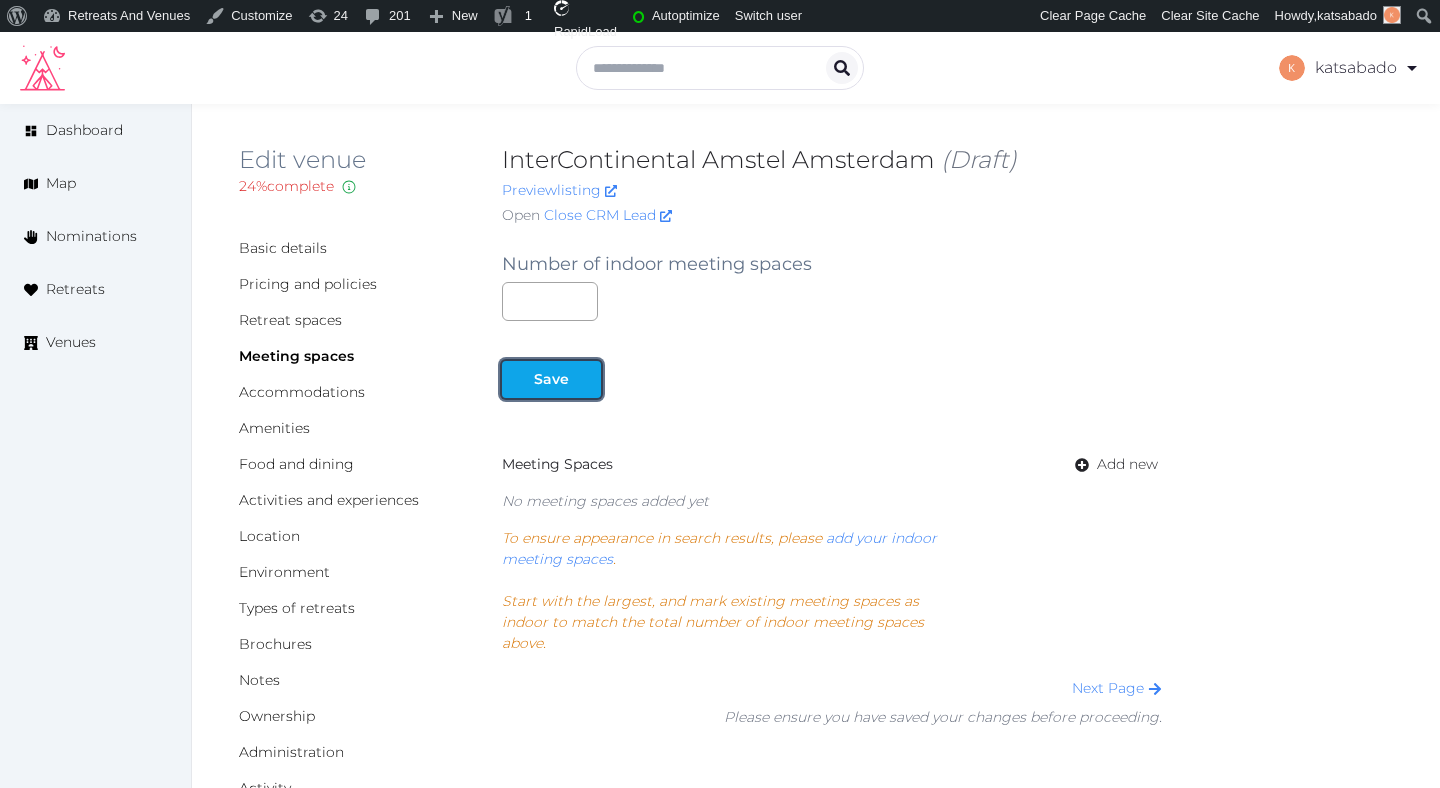 click on "Save" at bounding box center (551, 379) 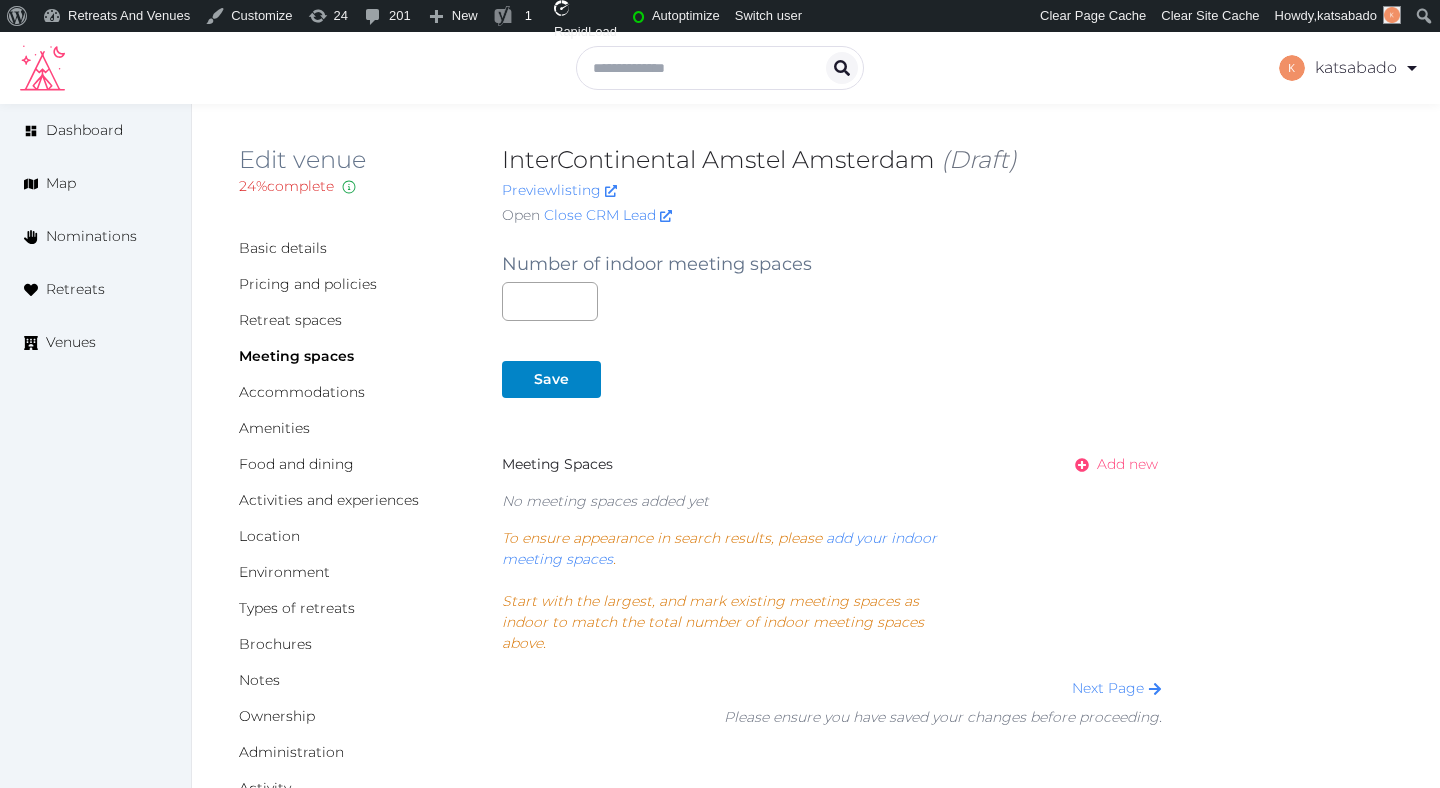 click on "Add new" at bounding box center (1127, 464) 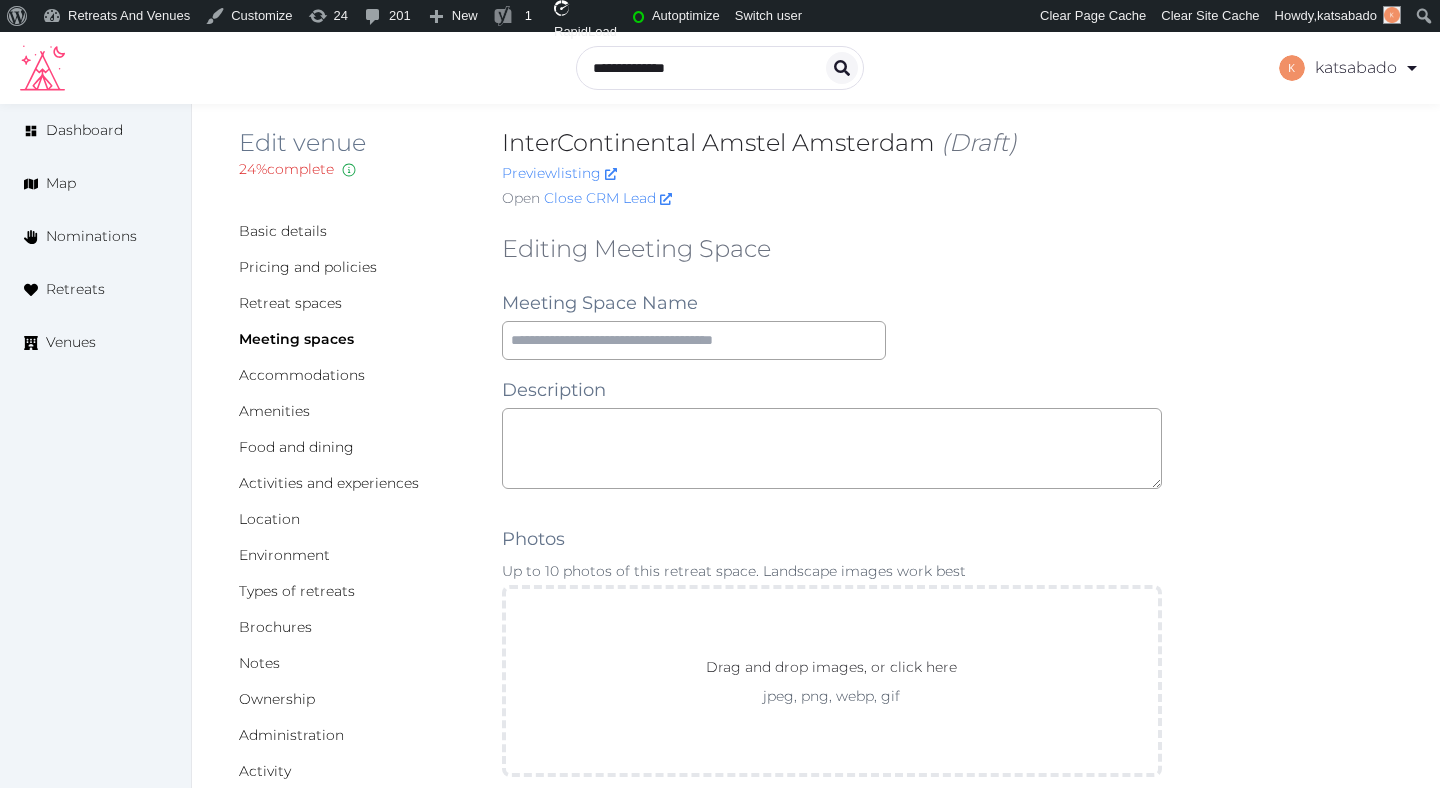 scroll, scrollTop: 10, scrollLeft: 0, axis: vertical 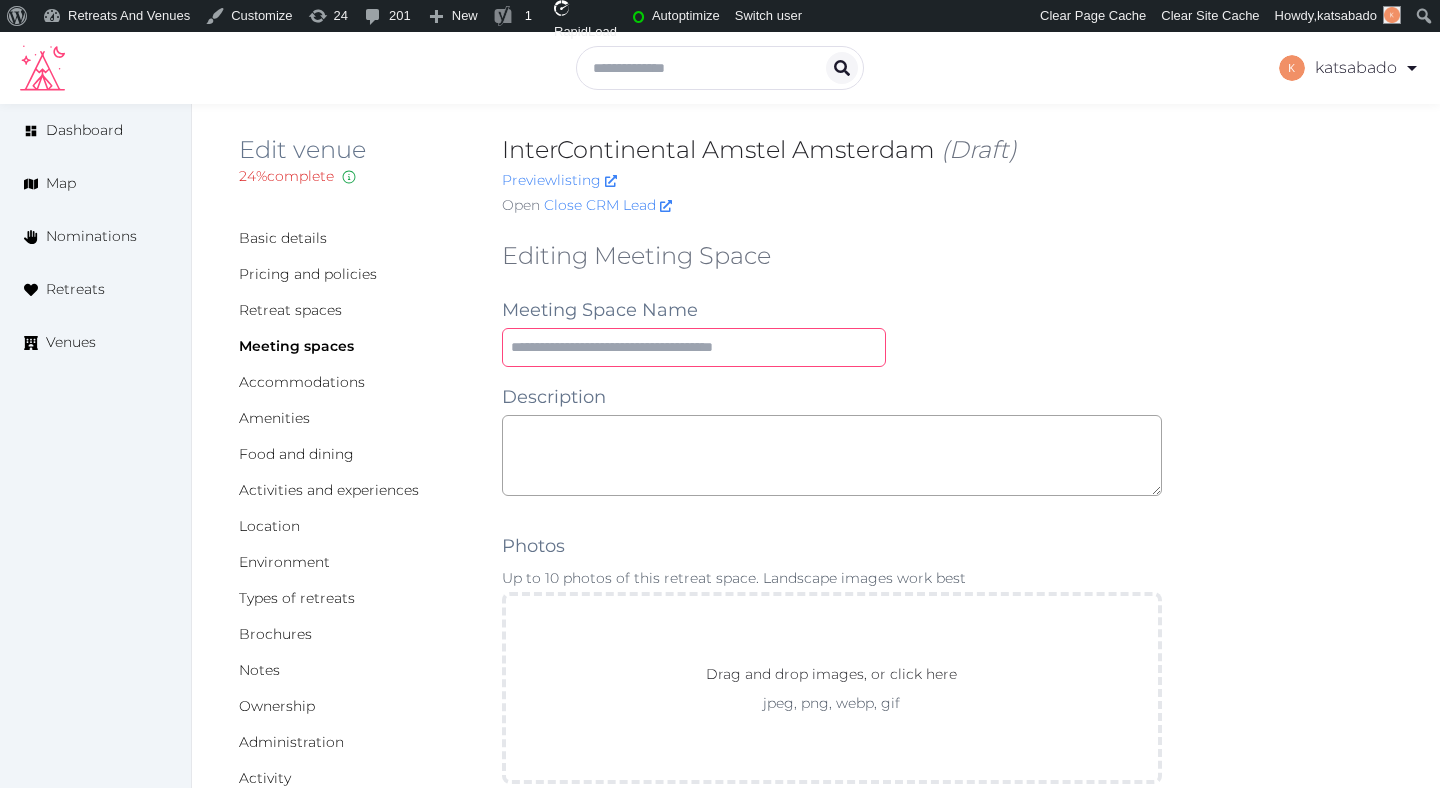 click at bounding box center [694, 347] 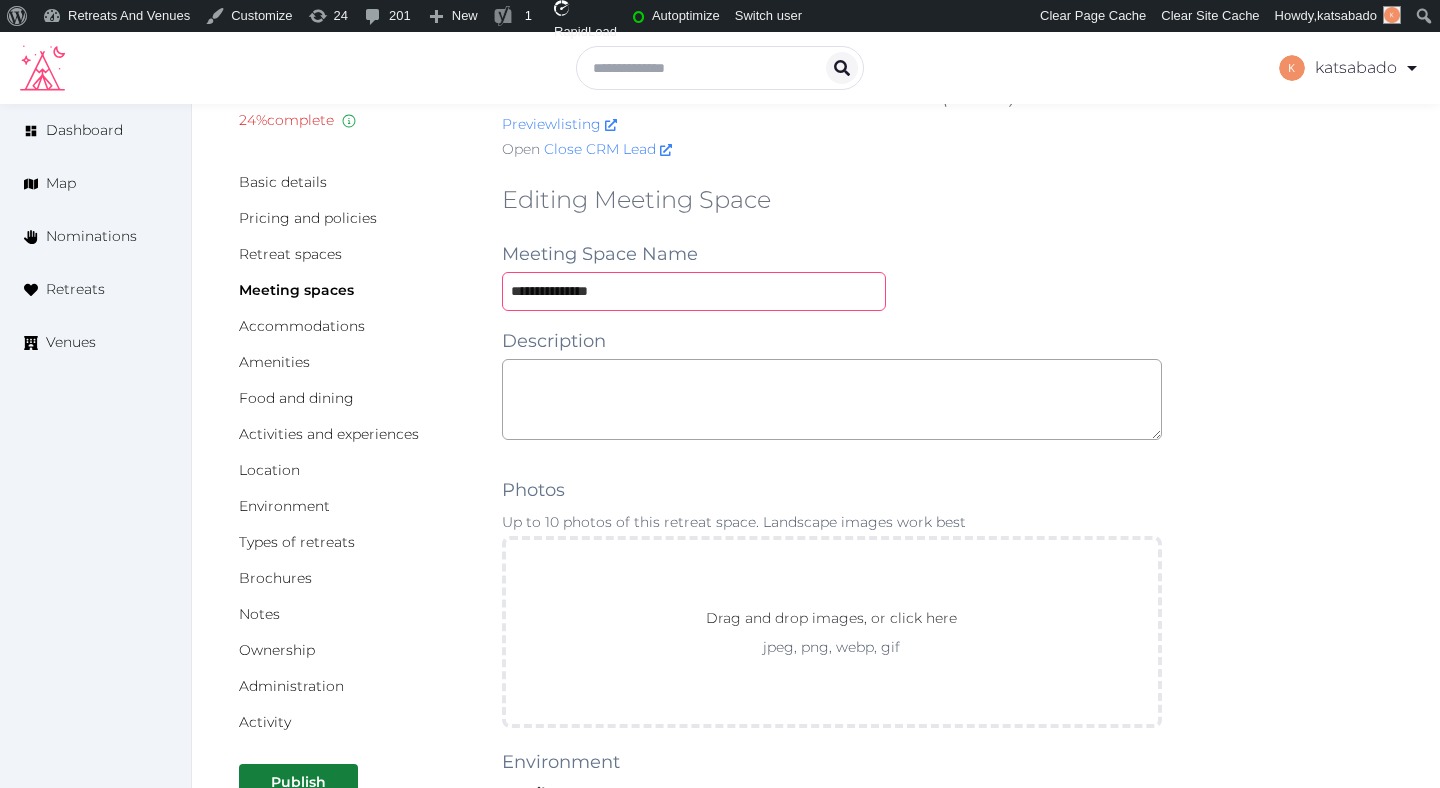 scroll, scrollTop: 67, scrollLeft: 0, axis: vertical 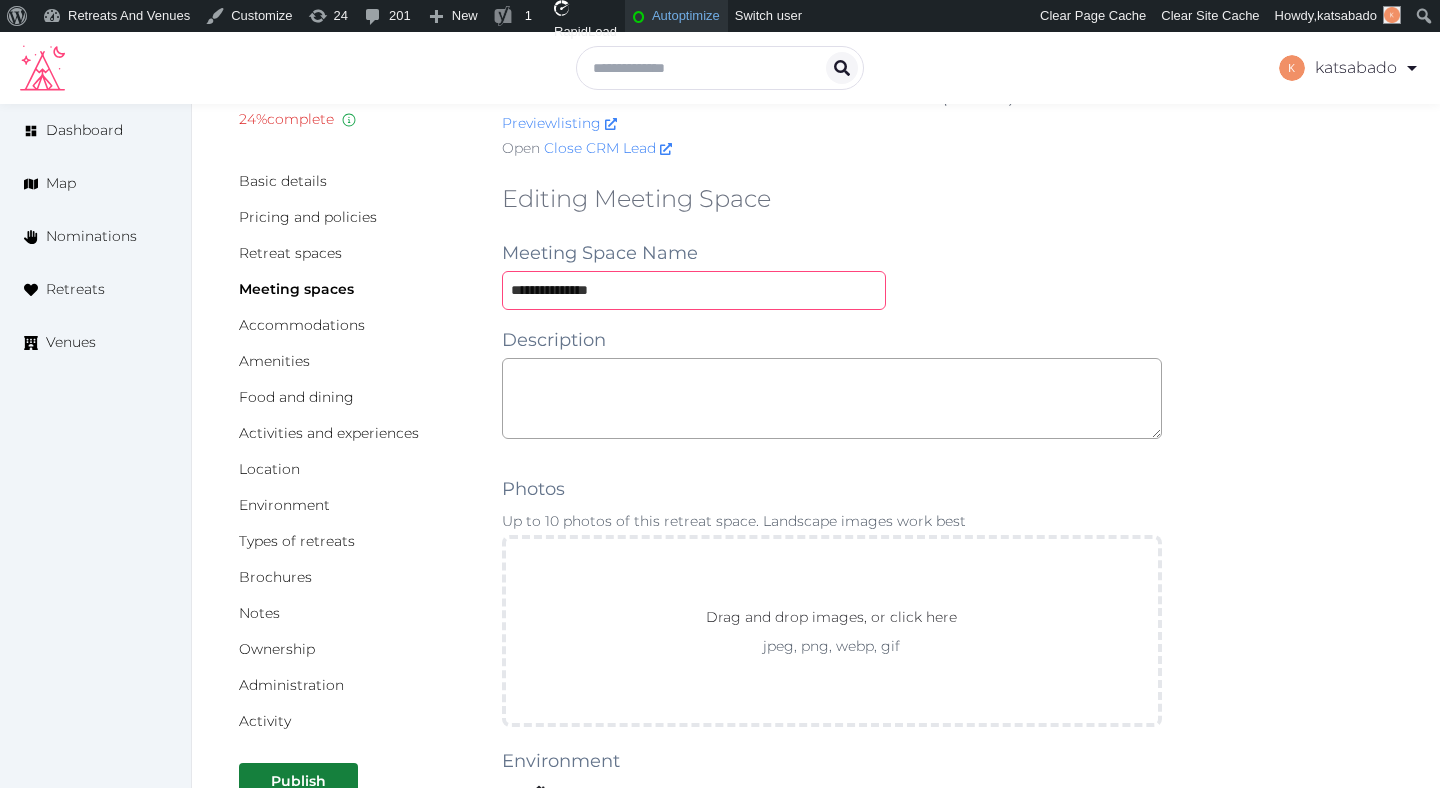 type on "**********" 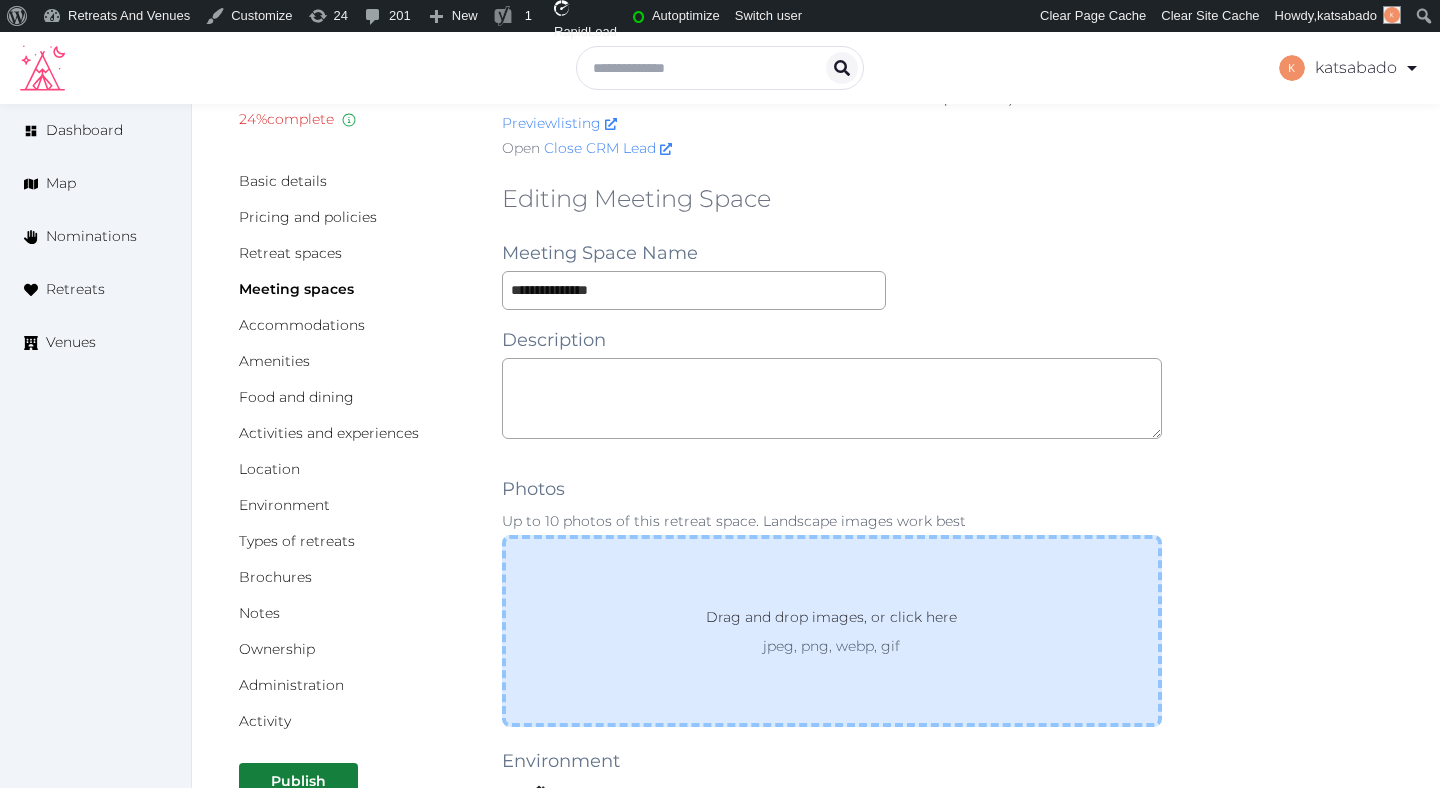 click on "Drag and drop images, or click here jpeg, png, webp, gif" at bounding box center [832, 631] 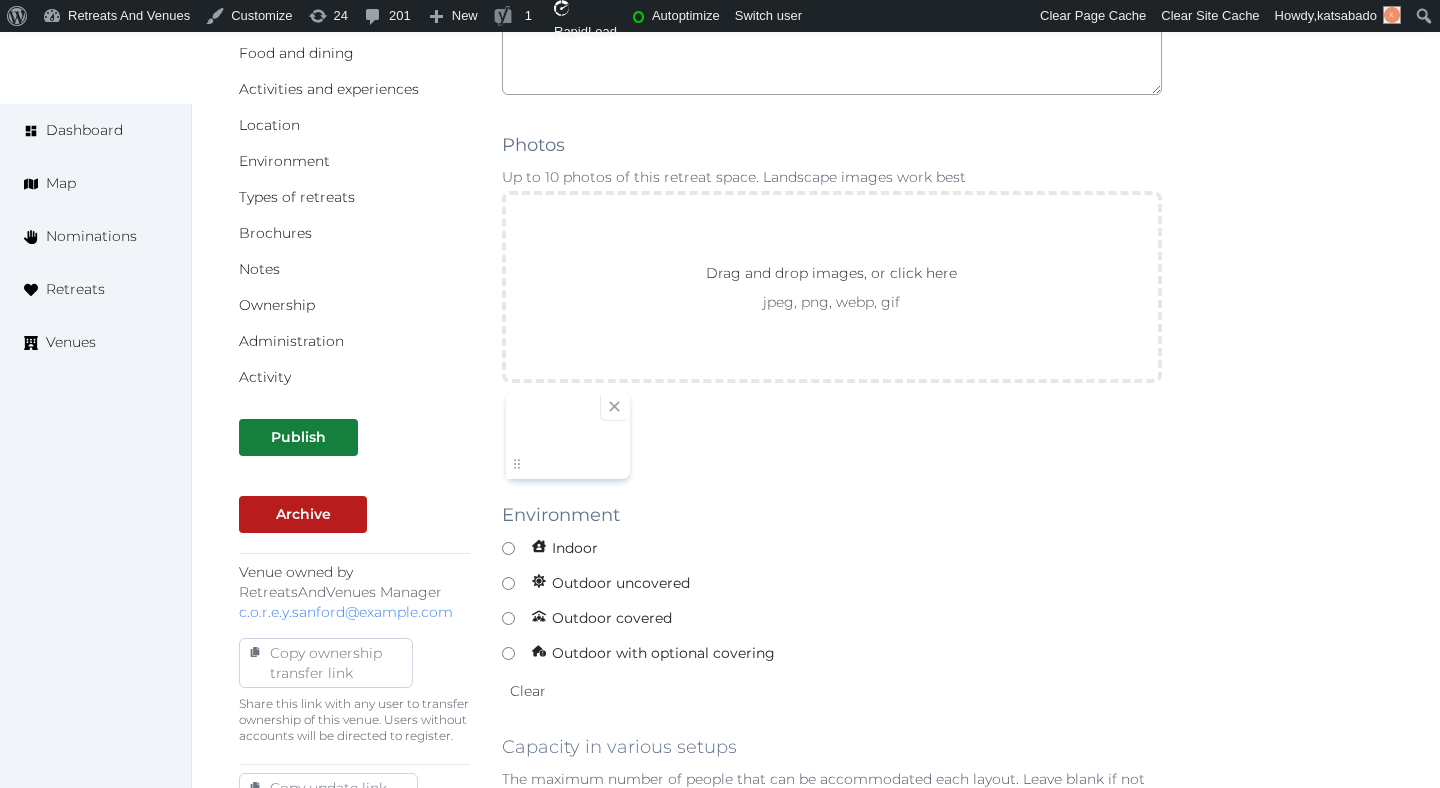 scroll, scrollTop: 400, scrollLeft: 0, axis: vertical 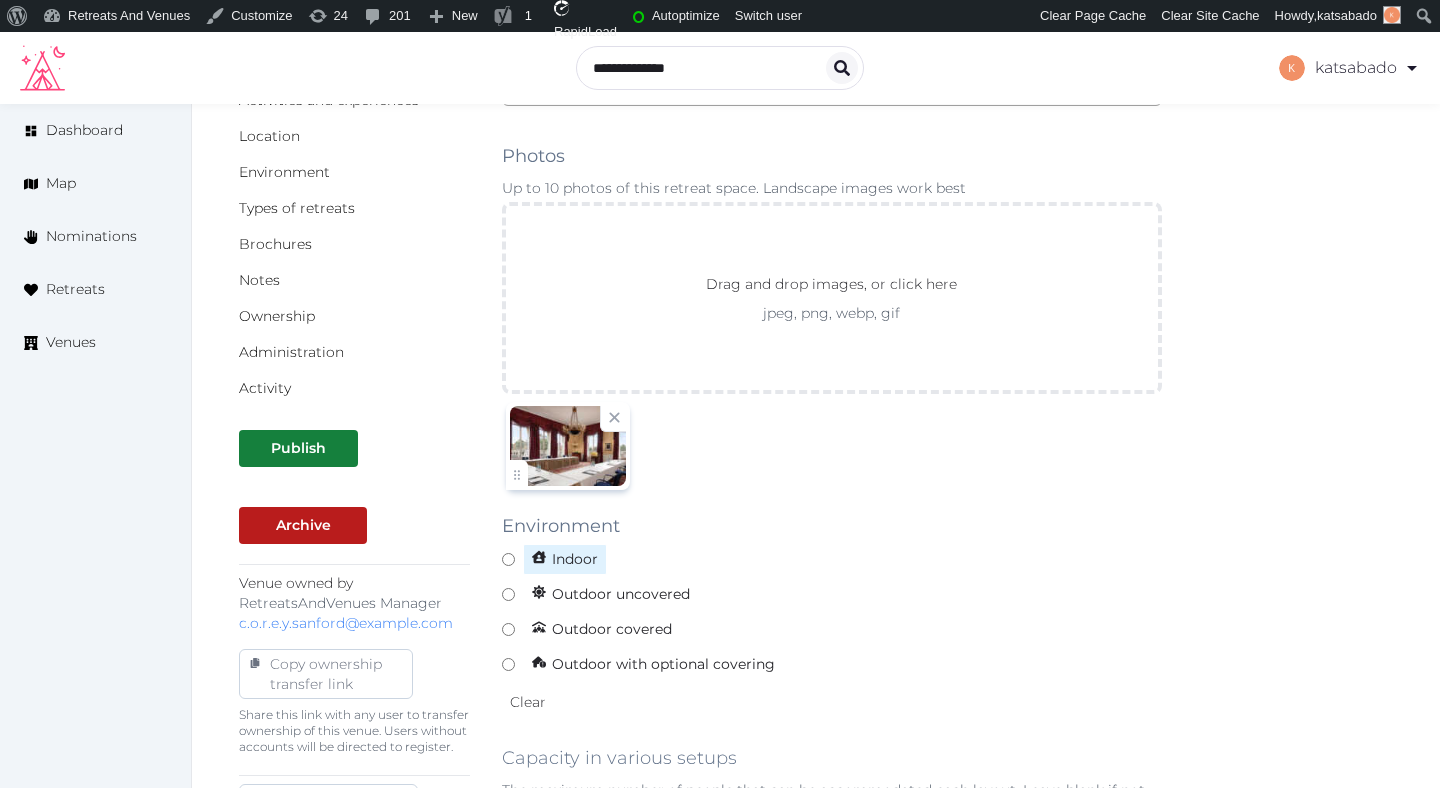 click on "Indoor" at bounding box center [565, 559] 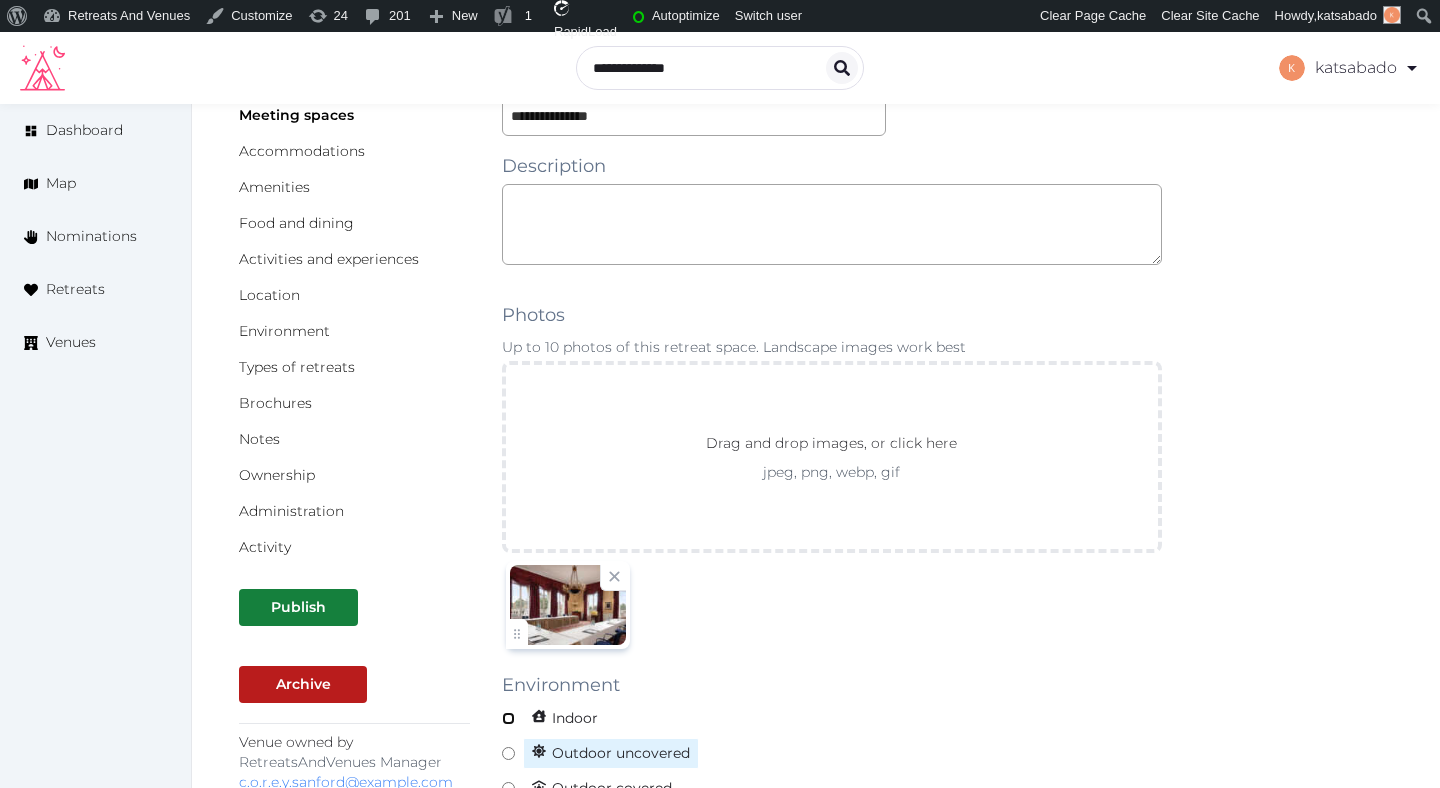 scroll, scrollTop: 338, scrollLeft: 0, axis: vertical 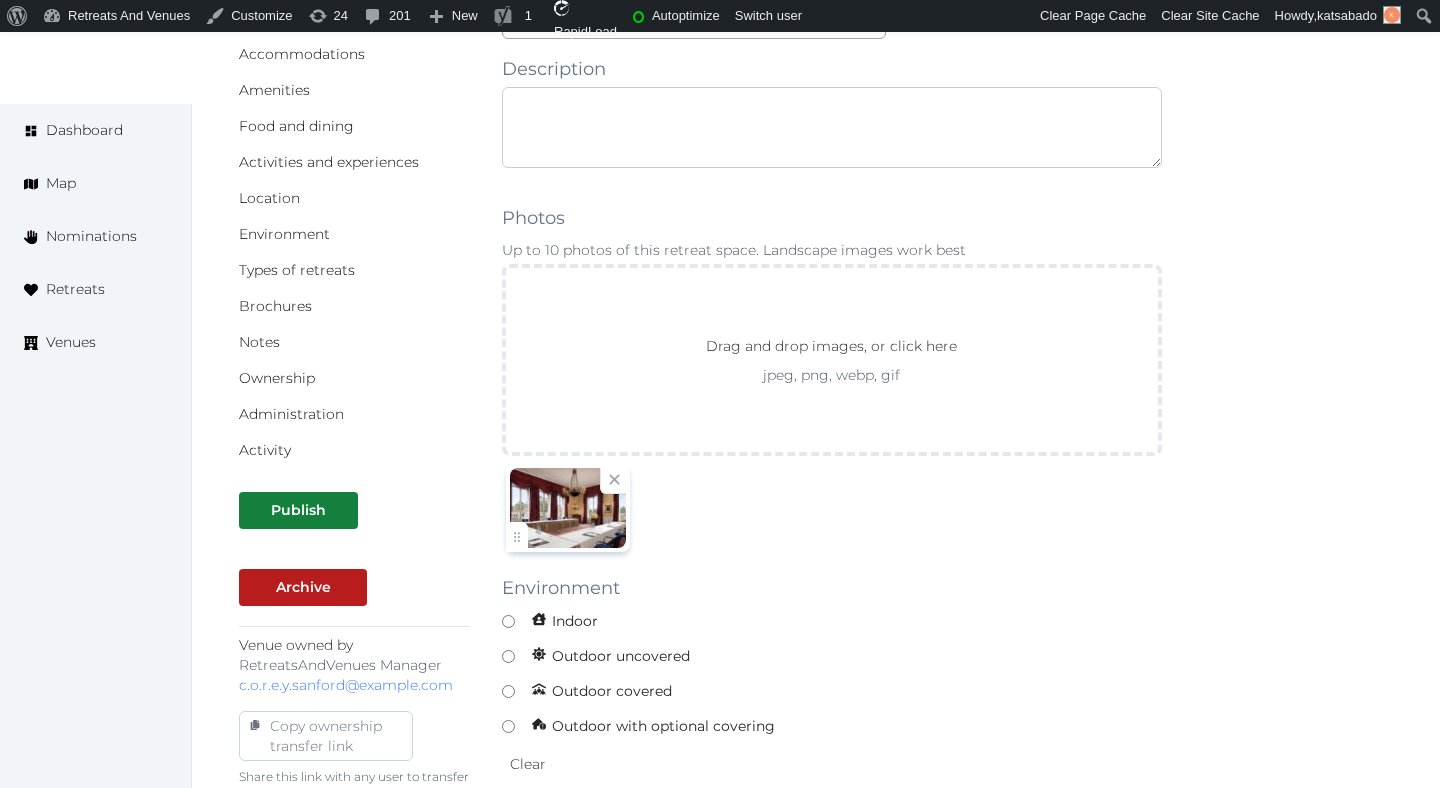 click at bounding box center (832, 127) 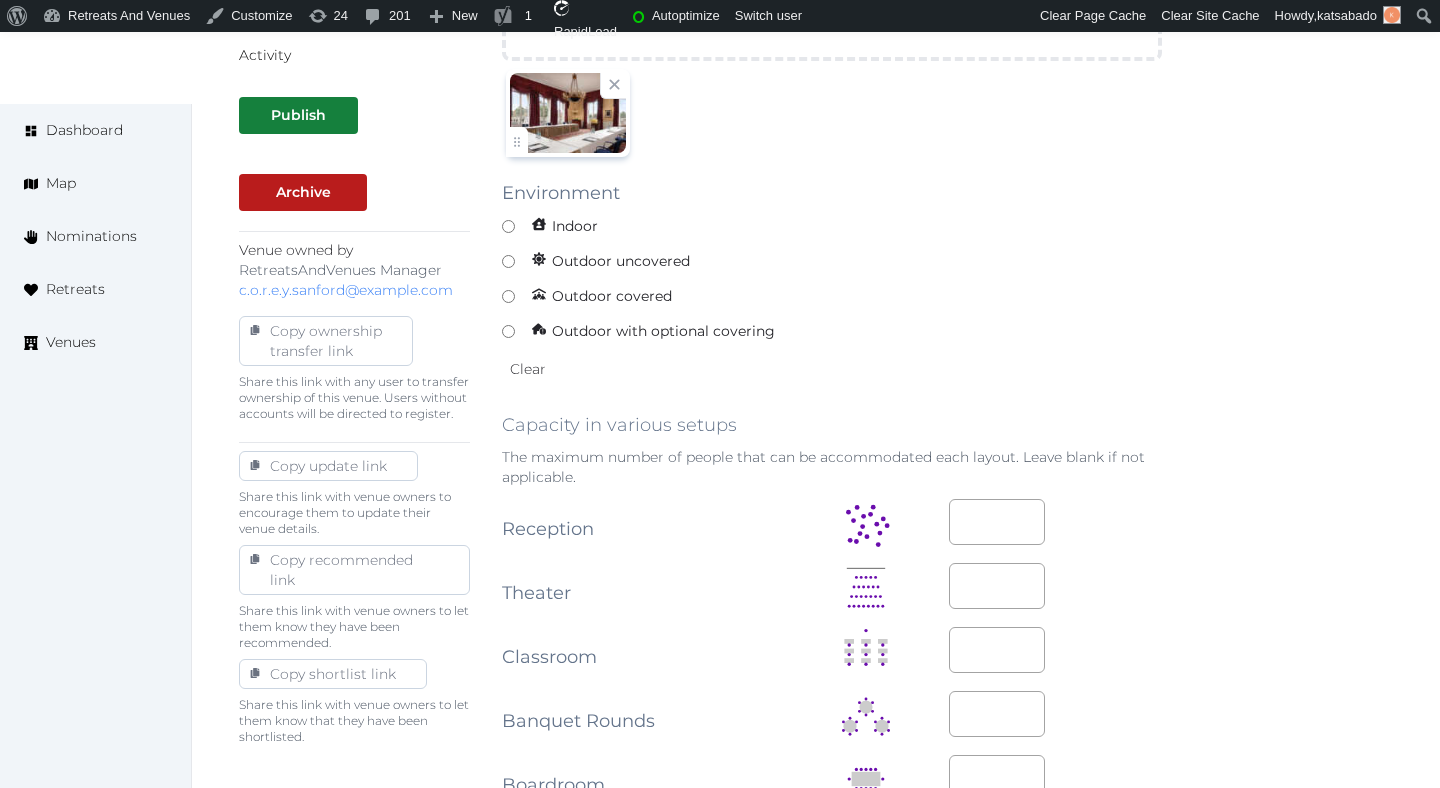scroll, scrollTop: 757, scrollLeft: 0, axis: vertical 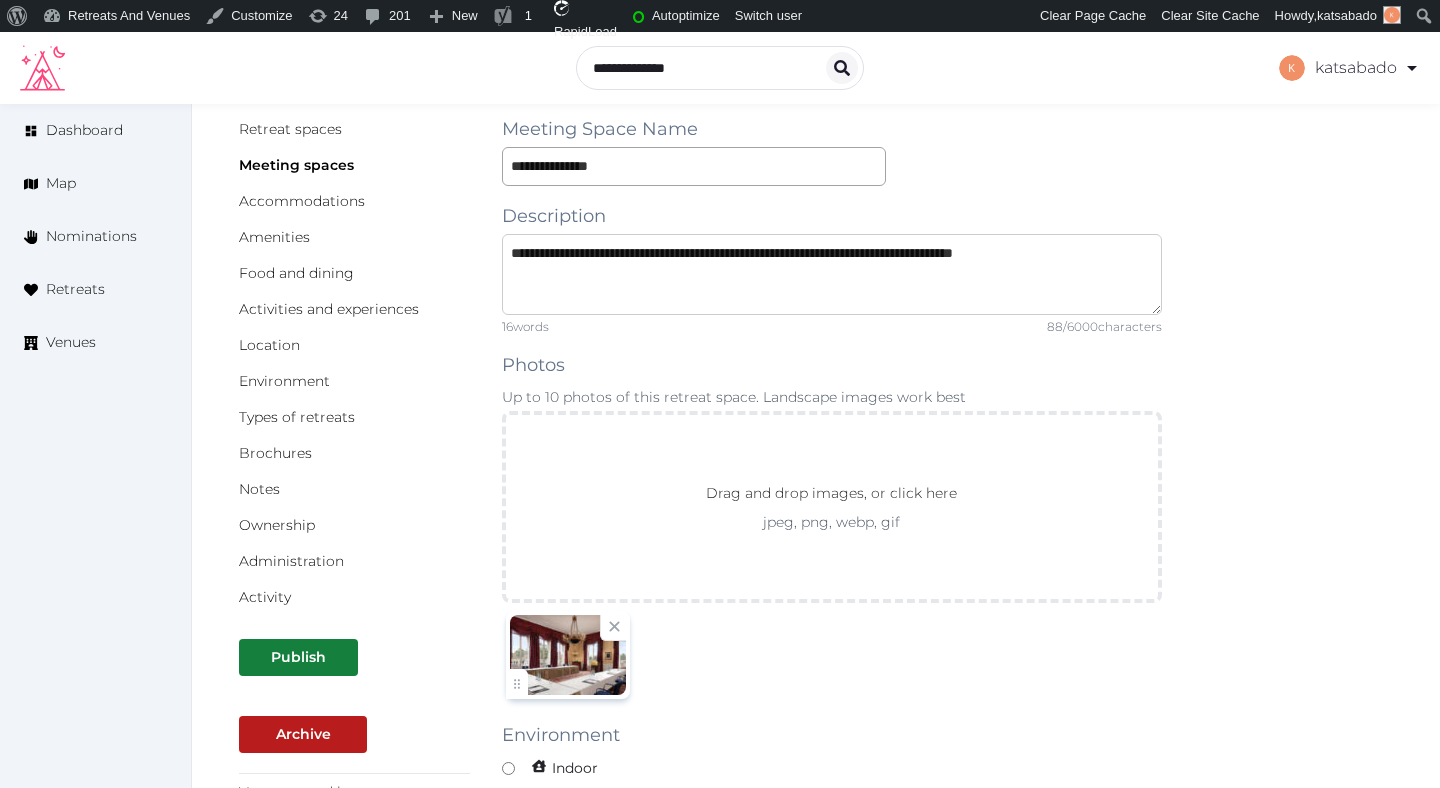 click on "**********" at bounding box center [832, 274] 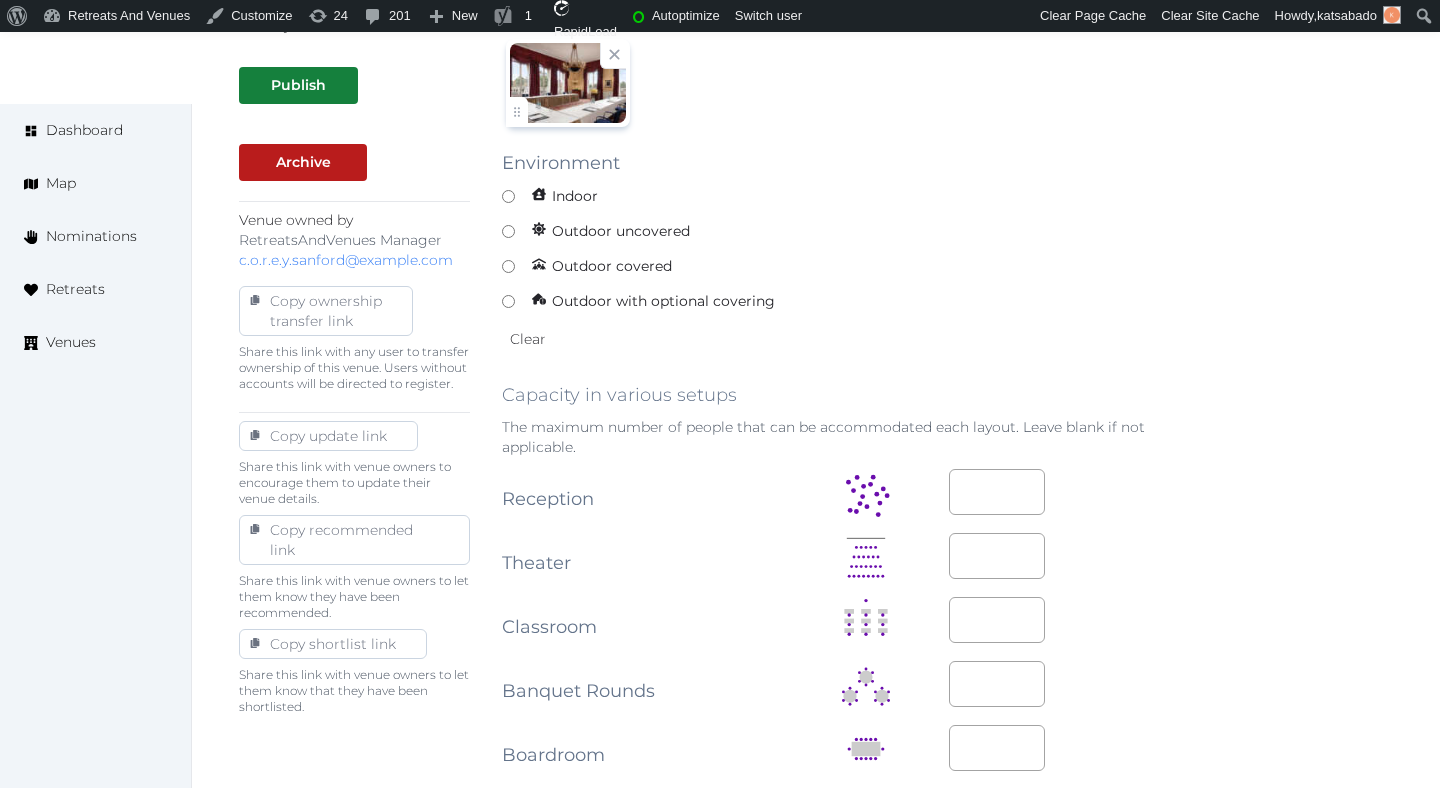 scroll, scrollTop: 841, scrollLeft: 0, axis: vertical 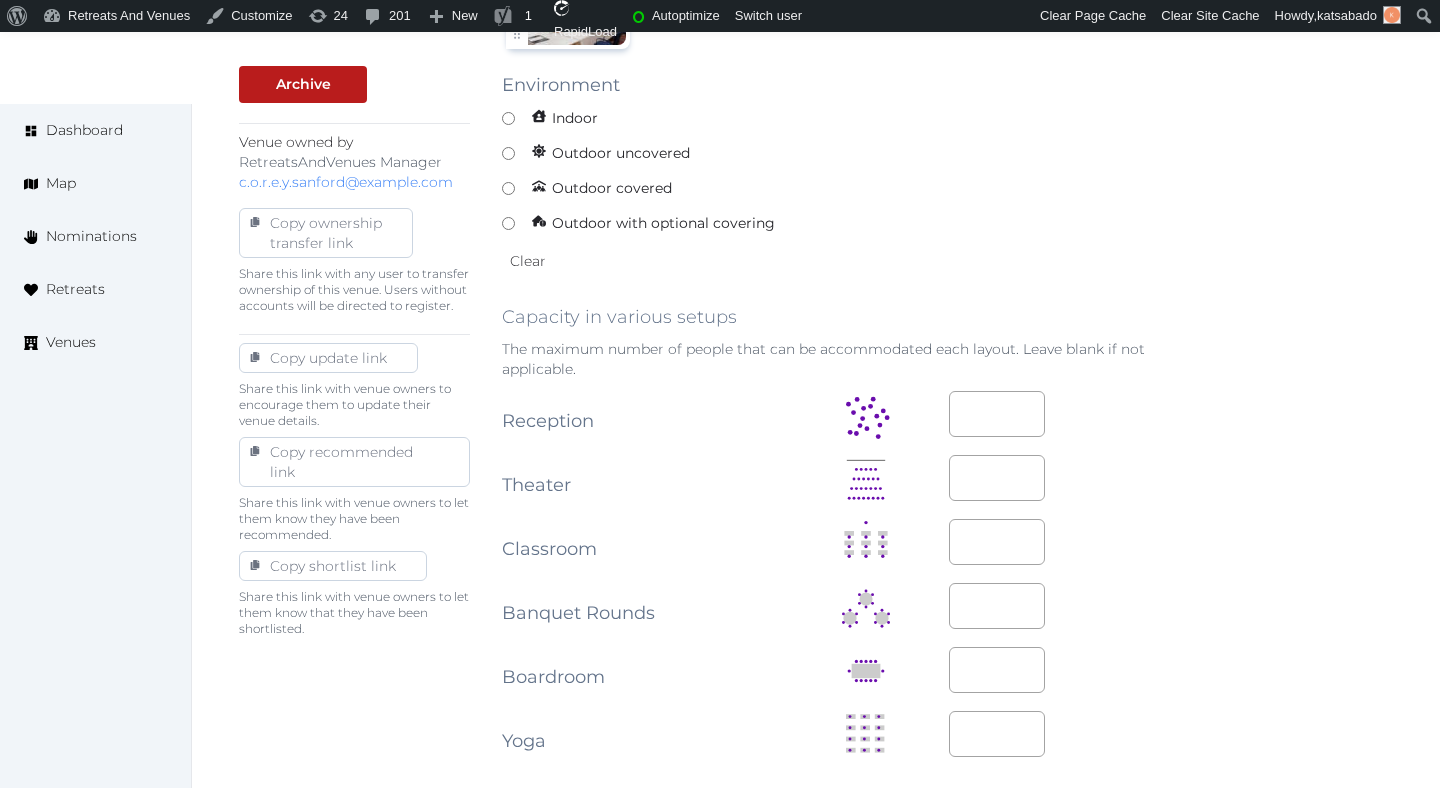 type on "**********" 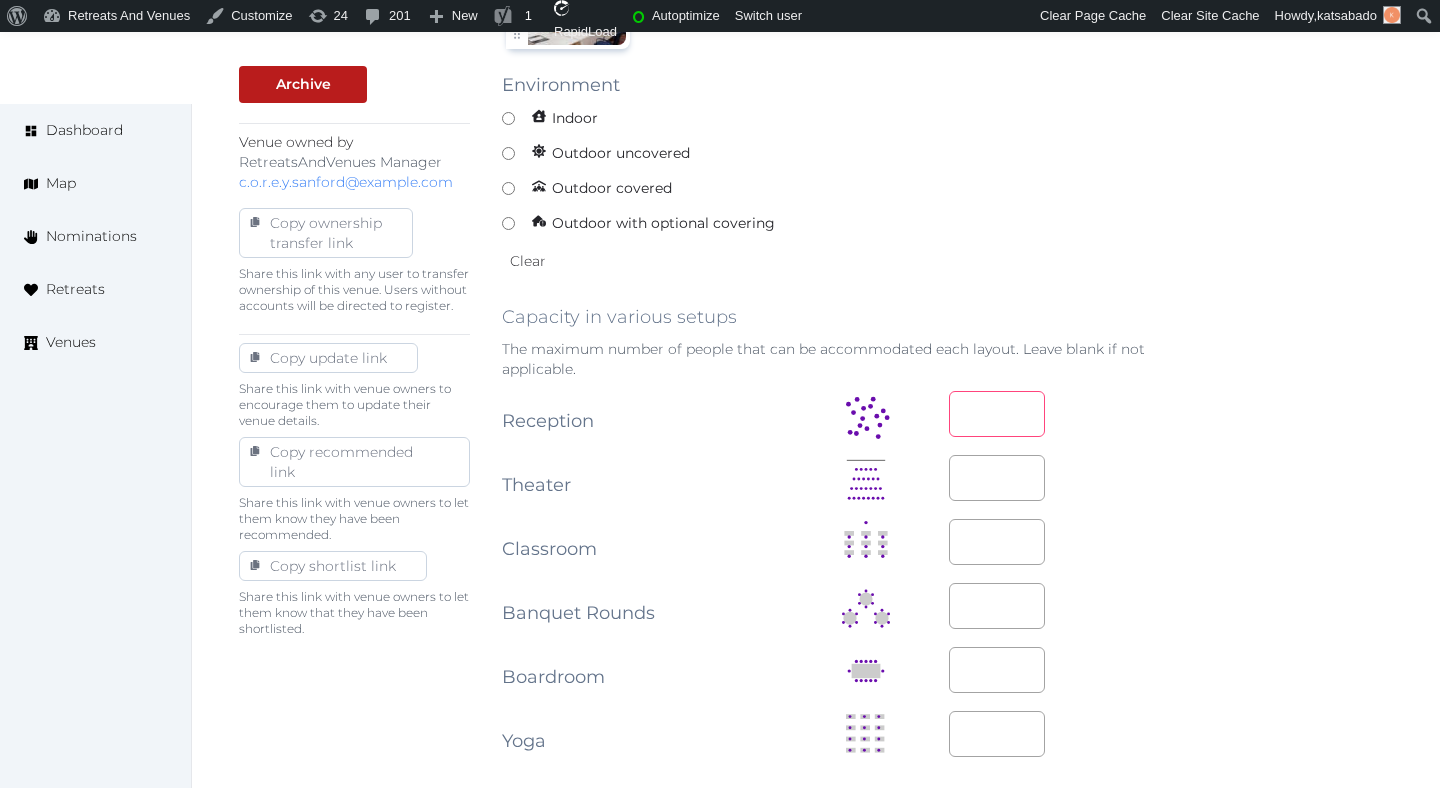 click at bounding box center [997, 414] 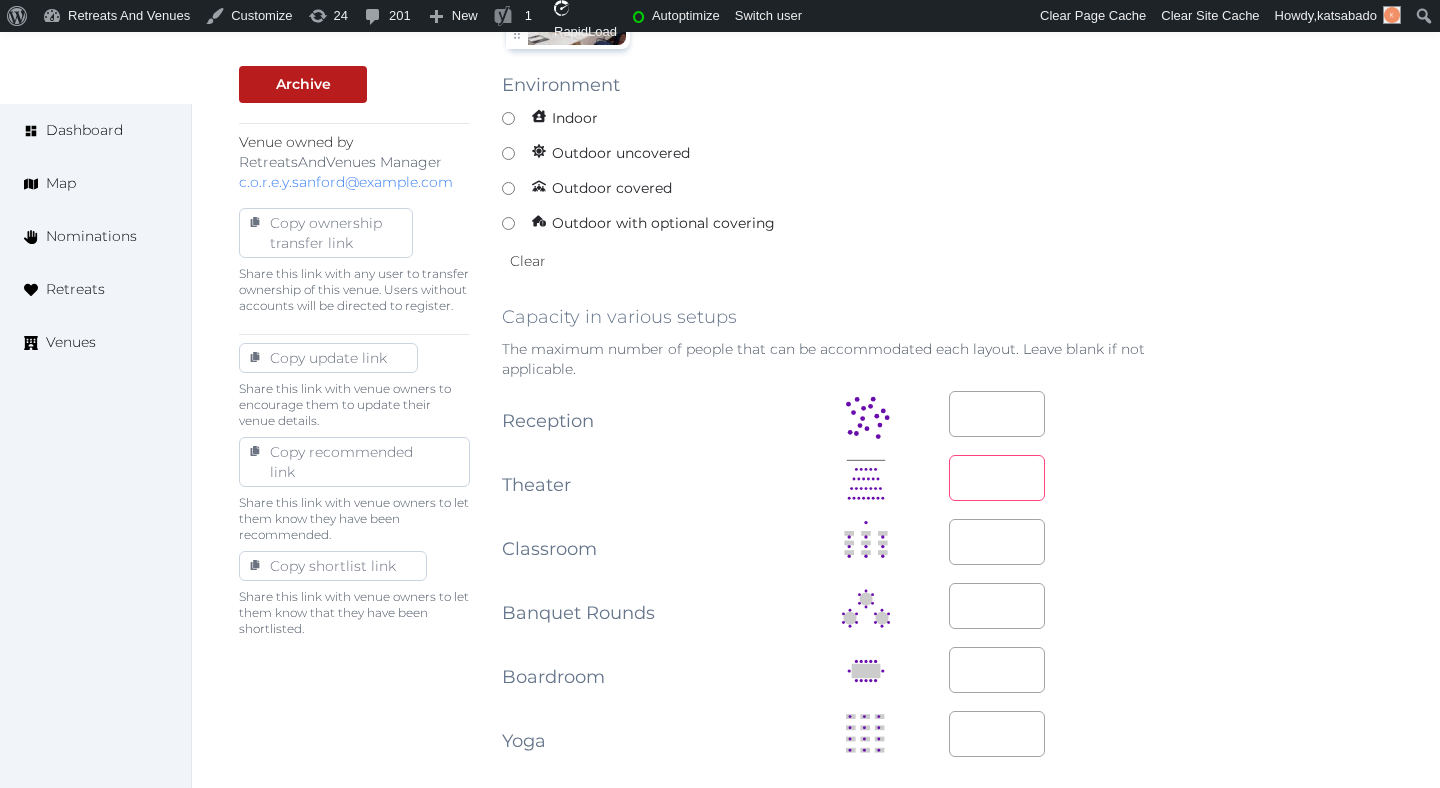 type on "***" 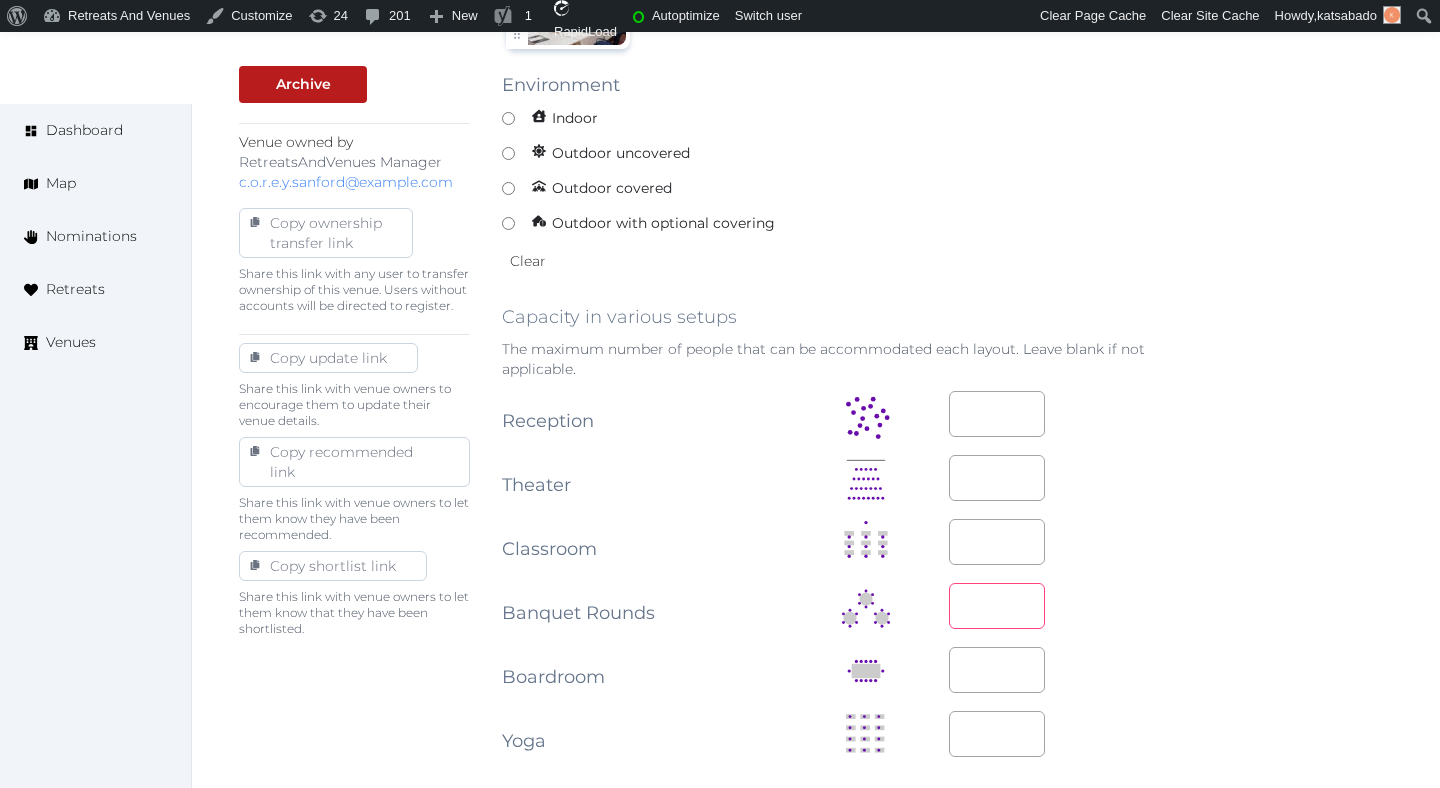 type on "***" 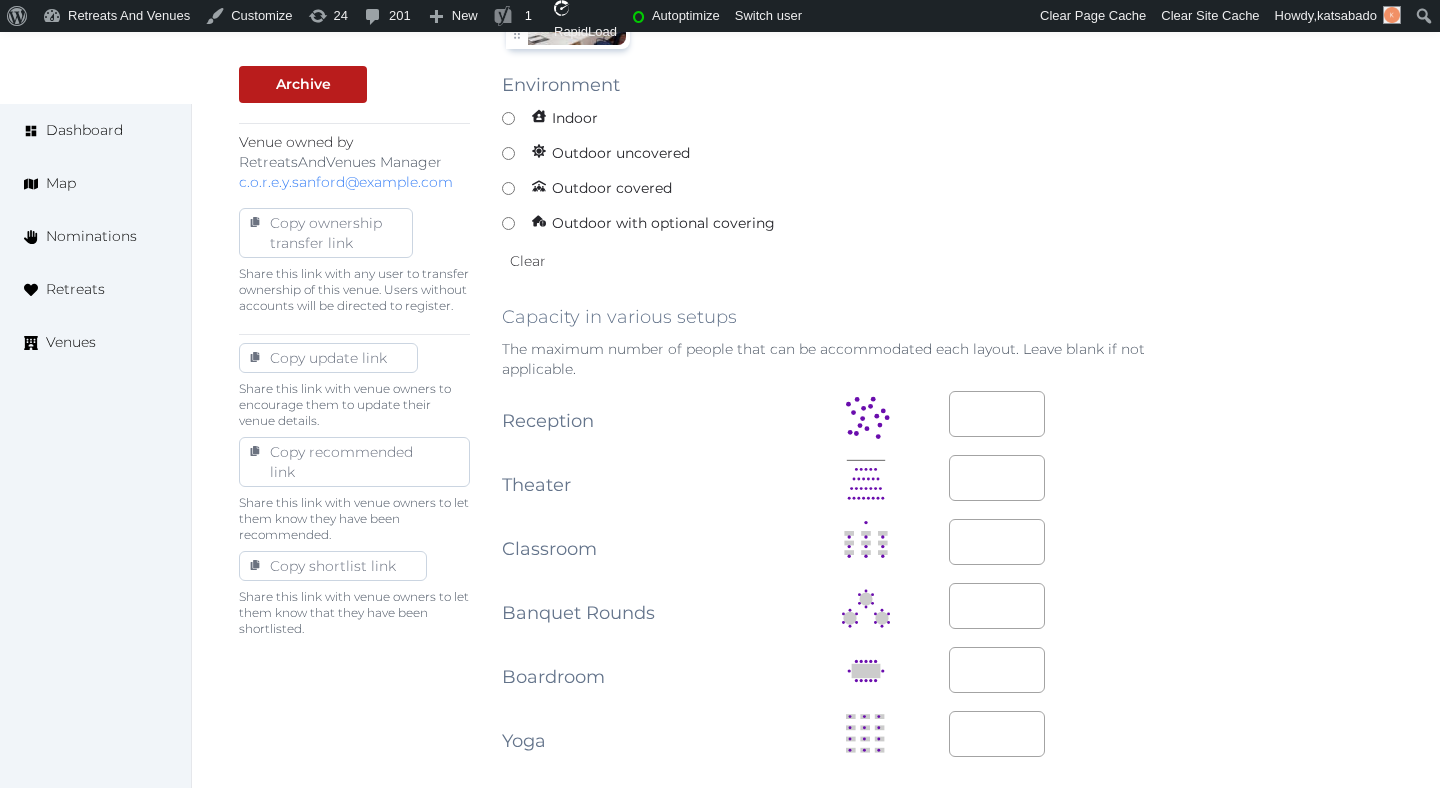 click on "**********" at bounding box center [816, 586] 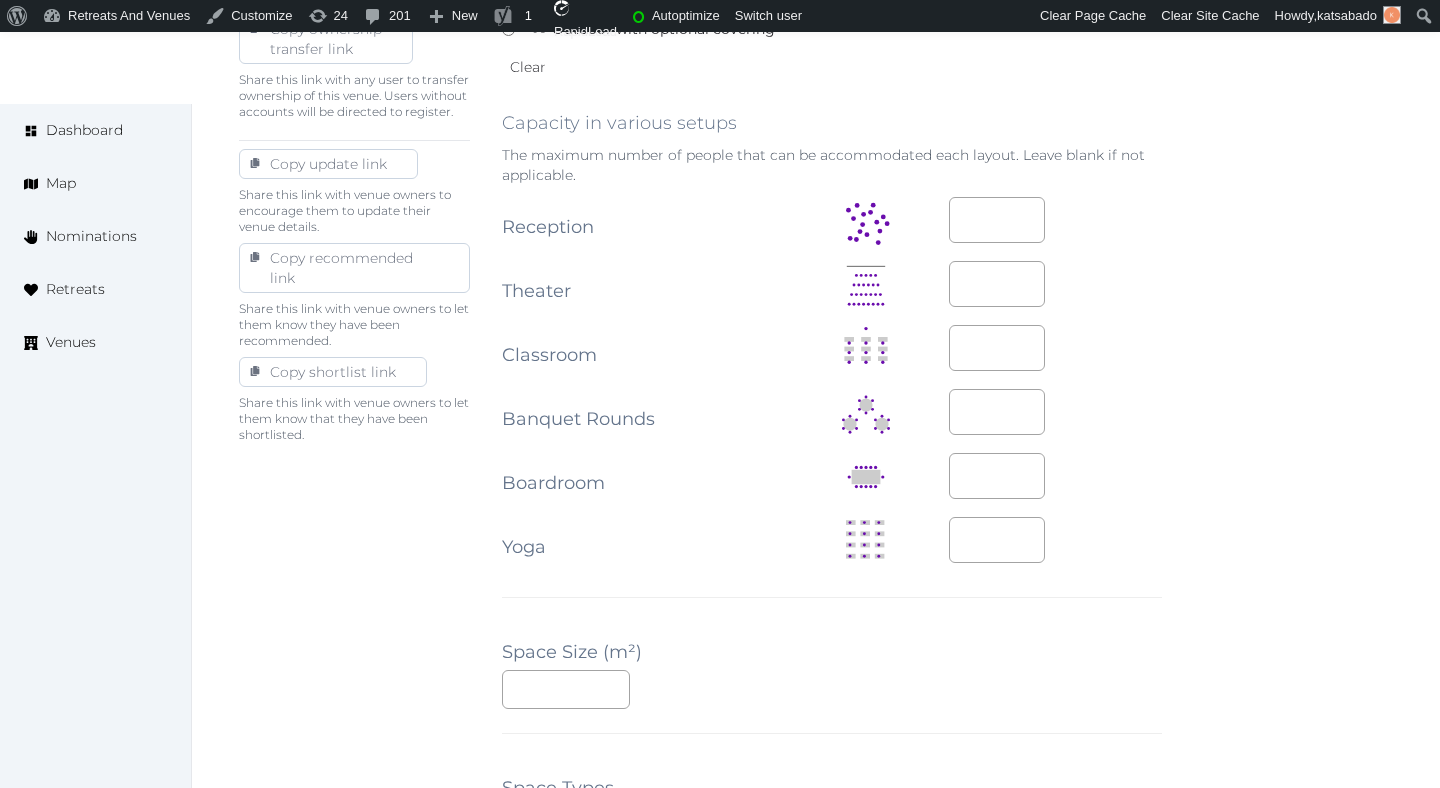 scroll, scrollTop: 1001, scrollLeft: 0, axis: vertical 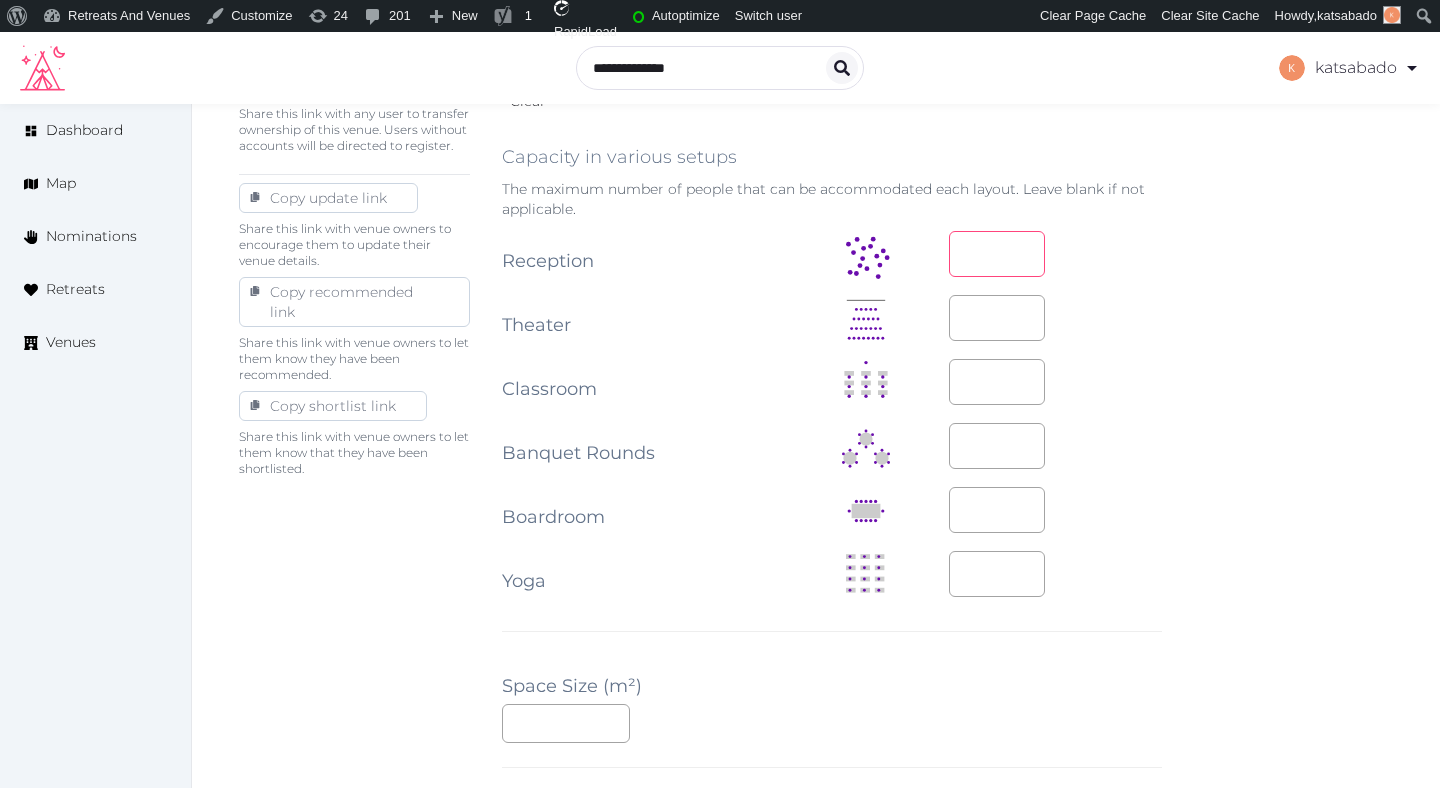 click on "***" at bounding box center [997, 254] 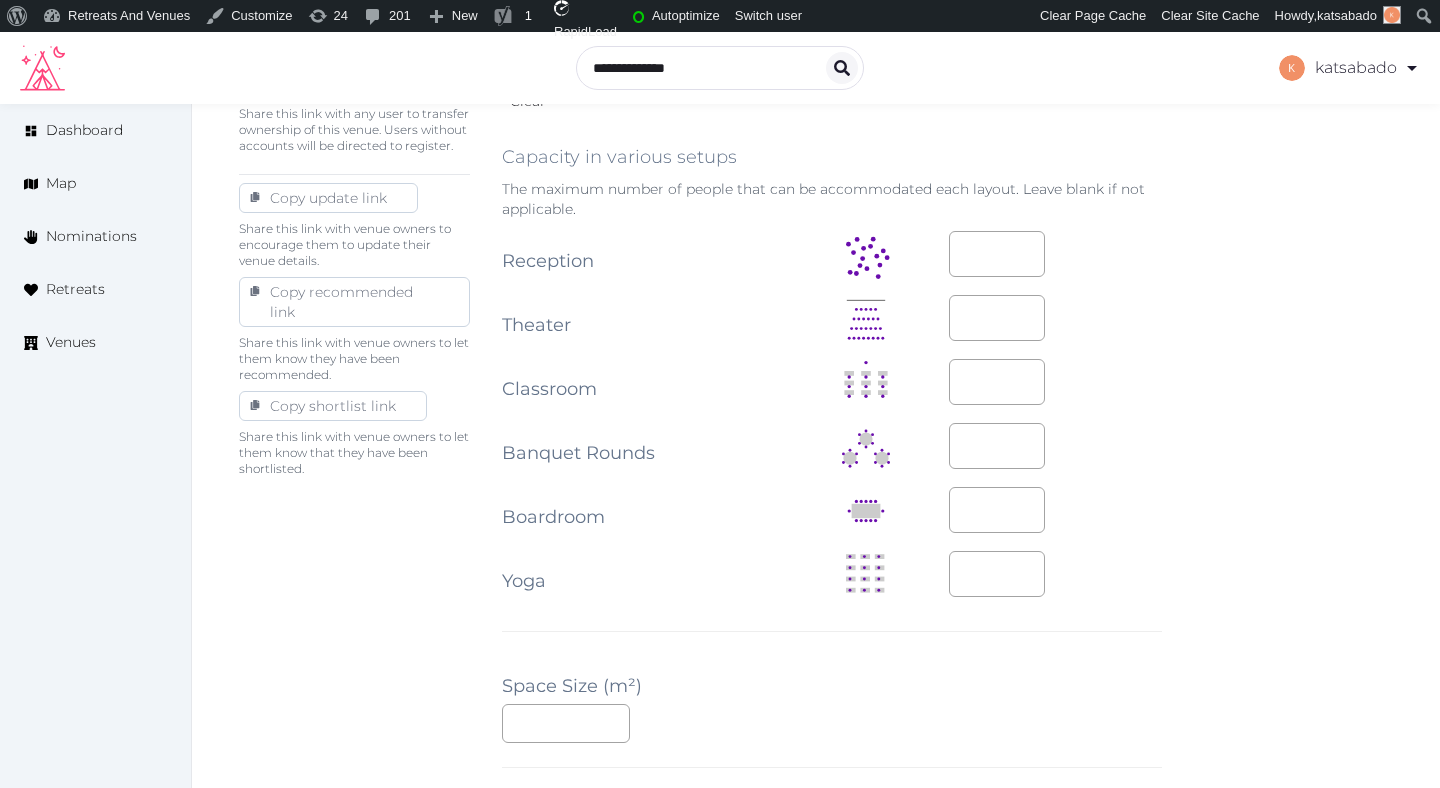 click on "**********" at bounding box center (832, 426) 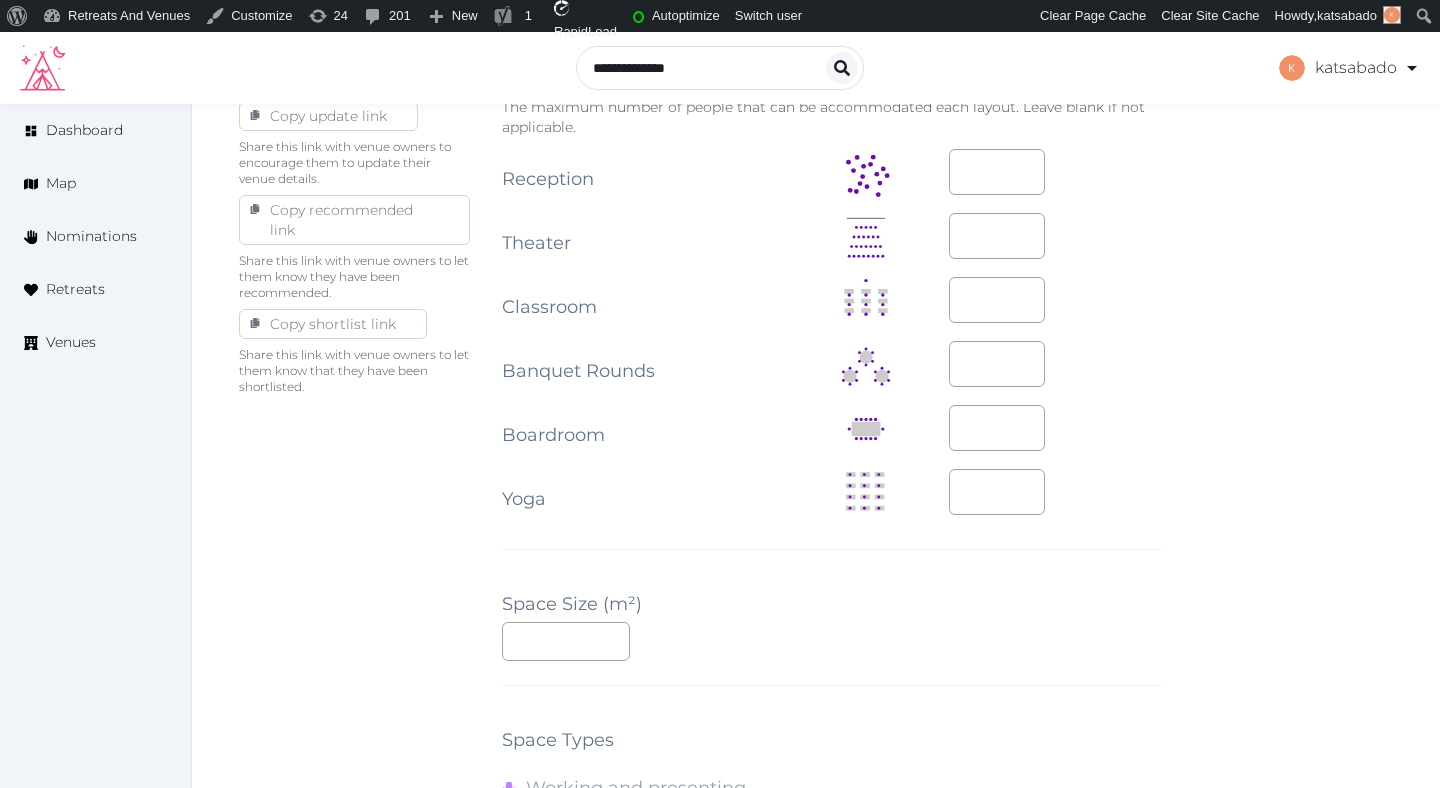 scroll, scrollTop: 1134, scrollLeft: 0, axis: vertical 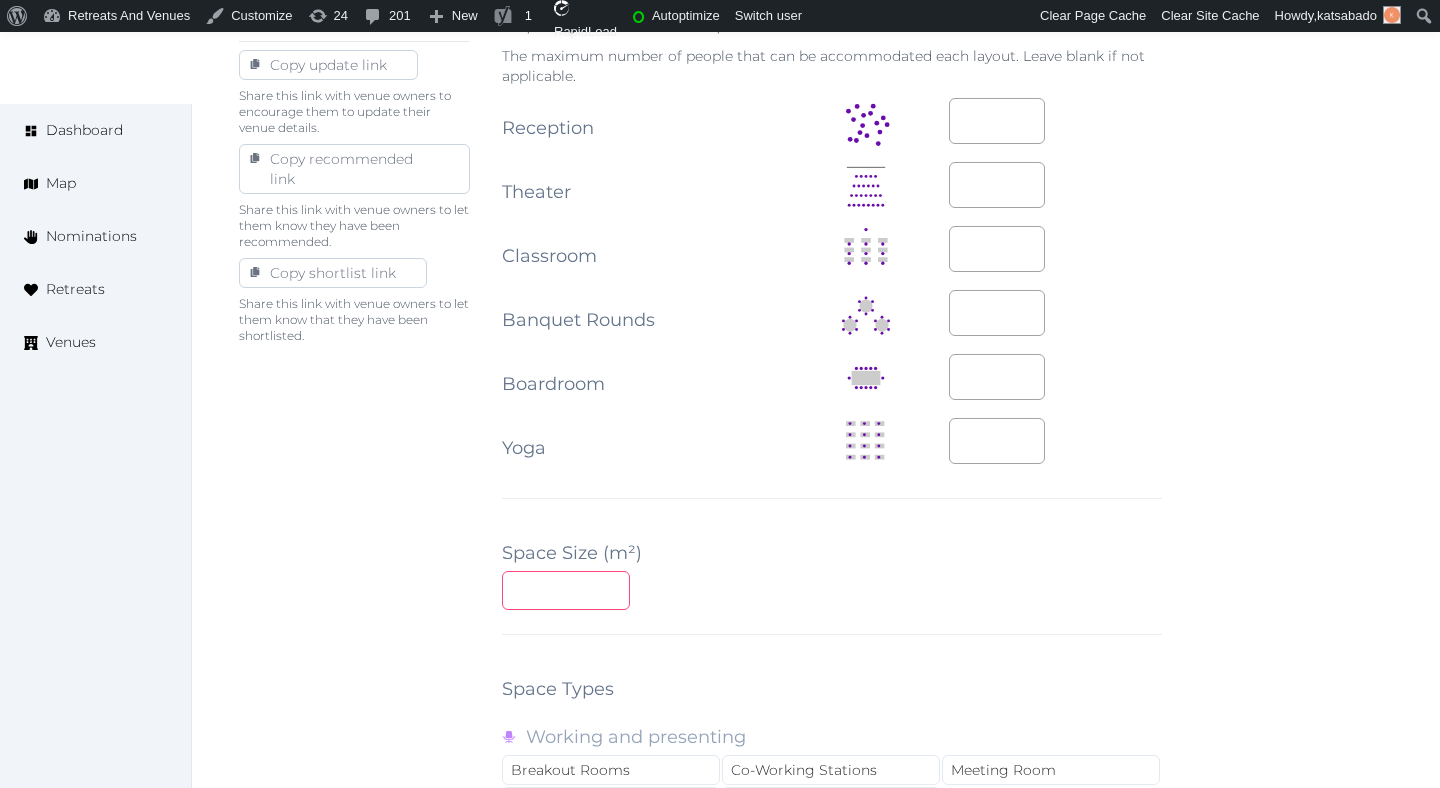 click at bounding box center (566, 590) 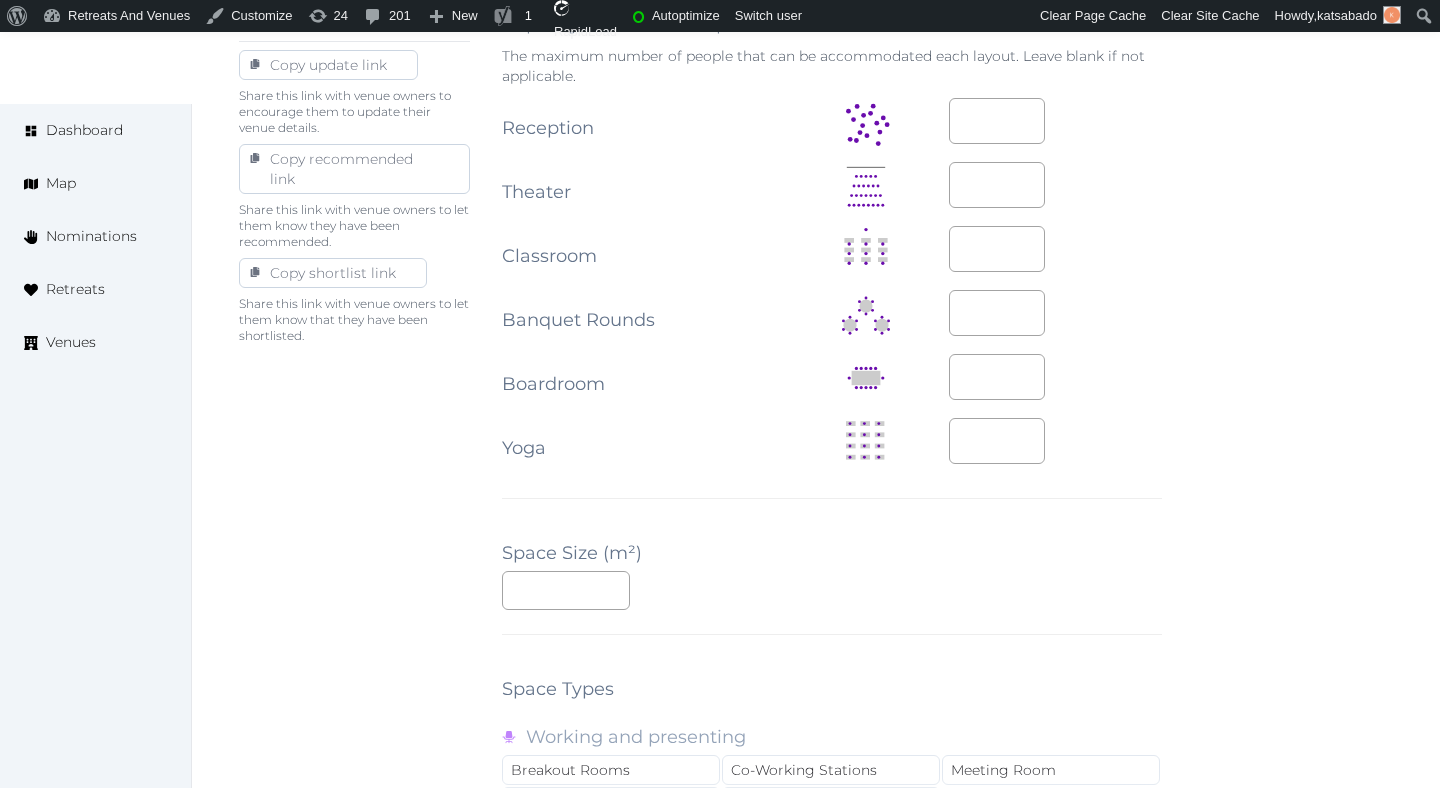click on "**********" at bounding box center [832, 293] 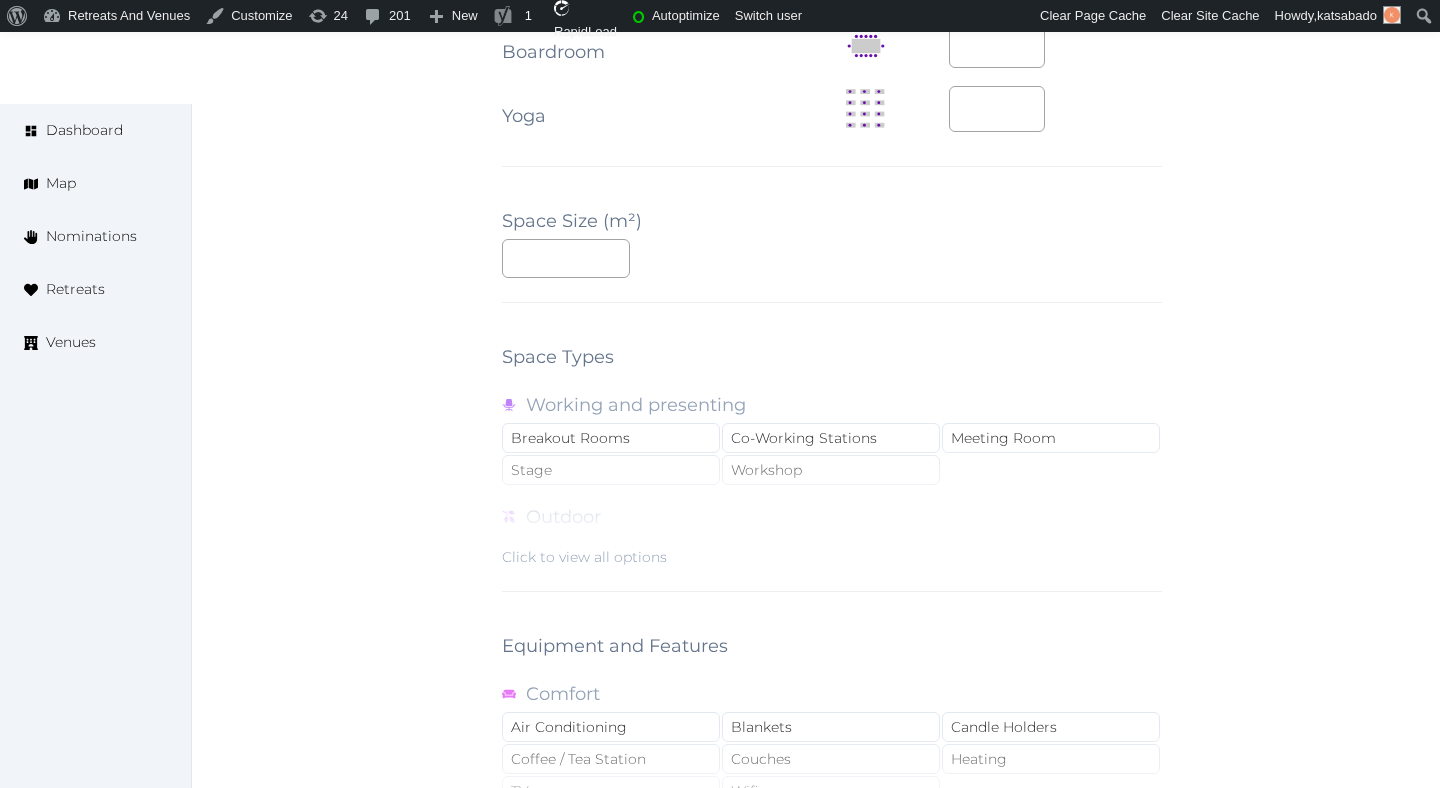 scroll, scrollTop: 1473, scrollLeft: 0, axis: vertical 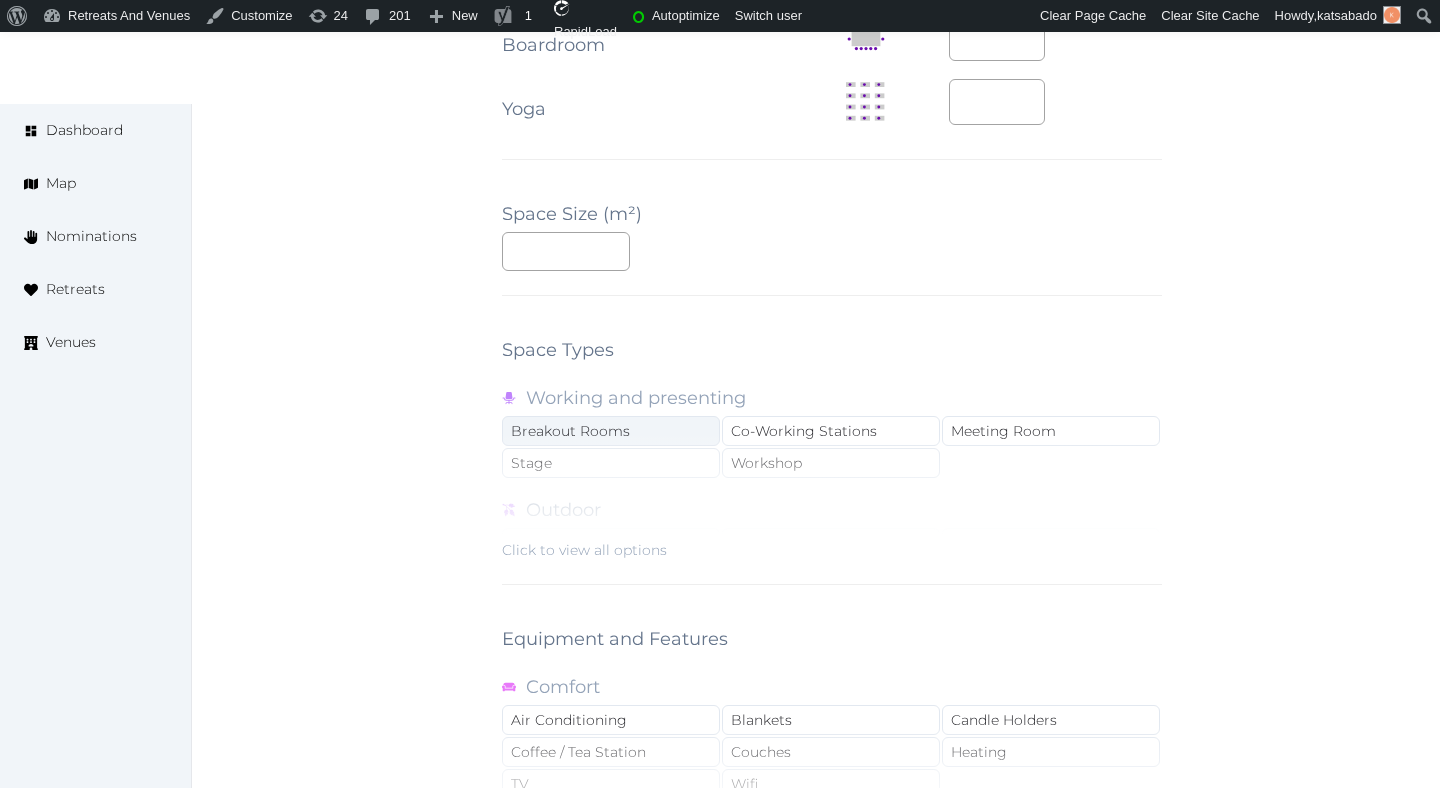 click on "Breakout Rooms" at bounding box center [611, 431] 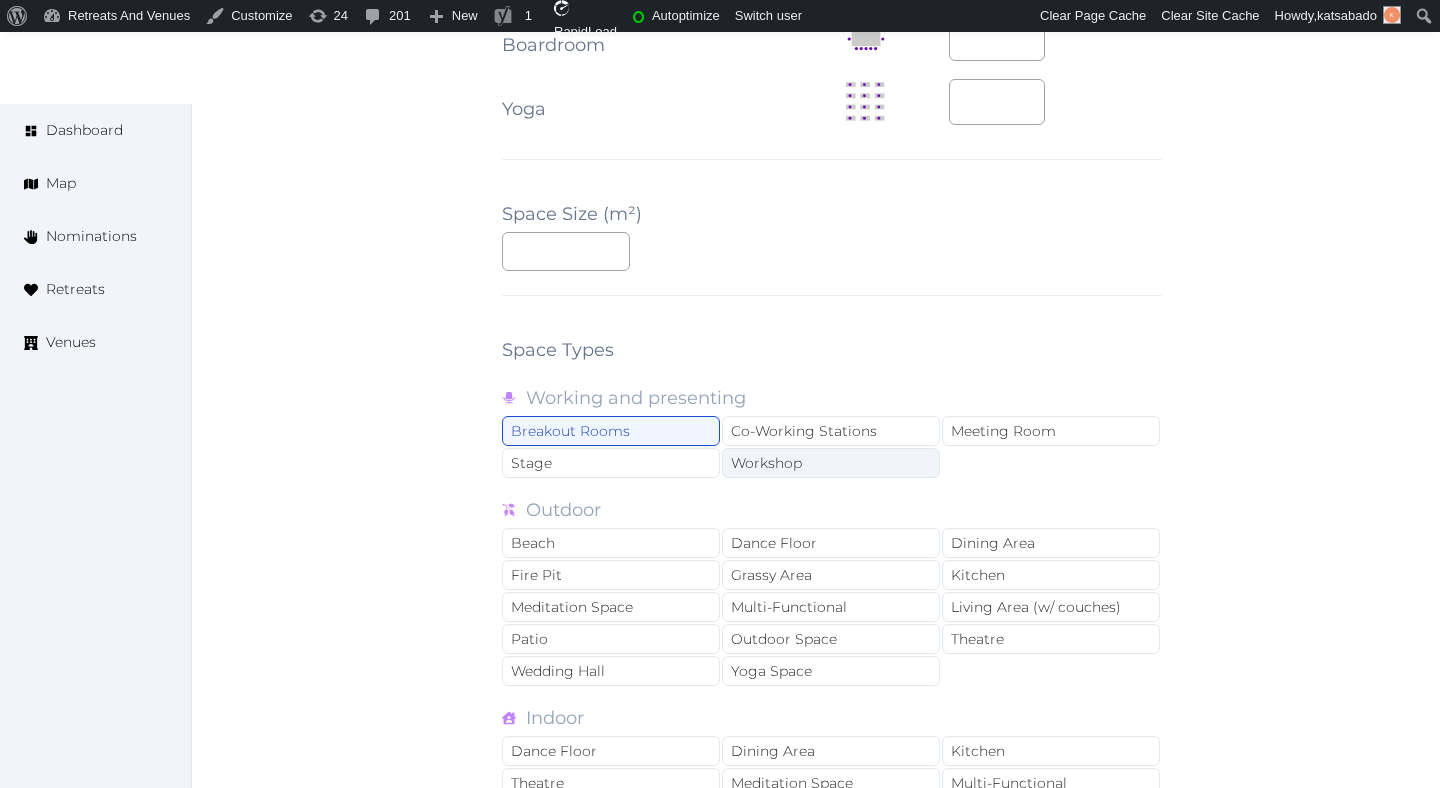 click on "Workshop" at bounding box center [831, 463] 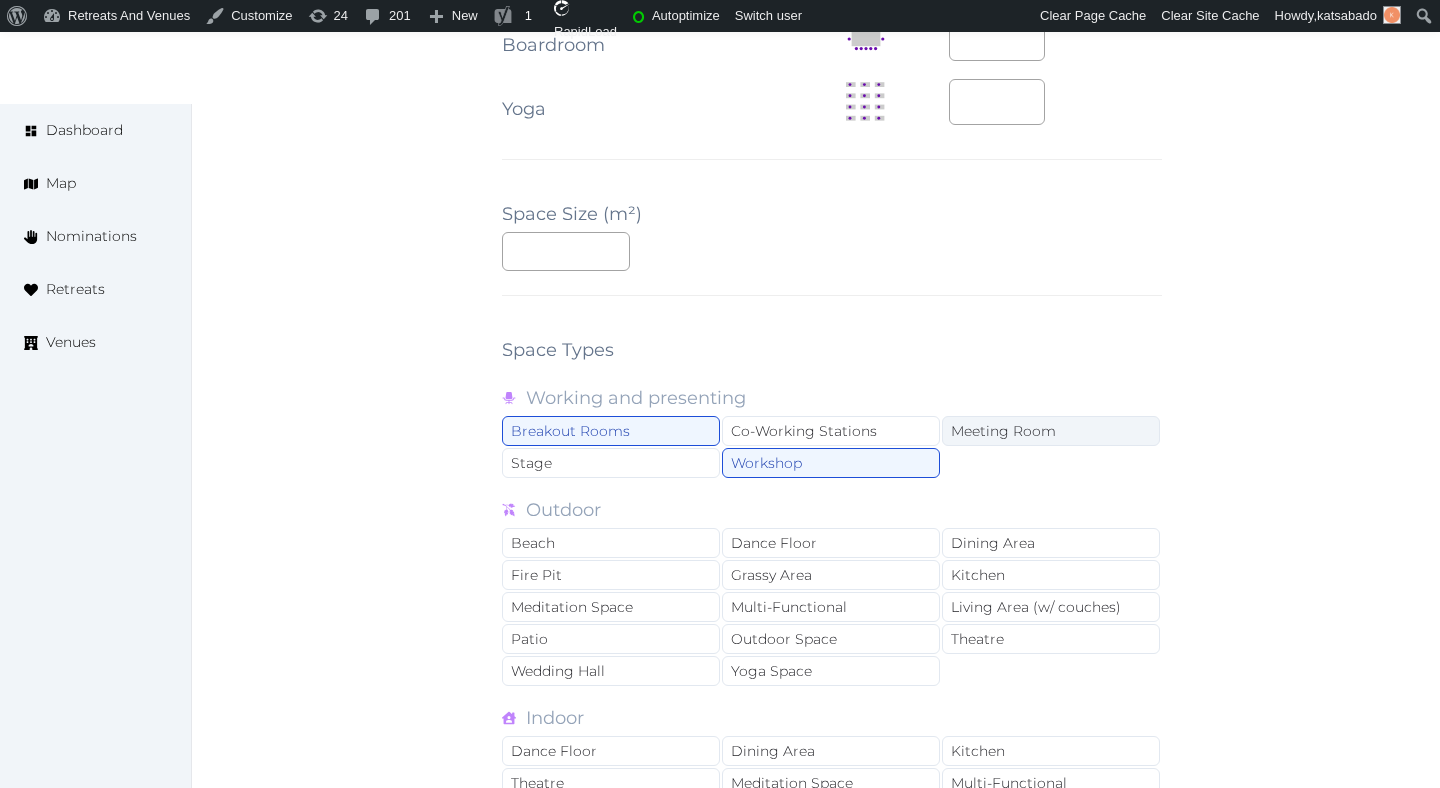 click on "Meeting Room" at bounding box center (1051, 431) 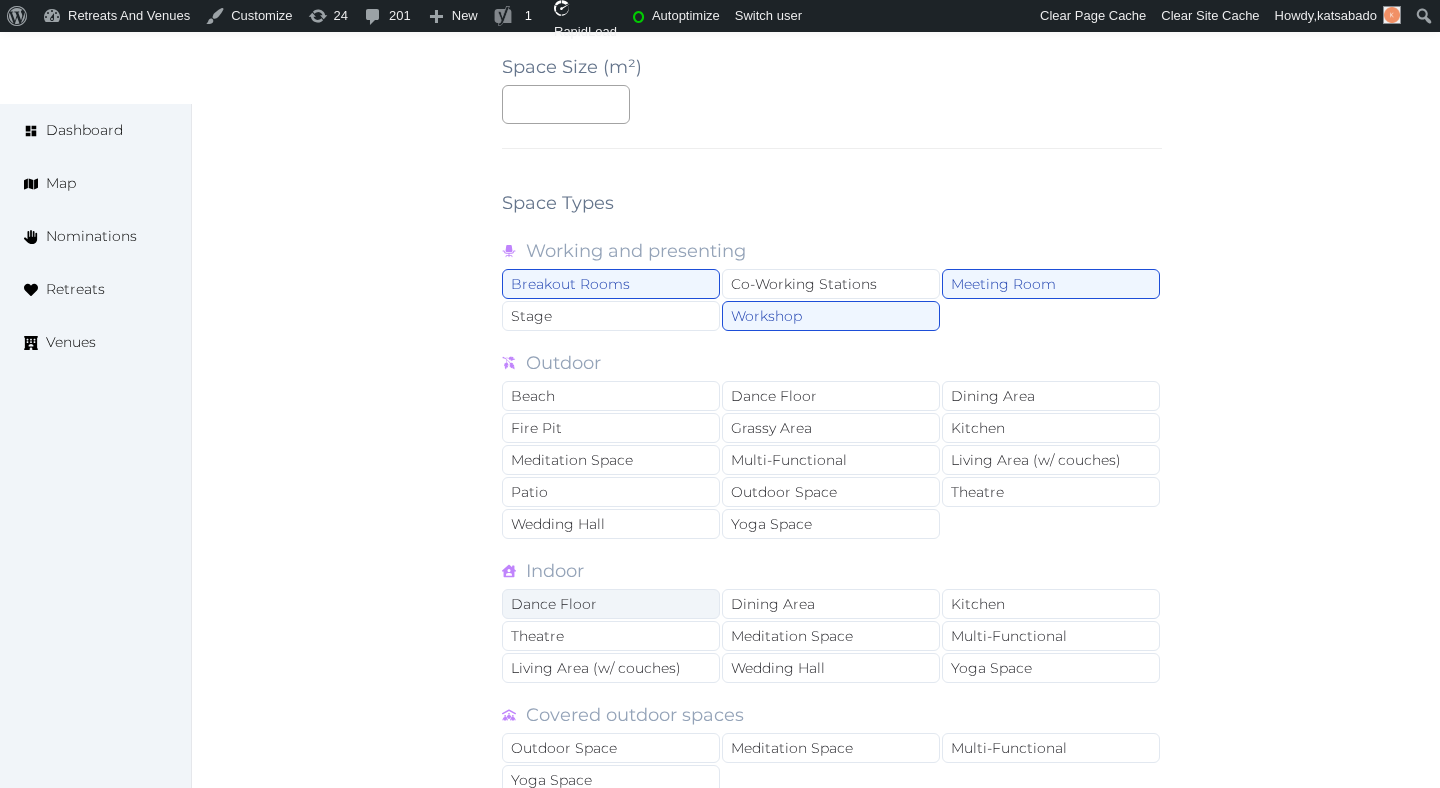 scroll, scrollTop: 1628, scrollLeft: 0, axis: vertical 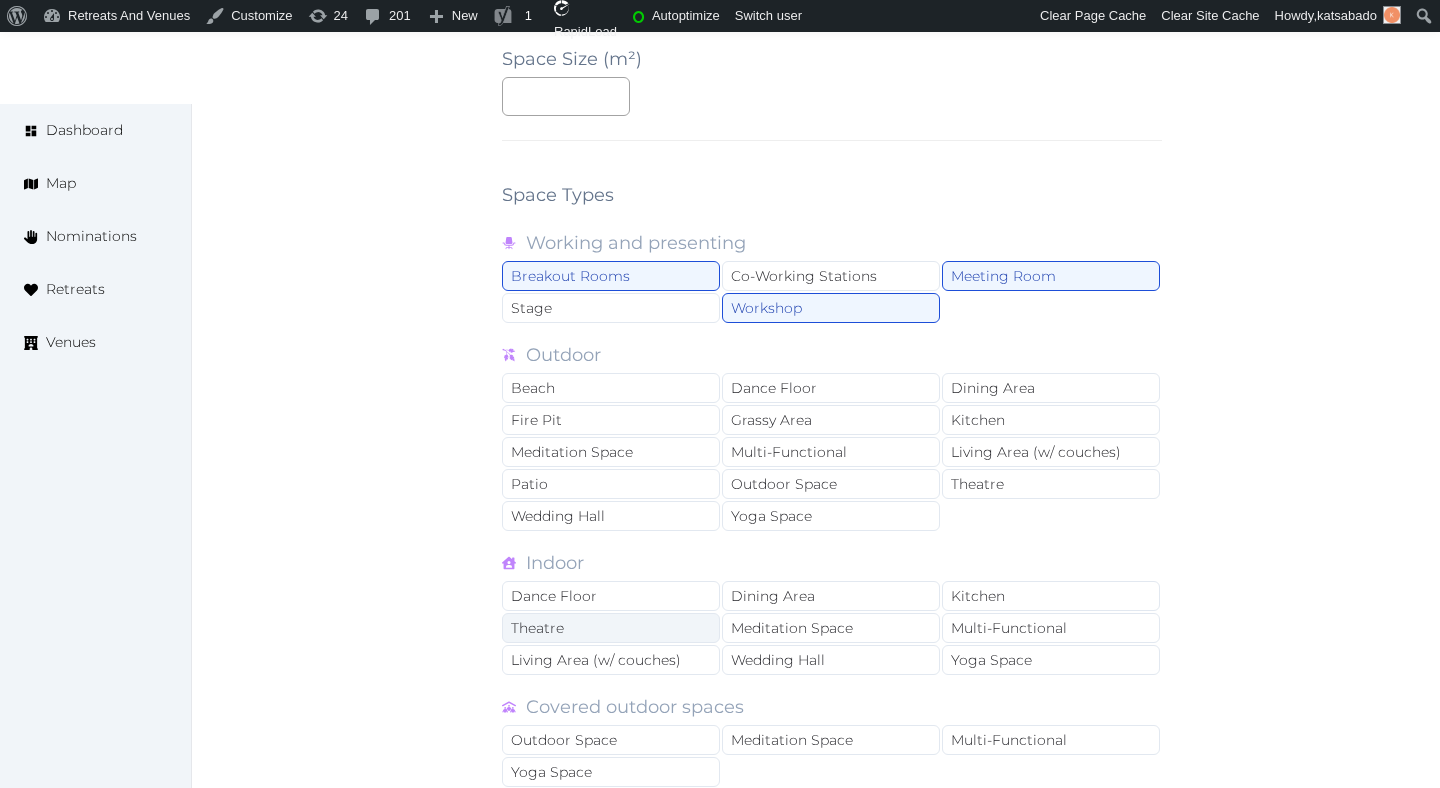 click on "Theatre" at bounding box center (611, 628) 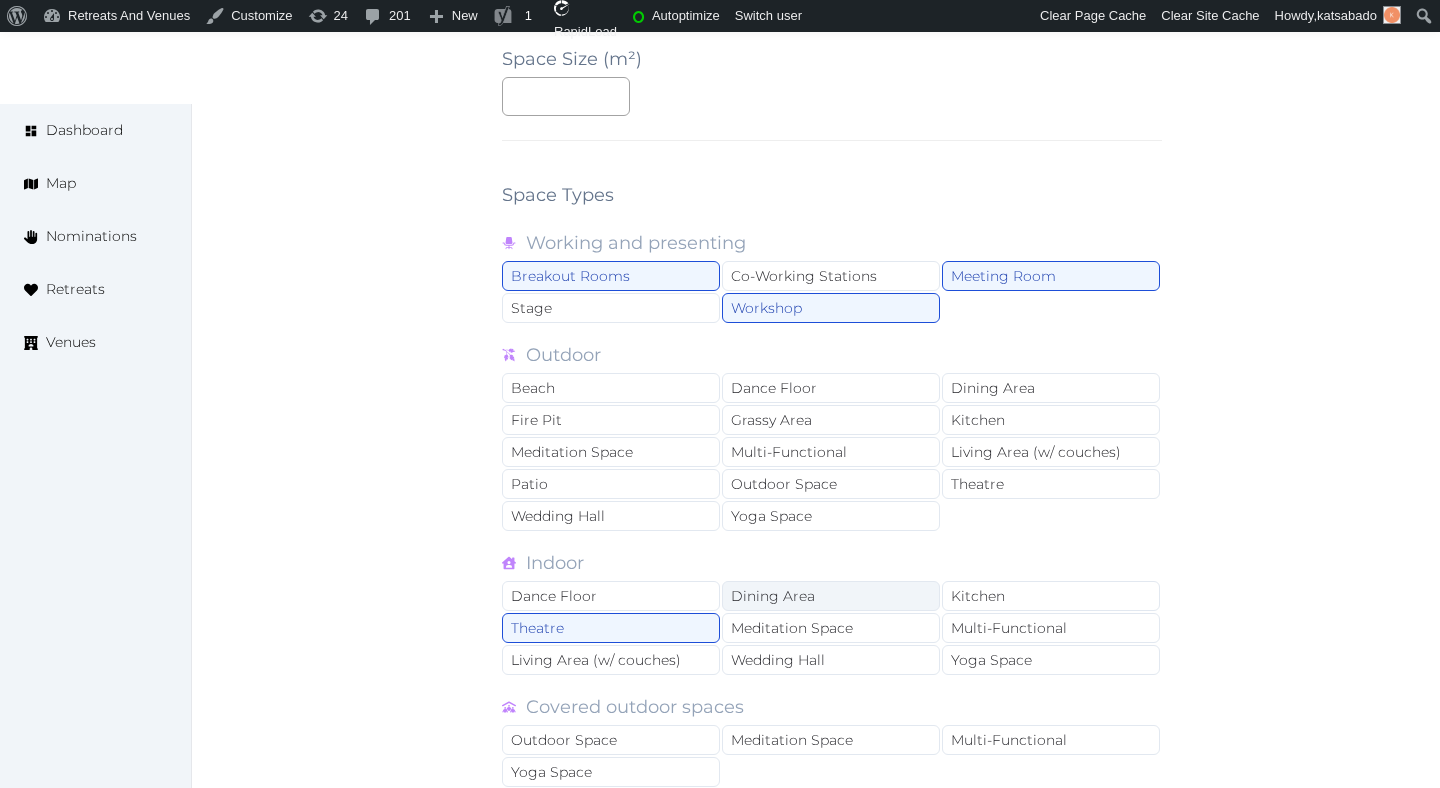 click on "Dining Area" at bounding box center (831, 596) 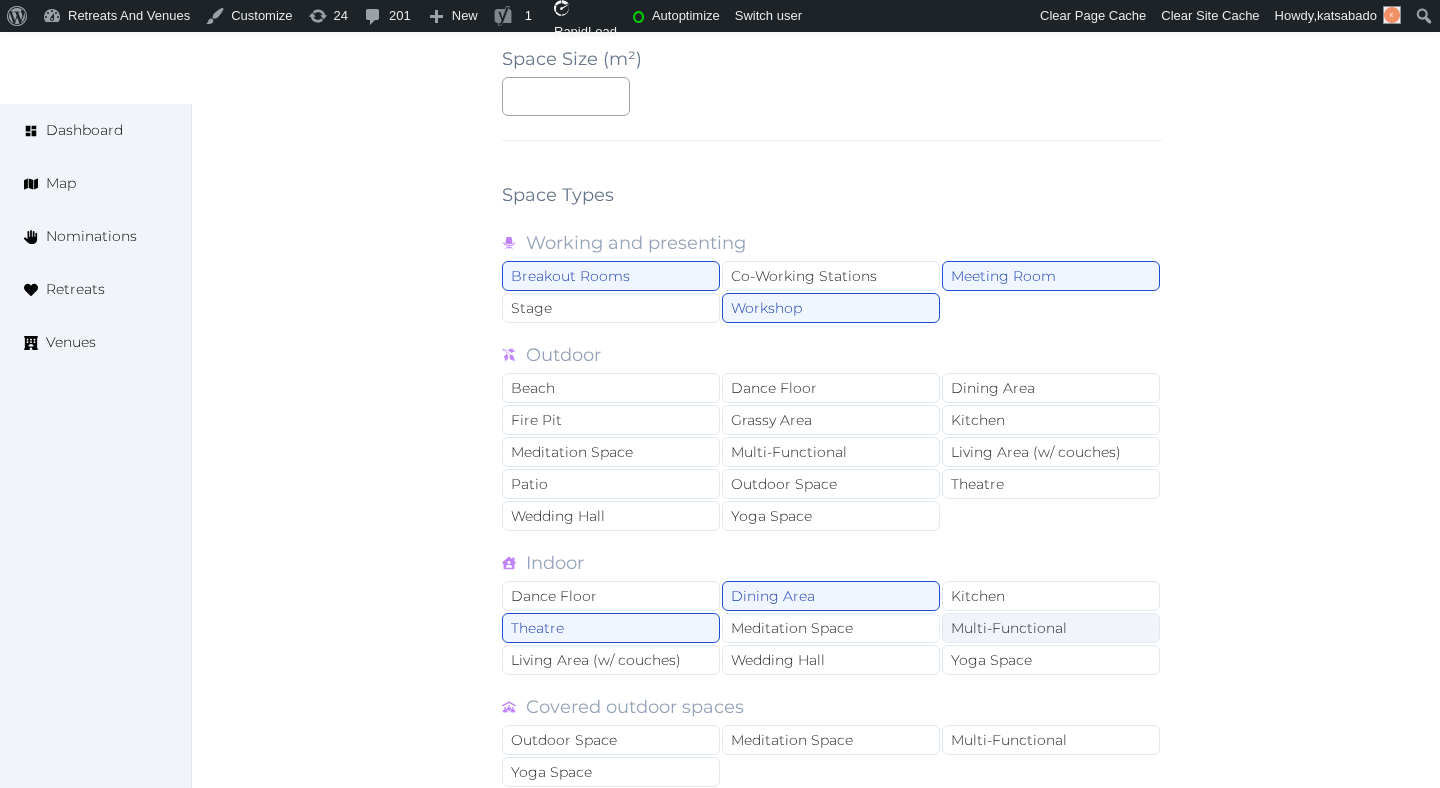 click on "Multi-Functional" at bounding box center [1051, 628] 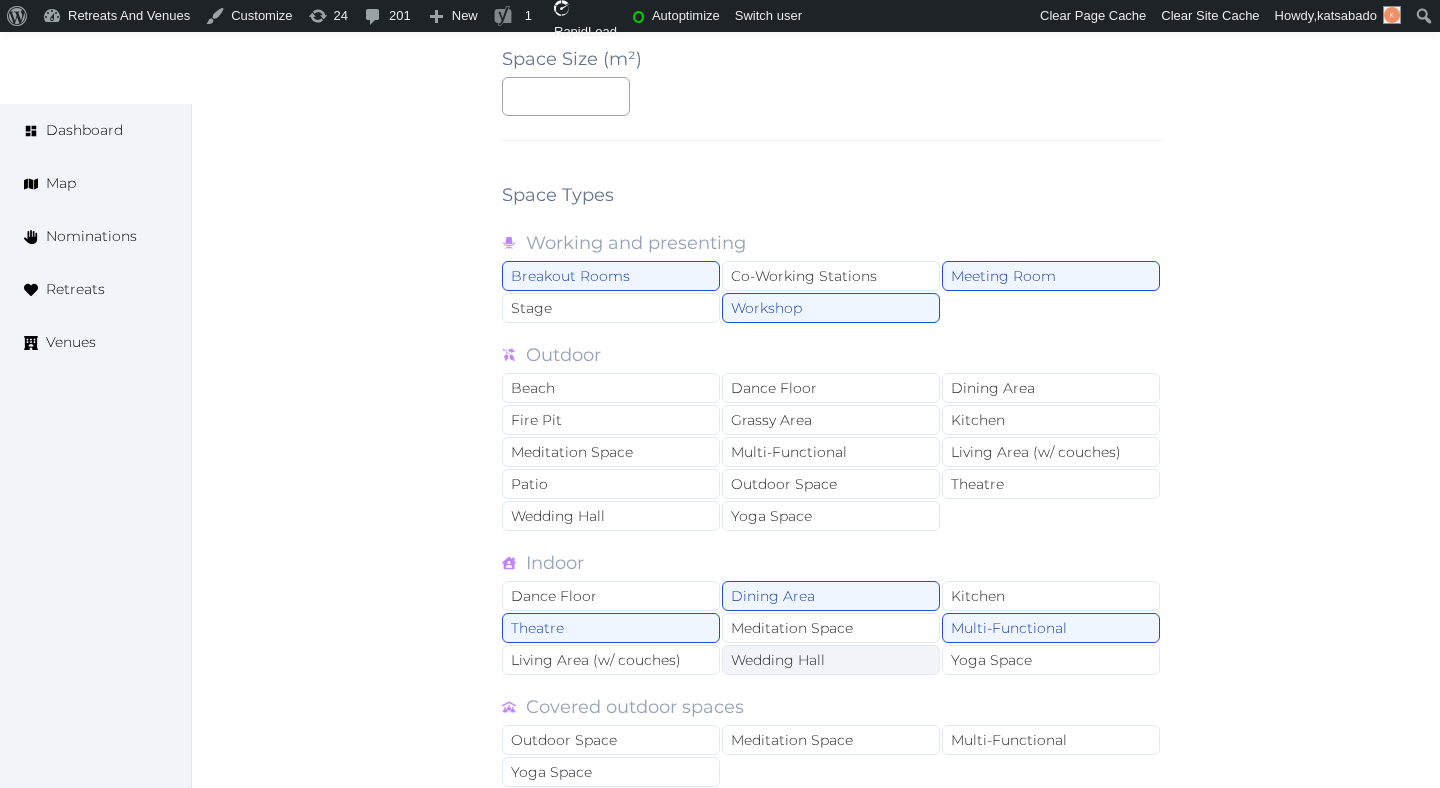 click on "Wedding Hall" at bounding box center (831, 660) 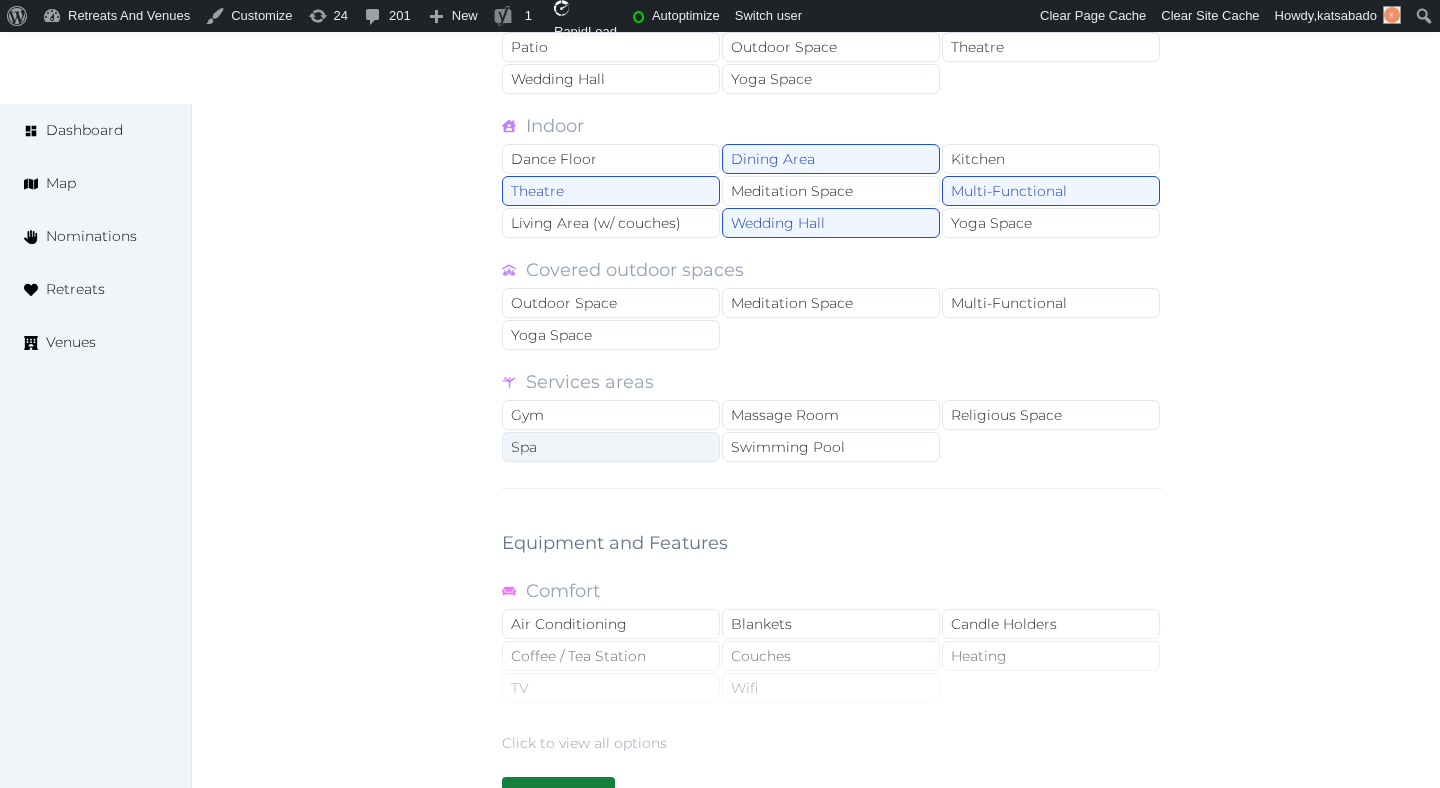 scroll, scrollTop: 2084, scrollLeft: 0, axis: vertical 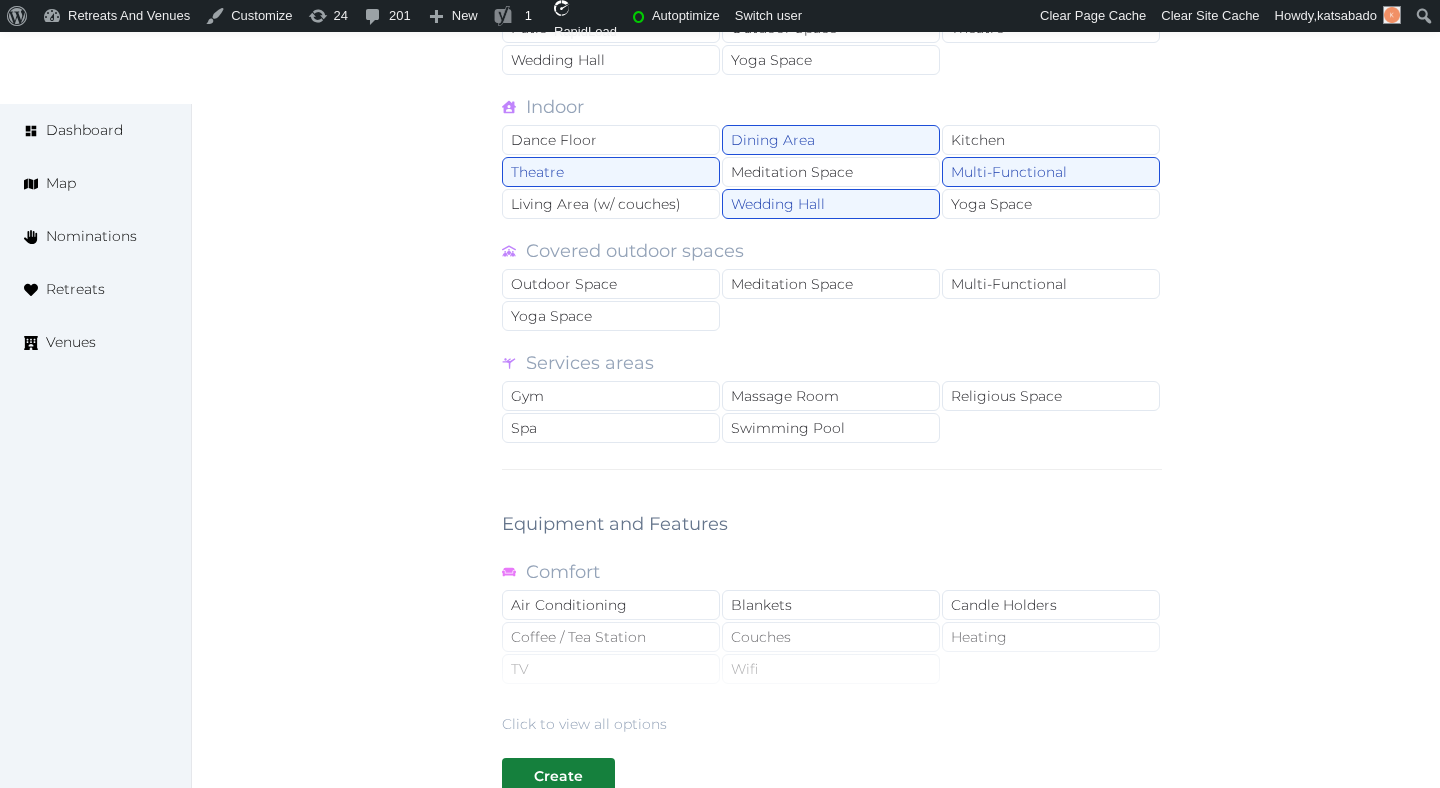 click on "Click to view all options" at bounding box center [832, 670] 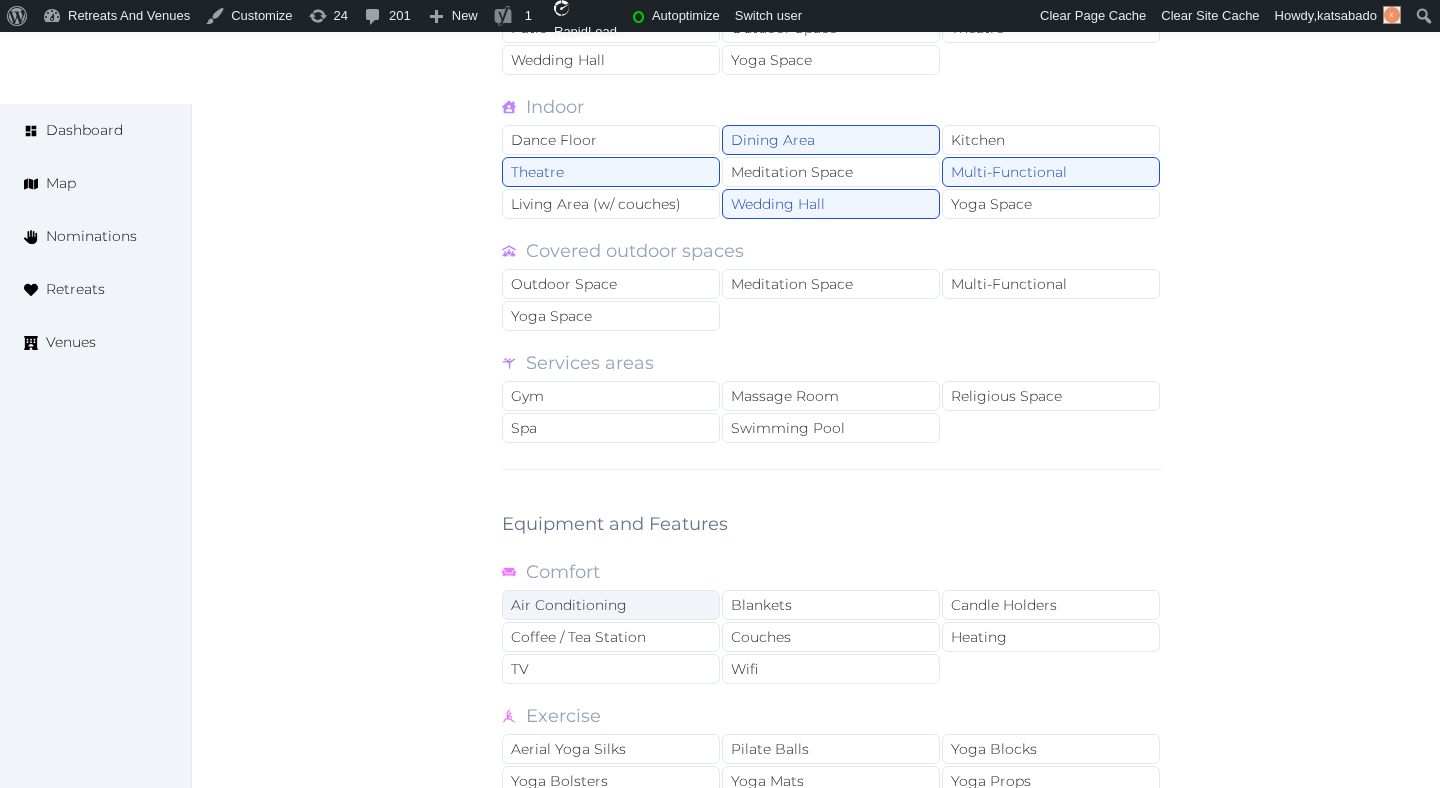 click on "Air Conditioning" at bounding box center (611, 605) 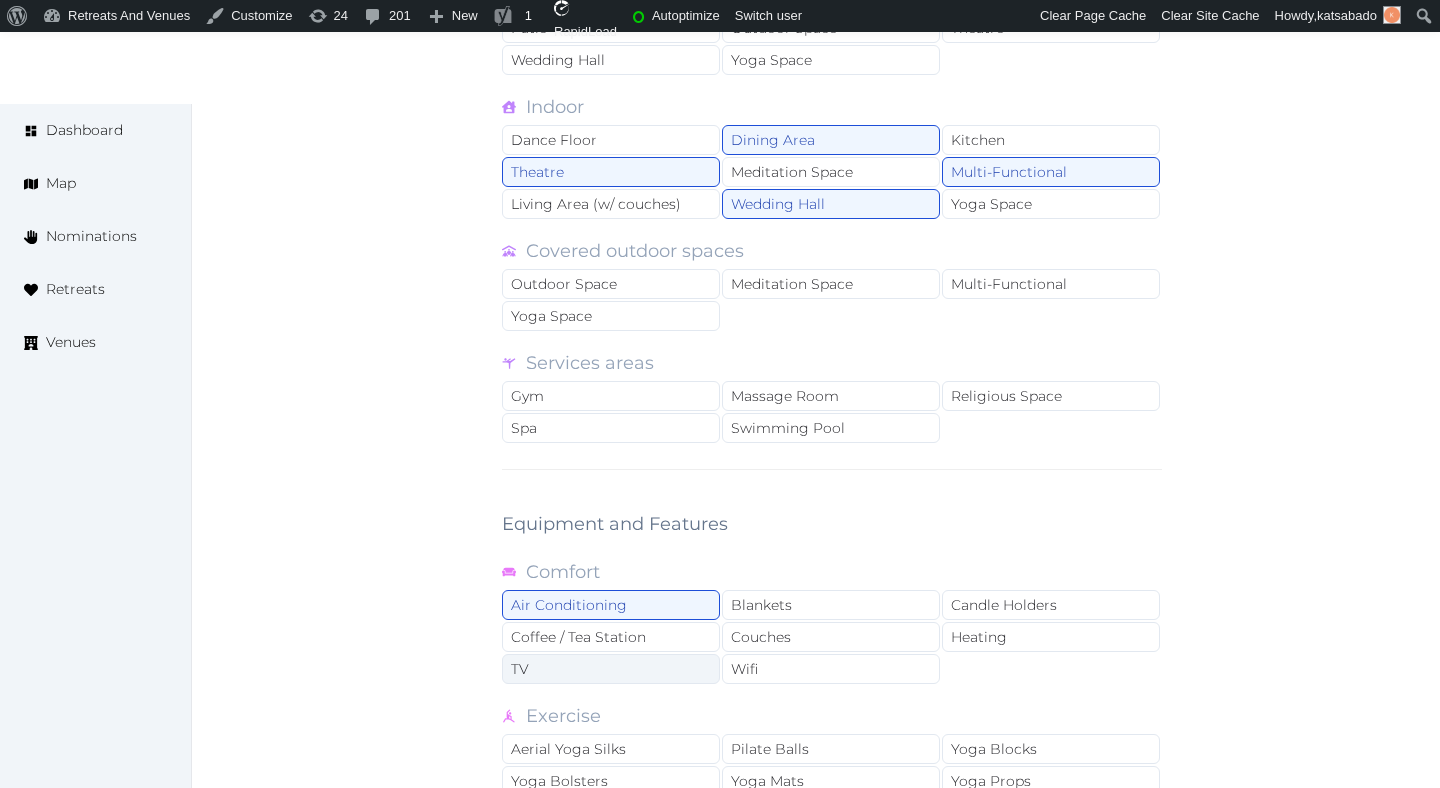 click on "TV" at bounding box center (611, 669) 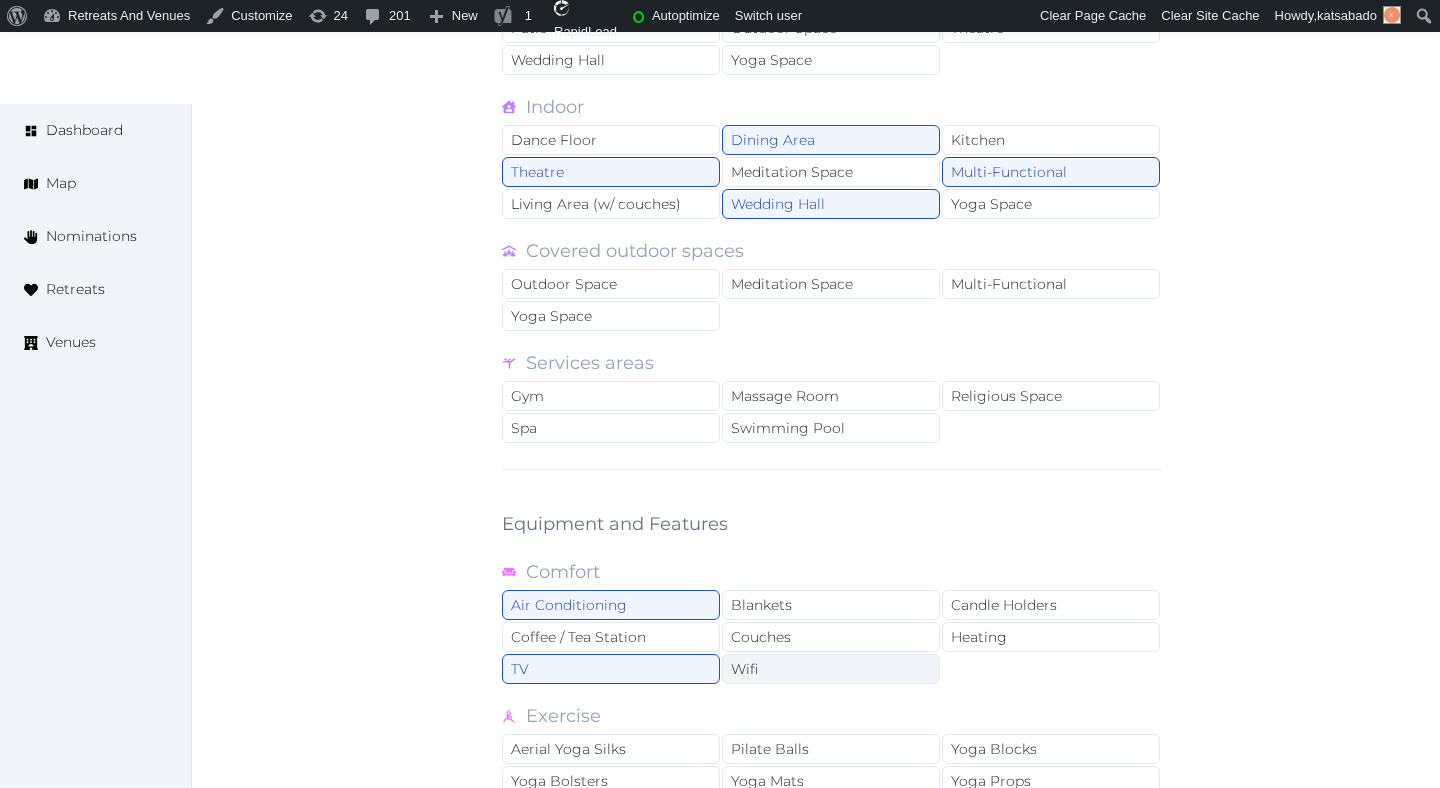 click on "Wifi" at bounding box center (831, 669) 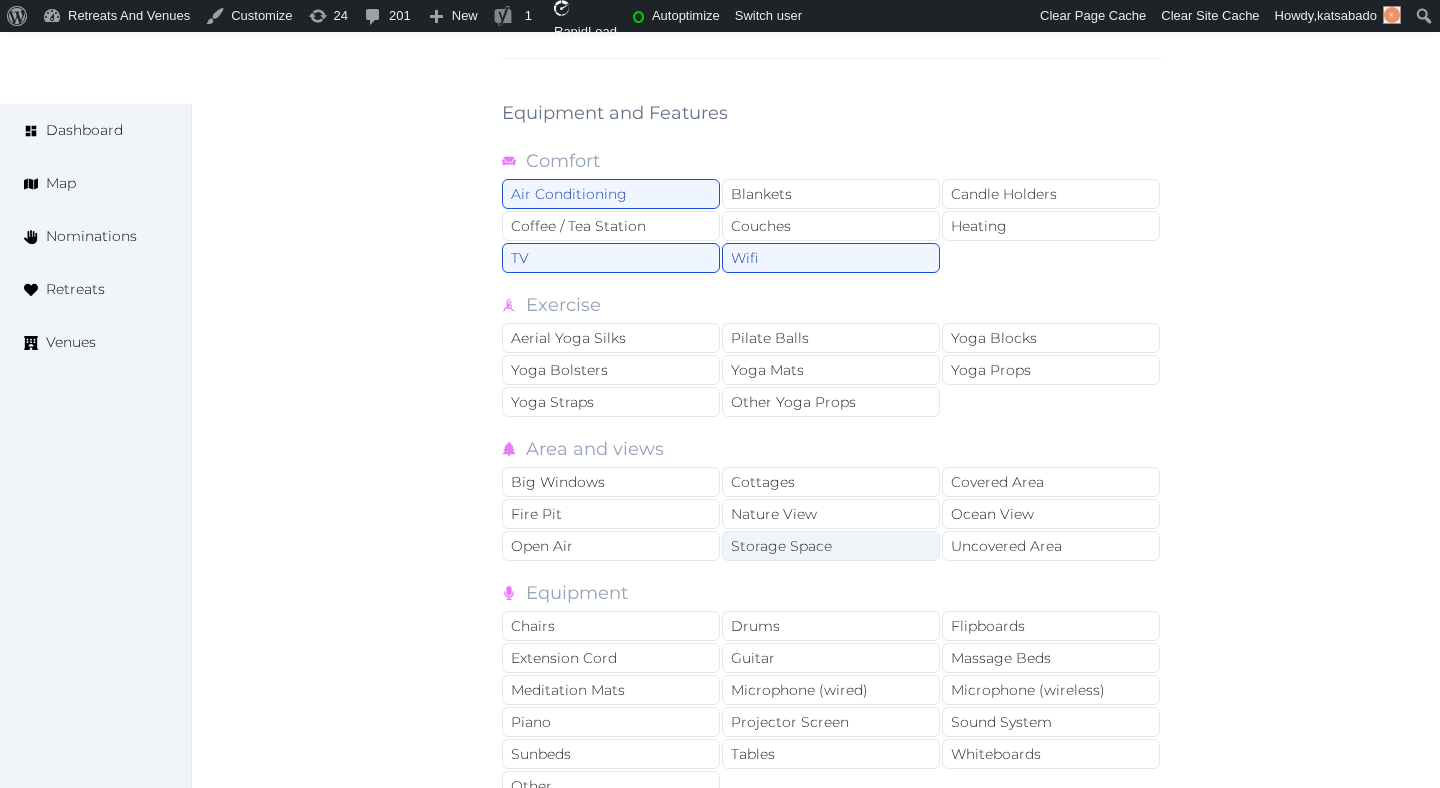 scroll, scrollTop: 2499, scrollLeft: 0, axis: vertical 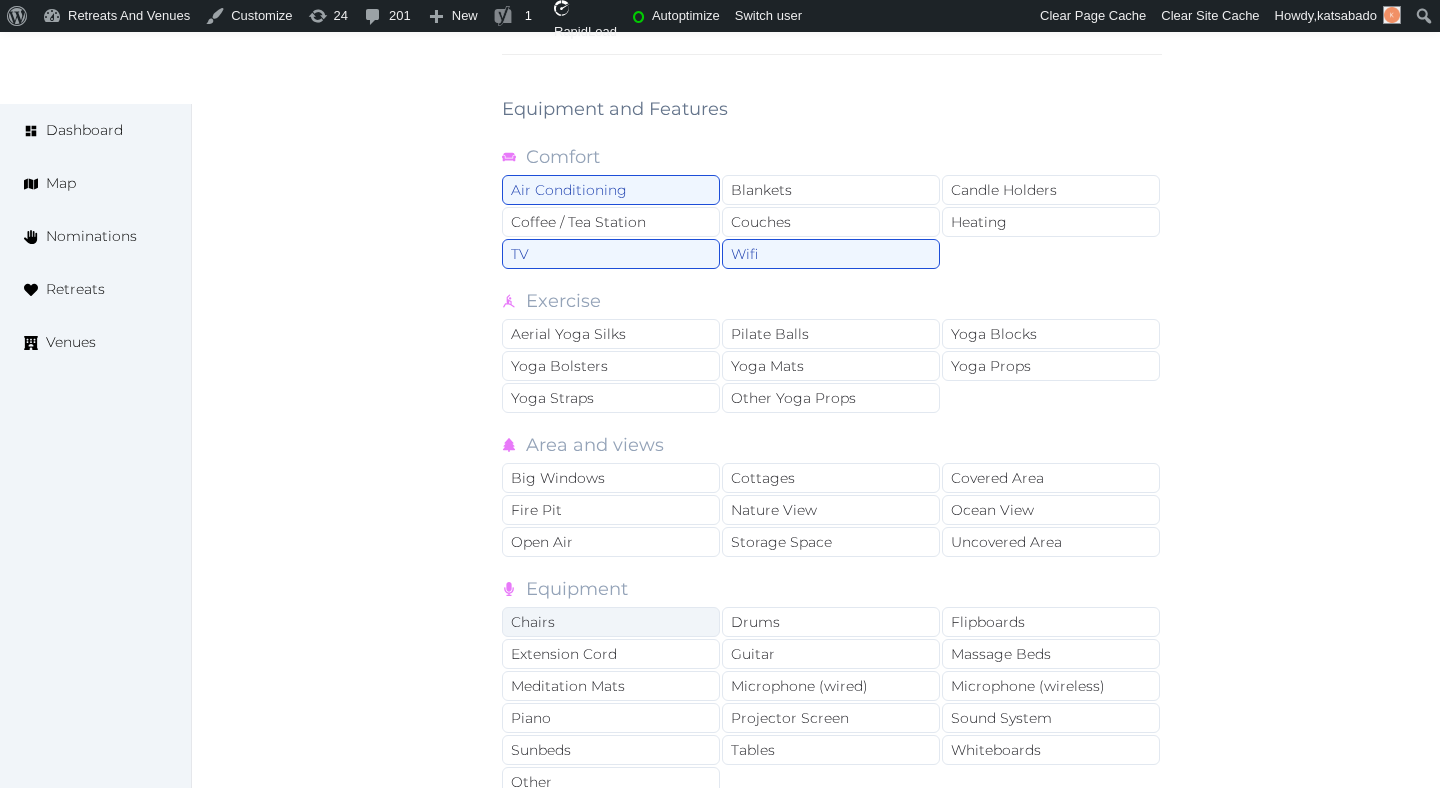 click on "Chairs" at bounding box center [611, 622] 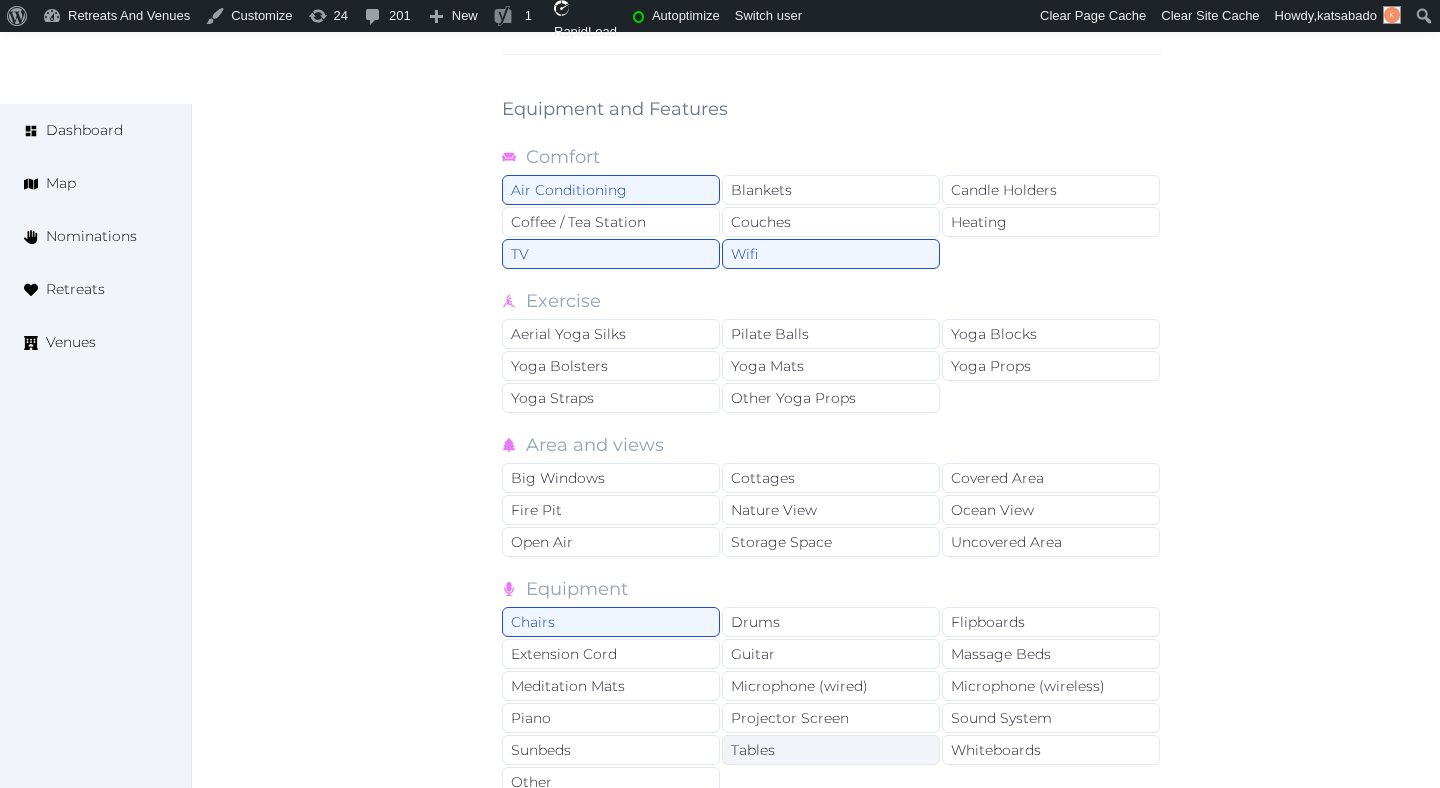 click on "Tables" at bounding box center [831, 750] 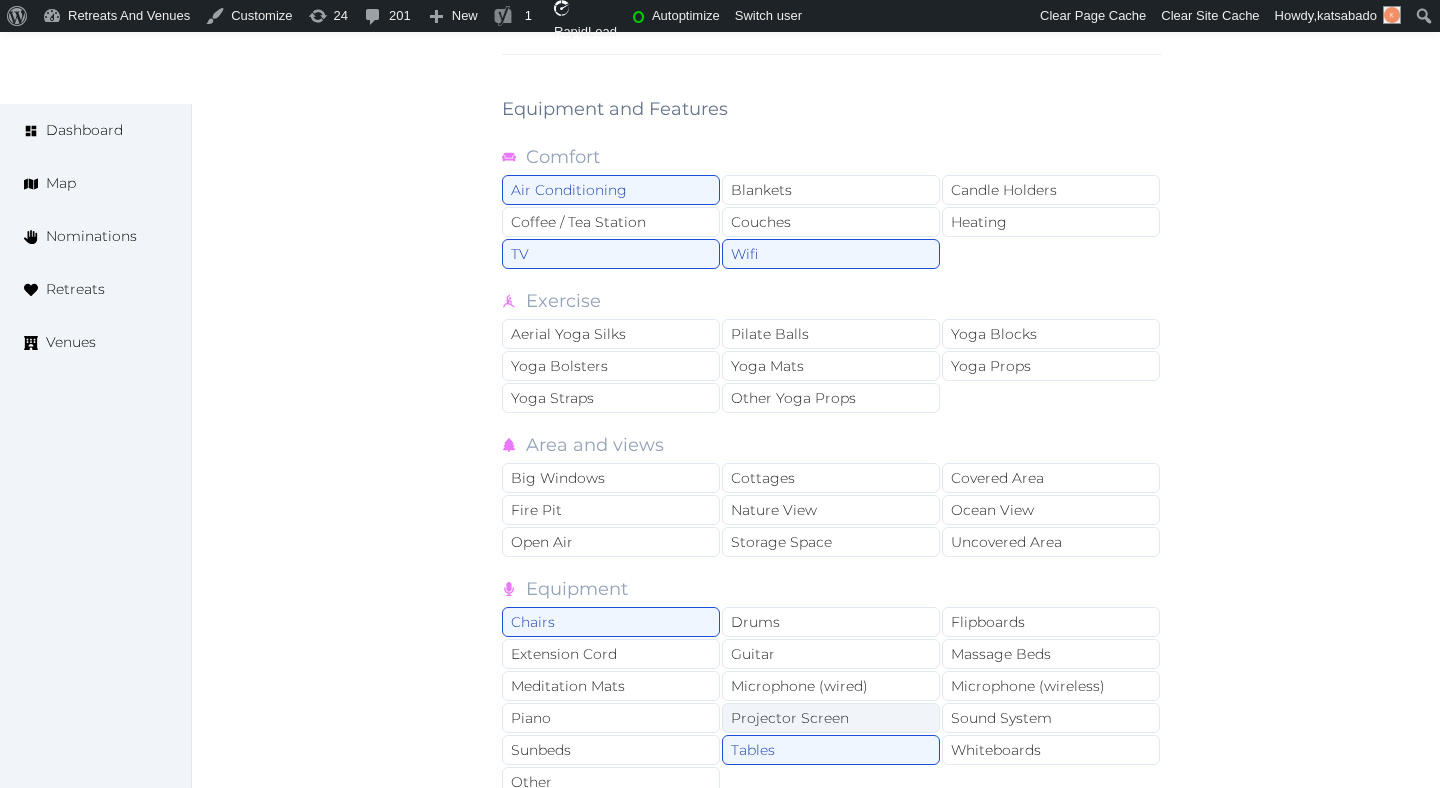 click on "Projector Screen" at bounding box center (831, 718) 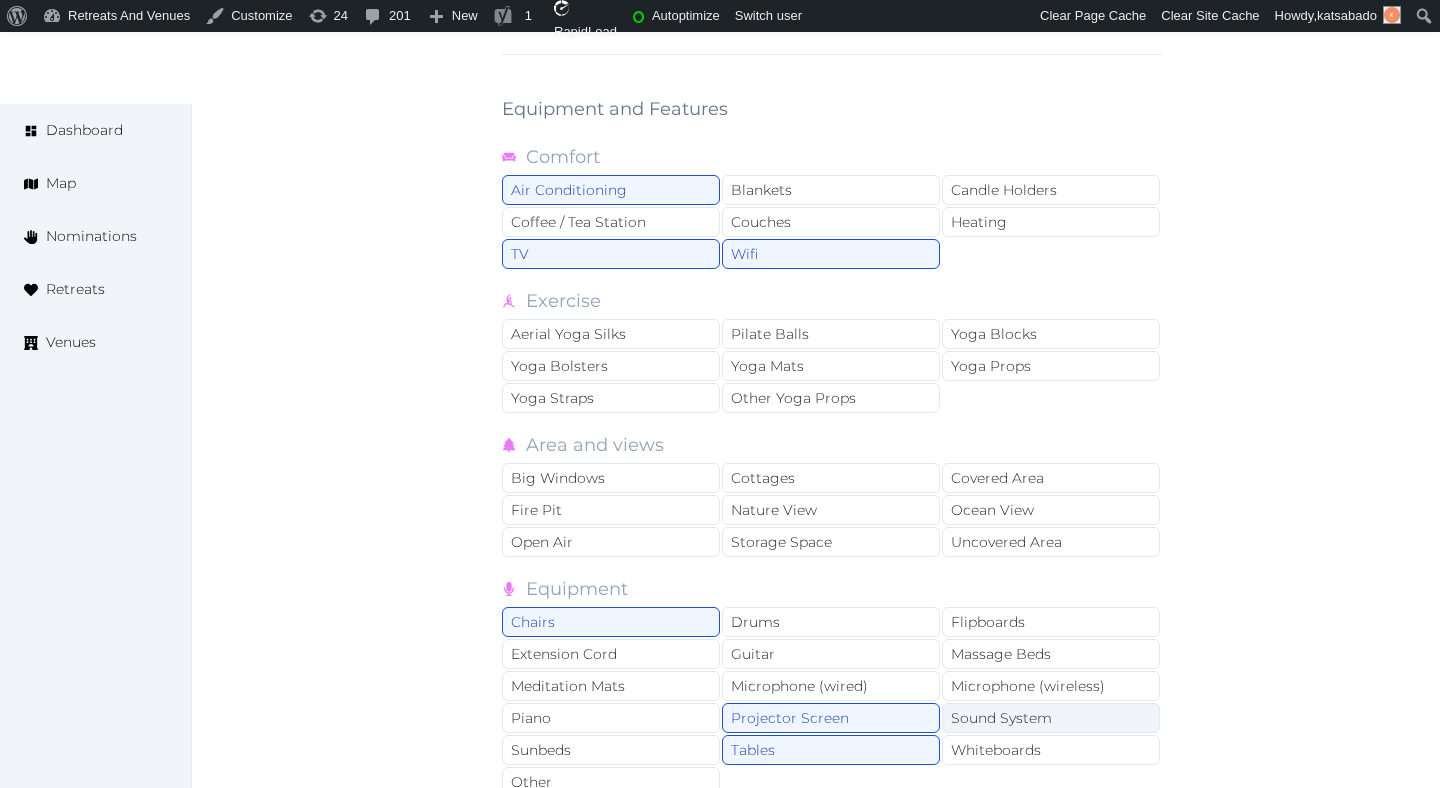 click on "Sound System" at bounding box center (1051, 718) 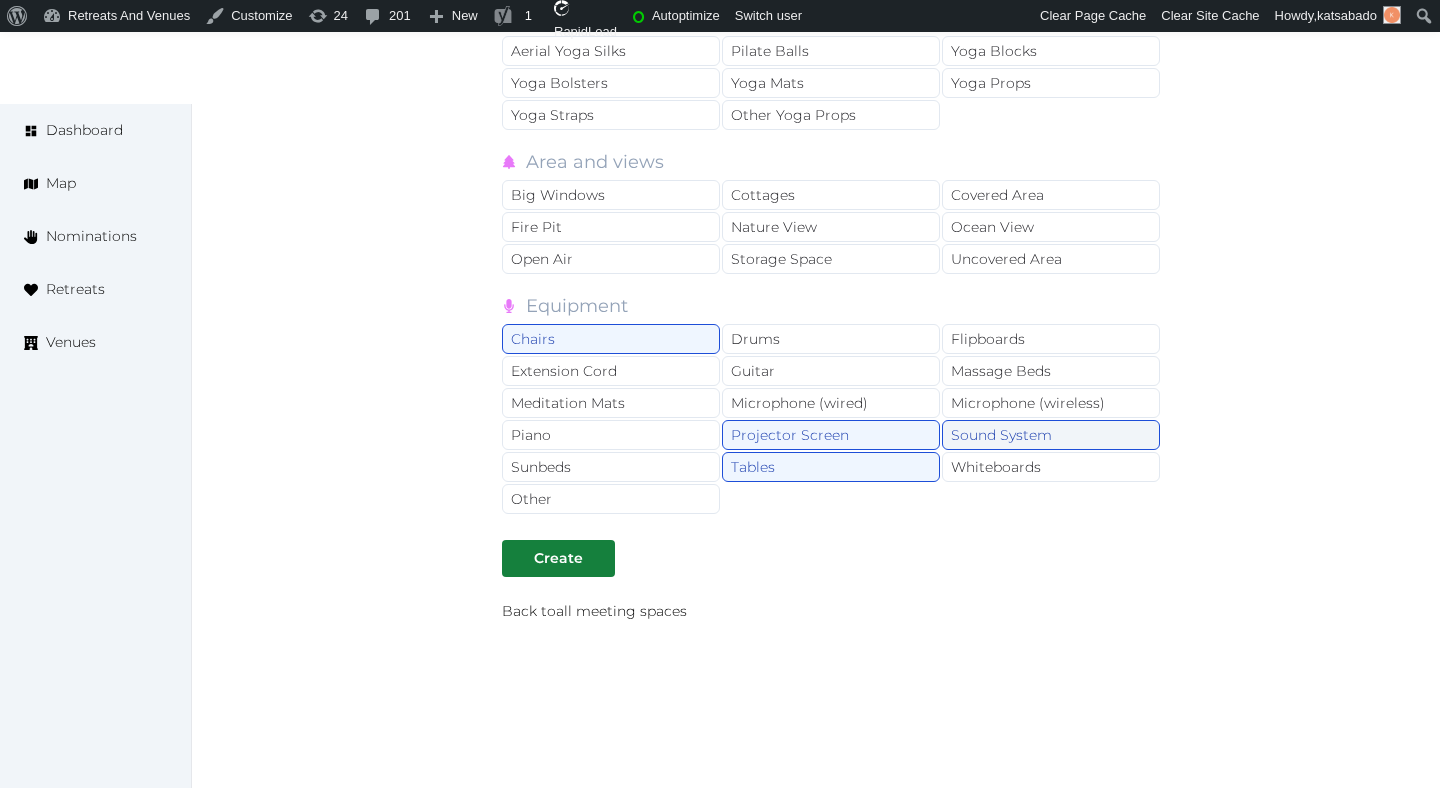 scroll, scrollTop: 2839, scrollLeft: 0, axis: vertical 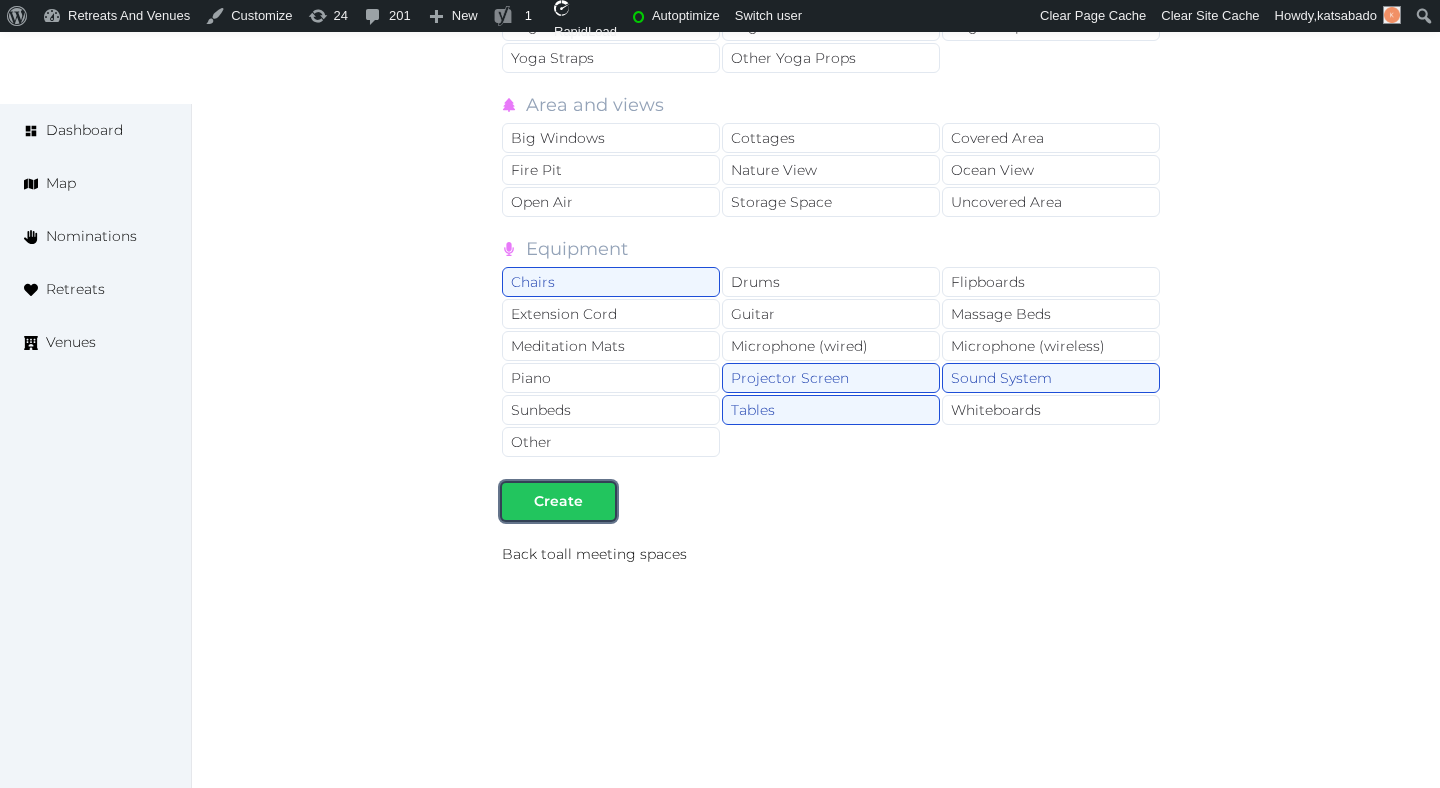 click at bounding box center [599, 501] 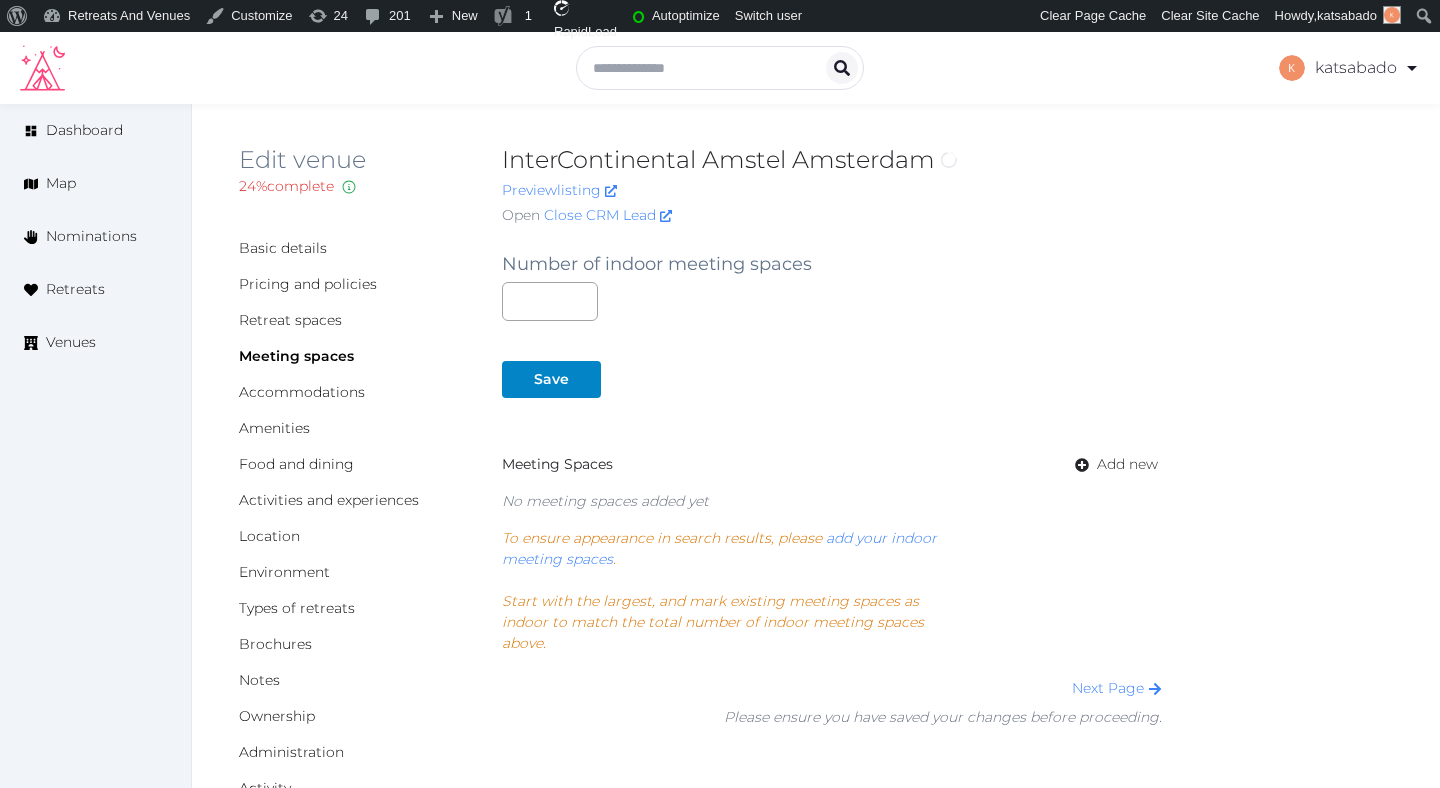 scroll, scrollTop: 0, scrollLeft: 0, axis: both 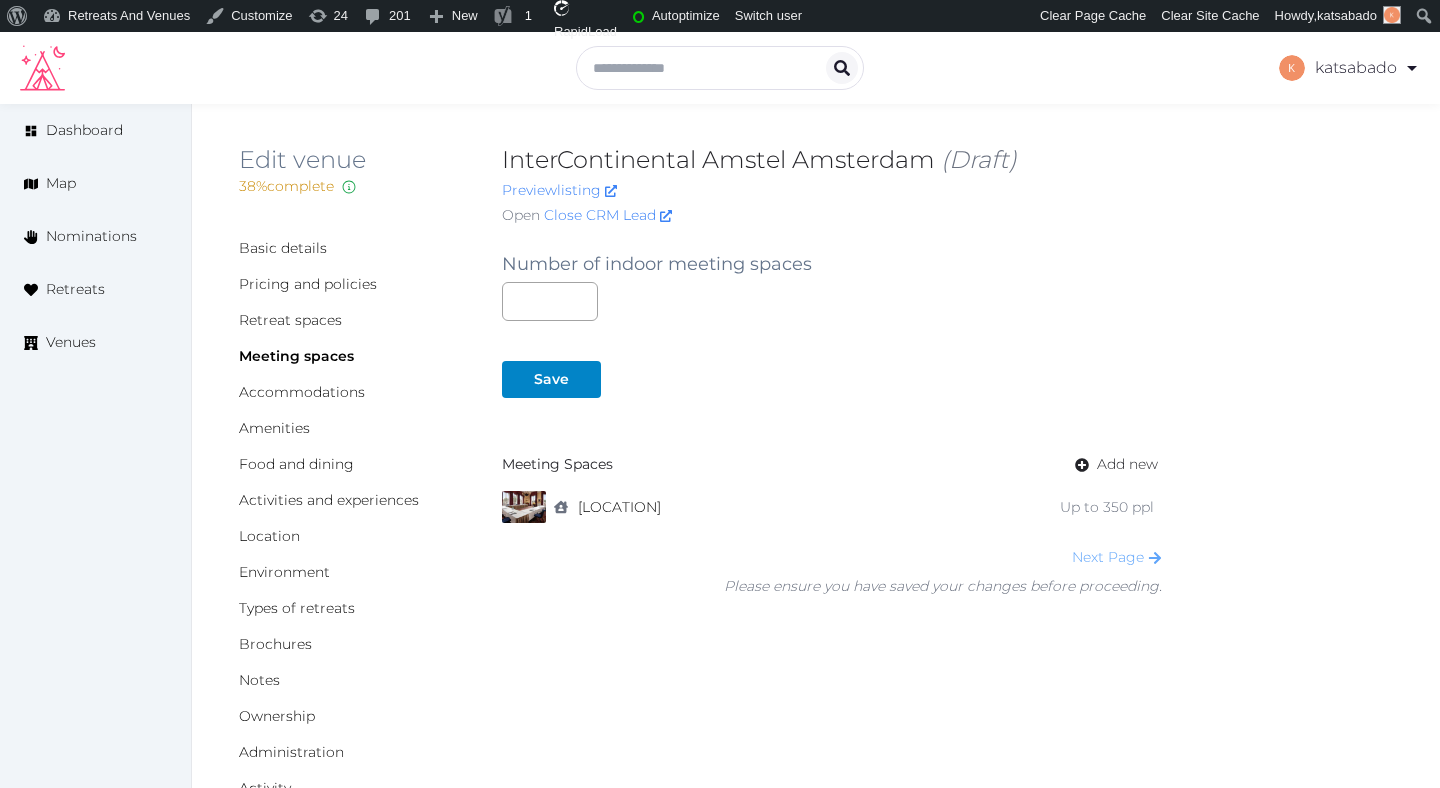 click on "Next Page" at bounding box center [1117, 557] 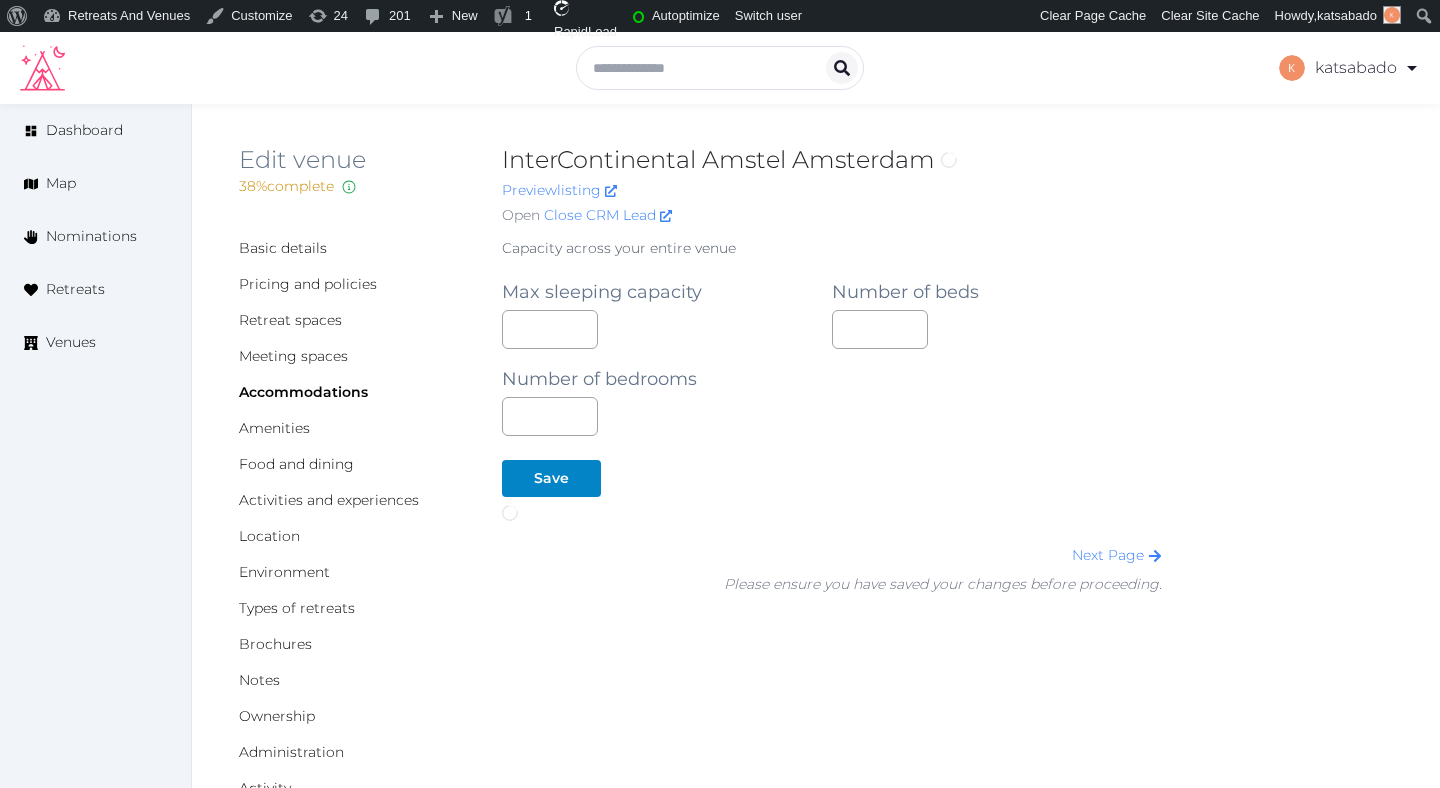 scroll, scrollTop: 0, scrollLeft: 0, axis: both 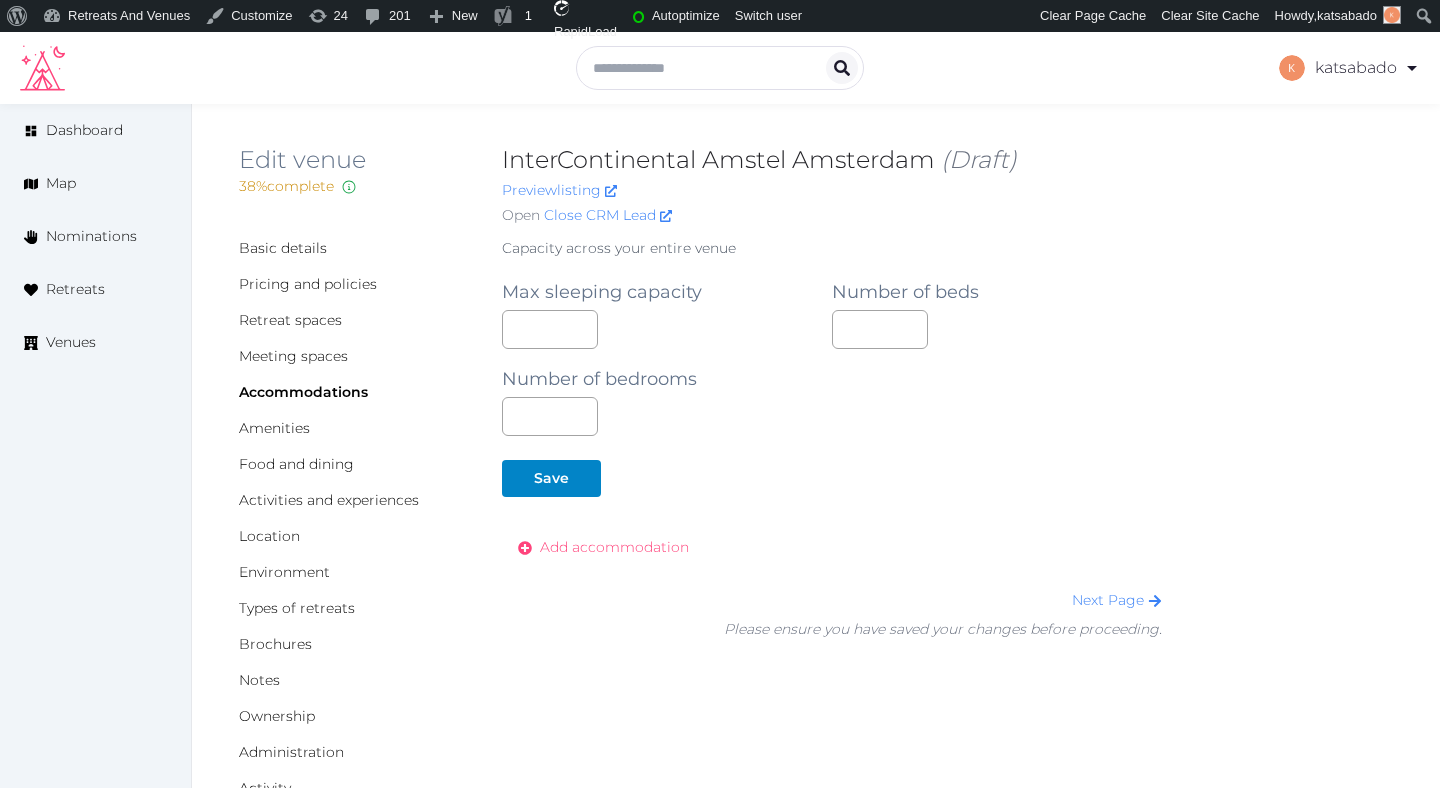 click on "Add accommodation" at bounding box center [614, 547] 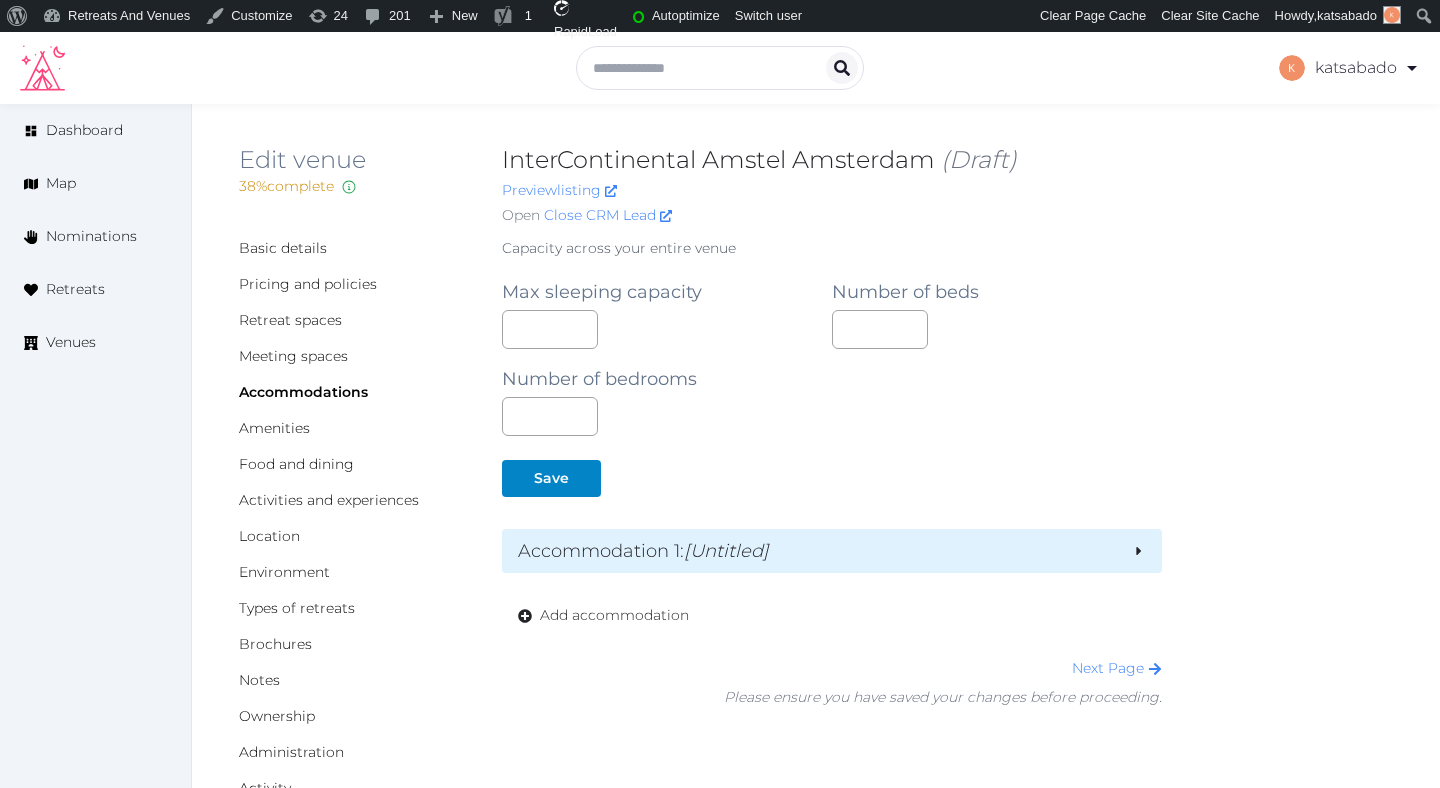 click on "Accommodation 1 :  [Untitled]" at bounding box center [817, 551] 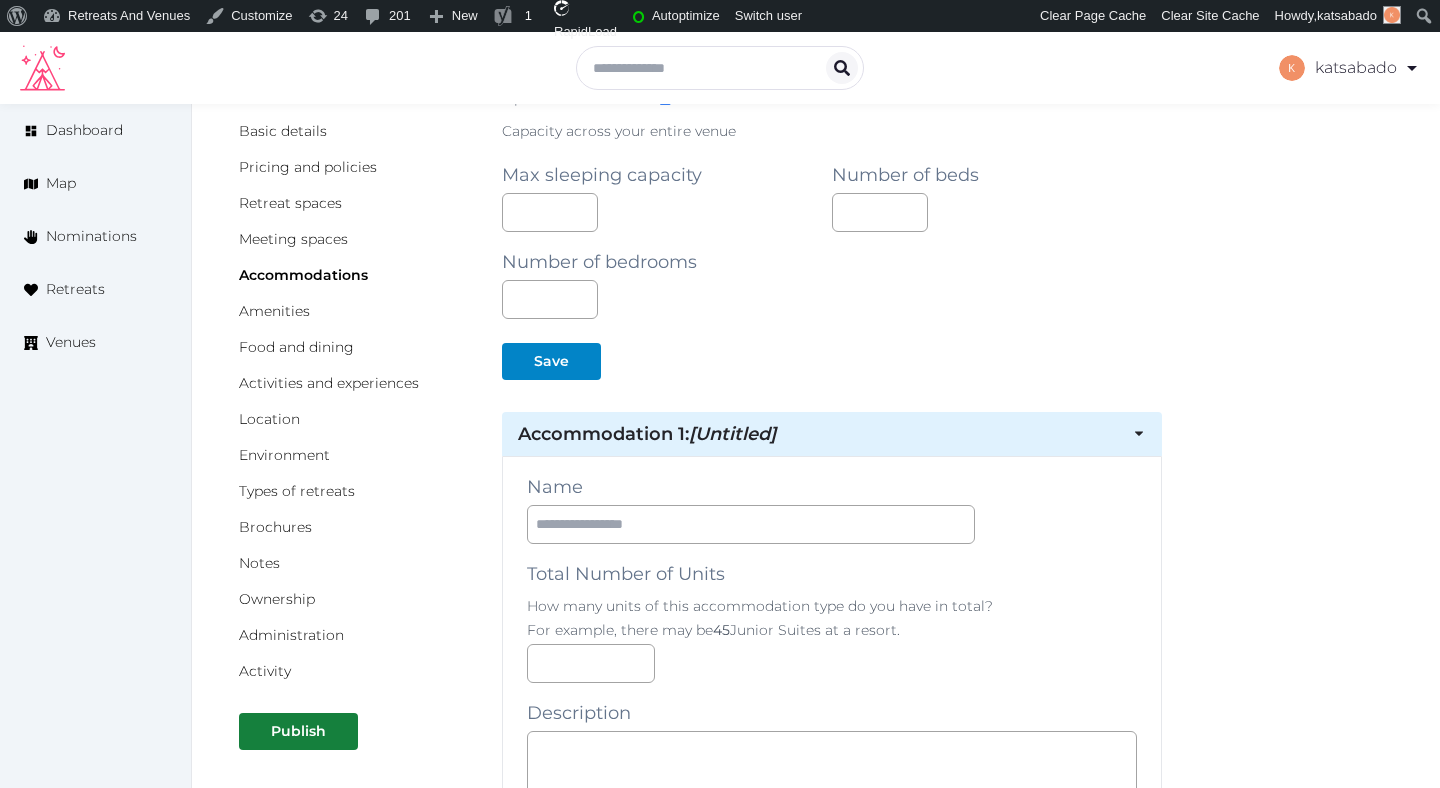 scroll, scrollTop: 192, scrollLeft: 0, axis: vertical 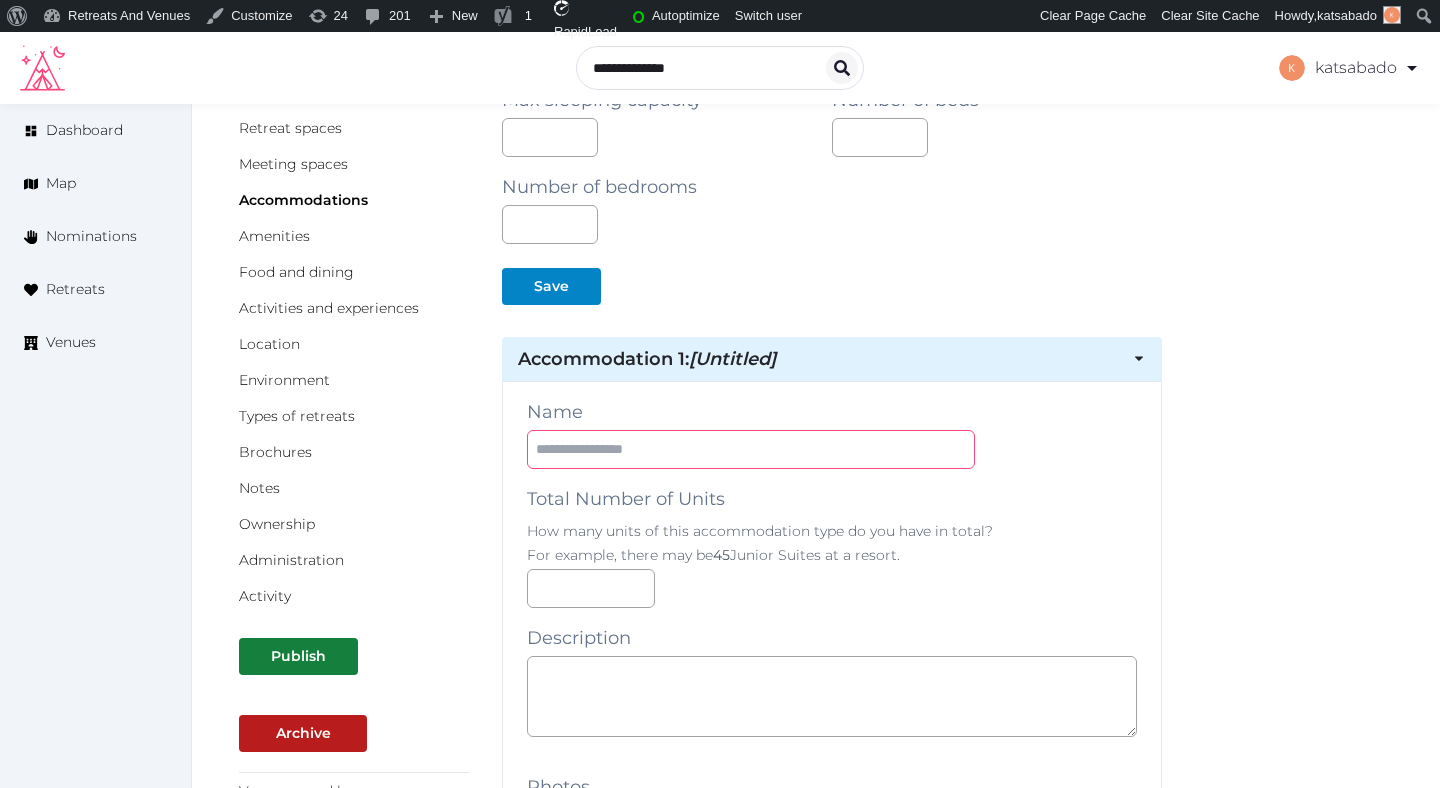 click at bounding box center [751, 449] 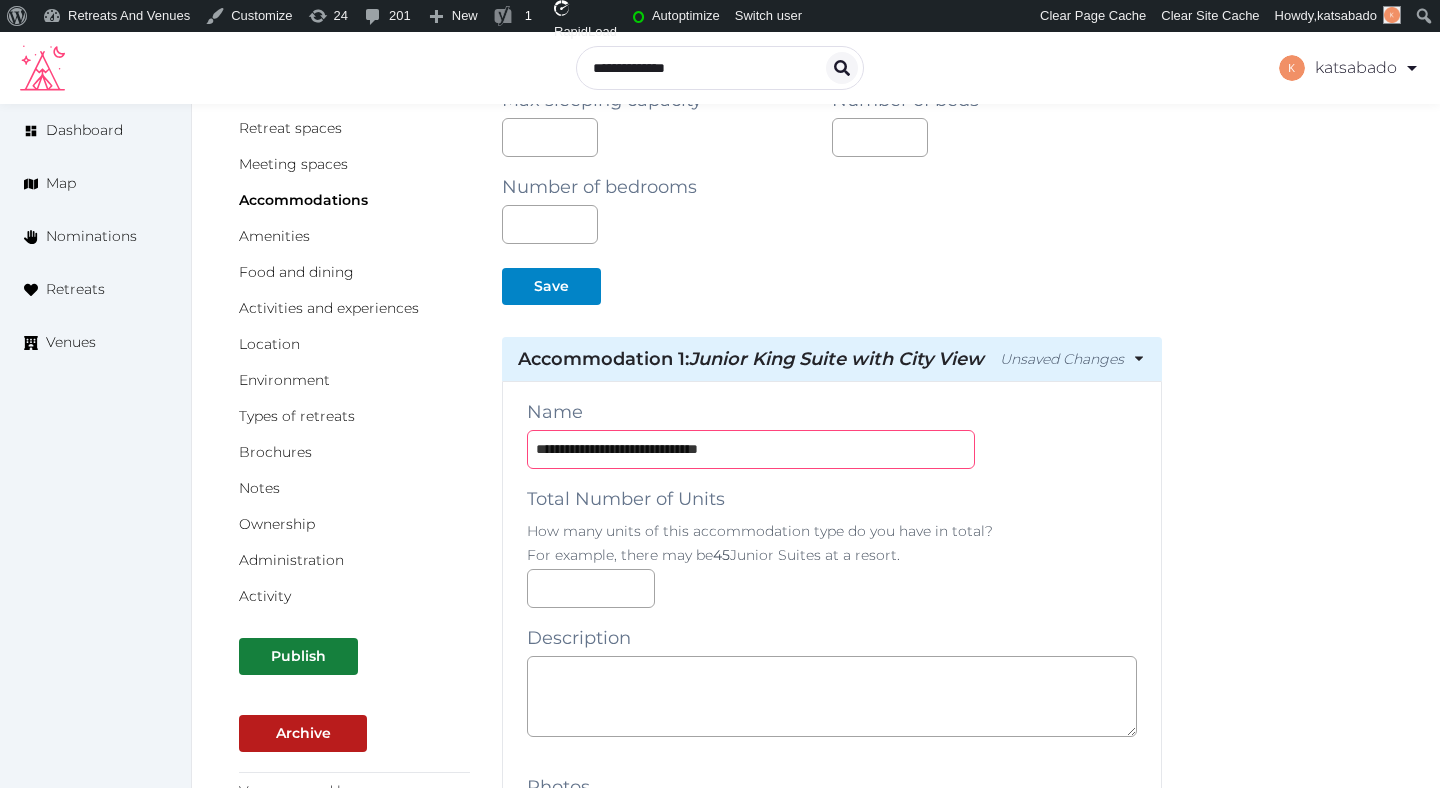 type on "**********" 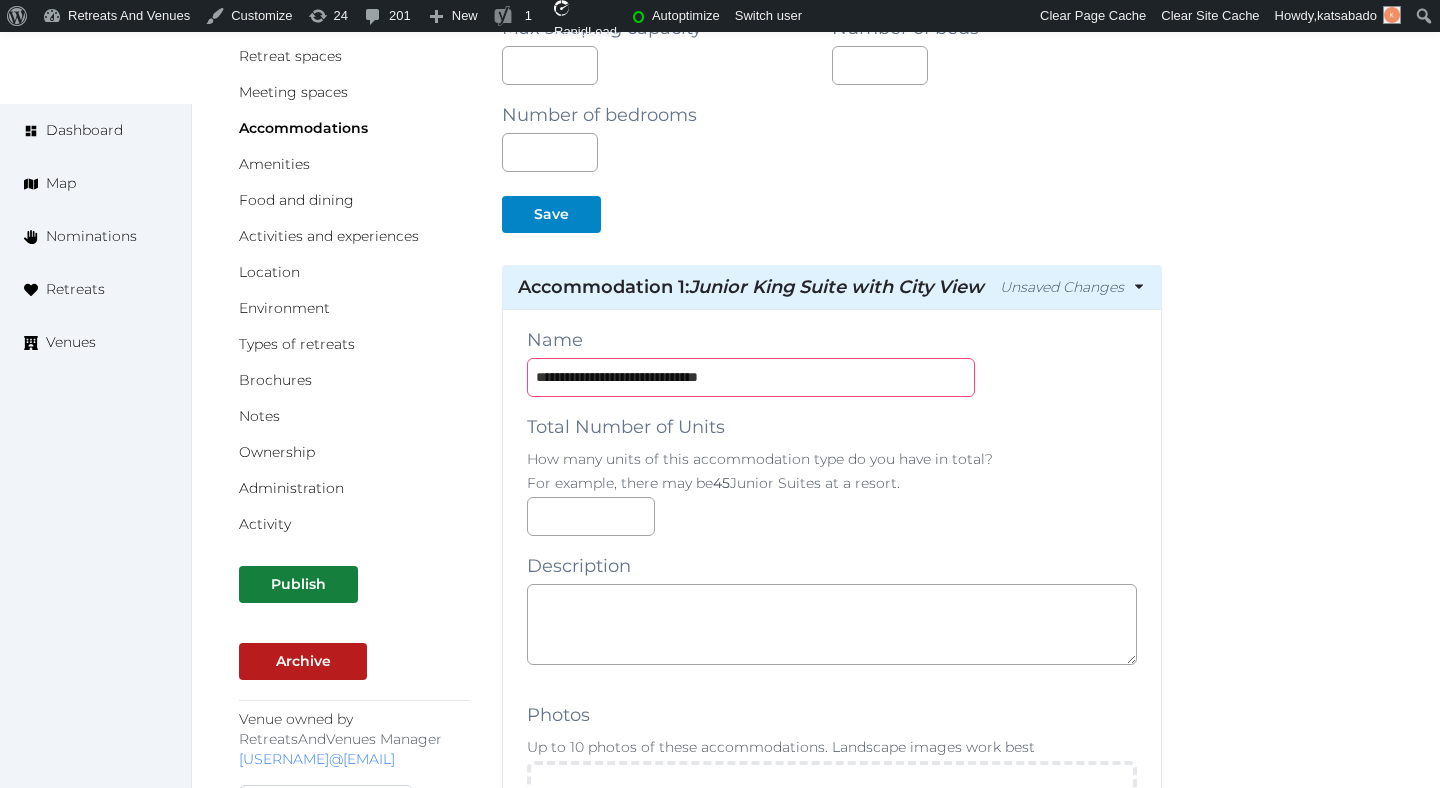 scroll, scrollTop: 438, scrollLeft: 0, axis: vertical 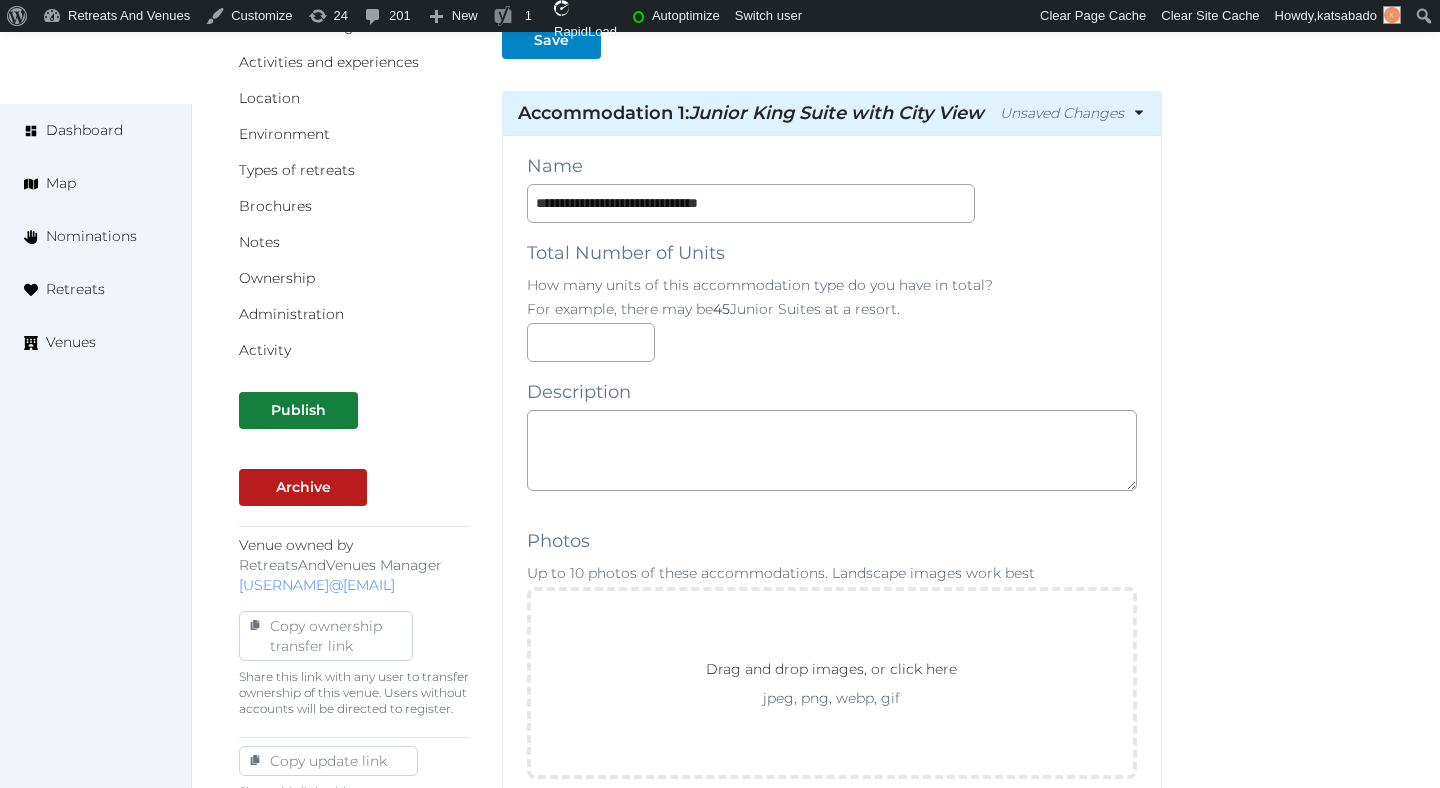 click on "**********" at bounding box center (832, 1429) 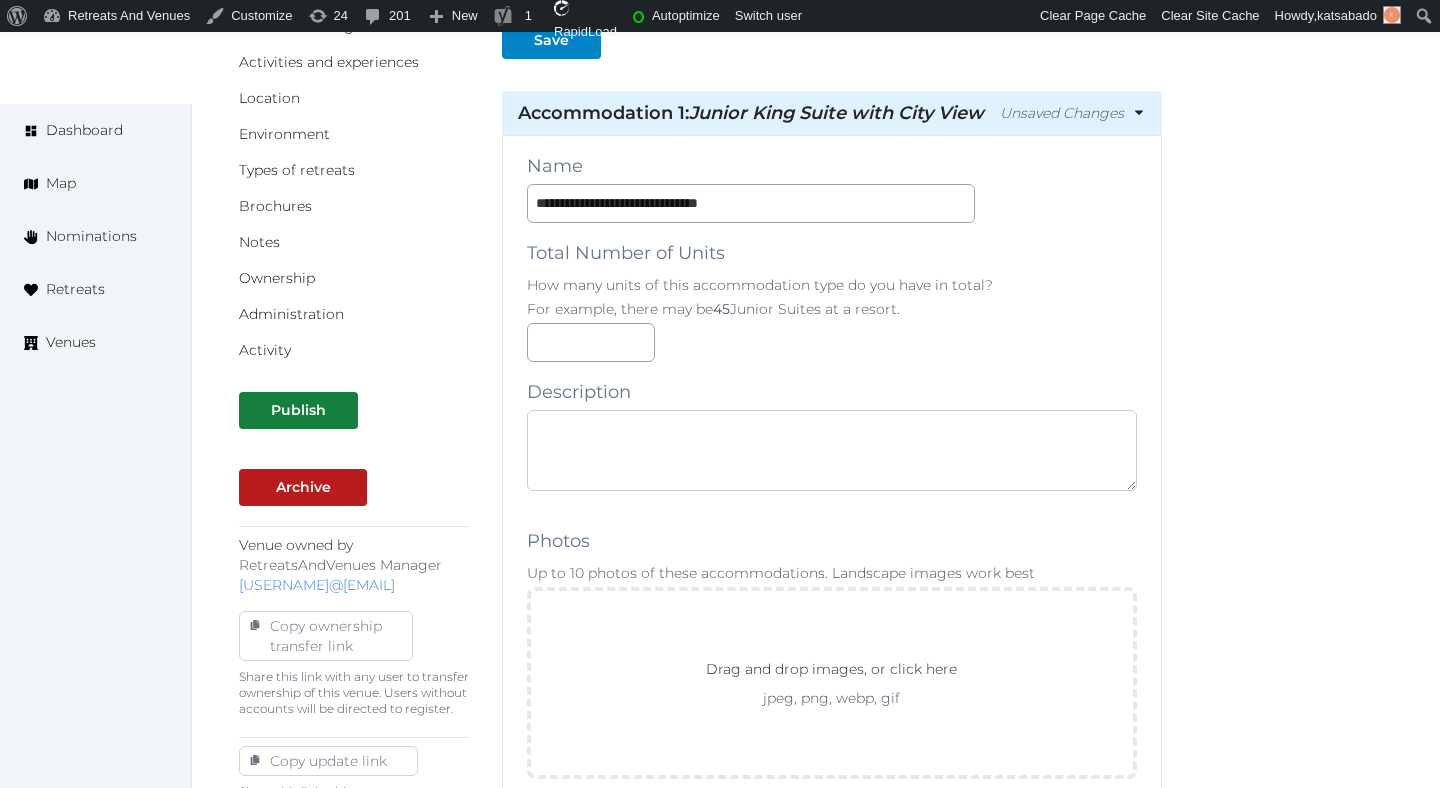 click at bounding box center (832, 450) 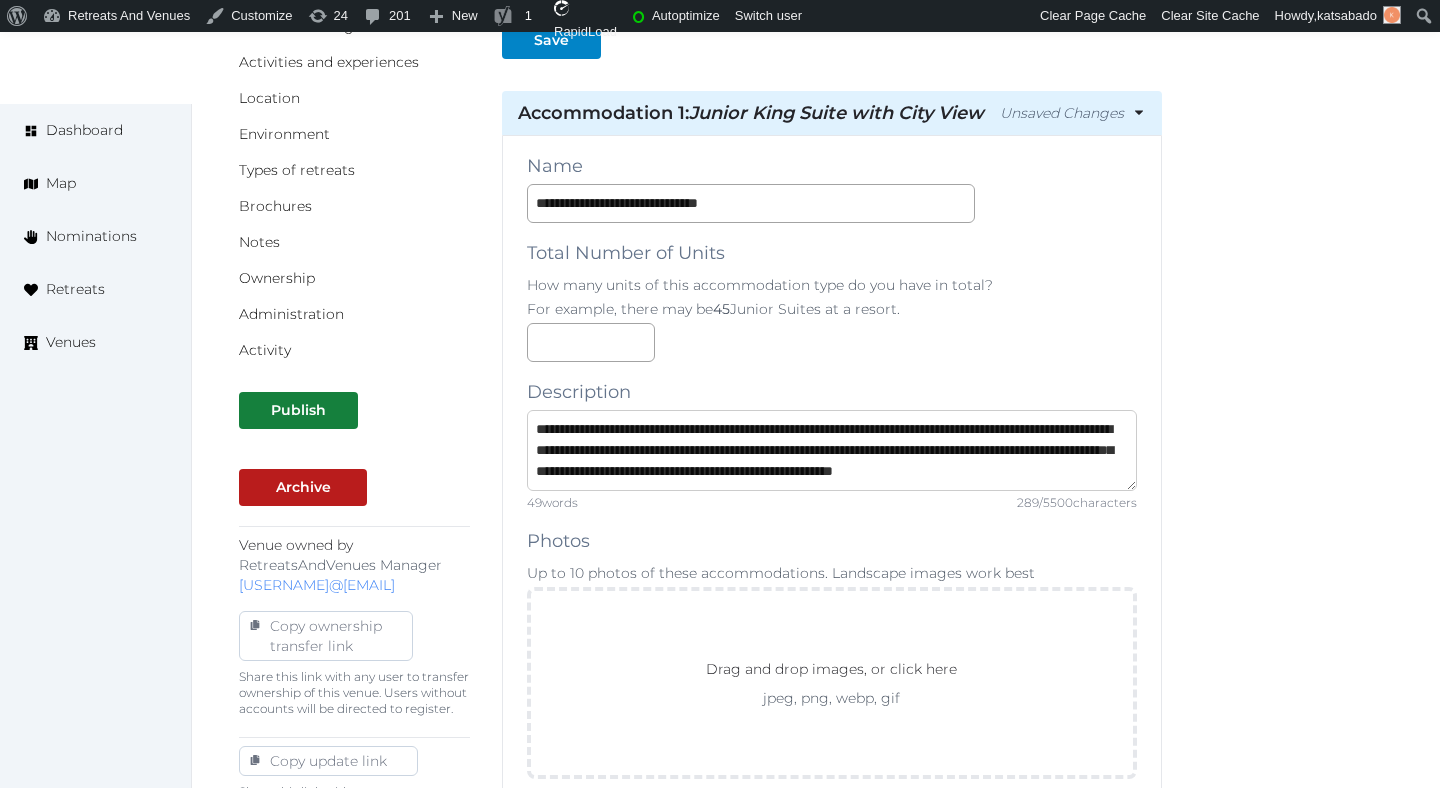 scroll, scrollTop: 21, scrollLeft: 0, axis: vertical 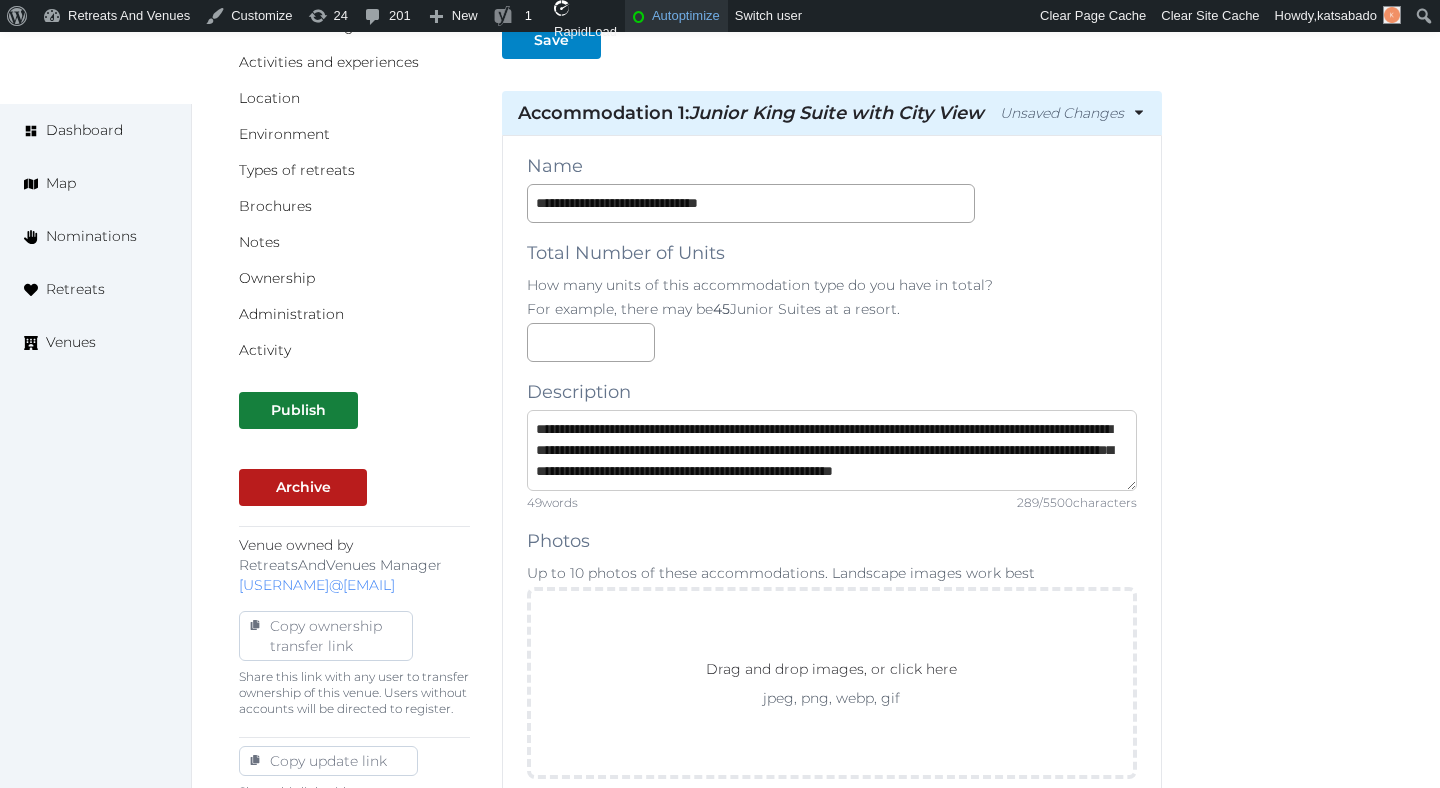 type on "**********" 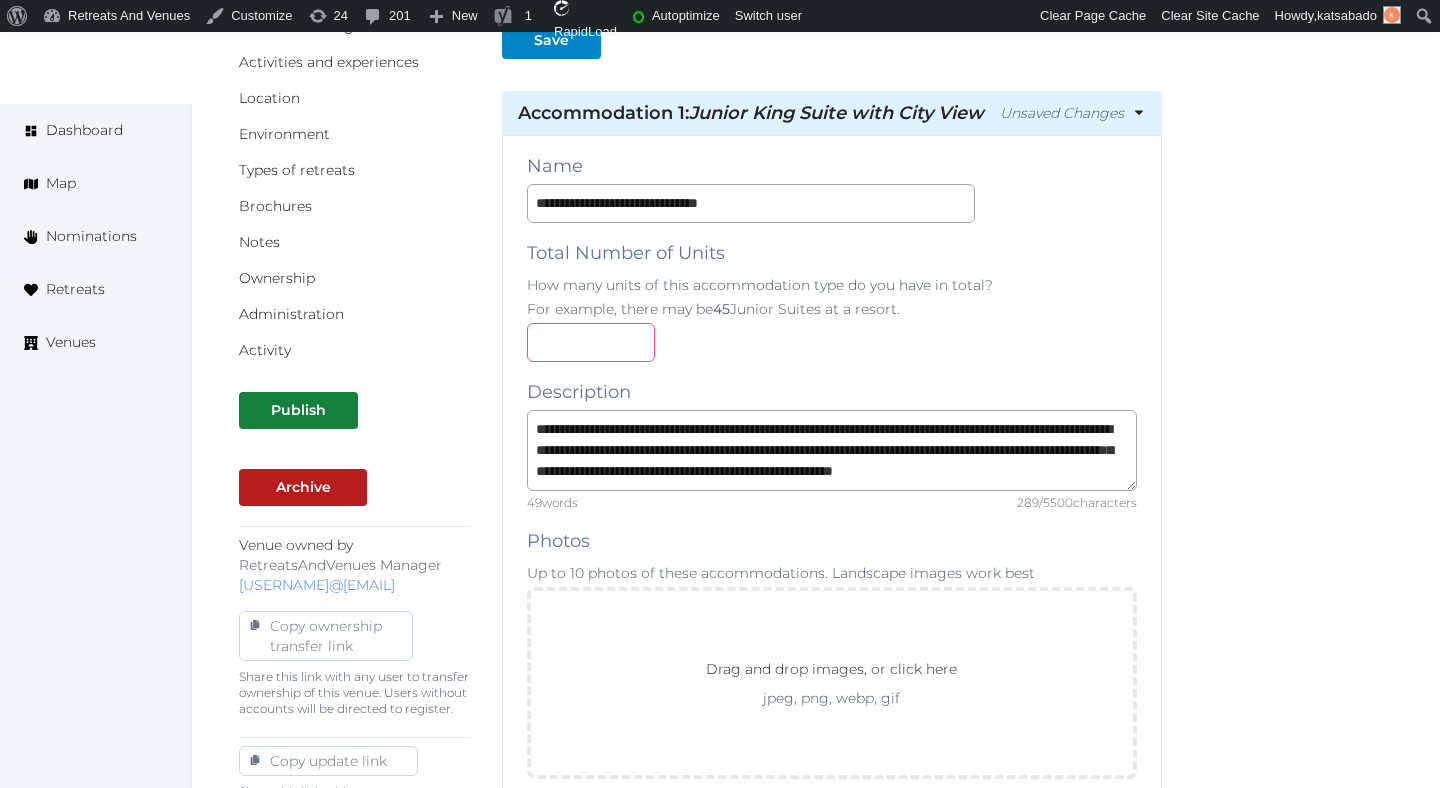 click at bounding box center [591, 342] 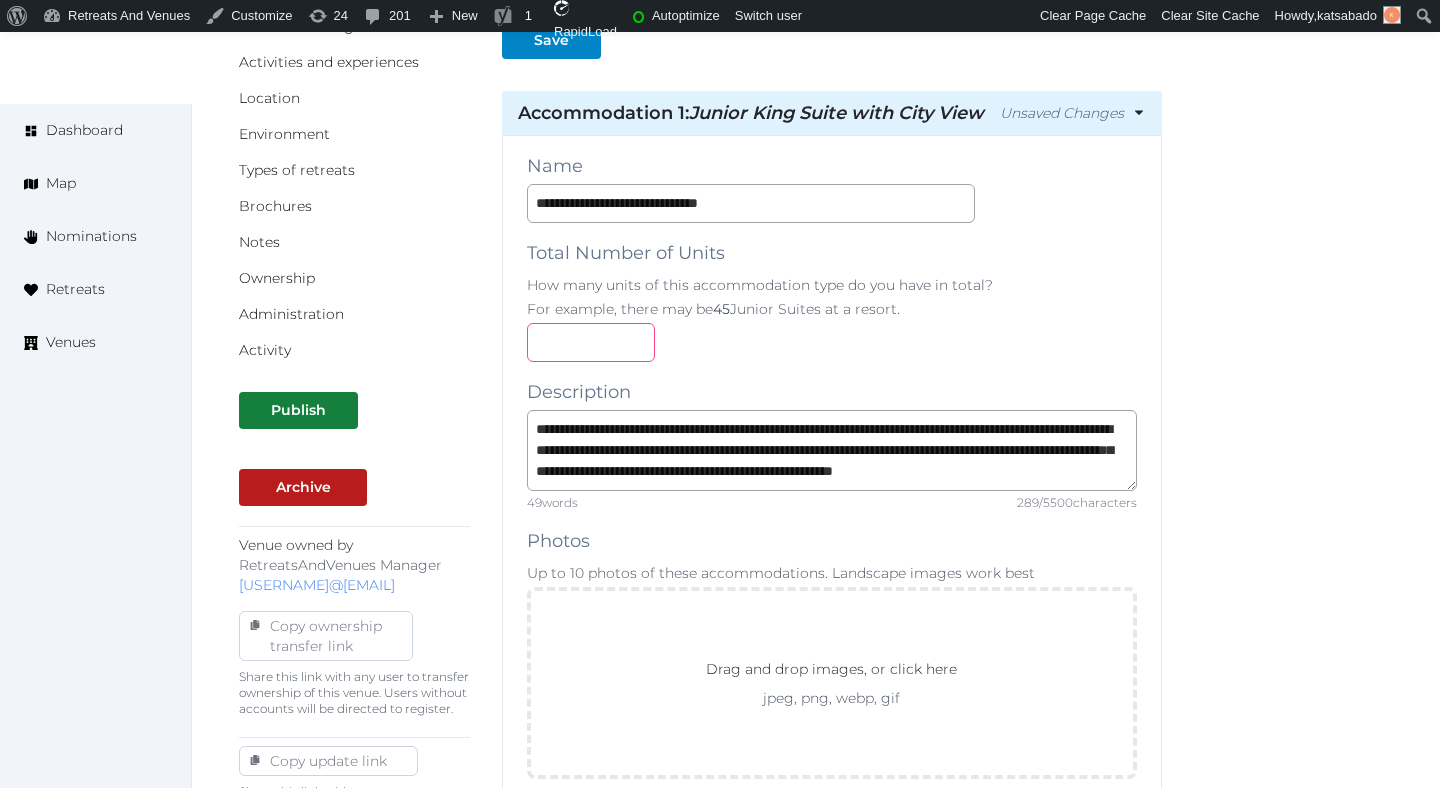 type on "*" 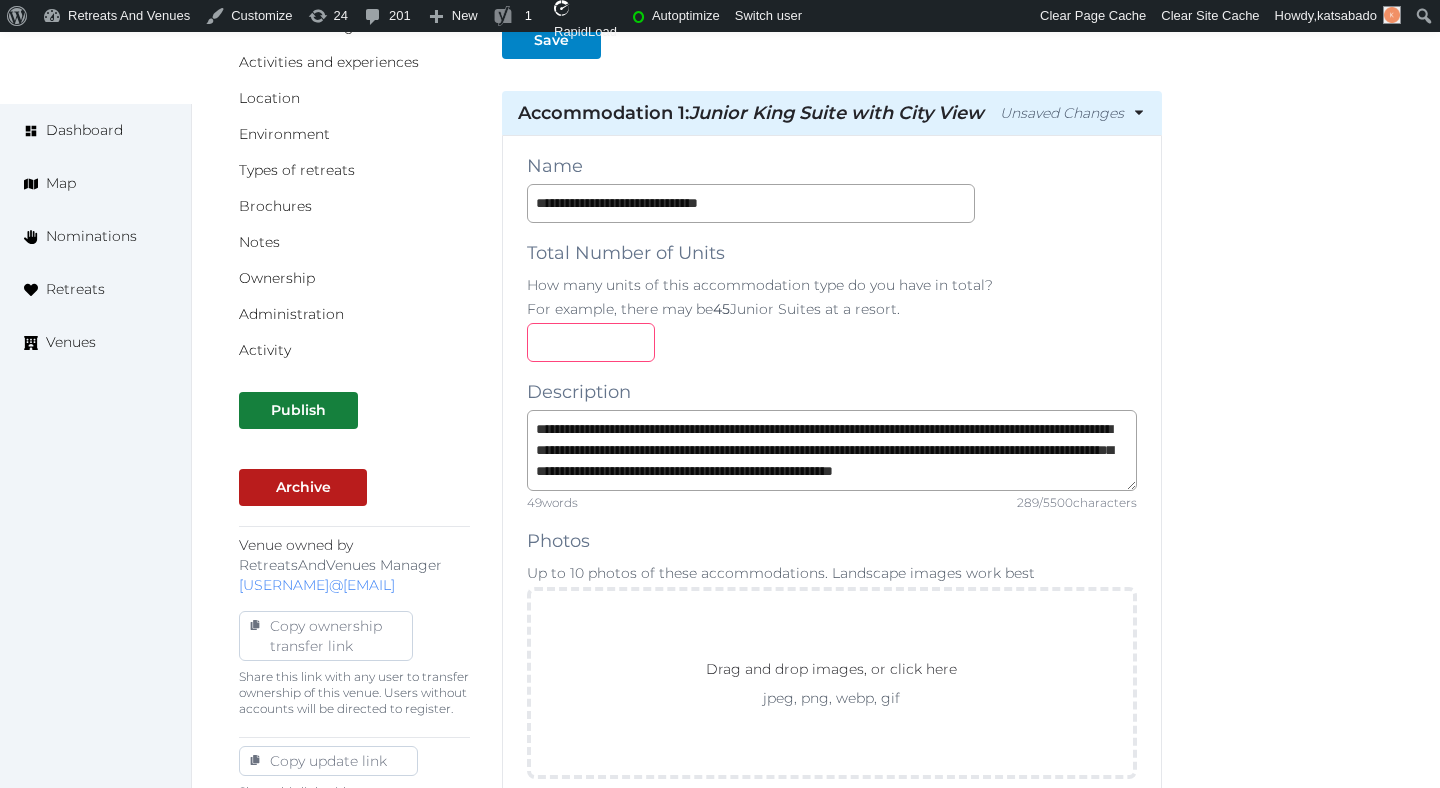 click on "**********" at bounding box center (816, 1423) 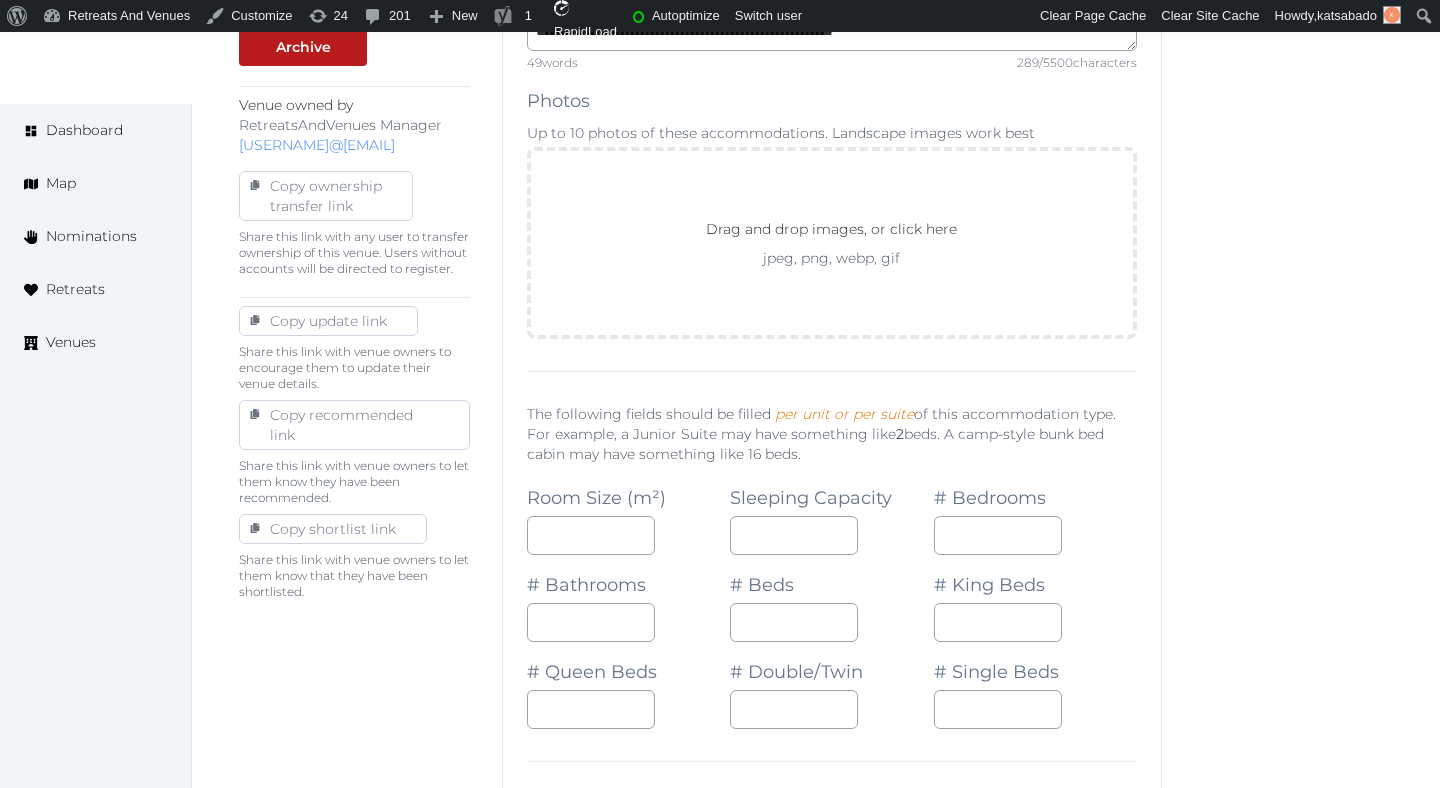 scroll, scrollTop: 920, scrollLeft: 0, axis: vertical 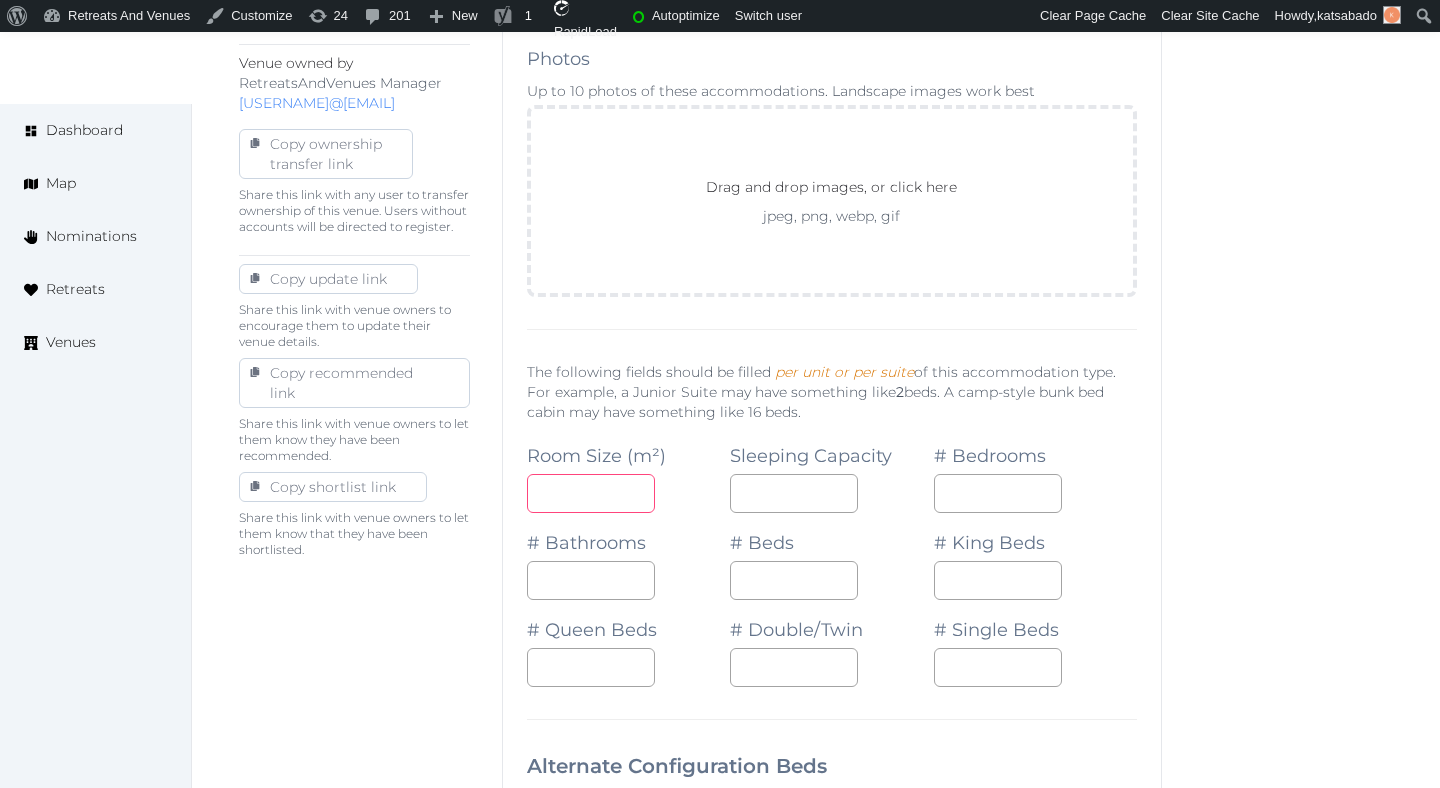 click at bounding box center [591, 493] 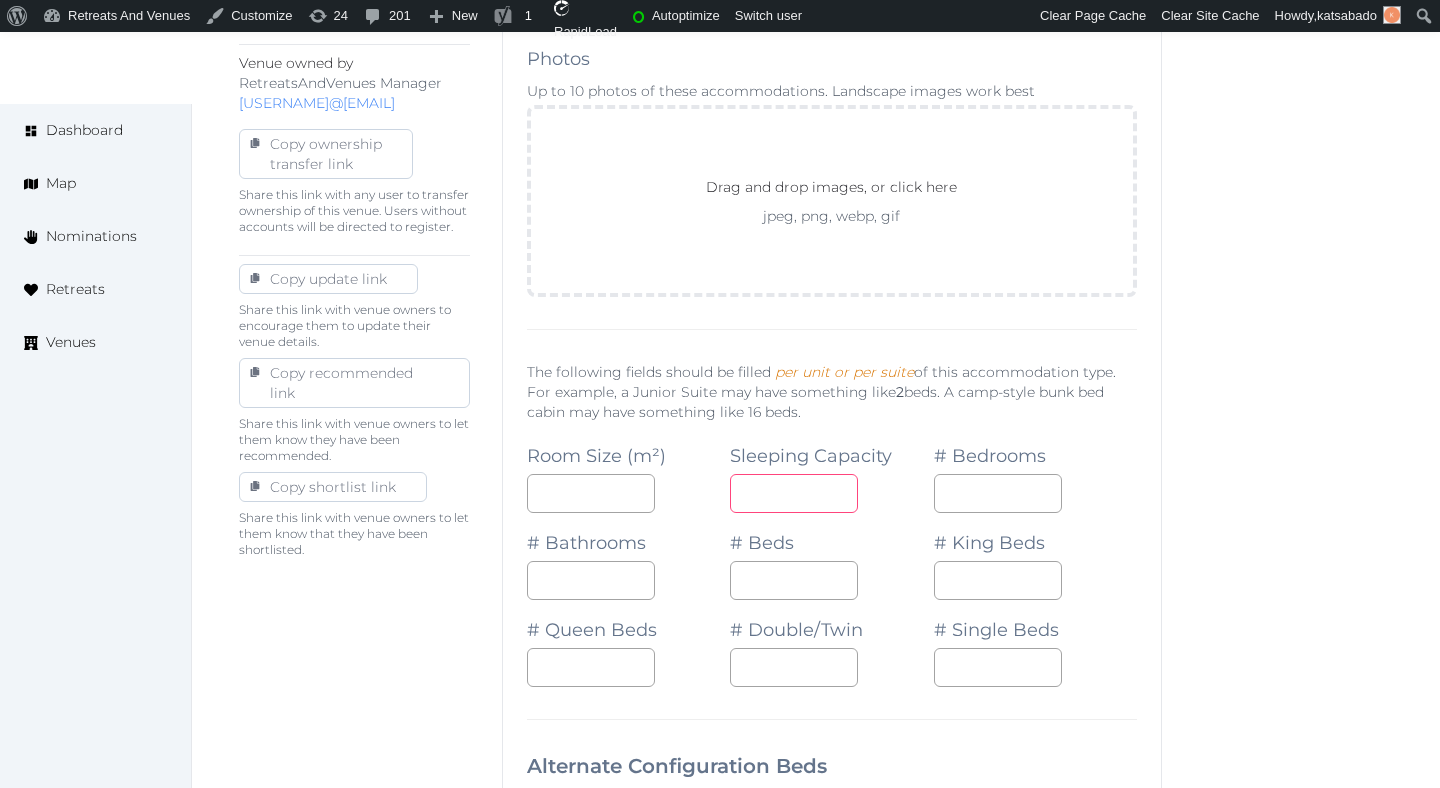 click at bounding box center (794, 493) 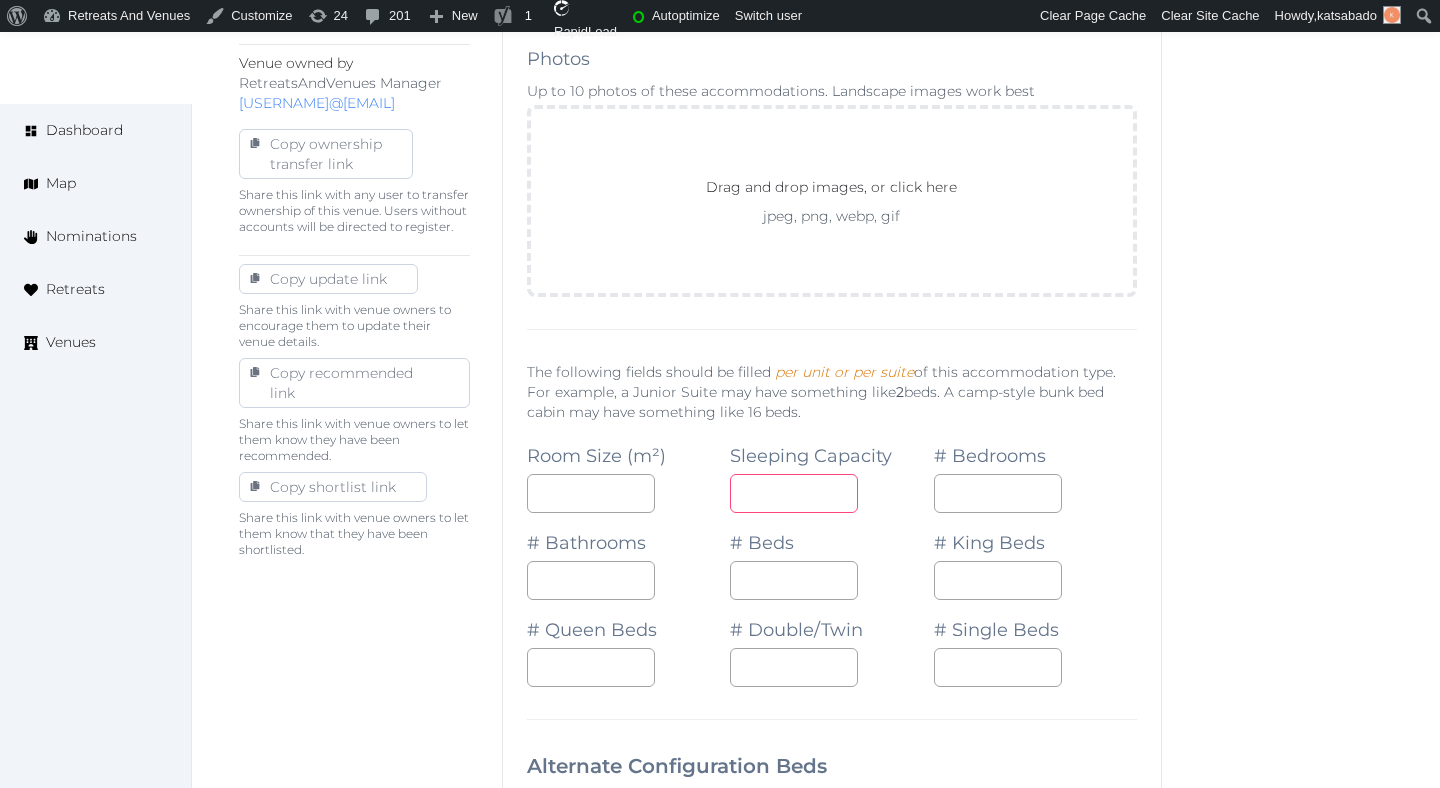 type on "*" 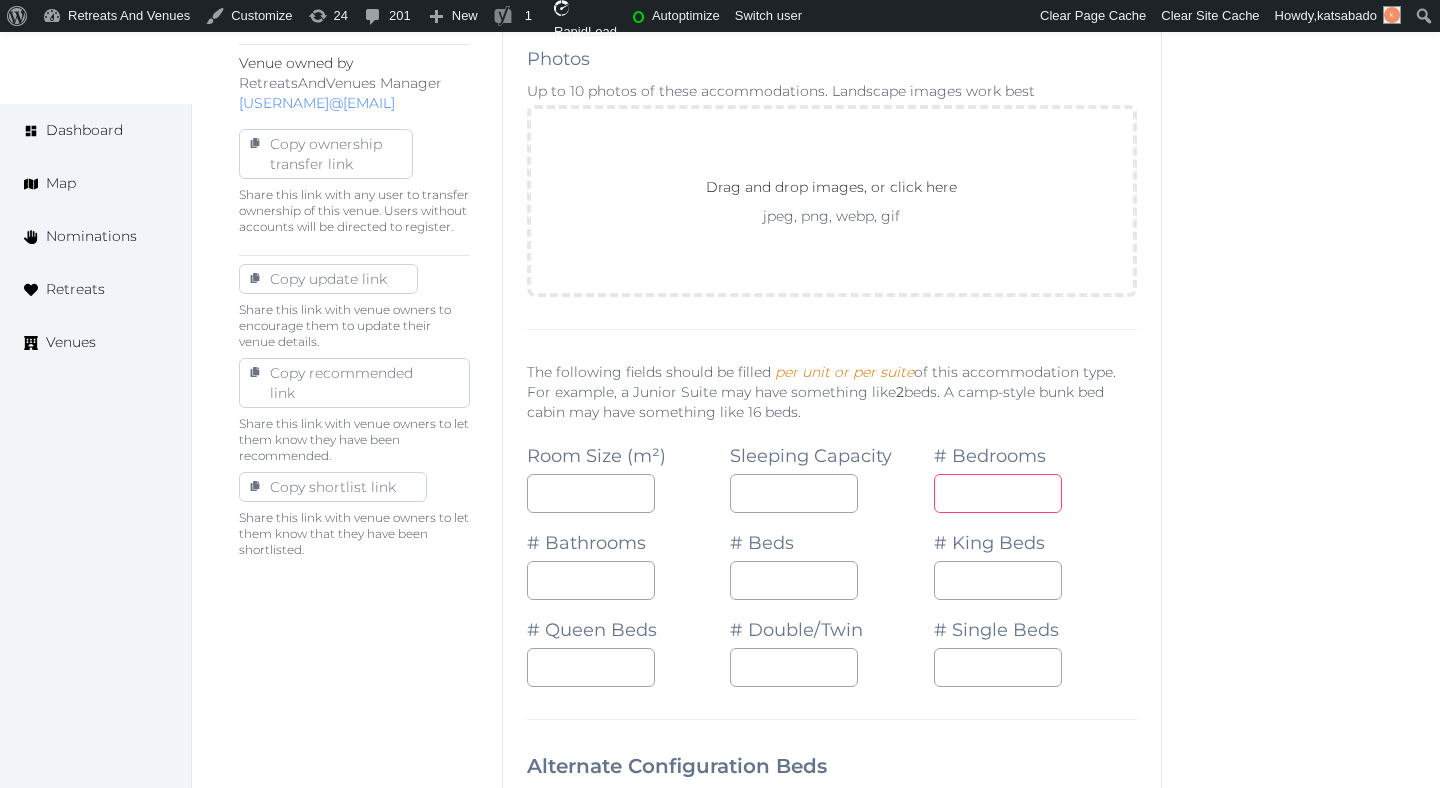 type on "*" 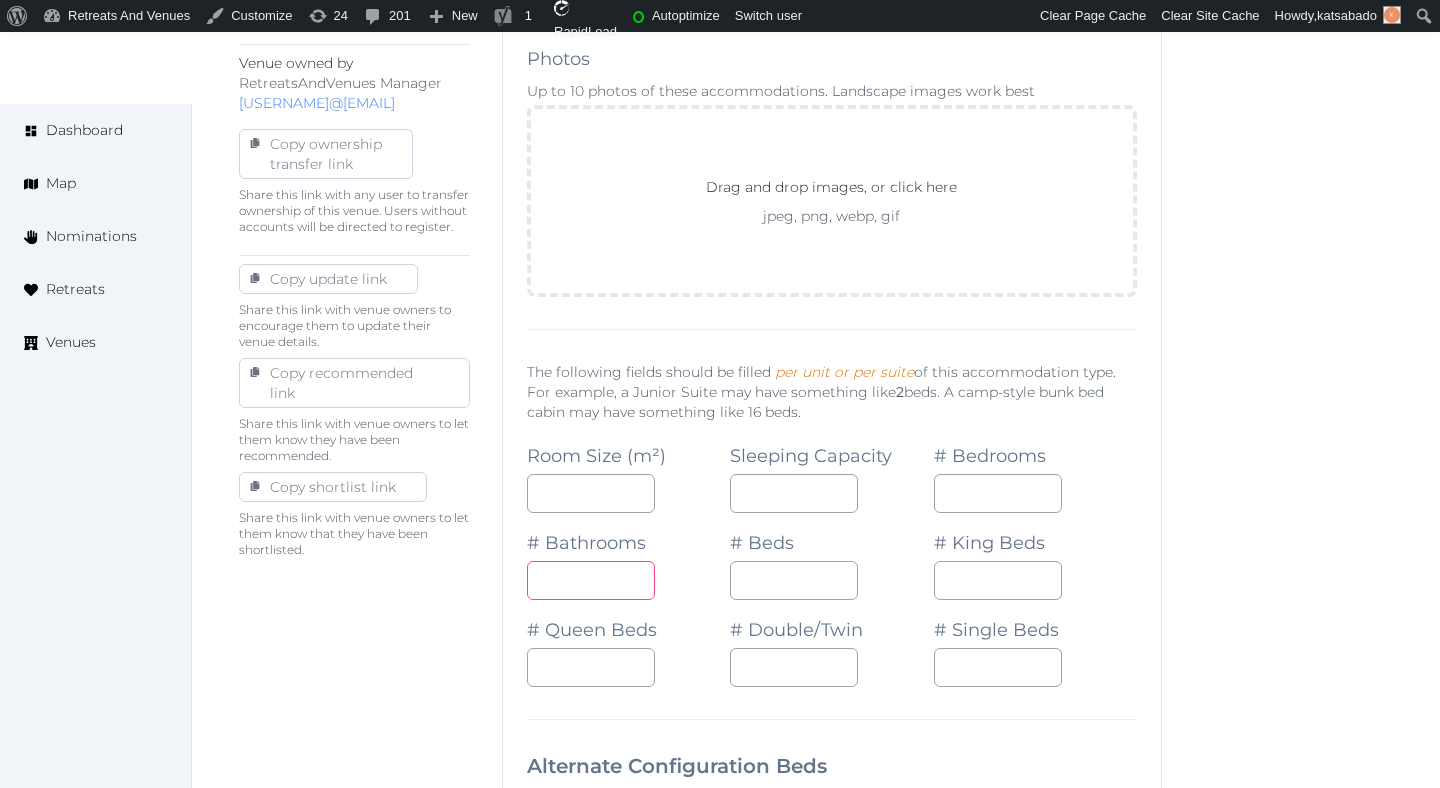 type on "*" 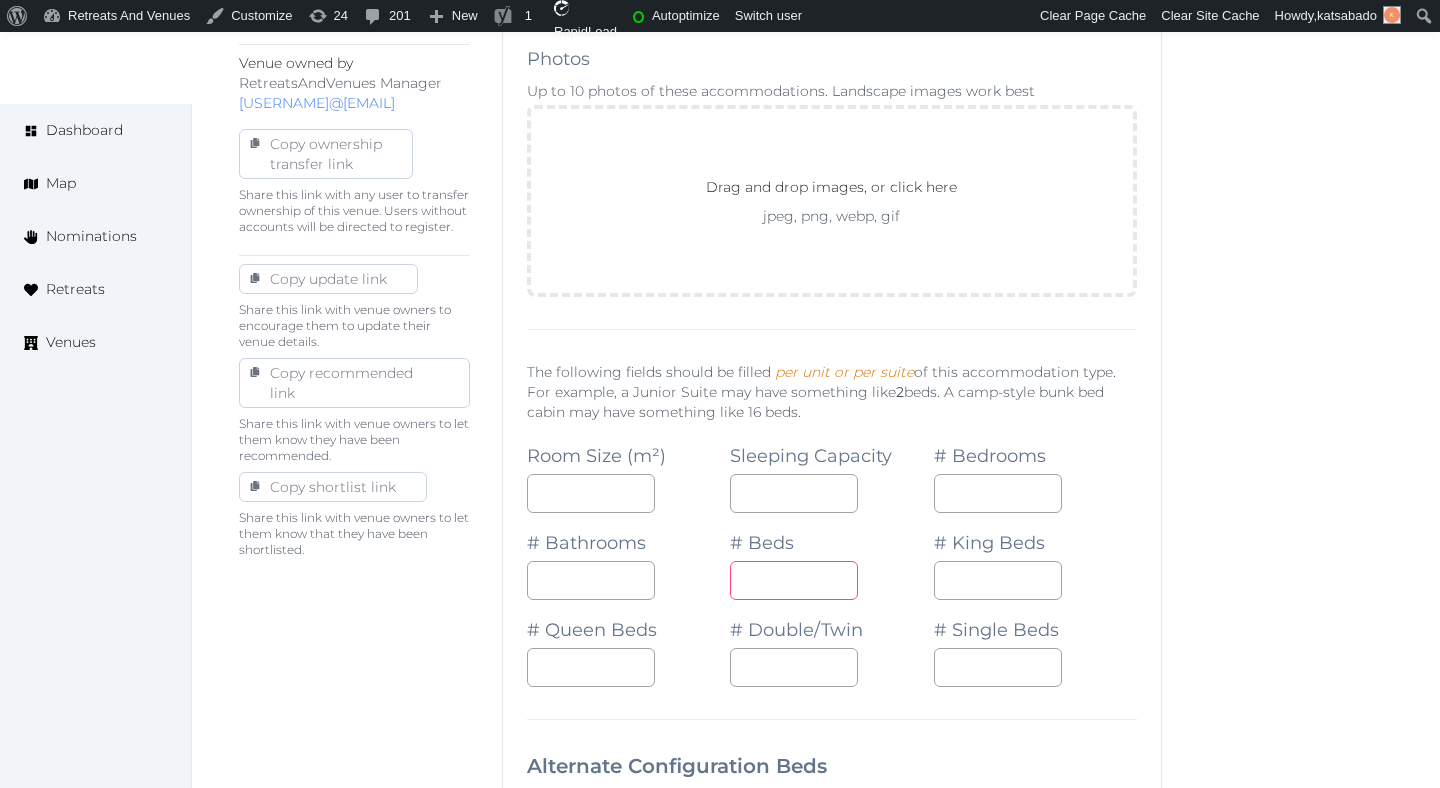 type on "*" 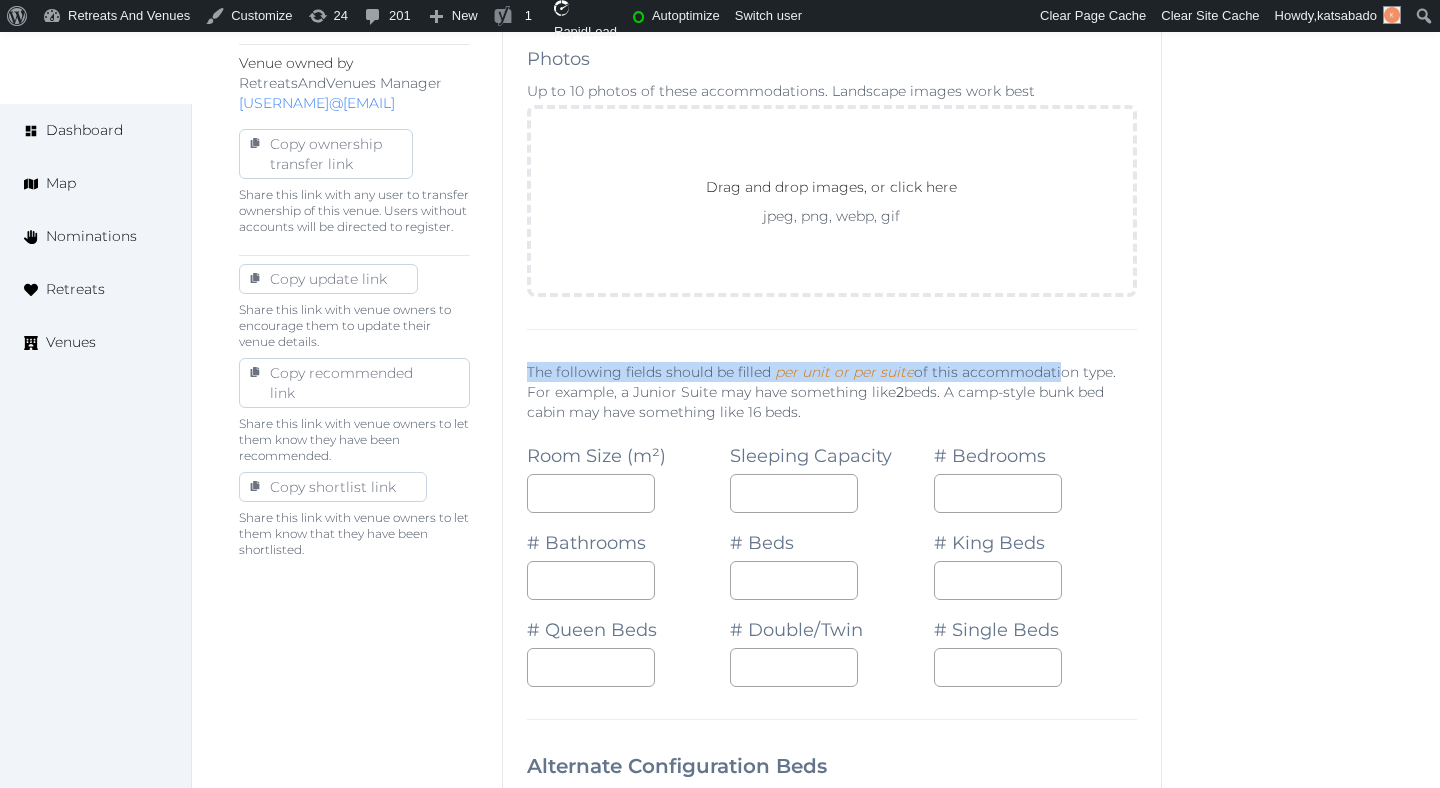 drag, startPoint x: 1053, startPoint y: 397, endPoint x: 1071, endPoint y: 359, distance: 42.047592 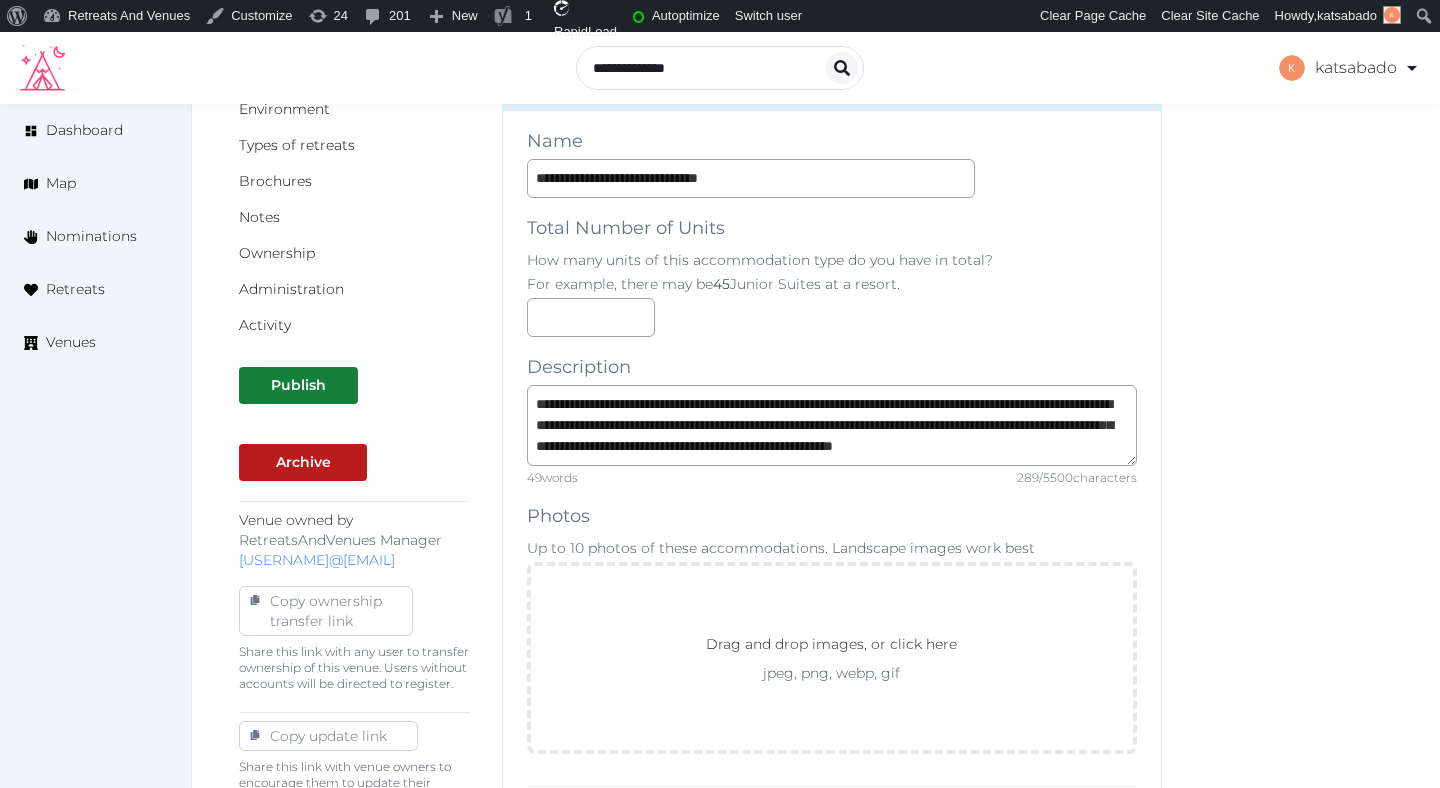 scroll, scrollTop: 460, scrollLeft: 0, axis: vertical 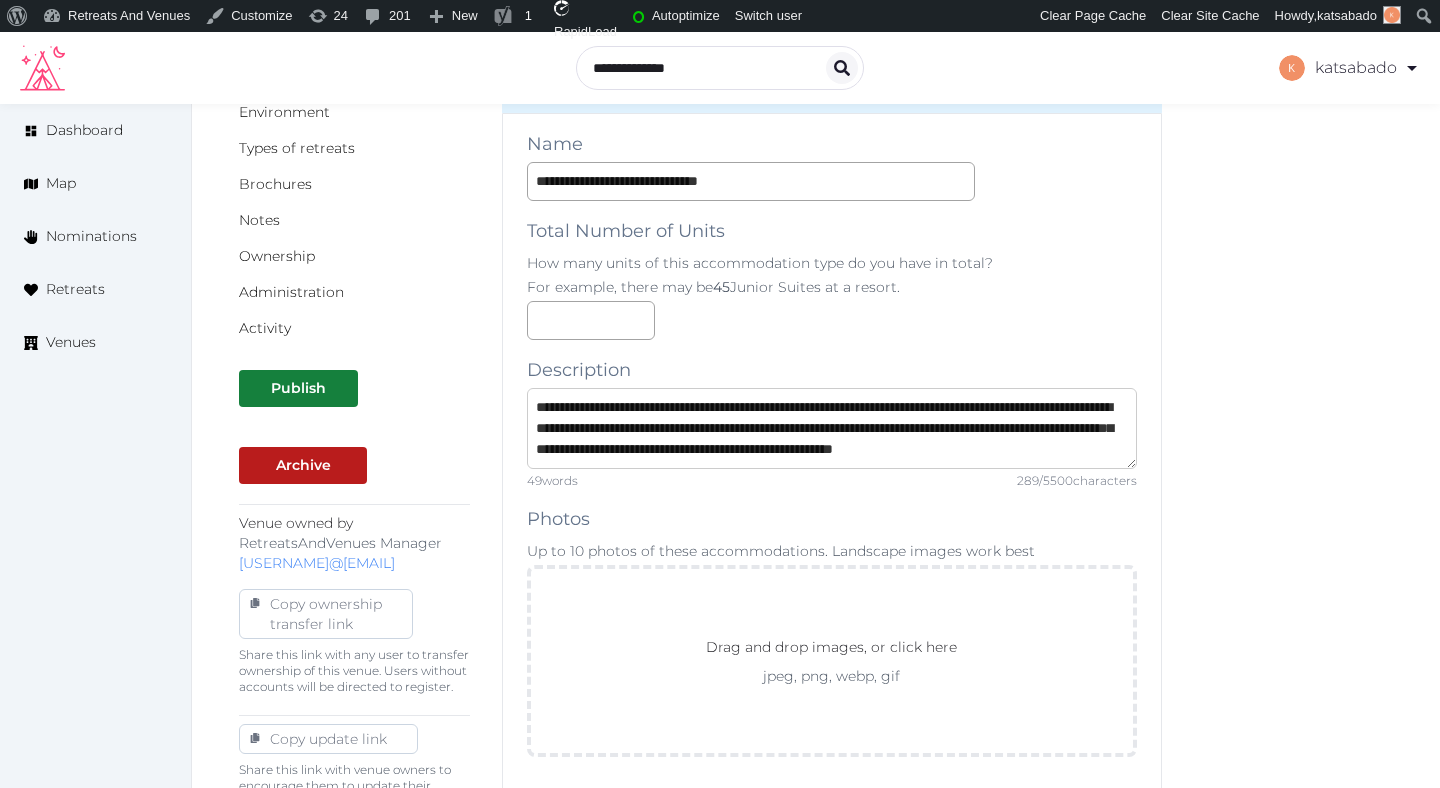 click on "**********" at bounding box center [832, 428] 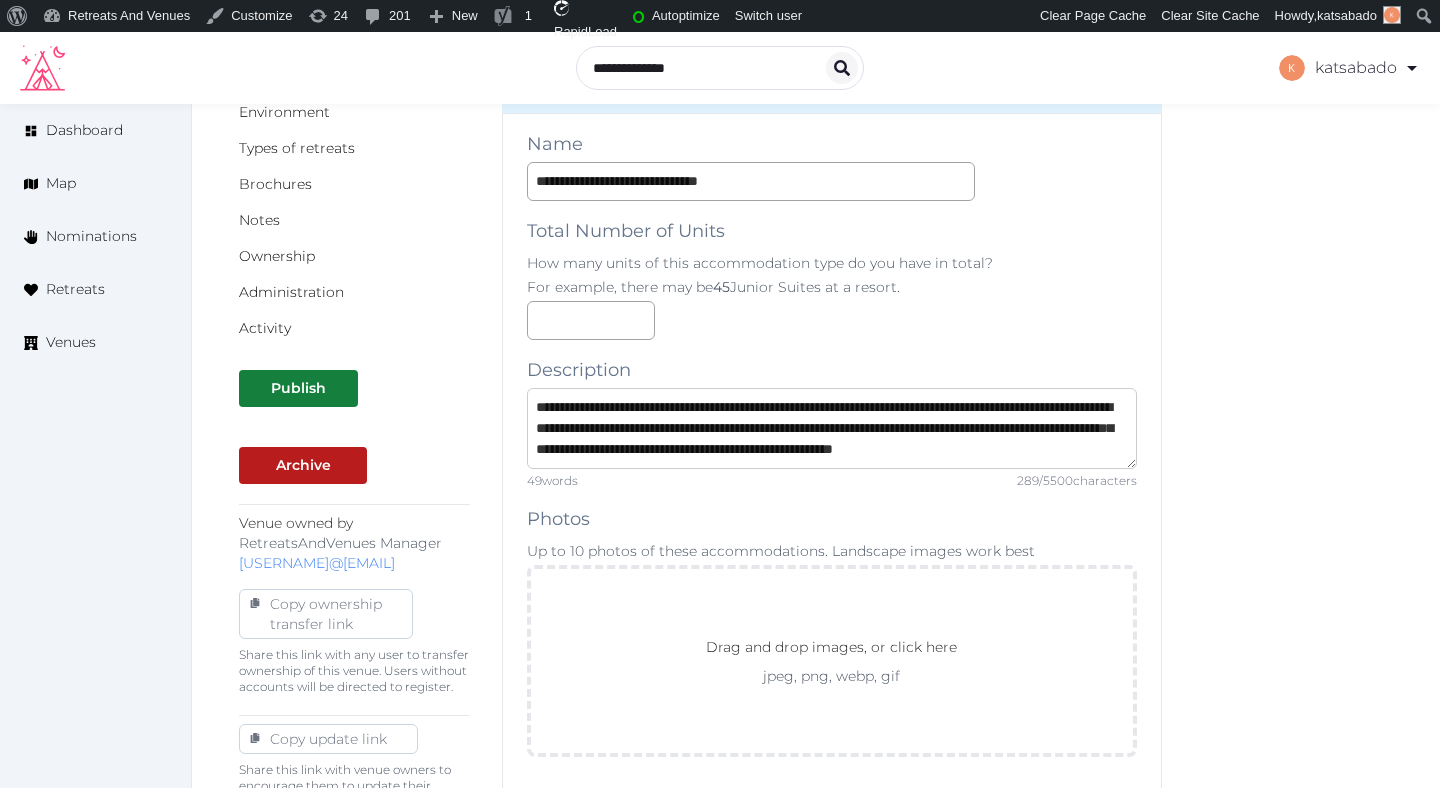 scroll, scrollTop: 21, scrollLeft: 0, axis: vertical 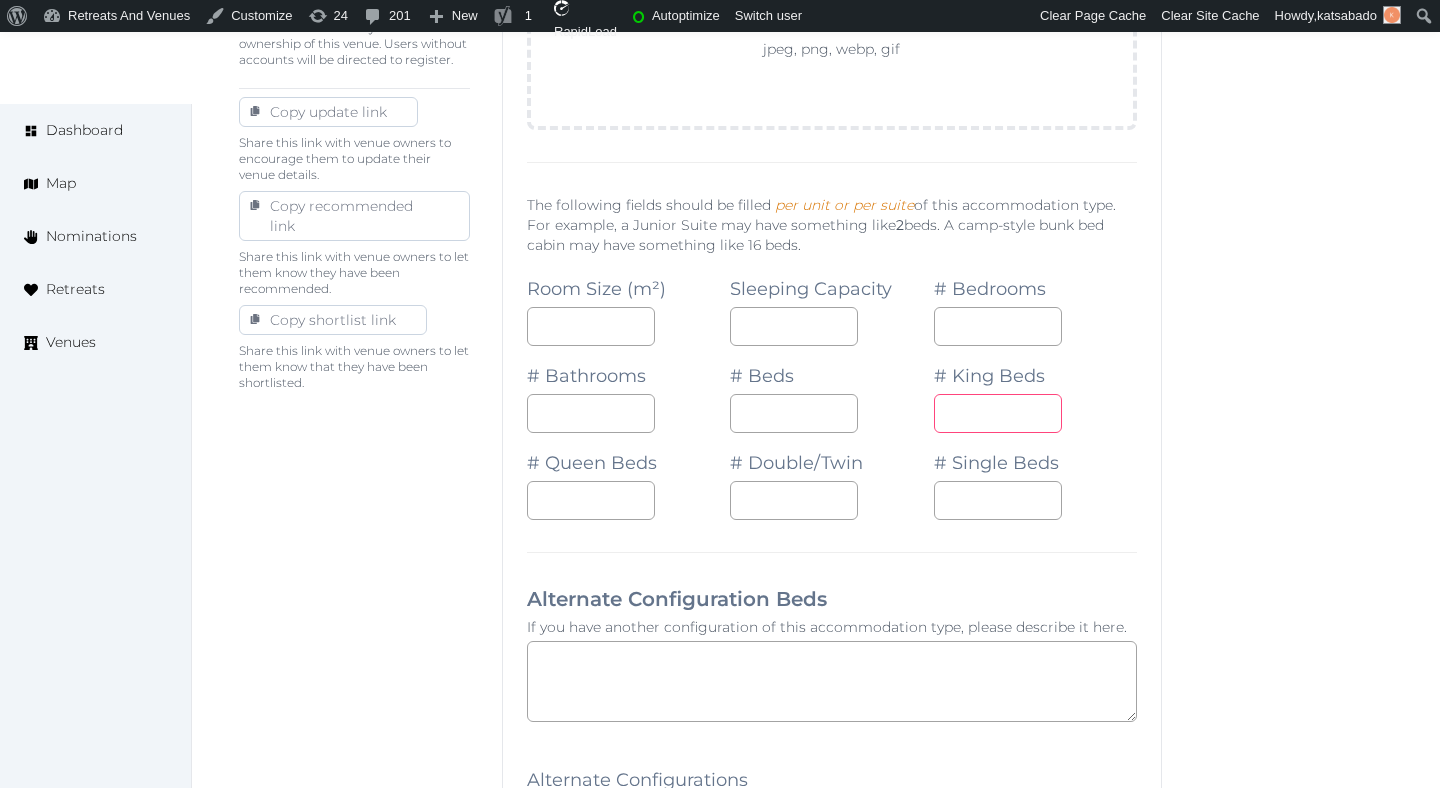 click at bounding box center (998, 413) 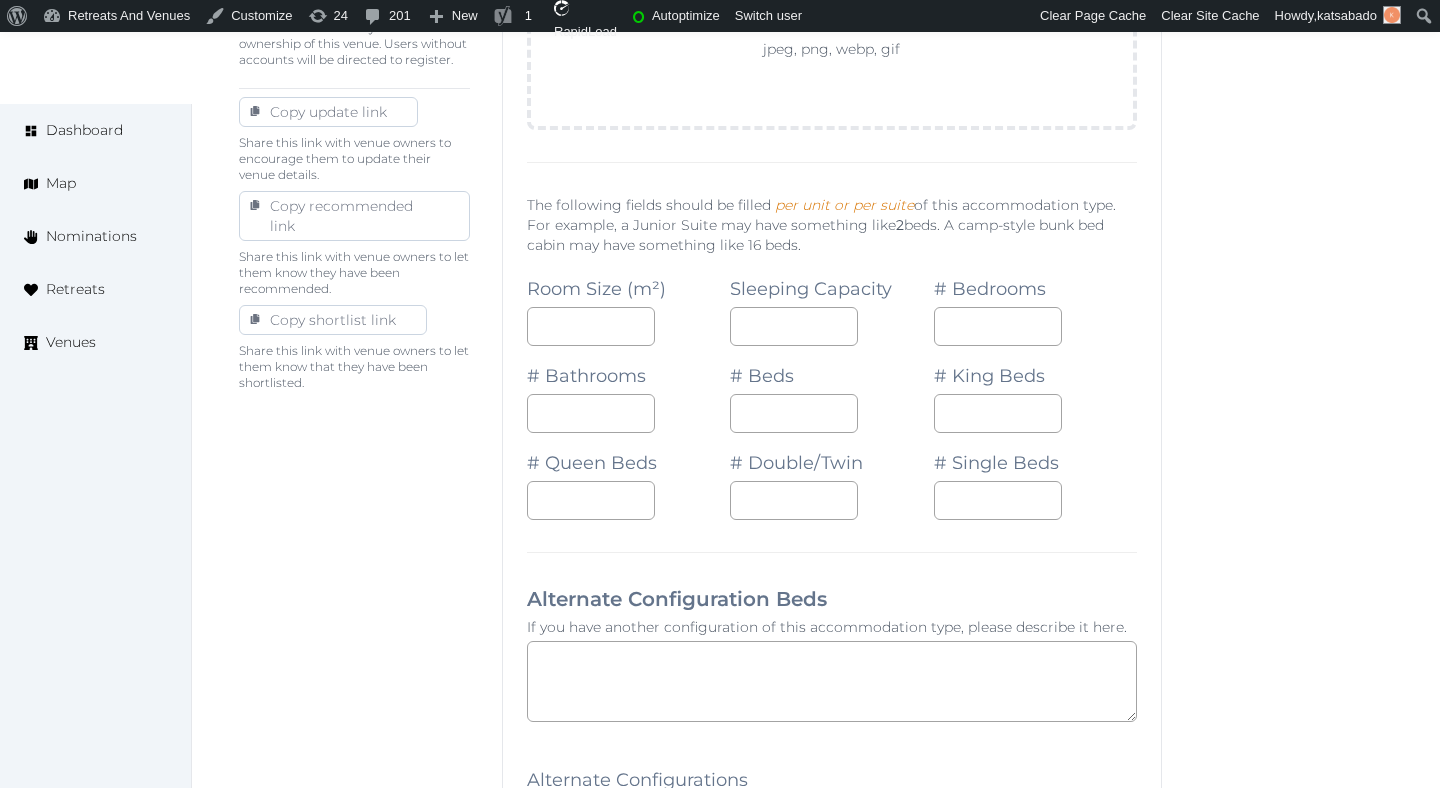 click on "Basic details Pricing and policies Retreat spaces Meeting spaces Accommodations Amenities Food and dining Activities and experiences Location Environment Types of retreats Brochures Notes Ownership Administration Activity Publish Archive Venue owned by RetreatsAndVenues Manager c.o.r.e.y.sanford@retreatsandvenues.com Copy ownership transfer link Share this link with any user to transfer ownership of this venue. Users without accounts will be directed to register. Copy update link Share this link with venue owners to encourage them to update their venue details. Copy recommended link Share this link with venue owners to let them know they have been recommended. Copy shortlist link Share this link with venue owners to let them know that they have been shortlisted." at bounding box center [354, 774] 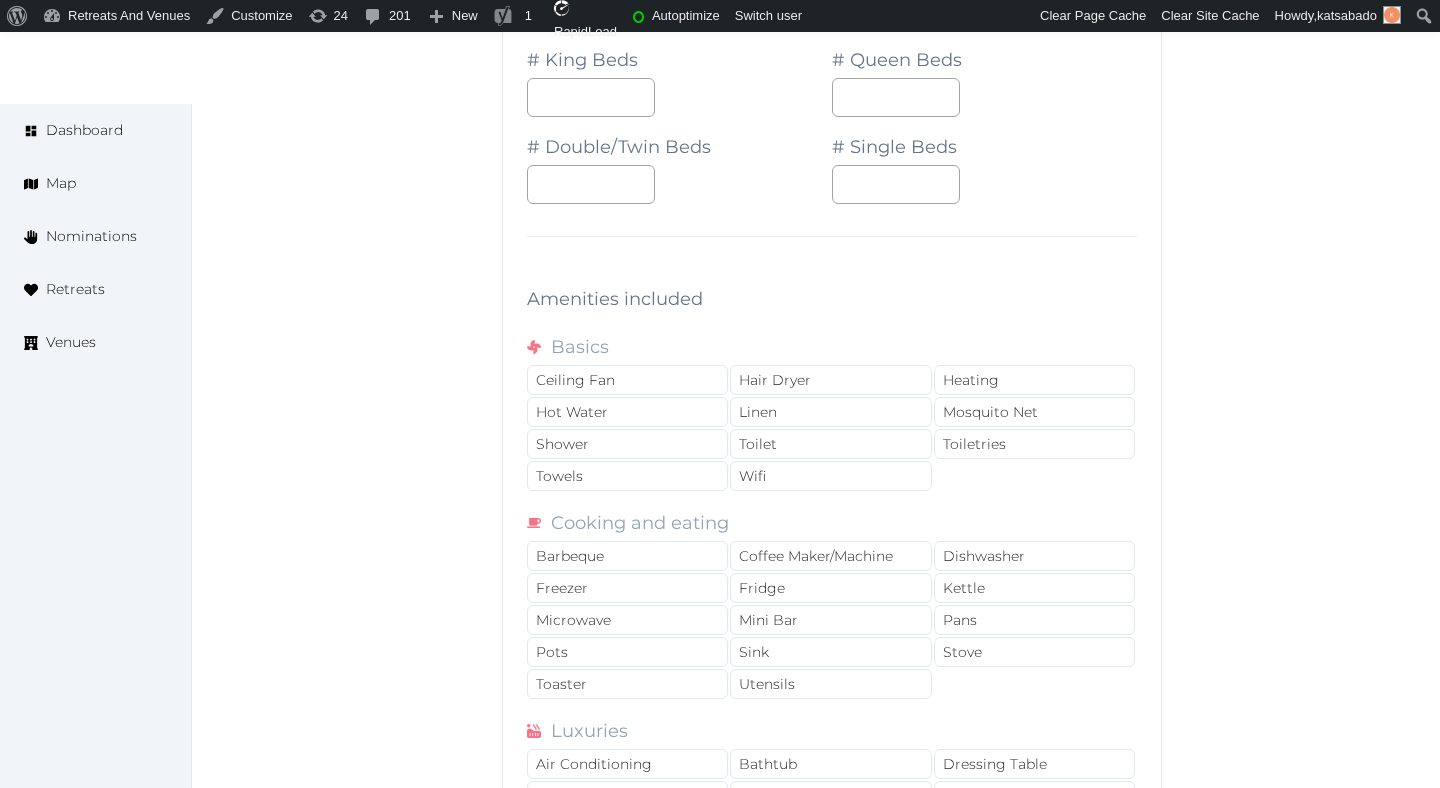 scroll, scrollTop: 1921, scrollLeft: 0, axis: vertical 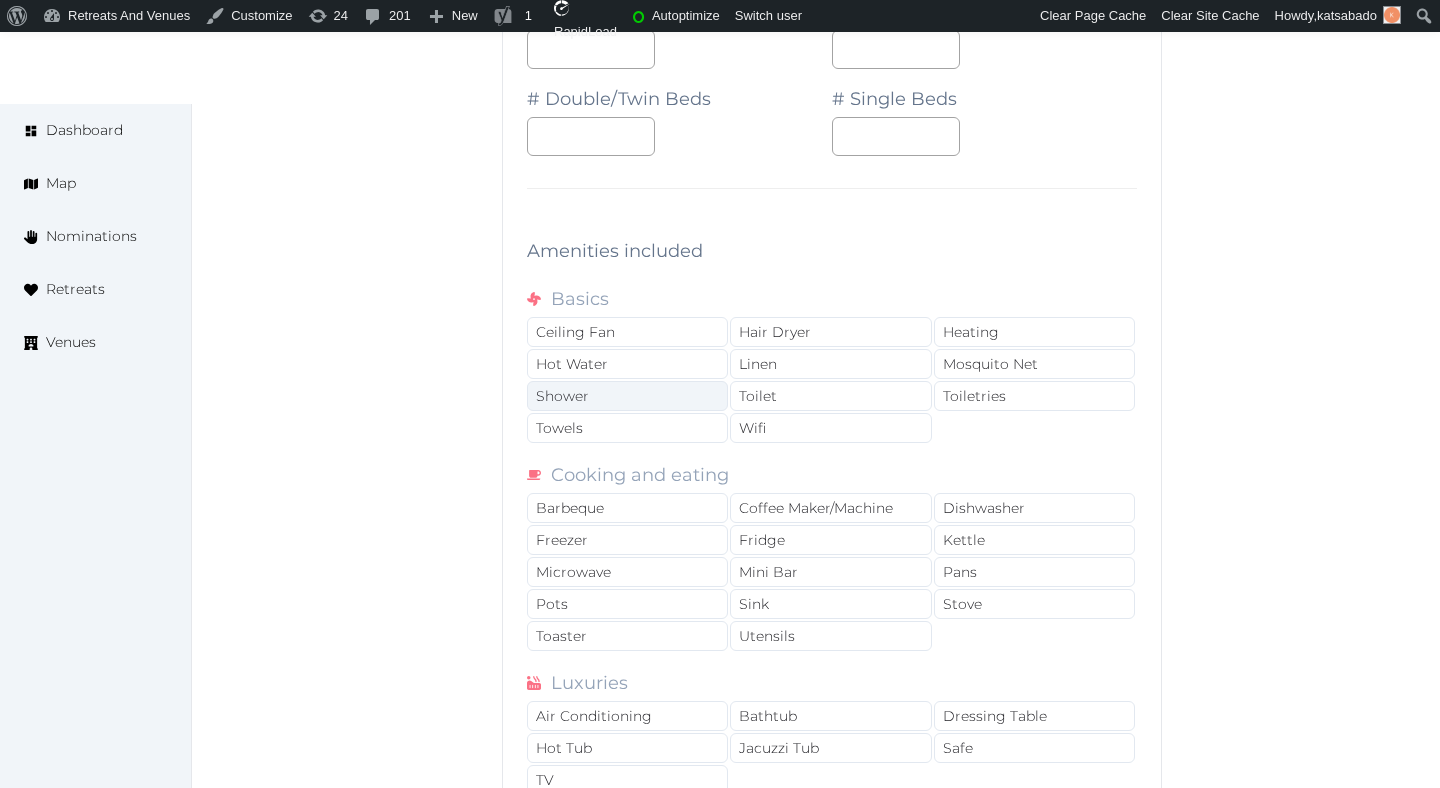 click on "Shower" at bounding box center (627, 396) 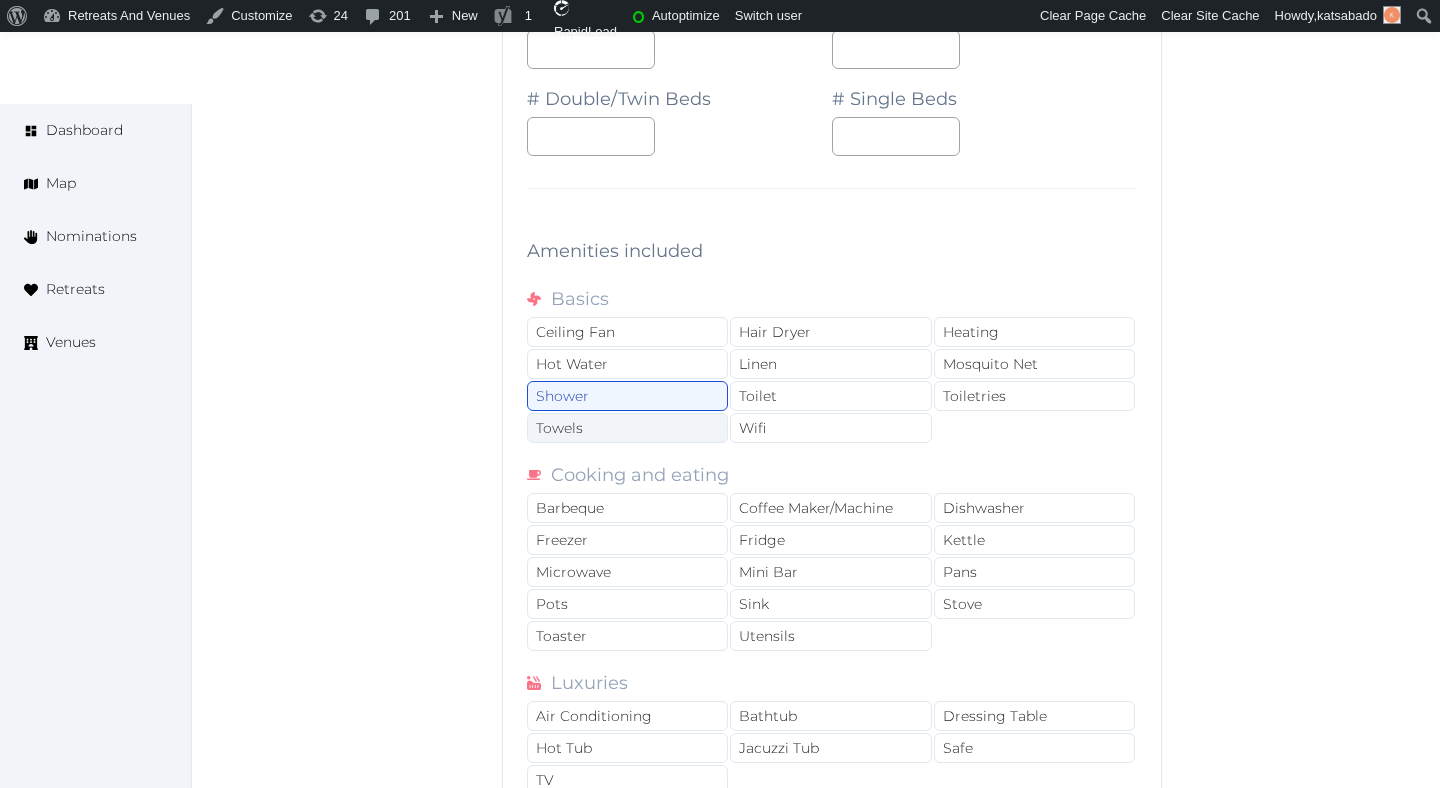 click on "Towels" at bounding box center (627, 428) 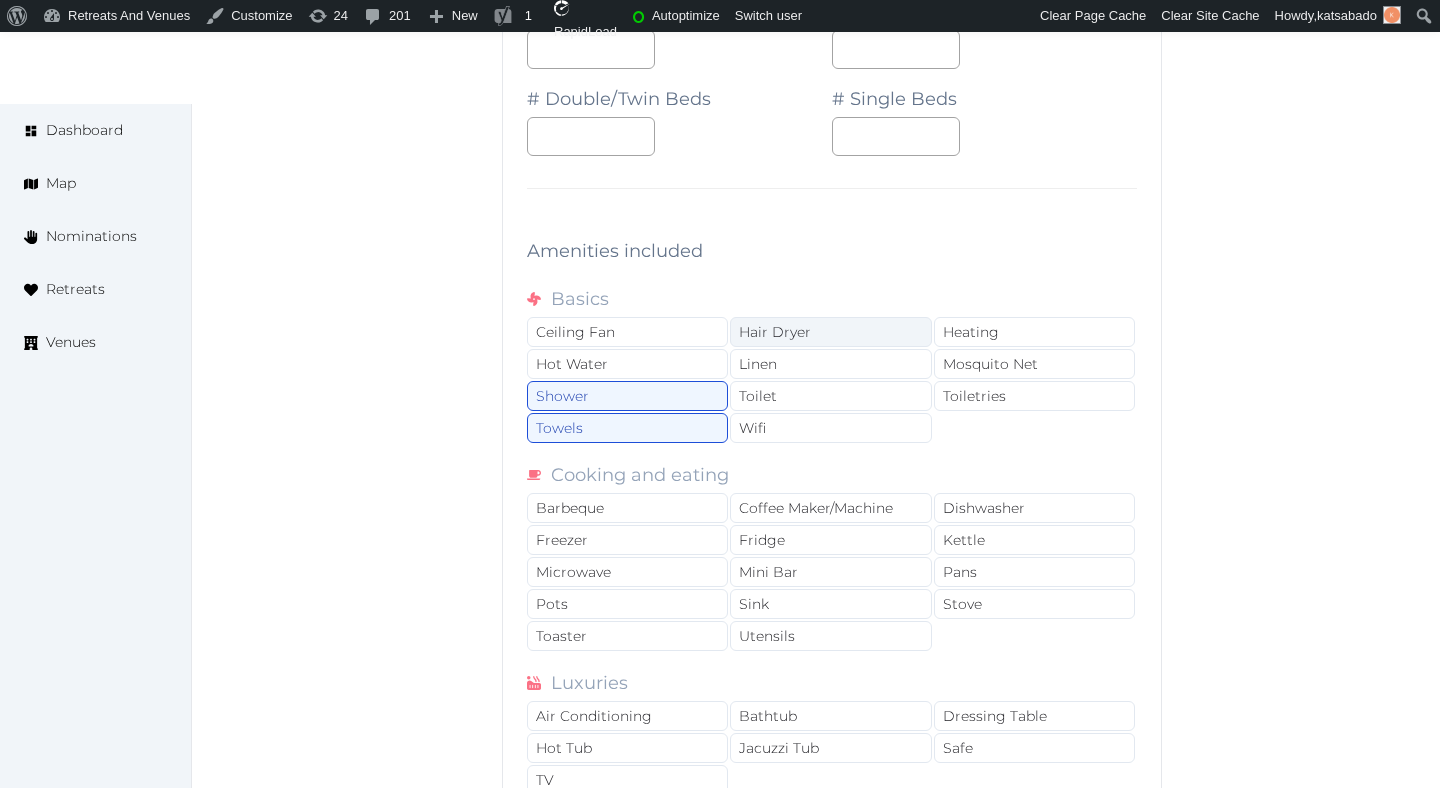 click on "Hair Dryer" at bounding box center (830, 332) 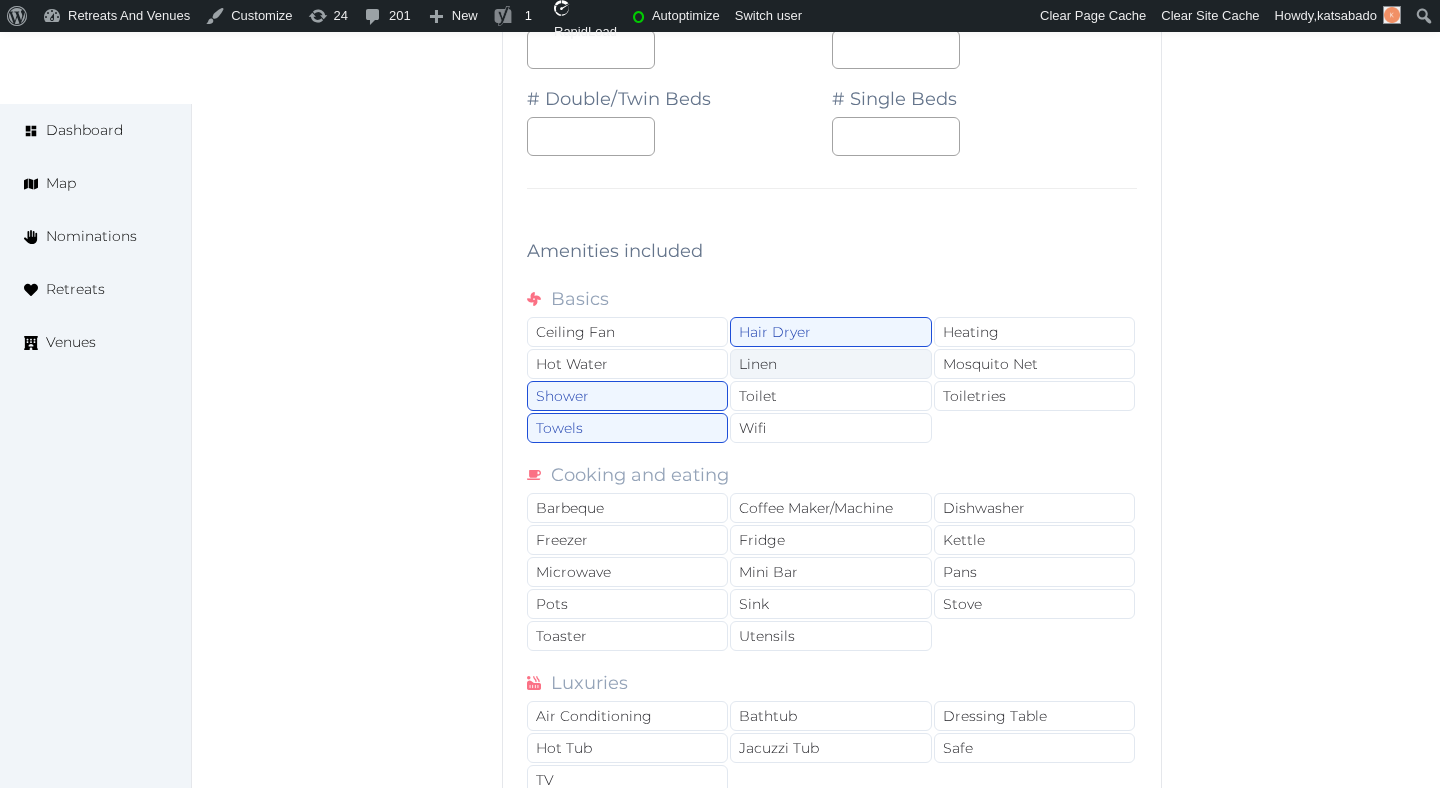 click on "Linen" at bounding box center (830, 364) 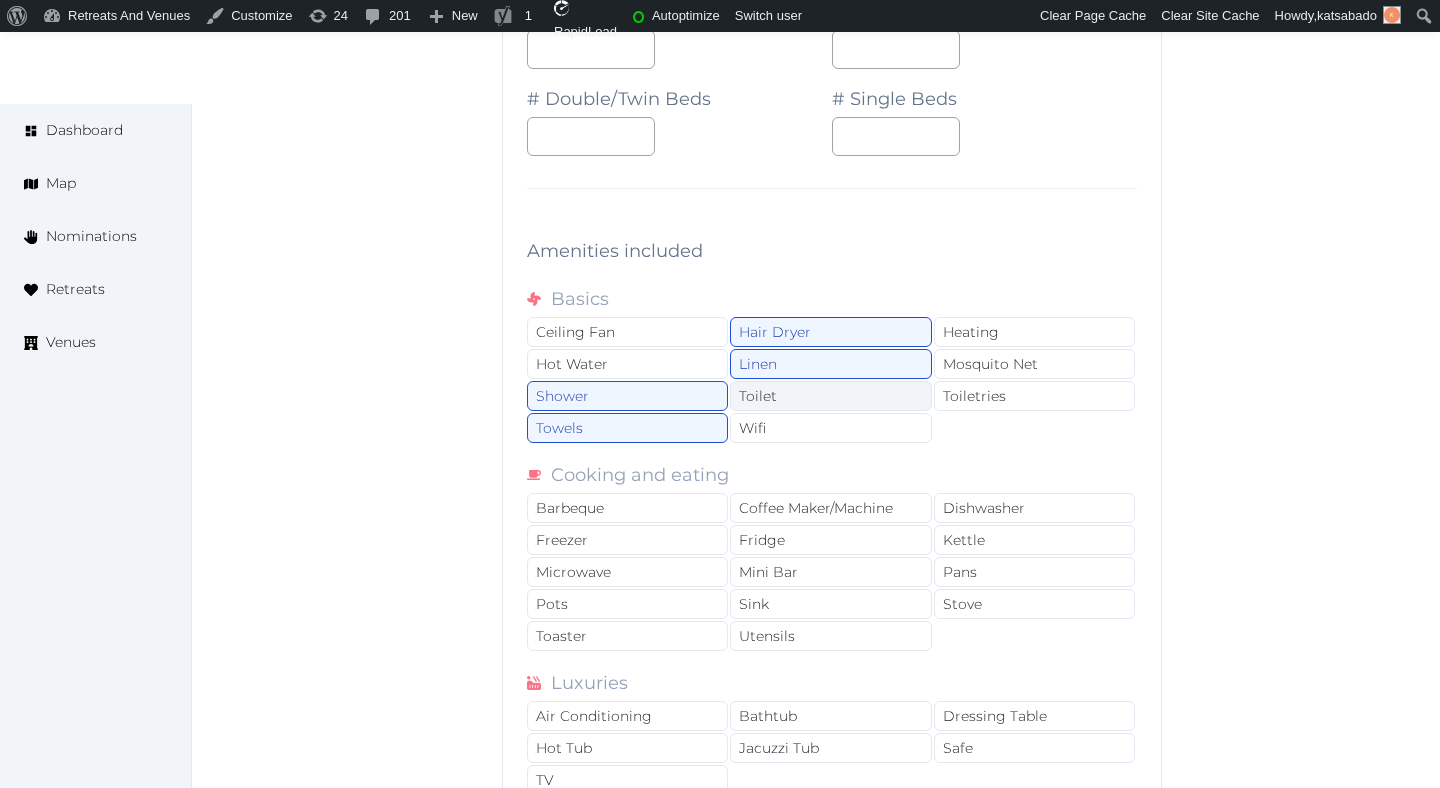 click on "Toilet" at bounding box center (830, 396) 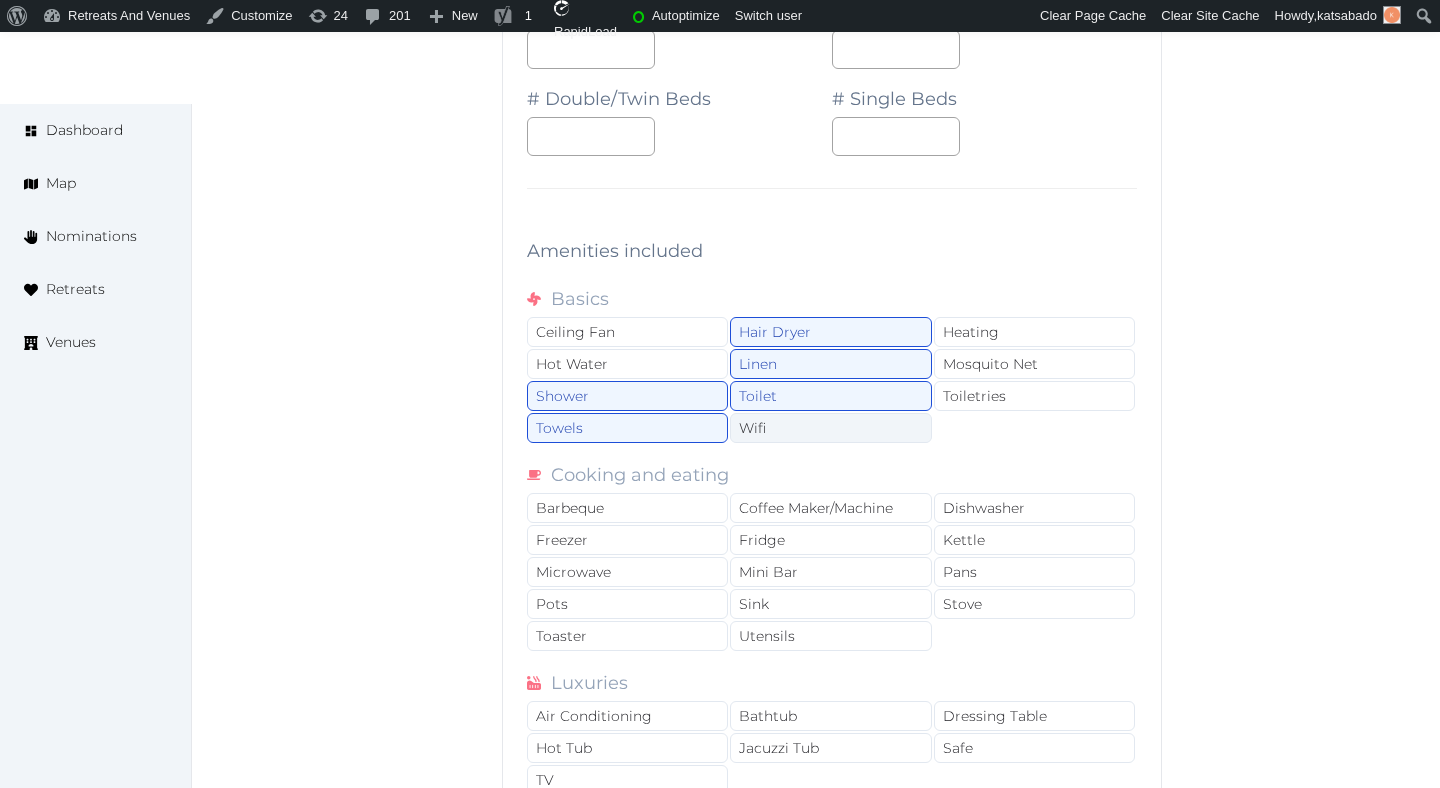 click on "Wifi" at bounding box center (830, 428) 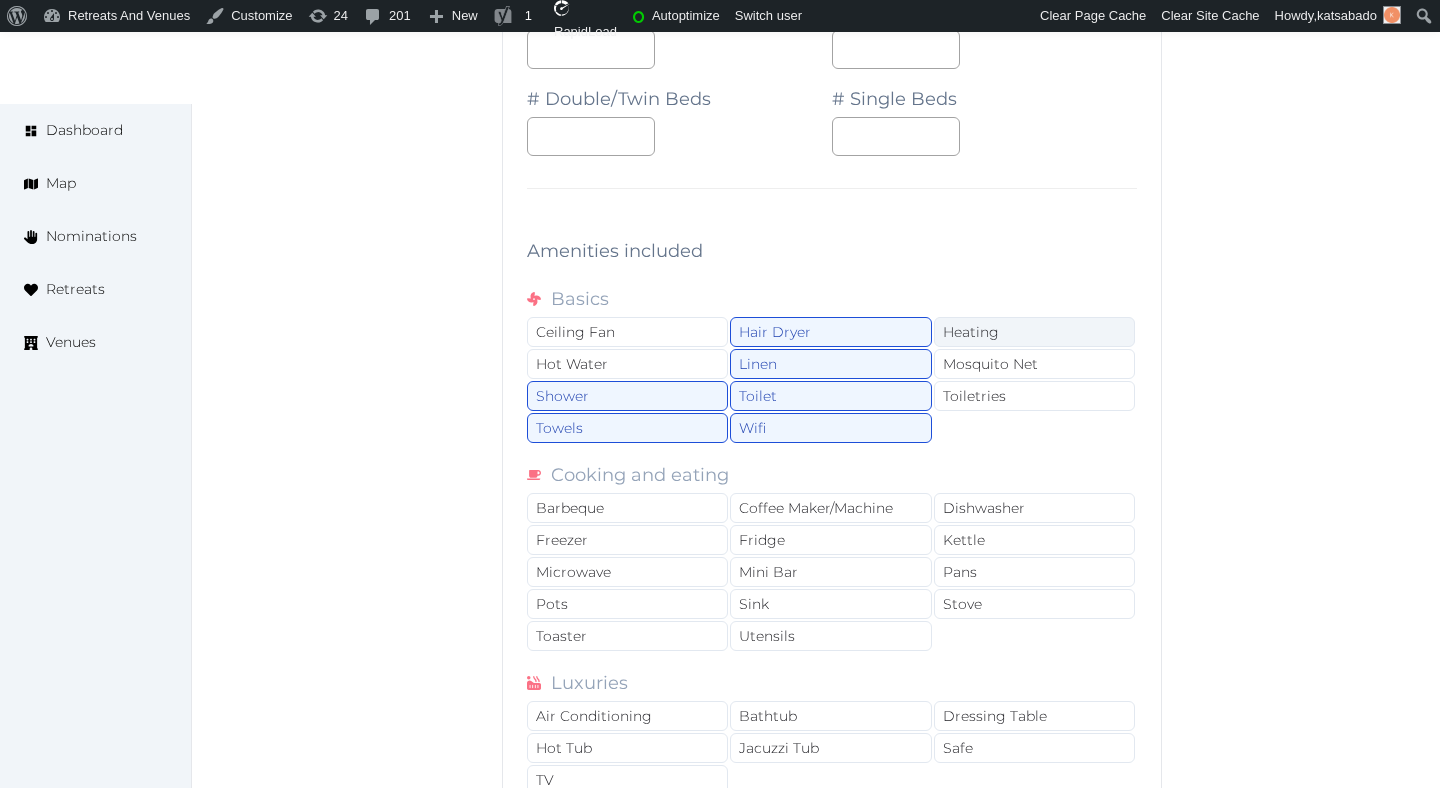 click on "Heating" at bounding box center (1034, 332) 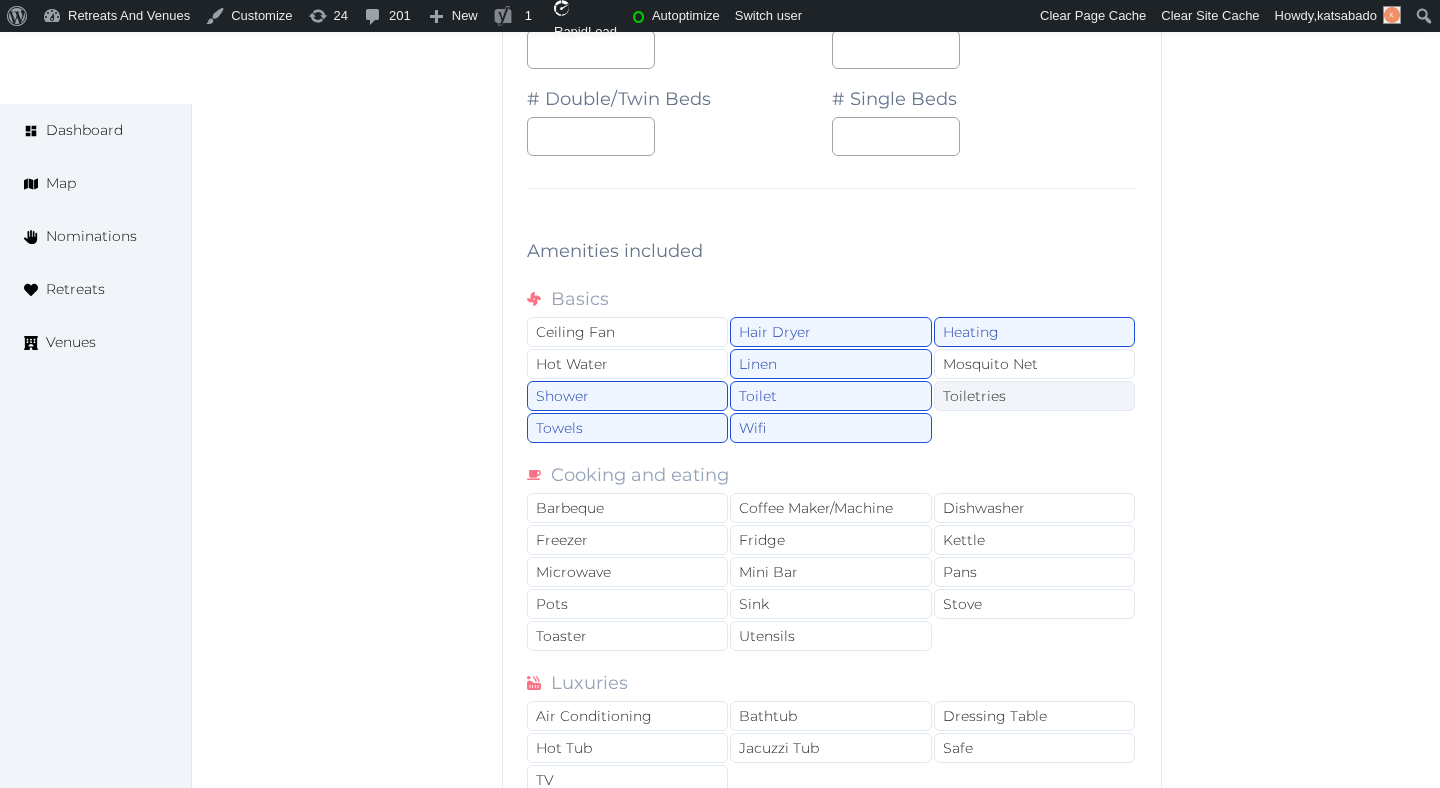click on "Toiletries" at bounding box center (1034, 396) 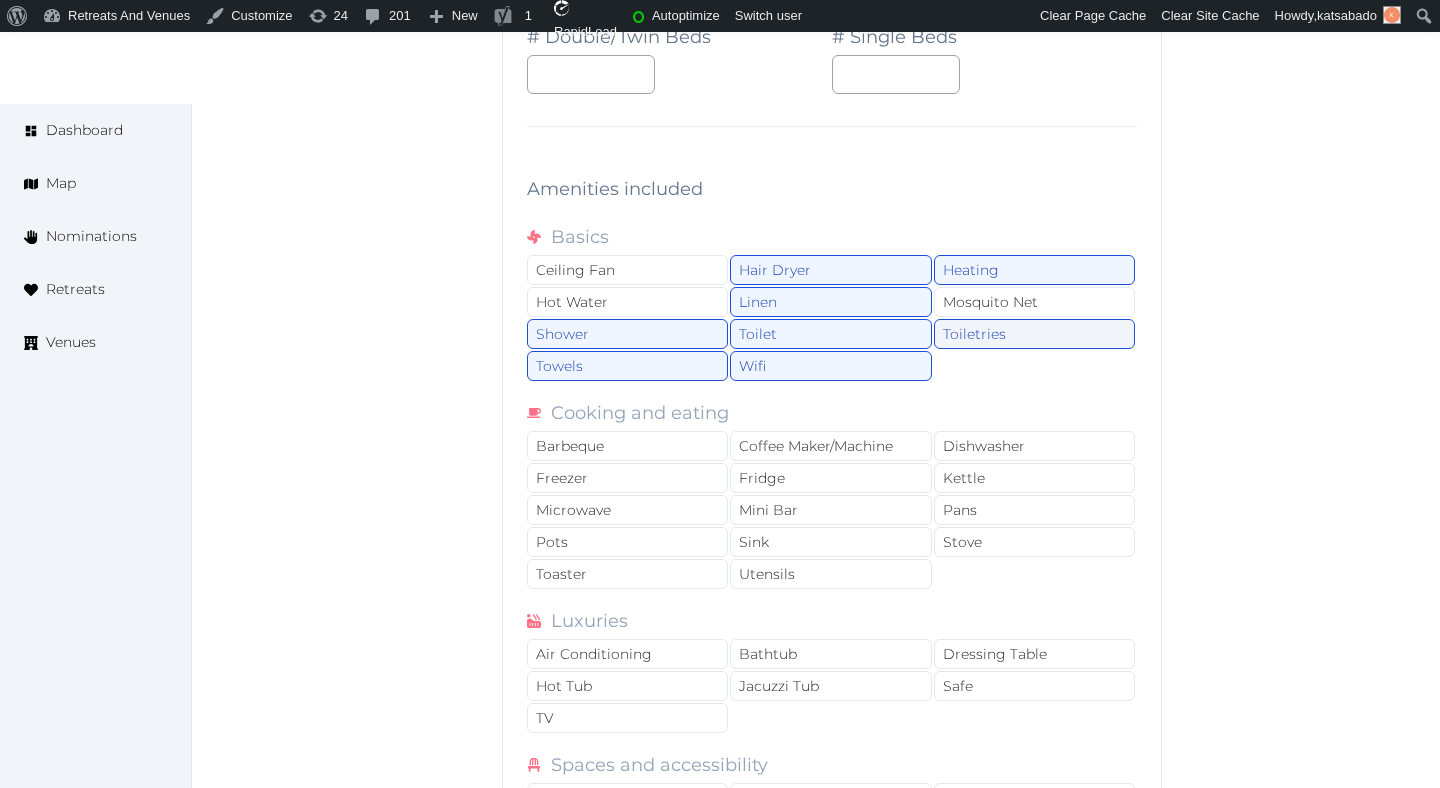 scroll, scrollTop: 2019, scrollLeft: 0, axis: vertical 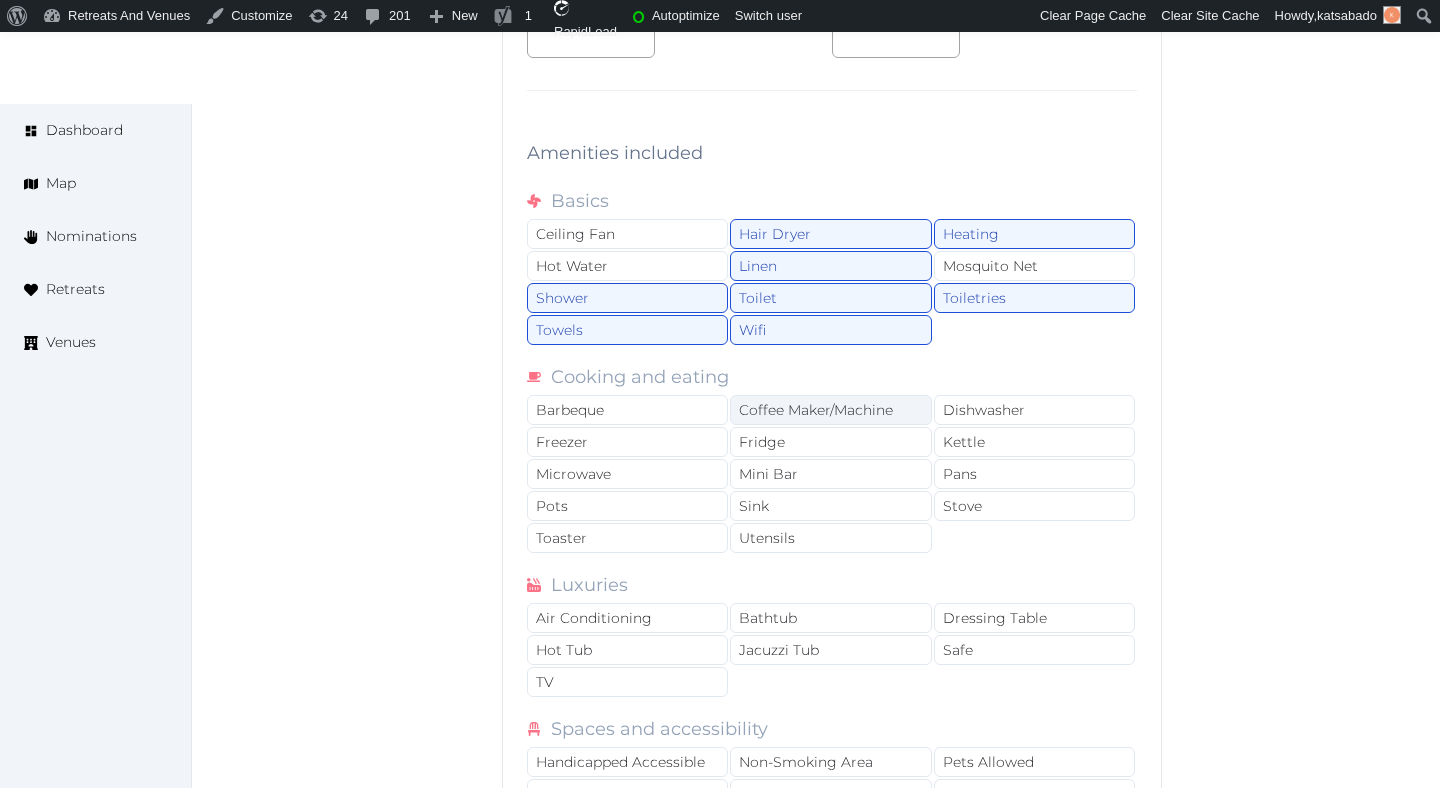 click on "Coffee Maker/Machine" at bounding box center (830, 410) 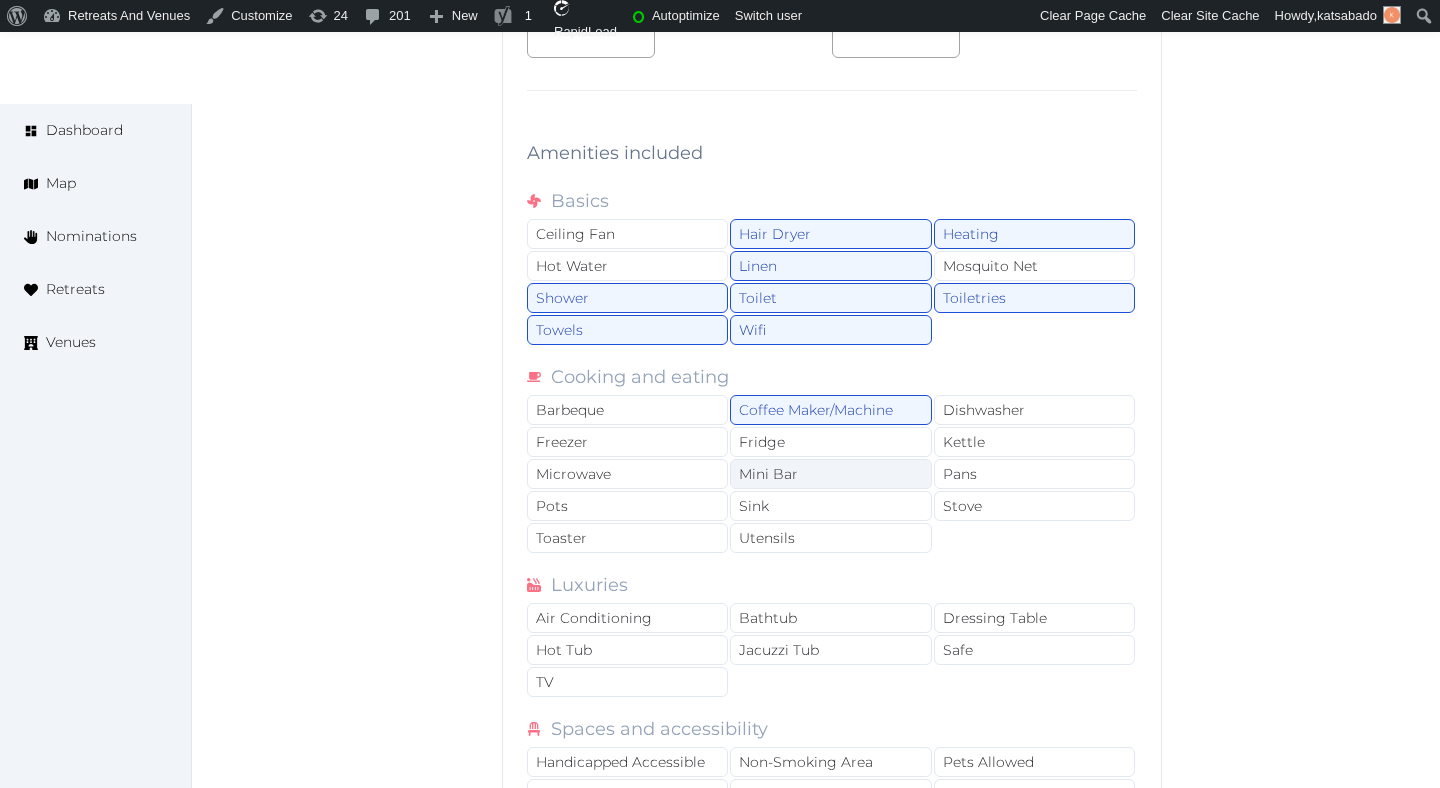 click on "Mini Bar" at bounding box center [830, 474] 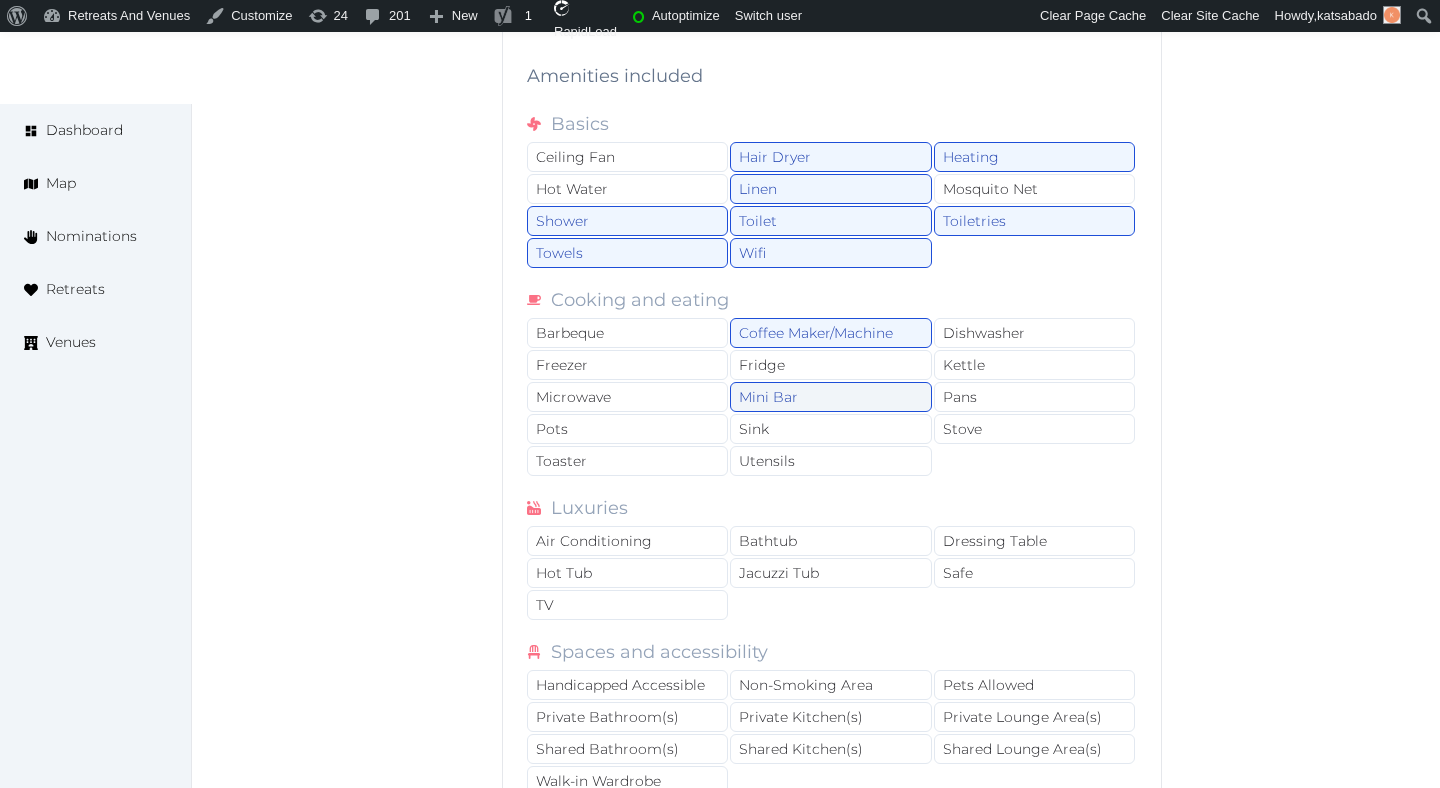 scroll, scrollTop: 2178, scrollLeft: 0, axis: vertical 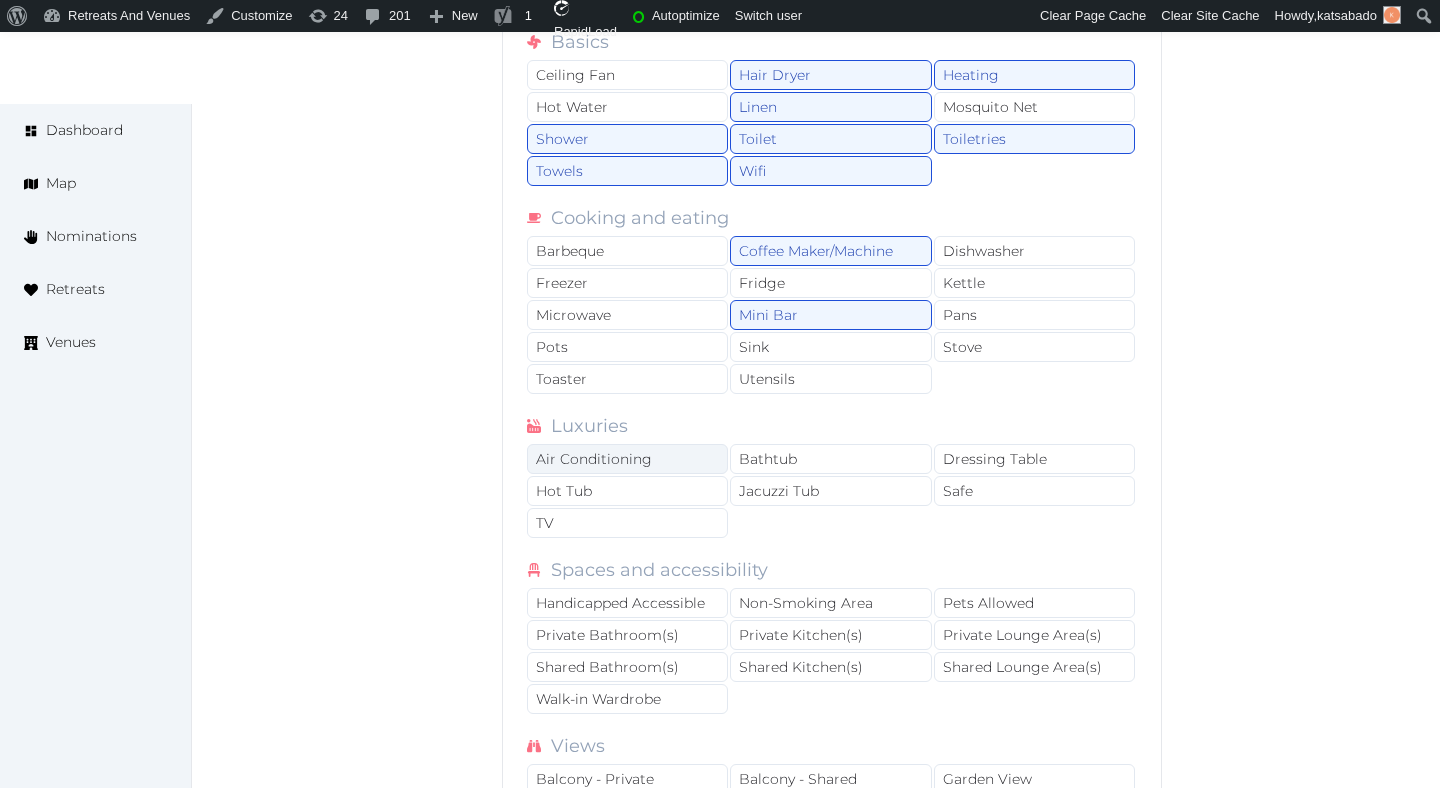 click on "Air Conditioning" at bounding box center (627, 459) 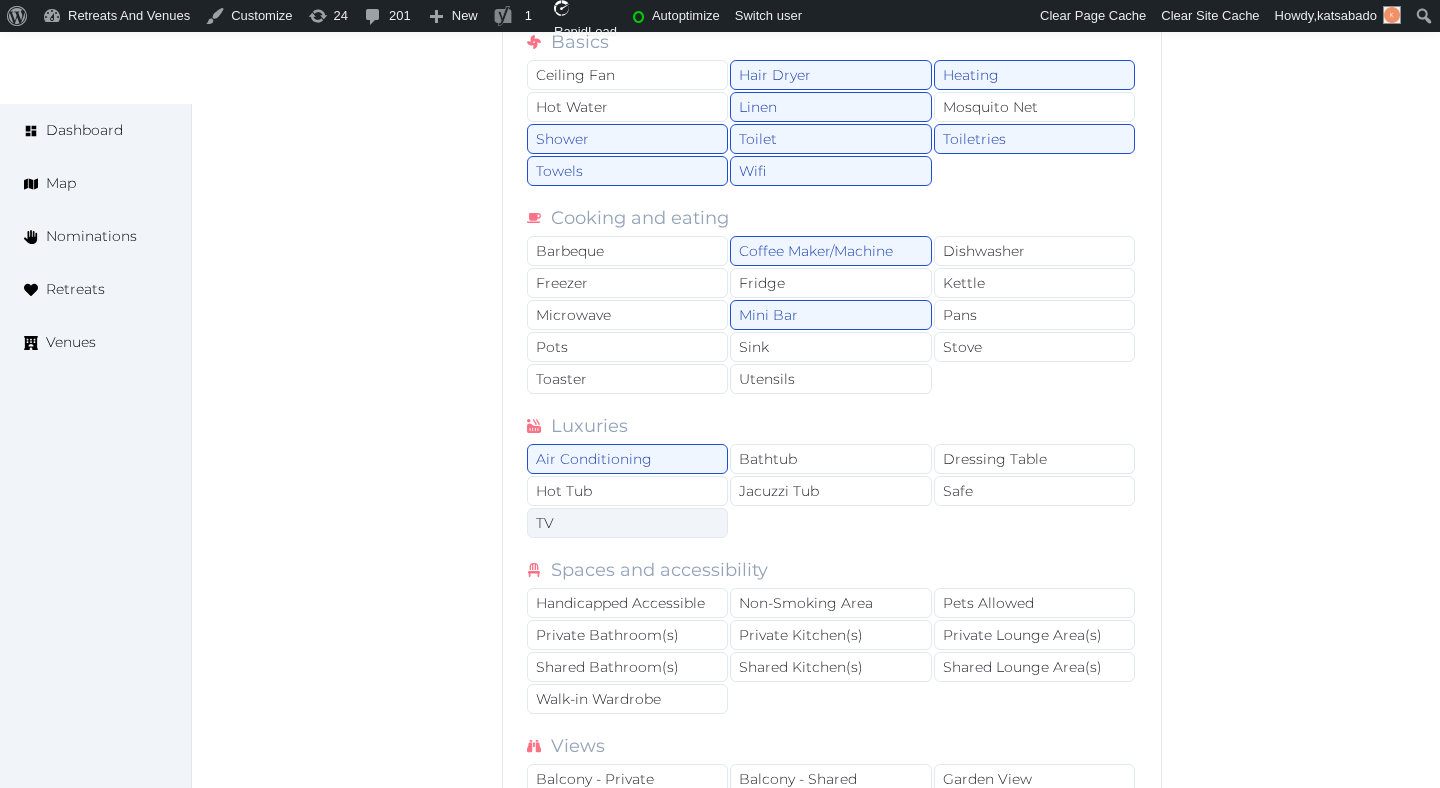 click on "TV" at bounding box center (627, 523) 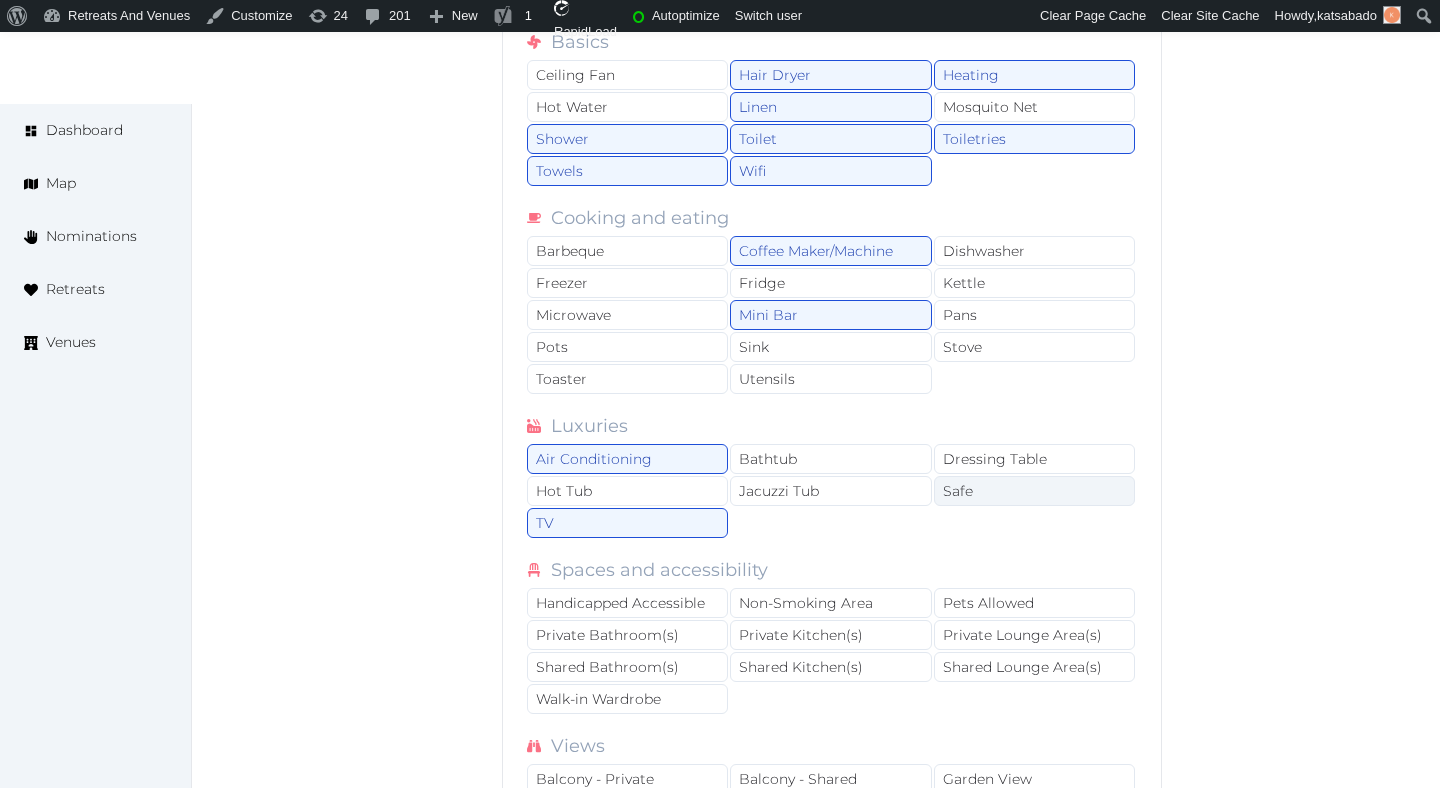 click on "Safe" at bounding box center [1034, 491] 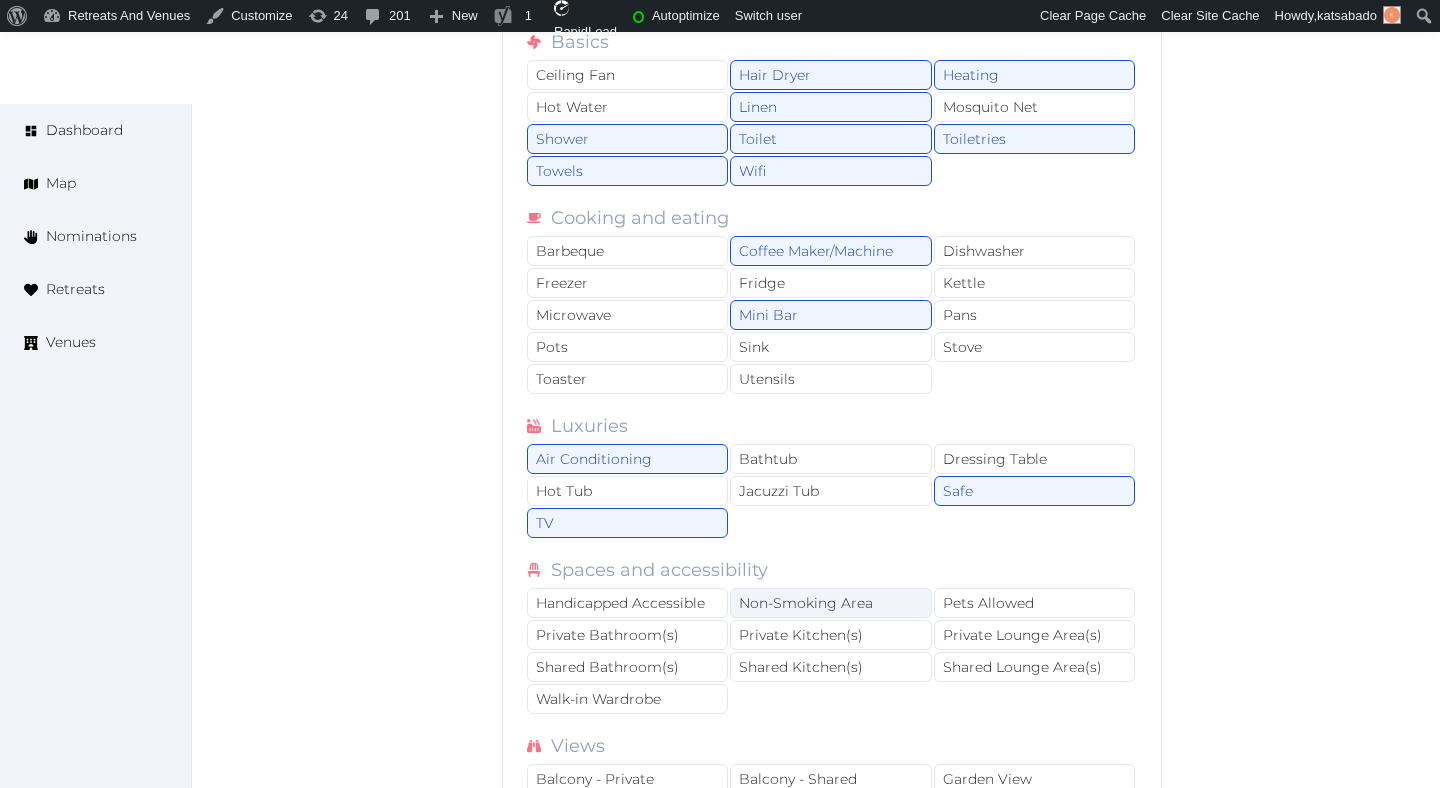 click on "Non-Smoking Area" at bounding box center (830, 603) 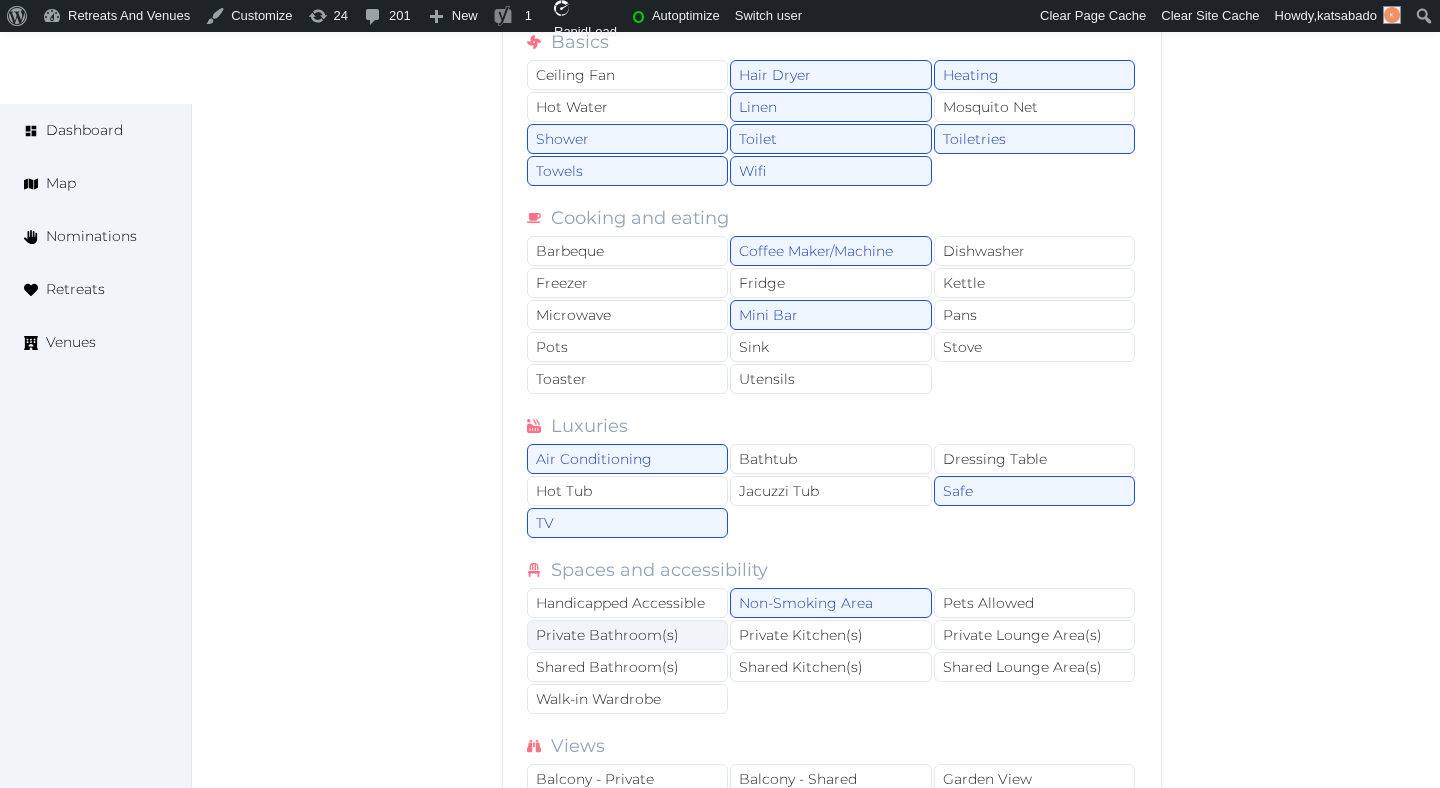 click on "Private Bathroom(s)" at bounding box center [627, 635] 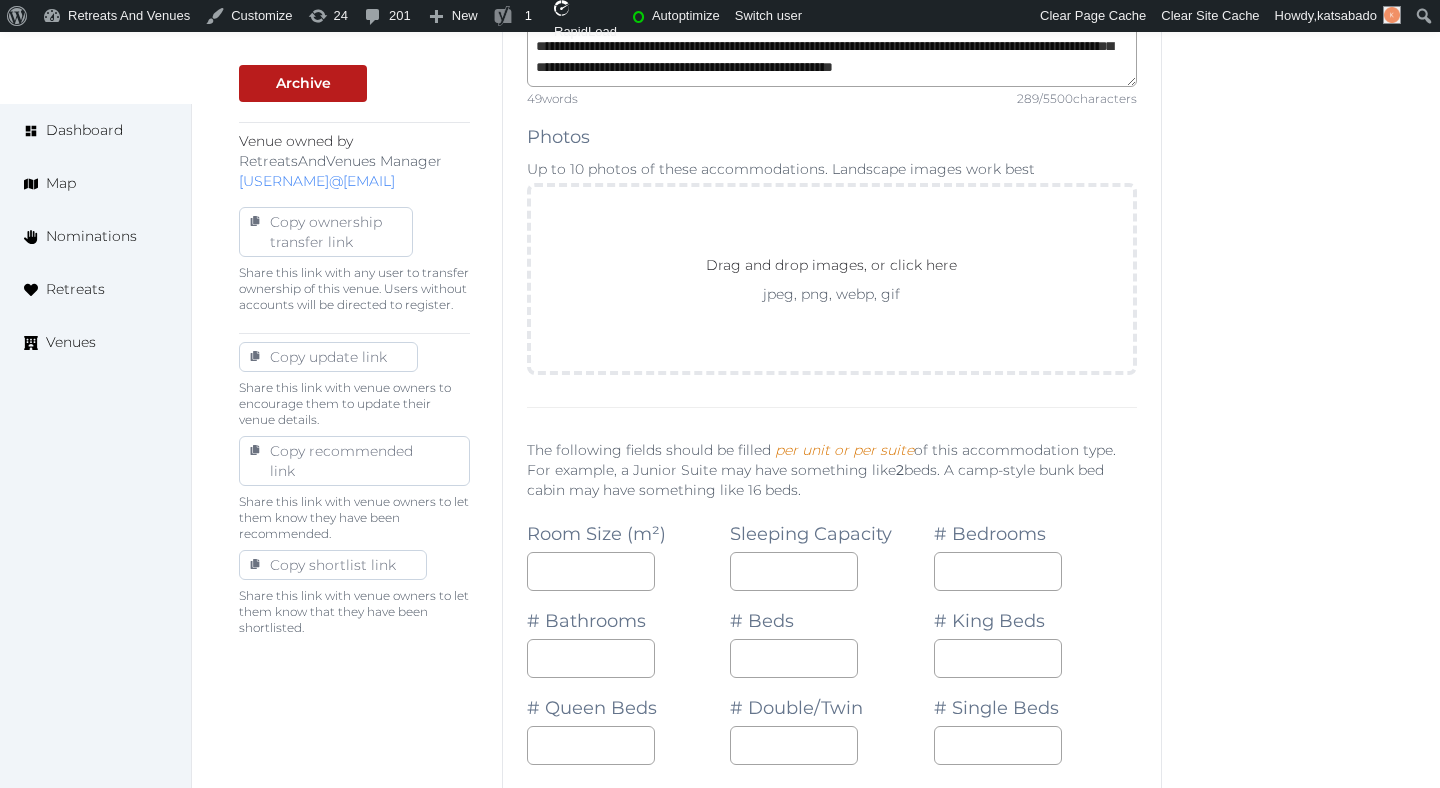 scroll, scrollTop: 843, scrollLeft: 0, axis: vertical 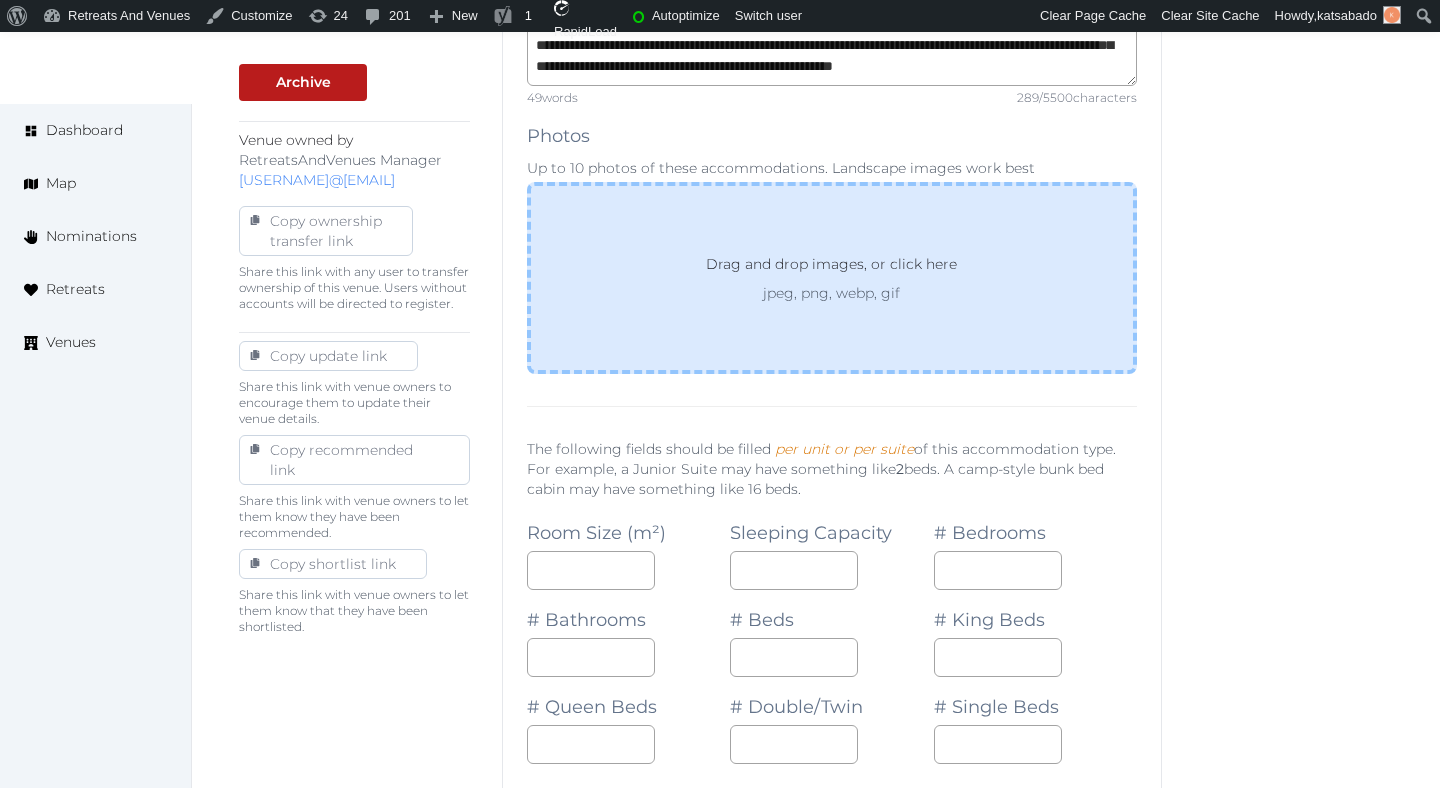 click on "Drag and drop images, or click here jpeg, png, webp, gif" at bounding box center (832, 278) 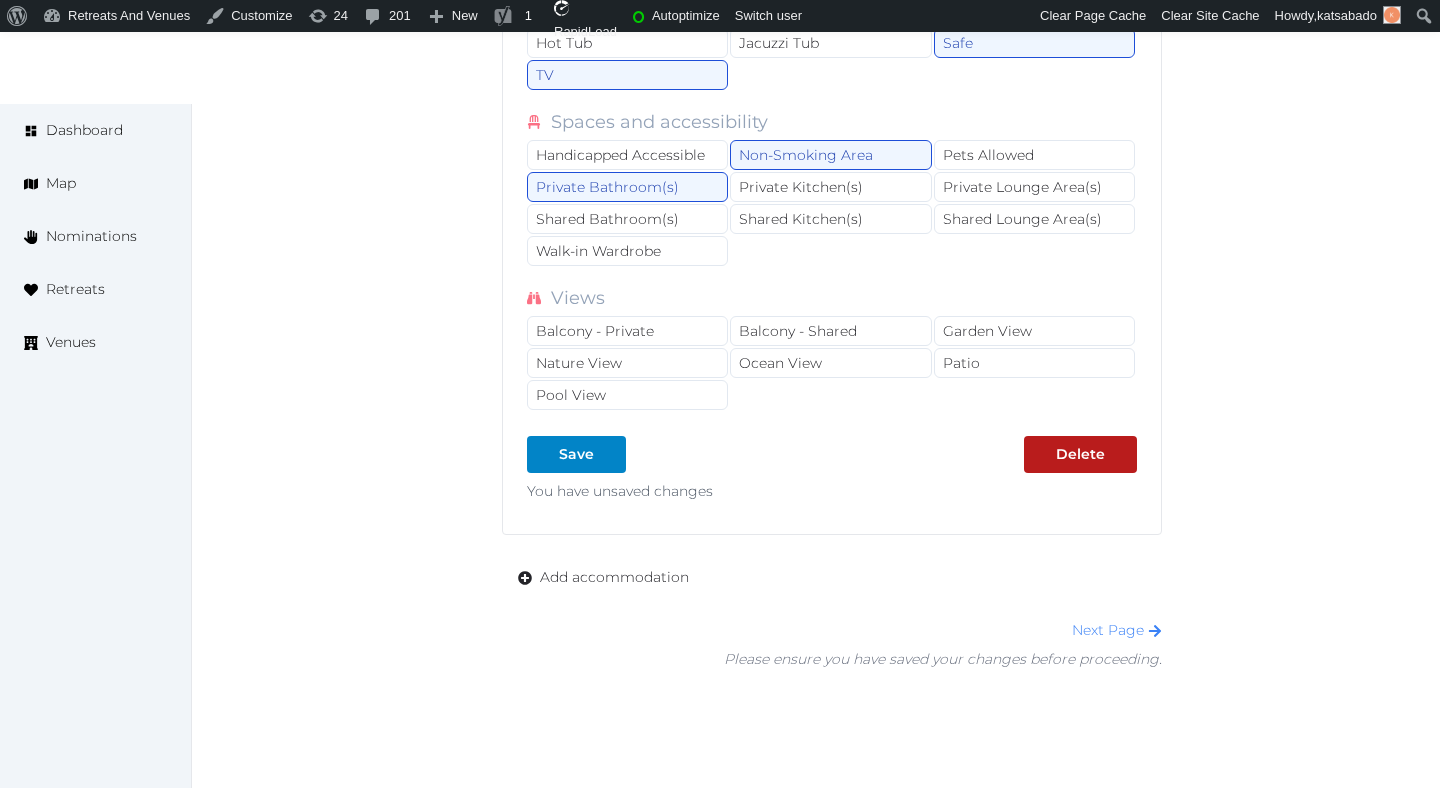scroll, scrollTop: 2731, scrollLeft: 0, axis: vertical 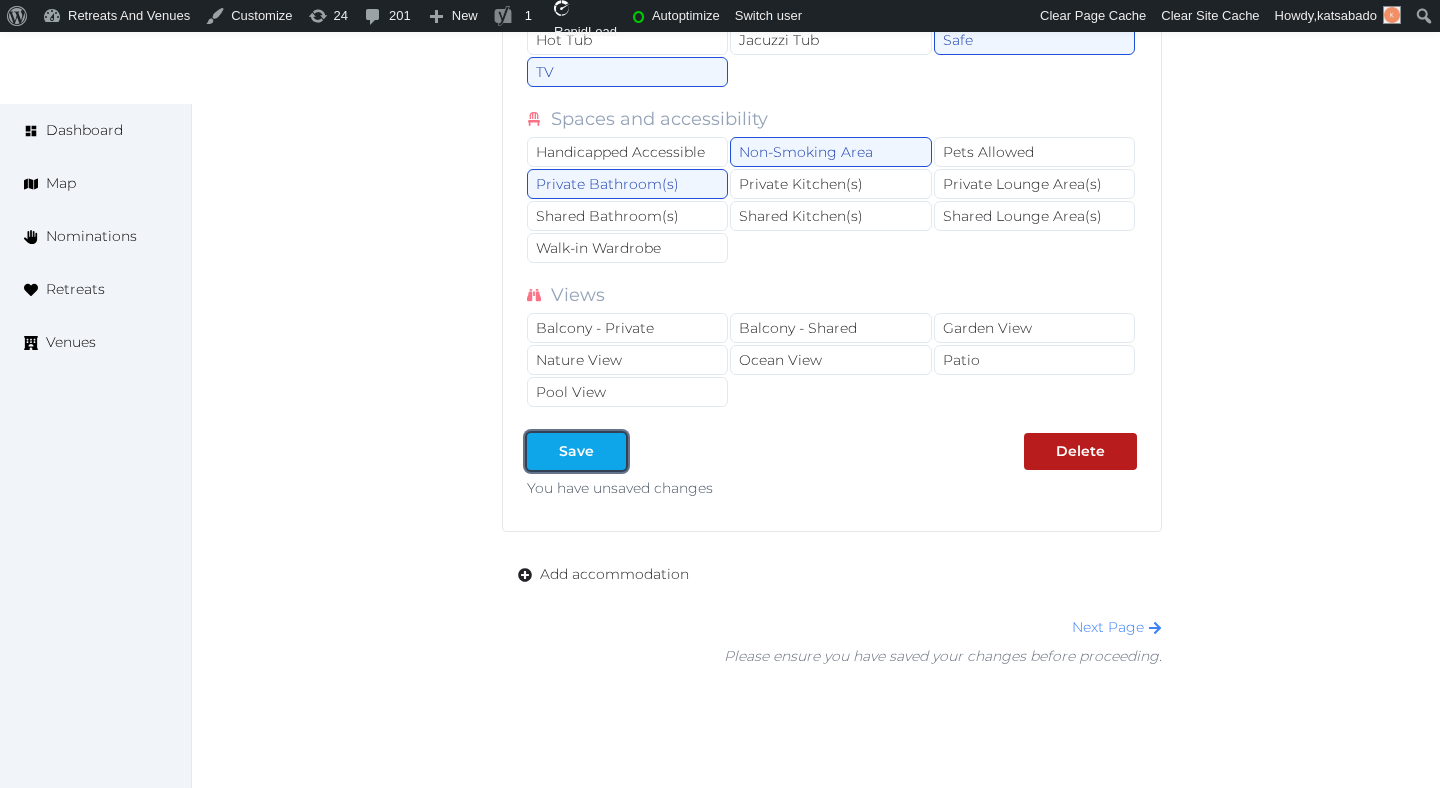 click on "Save" at bounding box center (576, 451) 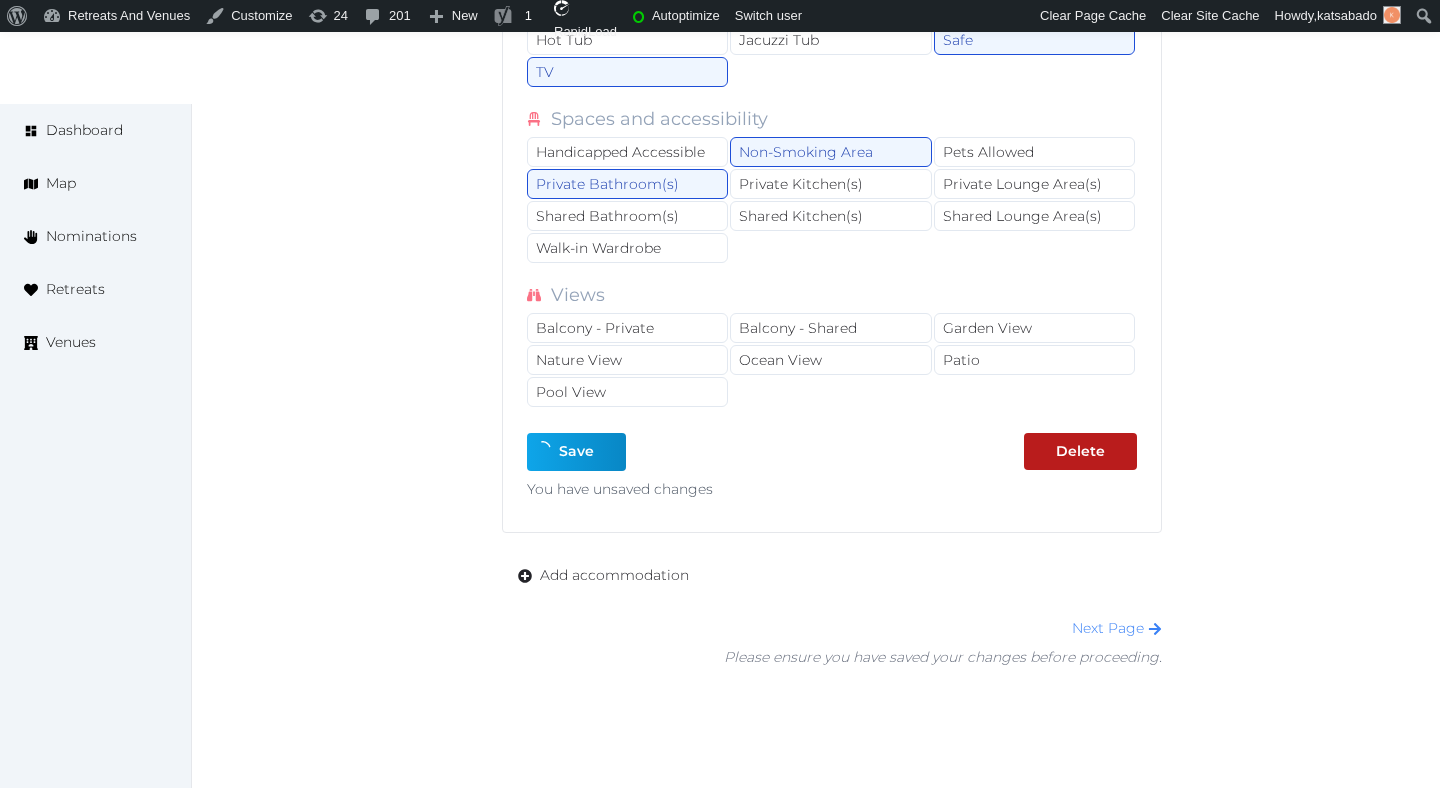 type on "*" 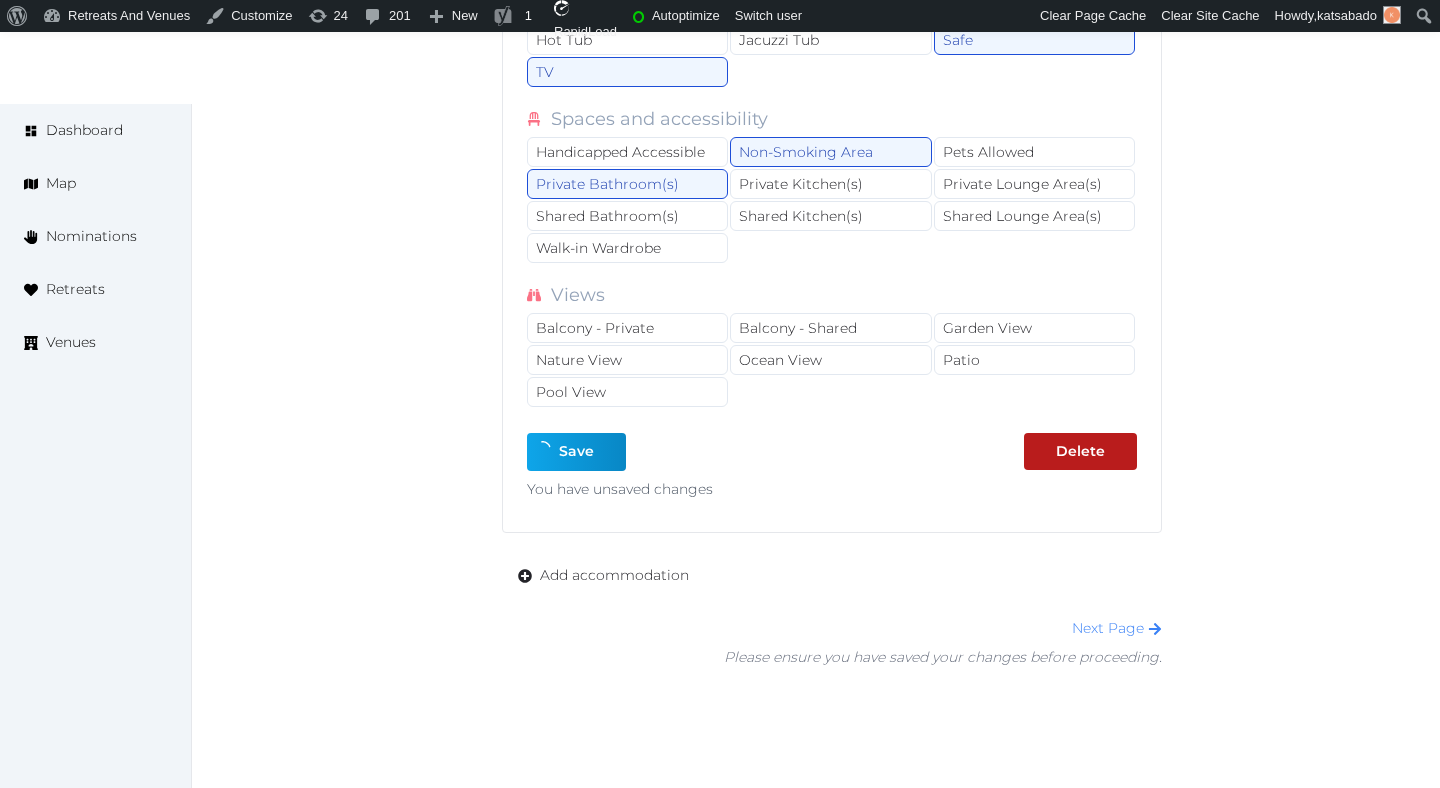 type on "*" 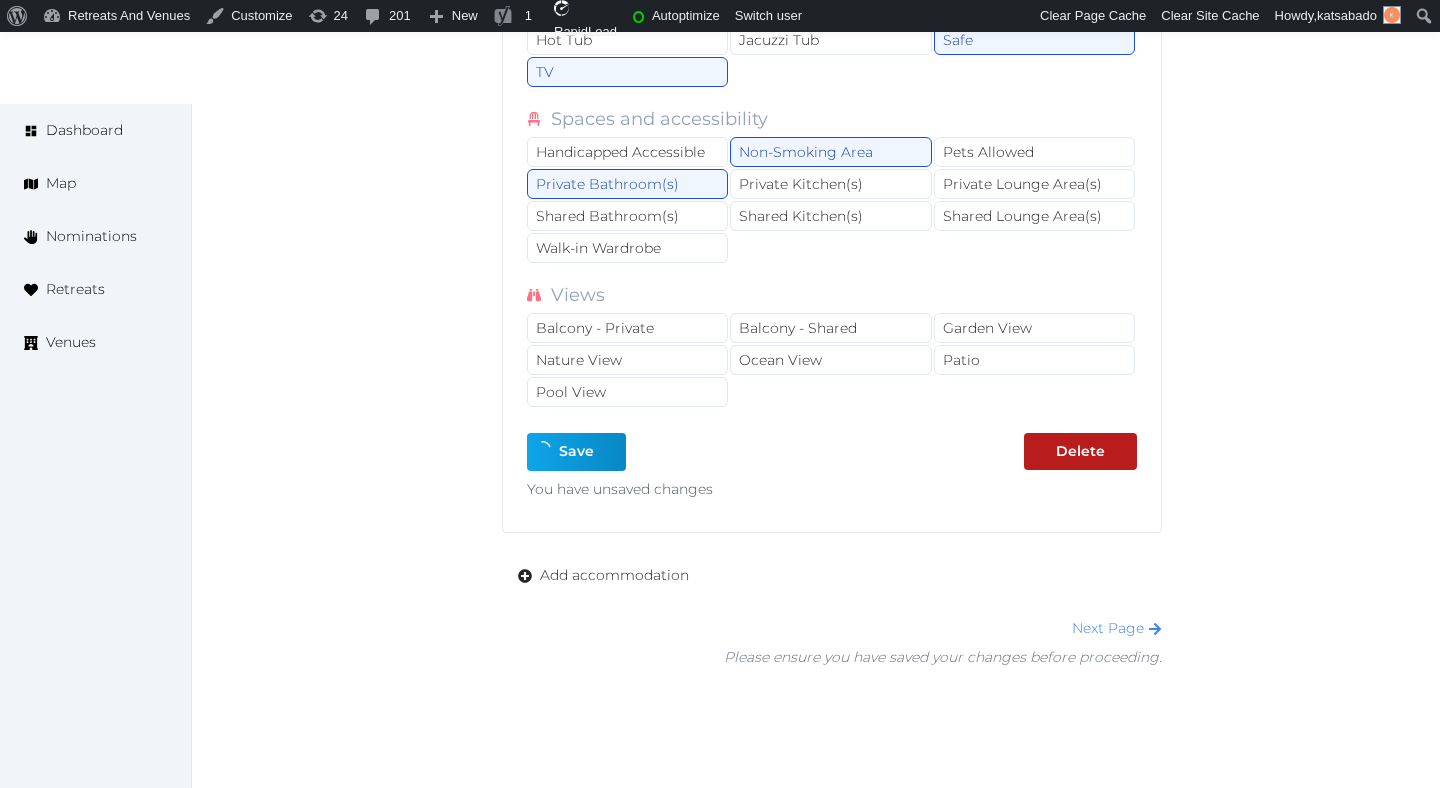 type on "*" 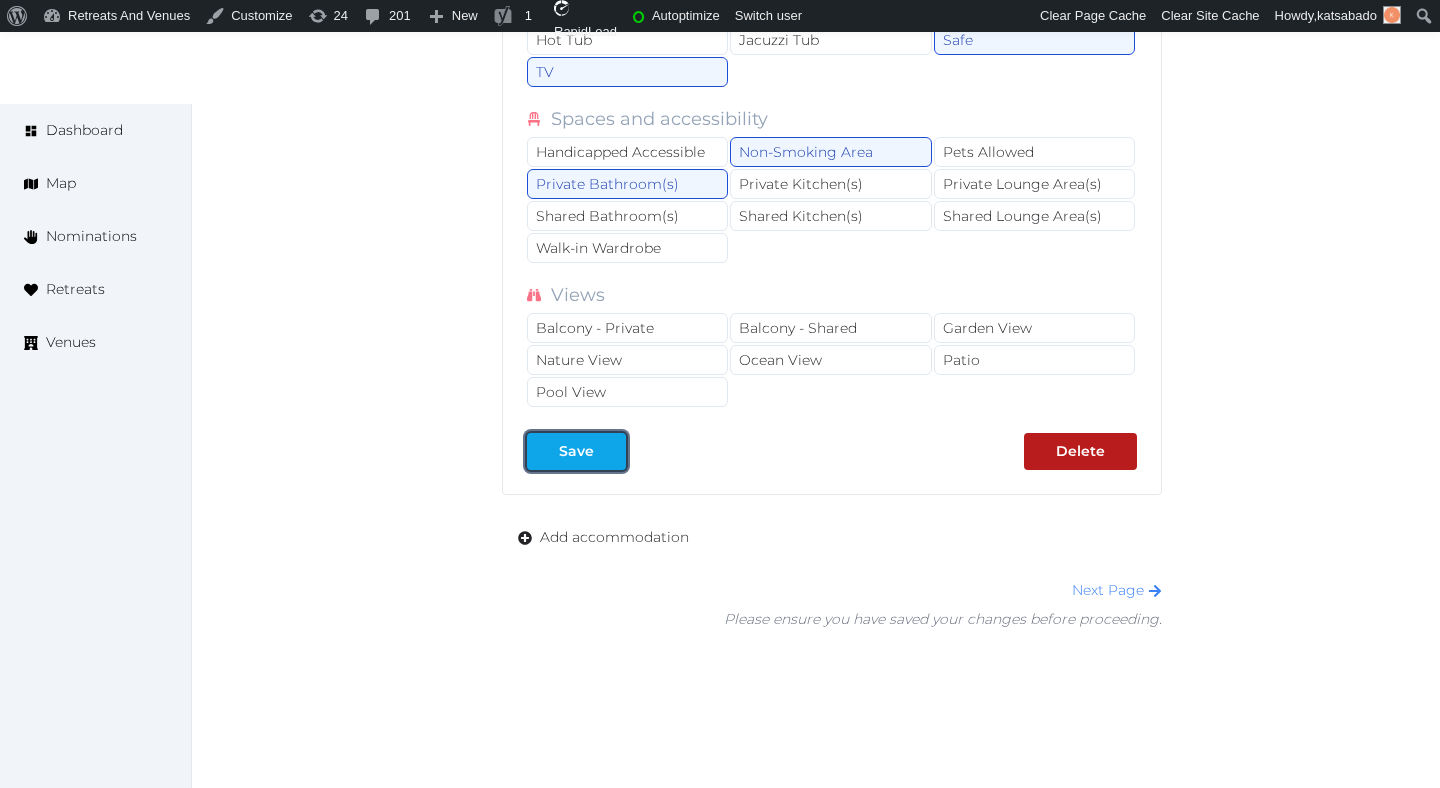 click on "Save" at bounding box center [576, 451] 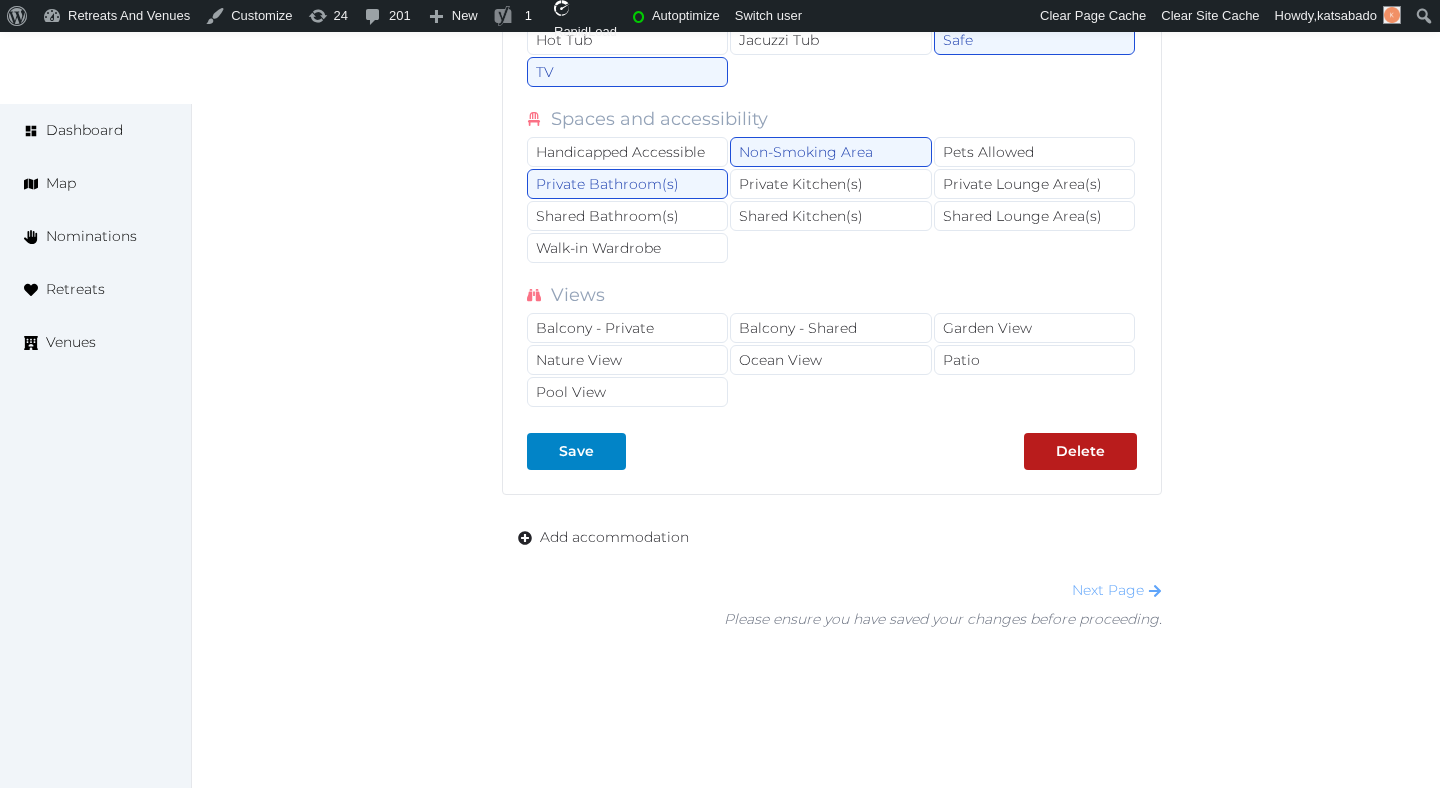 click on "Next Page" at bounding box center (1117, 590) 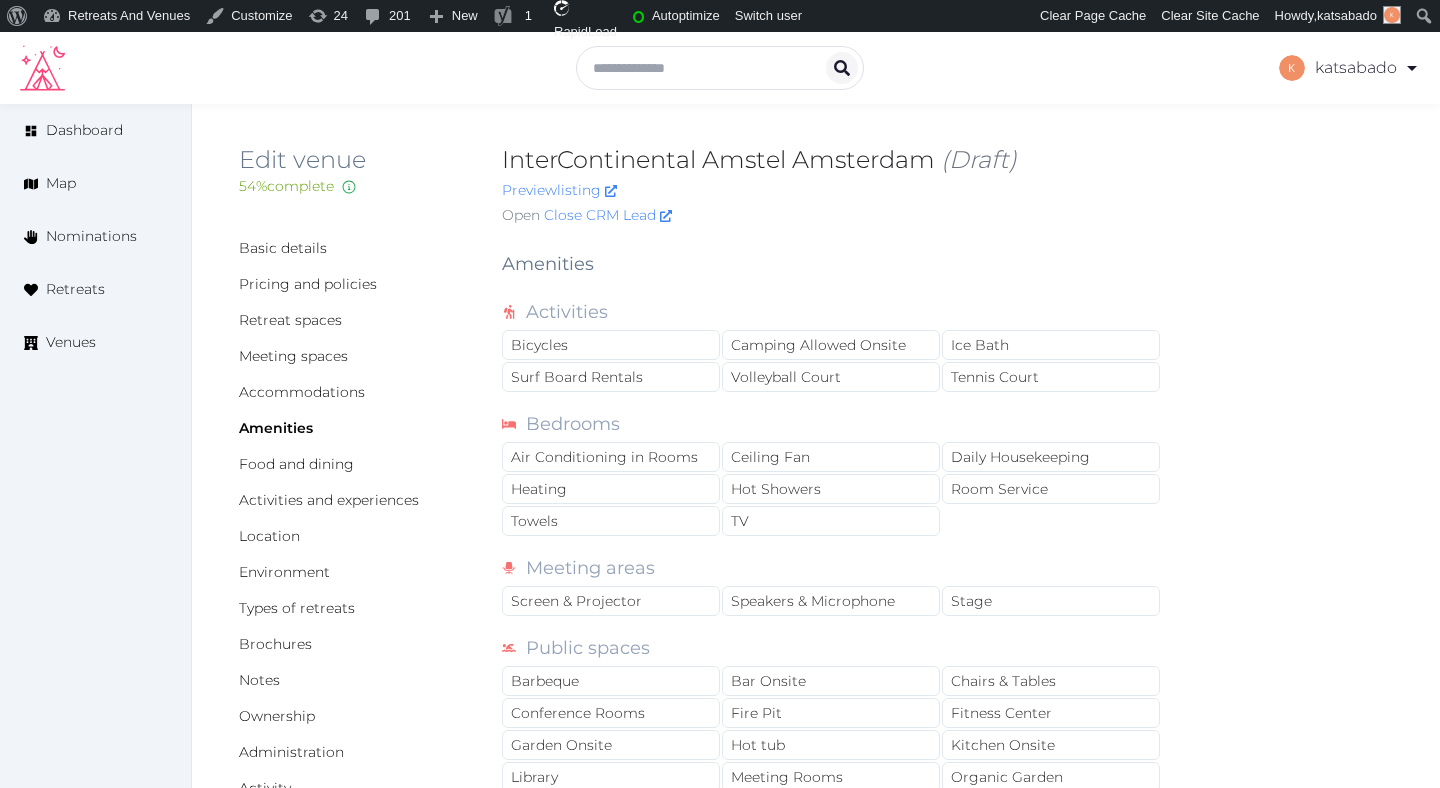 scroll, scrollTop: 0, scrollLeft: 0, axis: both 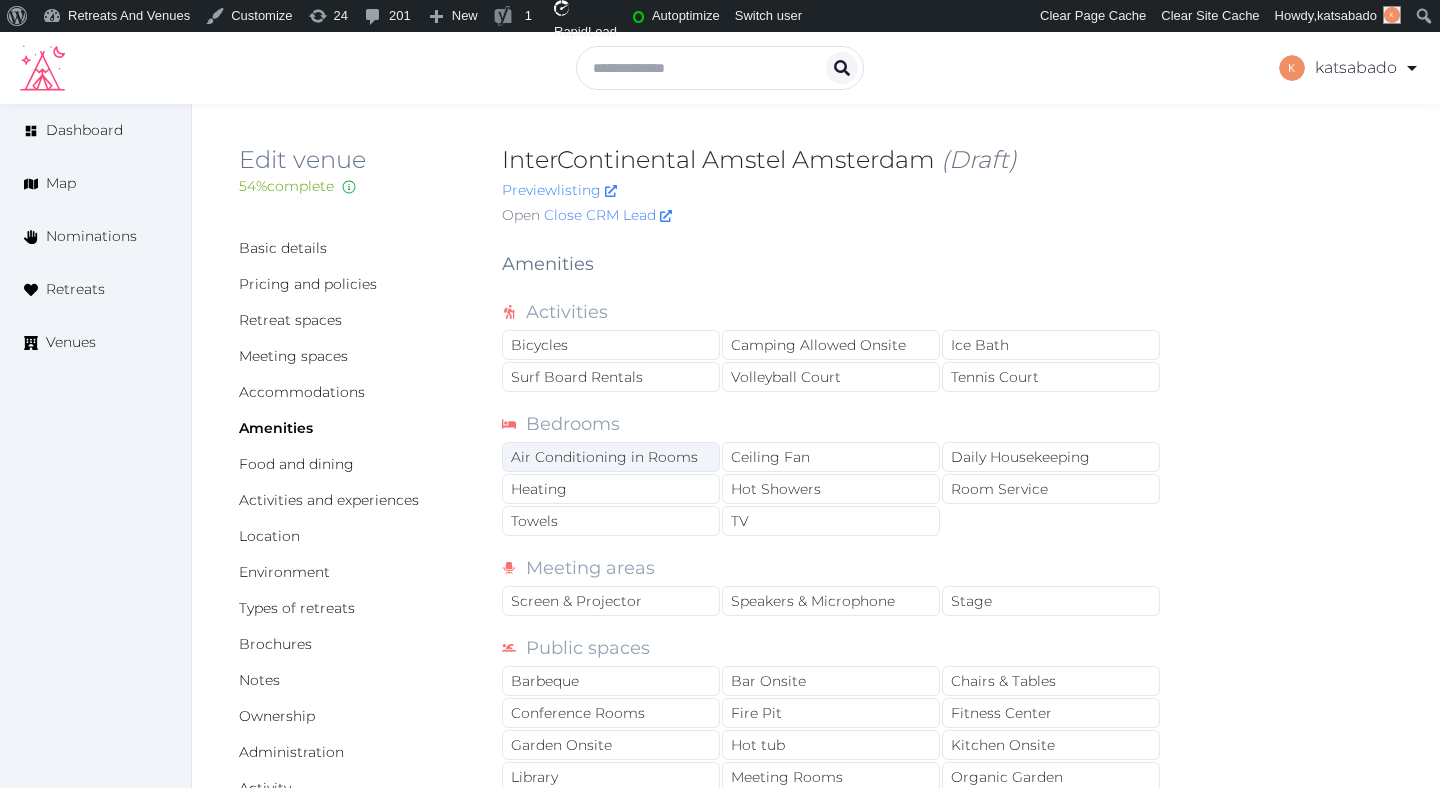 click on "Air Conditioning in Rooms" at bounding box center [611, 457] 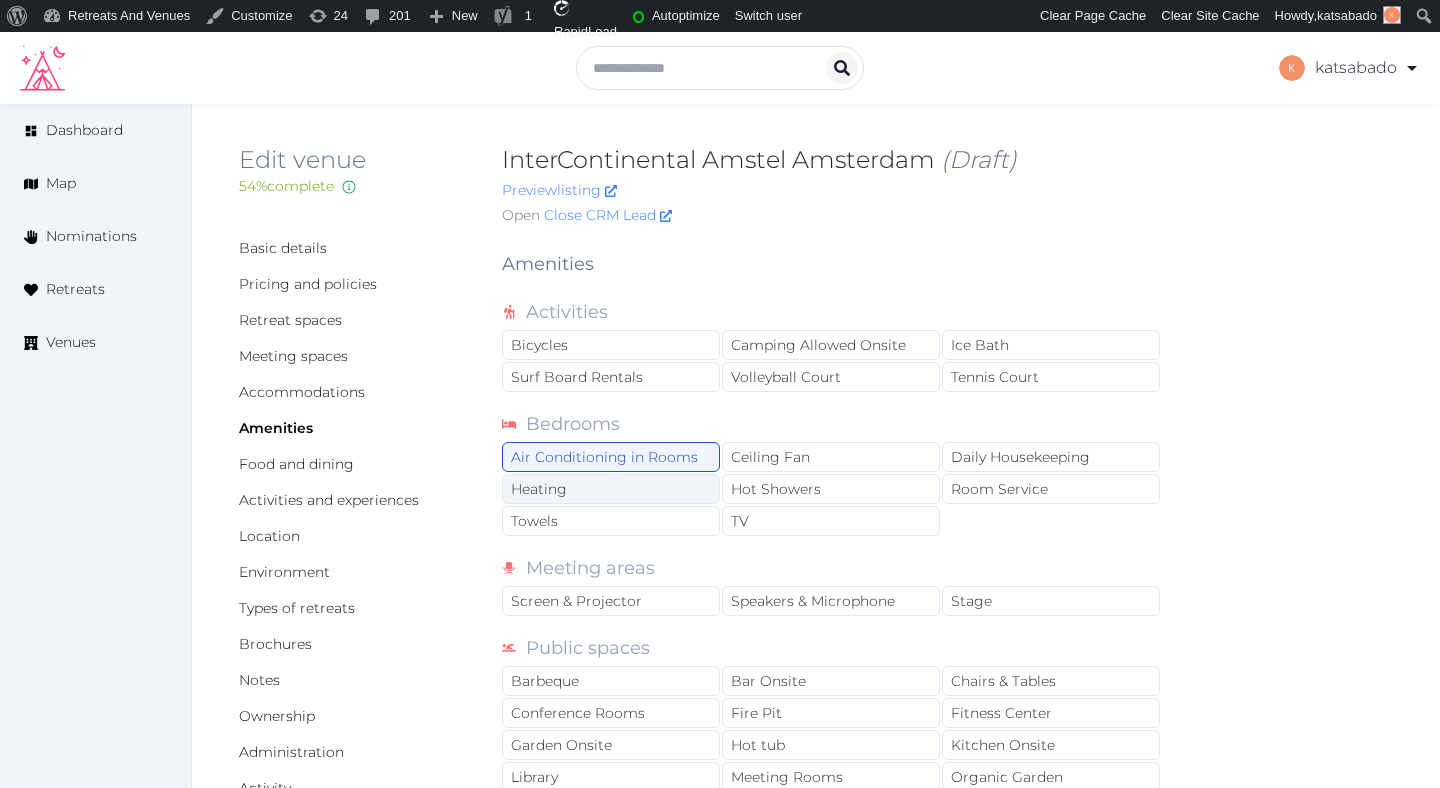 click on "Heating" at bounding box center (611, 489) 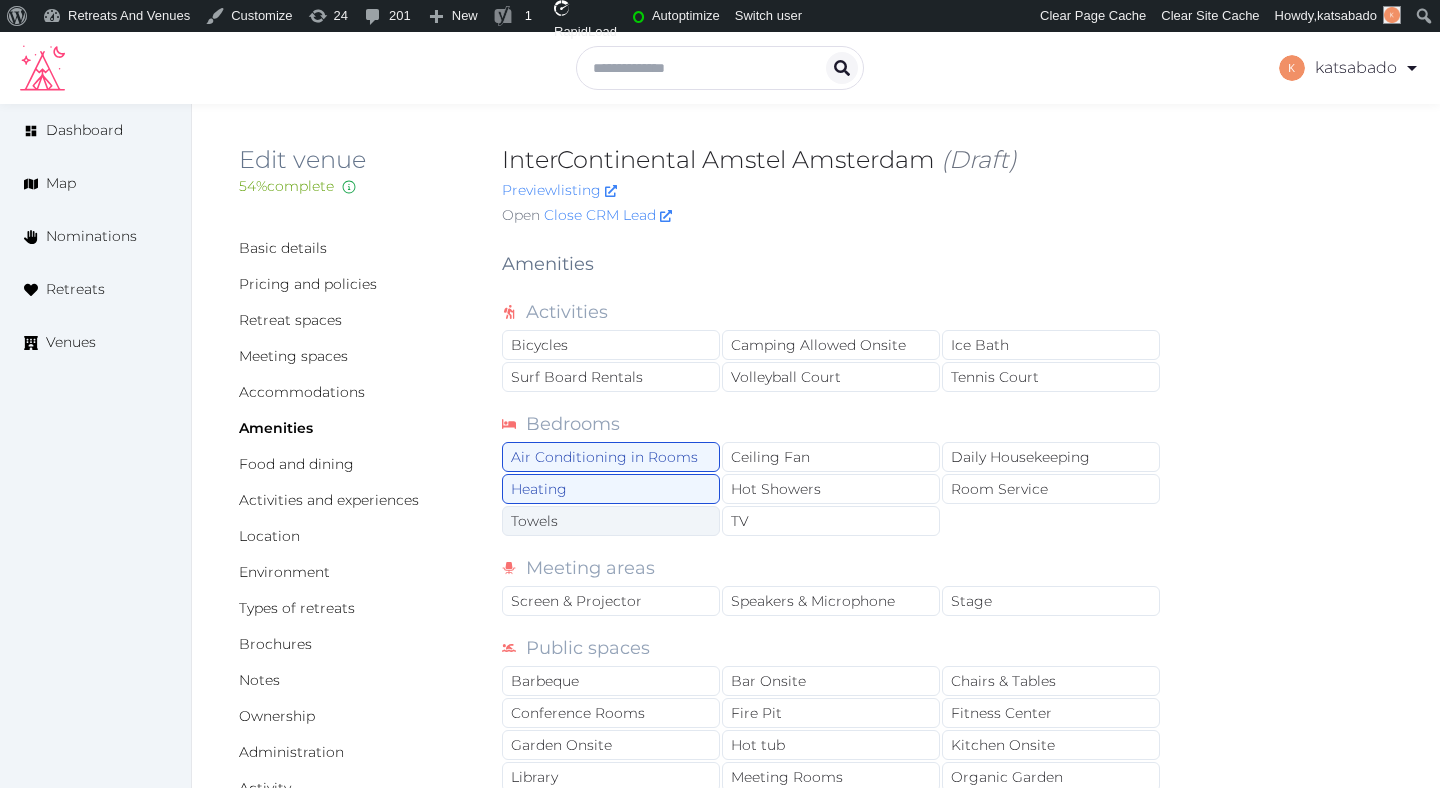 click on "Towels" at bounding box center (611, 521) 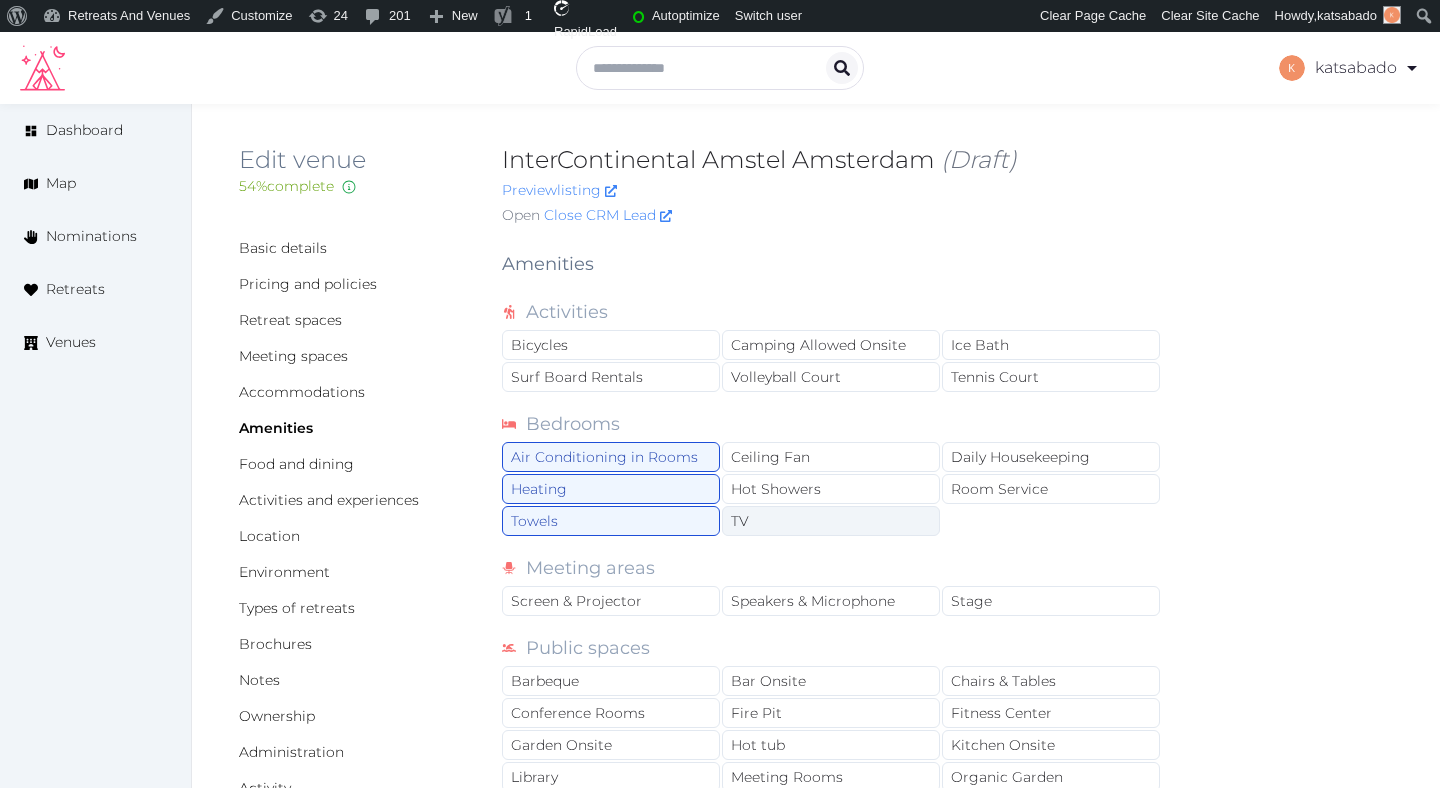 click on "TV" at bounding box center [831, 521] 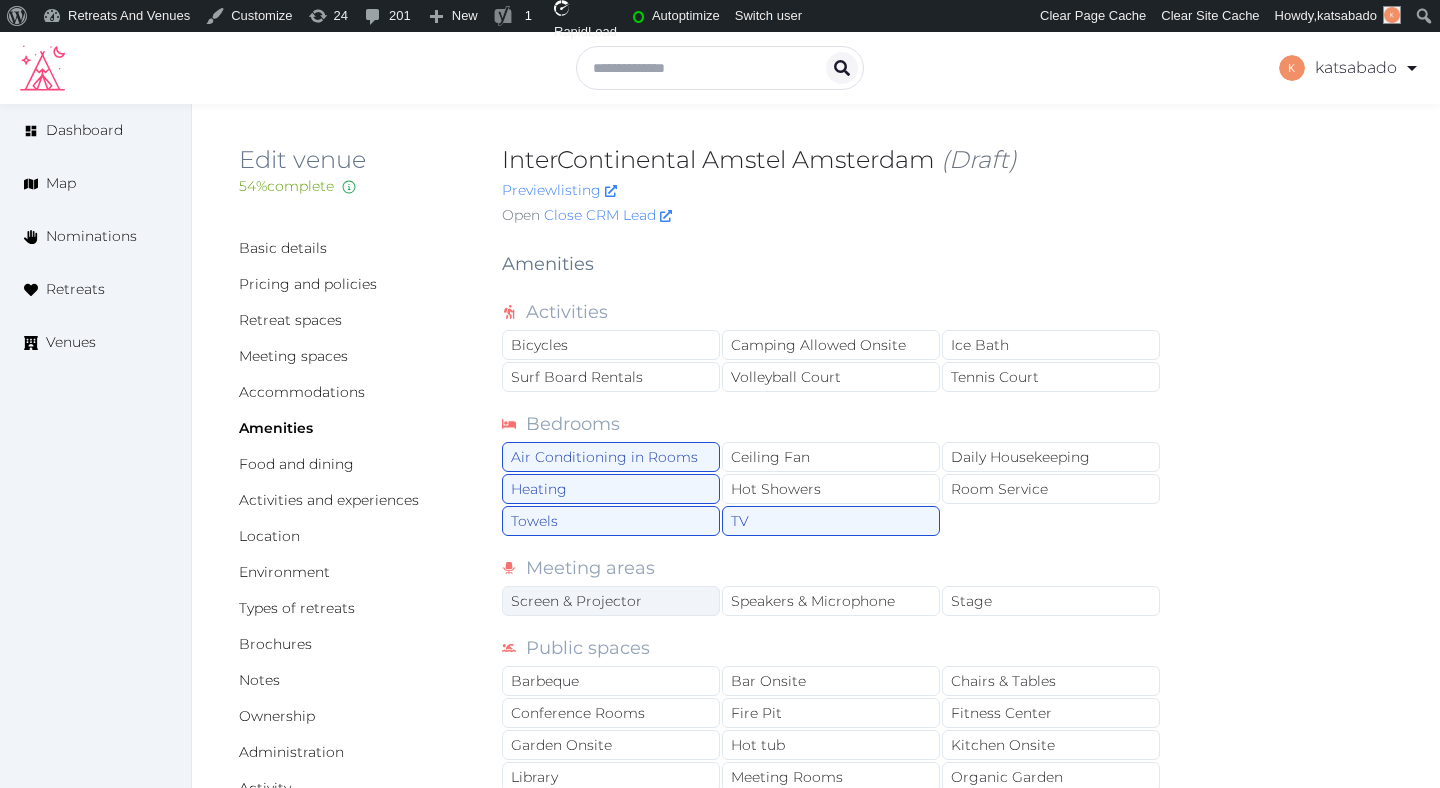 click on "Screen & Projector" at bounding box center [611, 601] 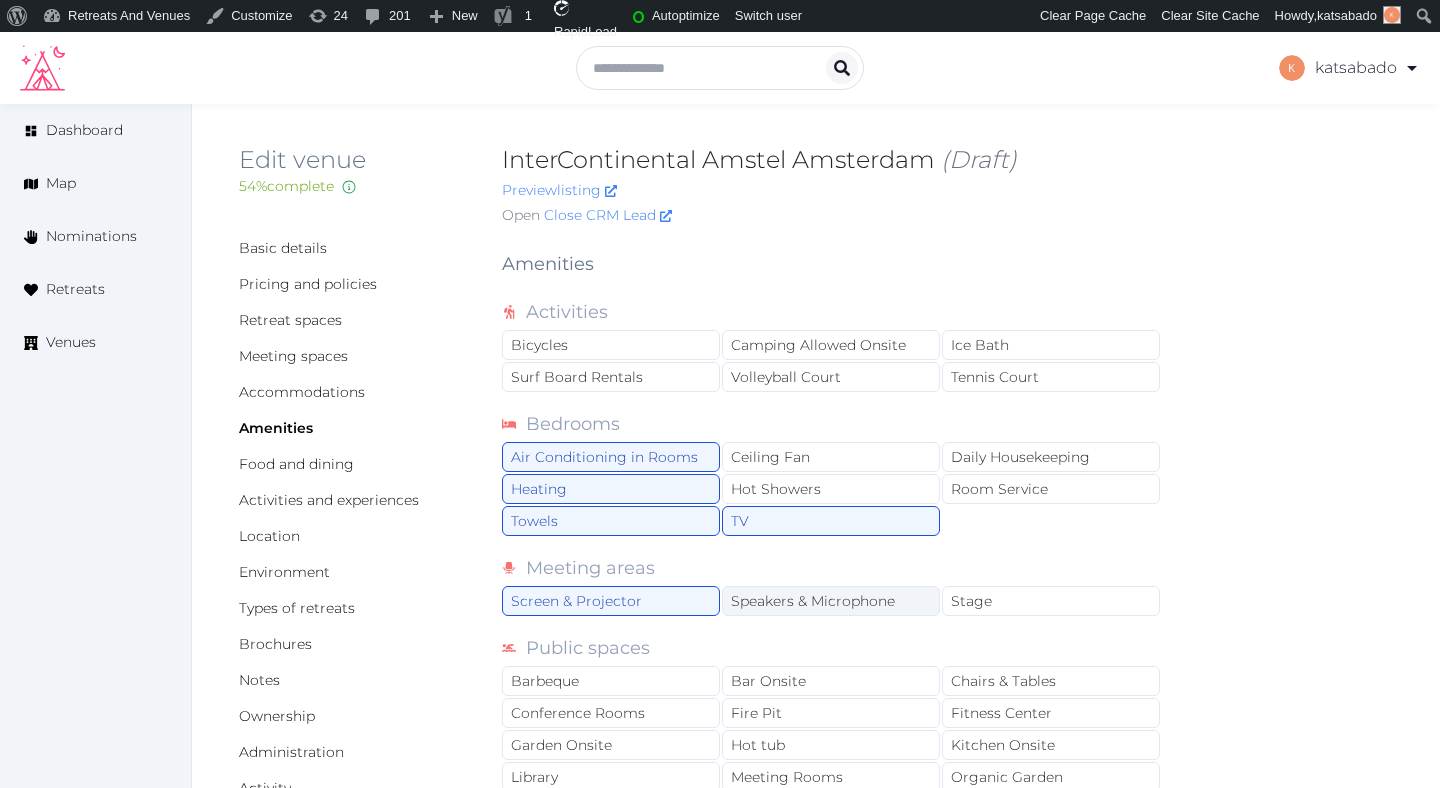 click on "Speakers & Microphone" at bounding box center [831, 601] 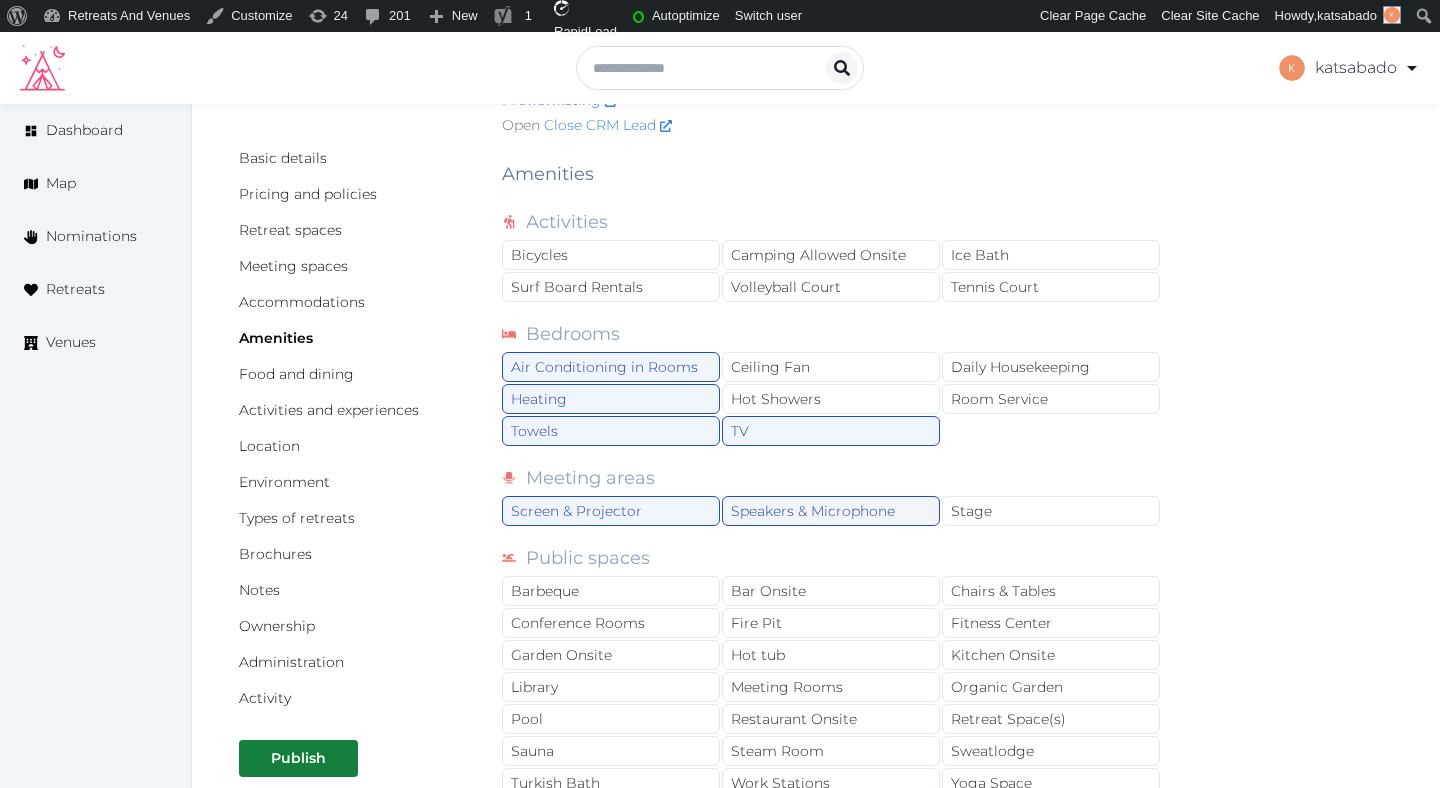 scroll, scrollTop: 131, scrollLeft: 0, axis: vertical 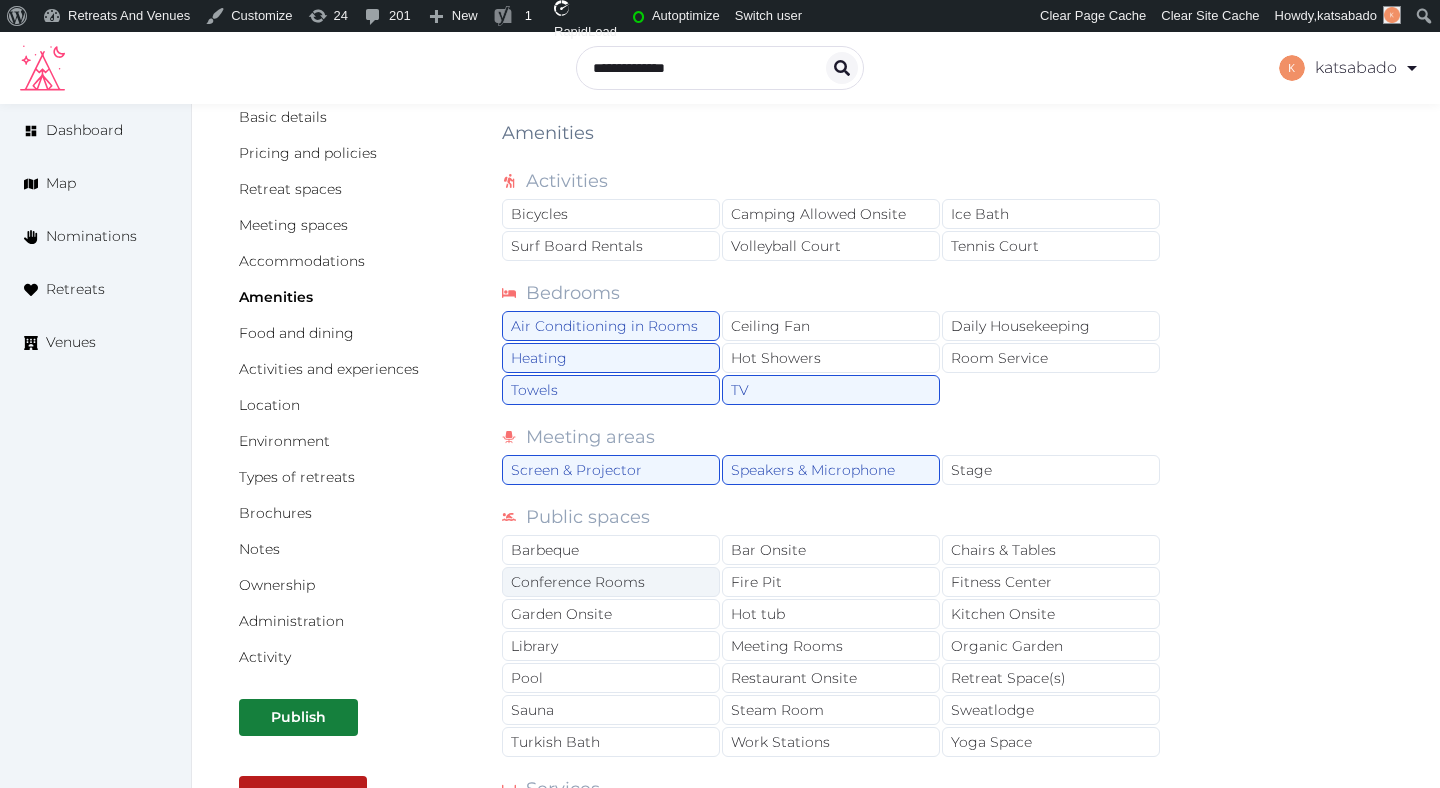 click on "Conference Rooms" at bounding box center [611, 582] 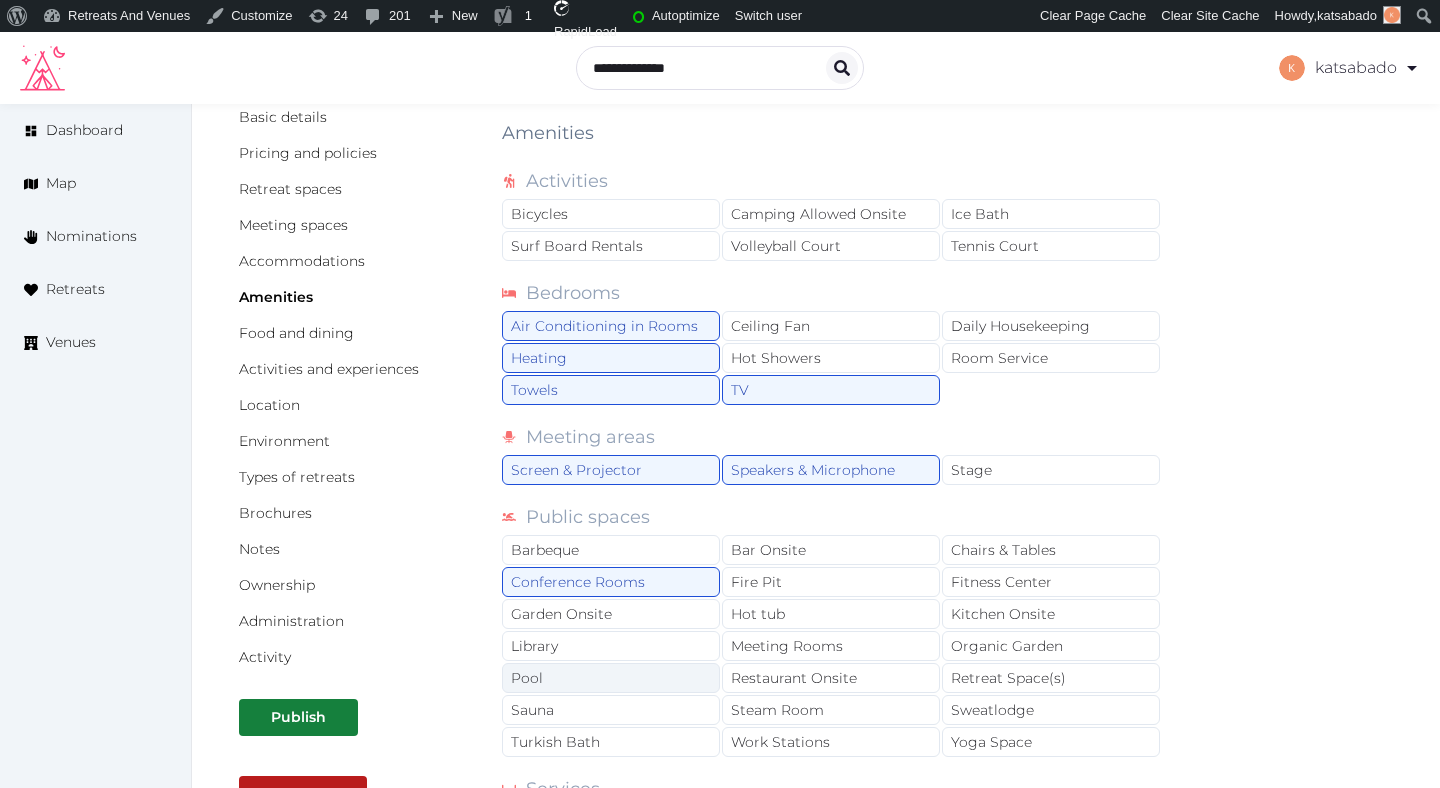 click on "Pool" at bounding box center (611, 678) 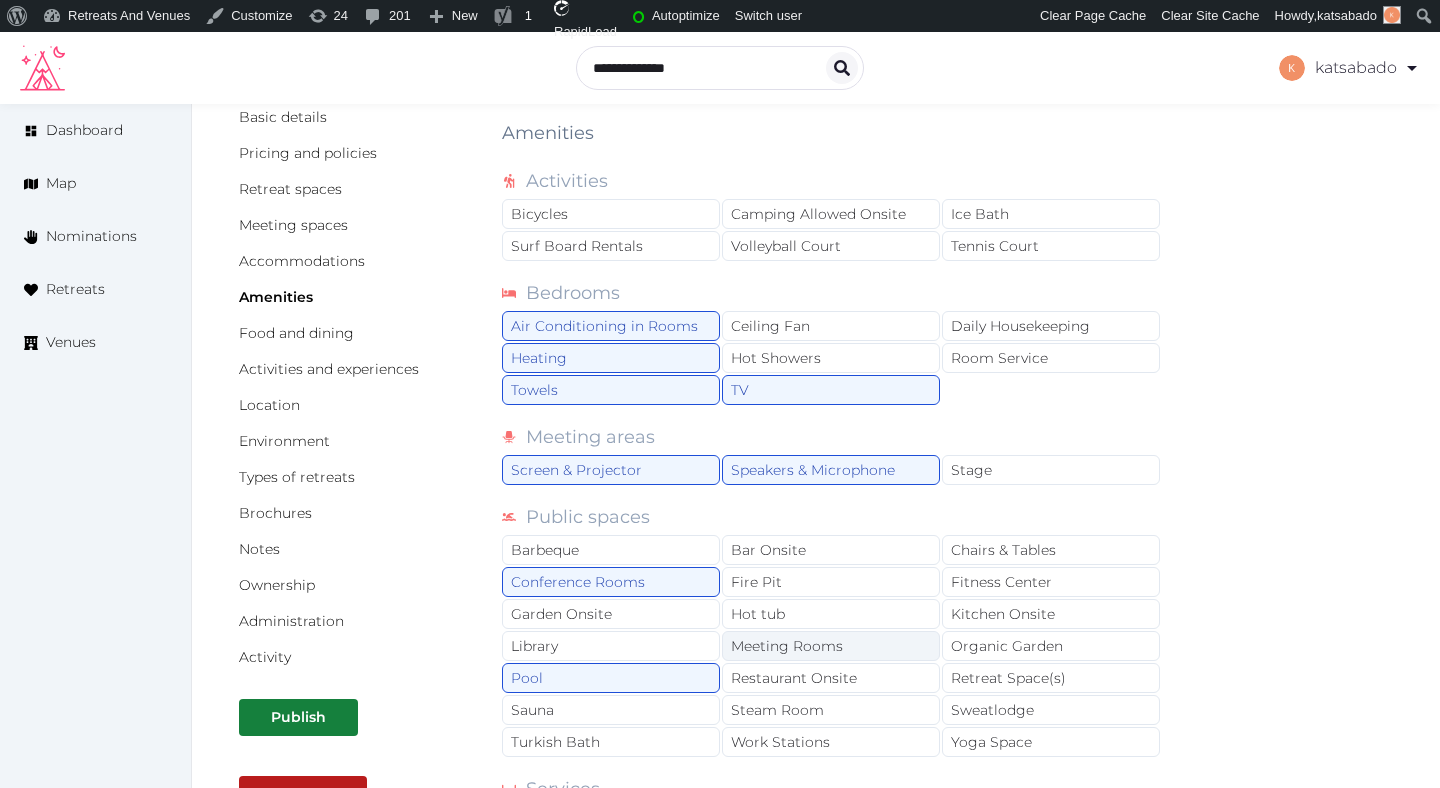 click on "Meeting Rooms" at bounding box center [831, 646] 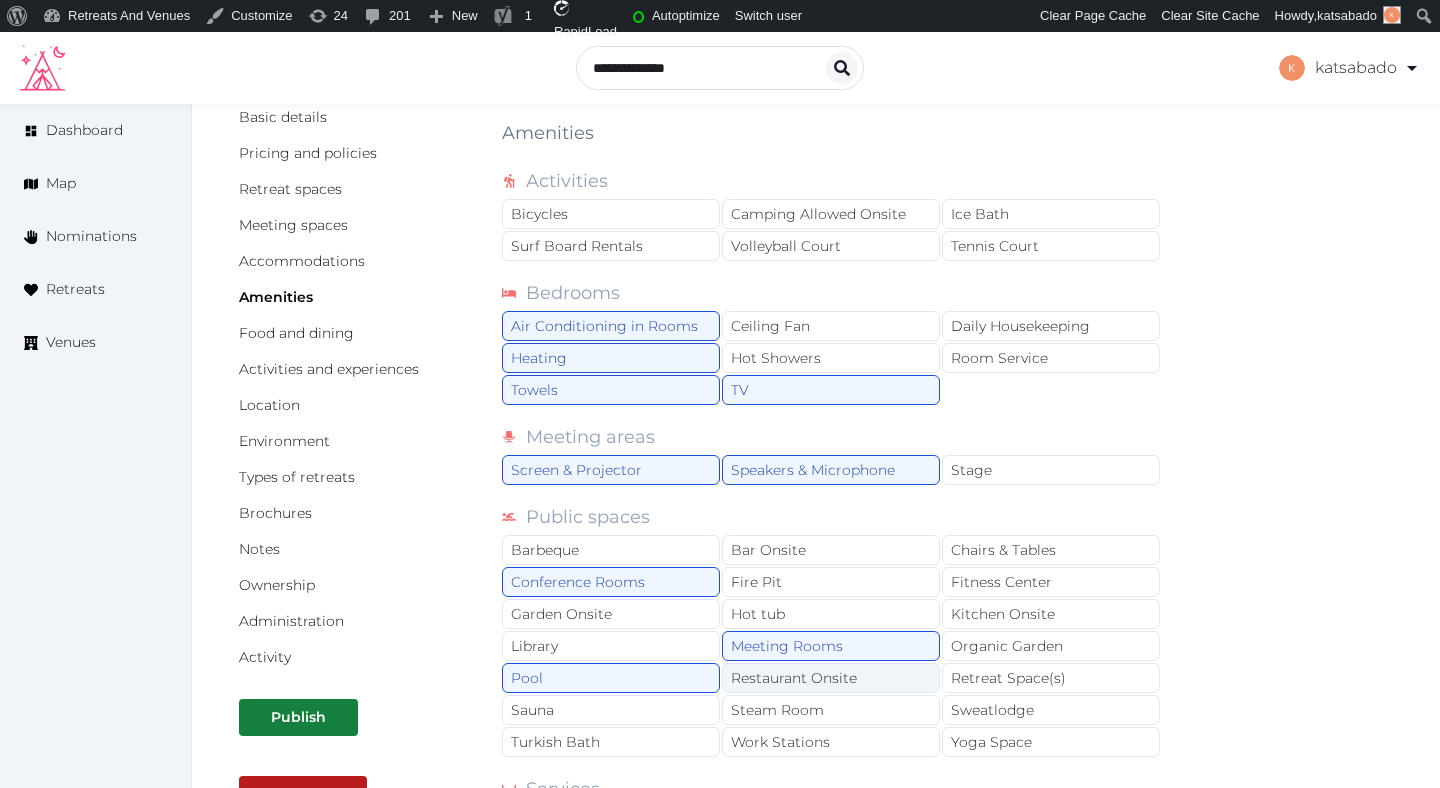 click on "Restaurant Onsite" at bounding box center (831, 678) 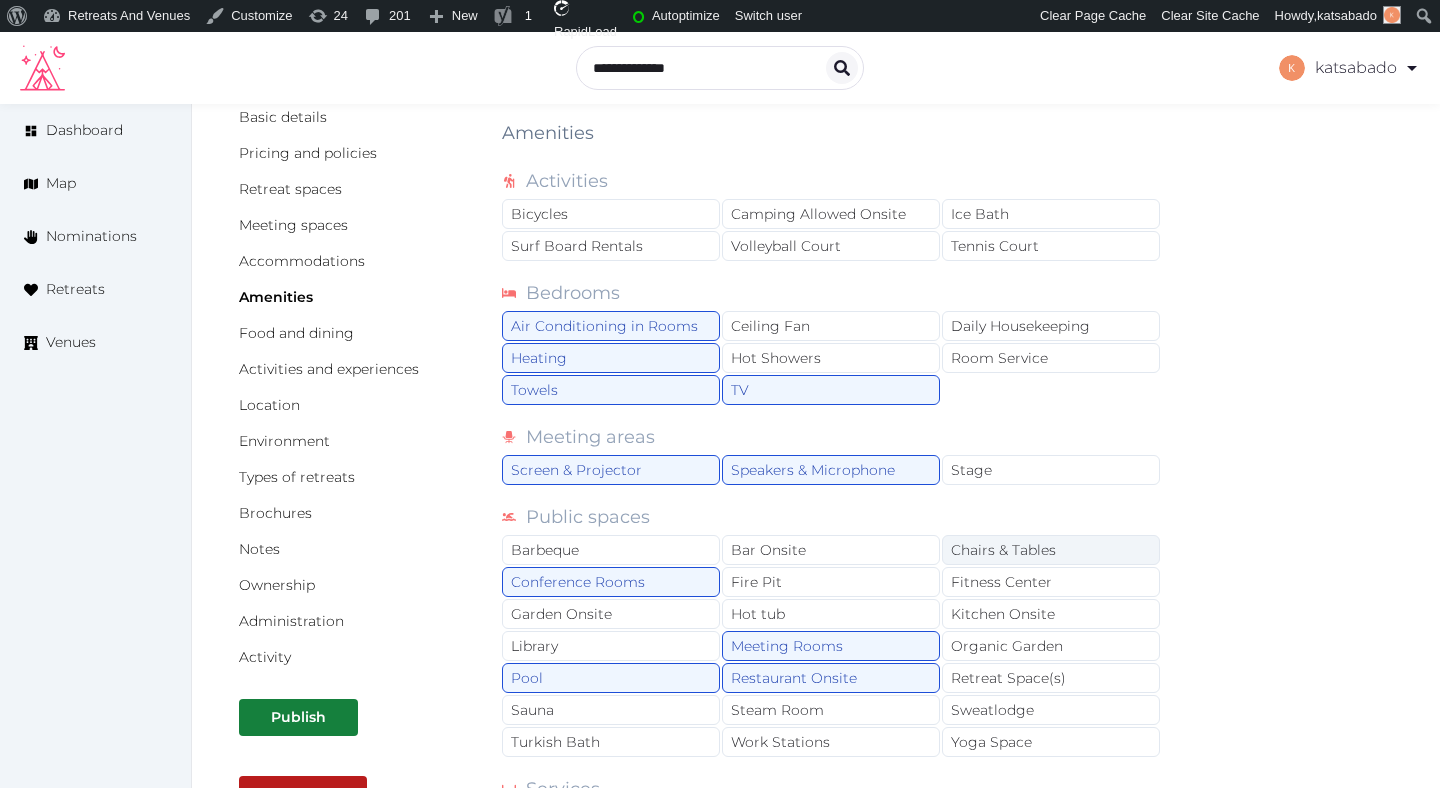 click on "Chairs & Tables" at bounding box center (1051, 550) 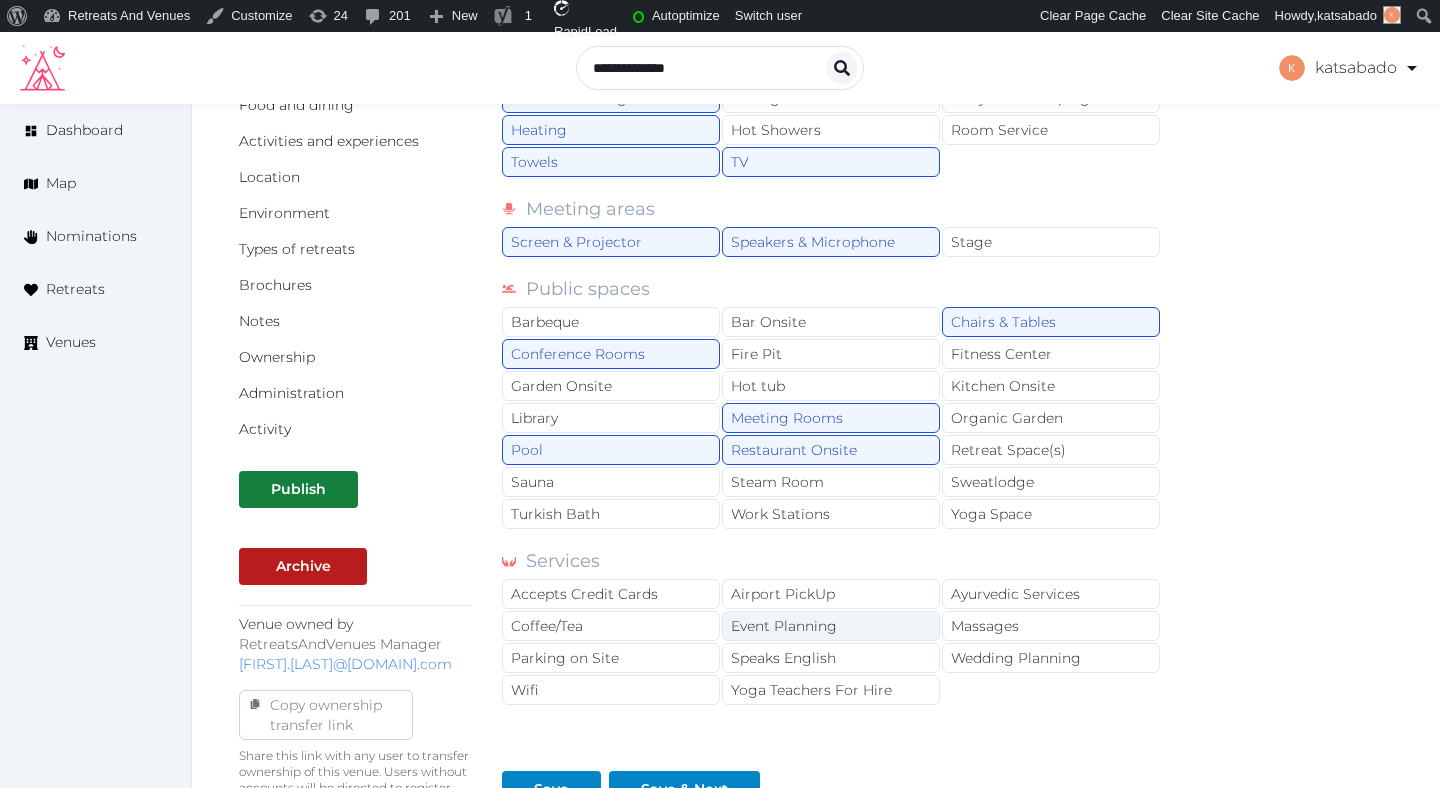 scroll, scrollTop: 437, scrollLeft: 0, axis: vertical 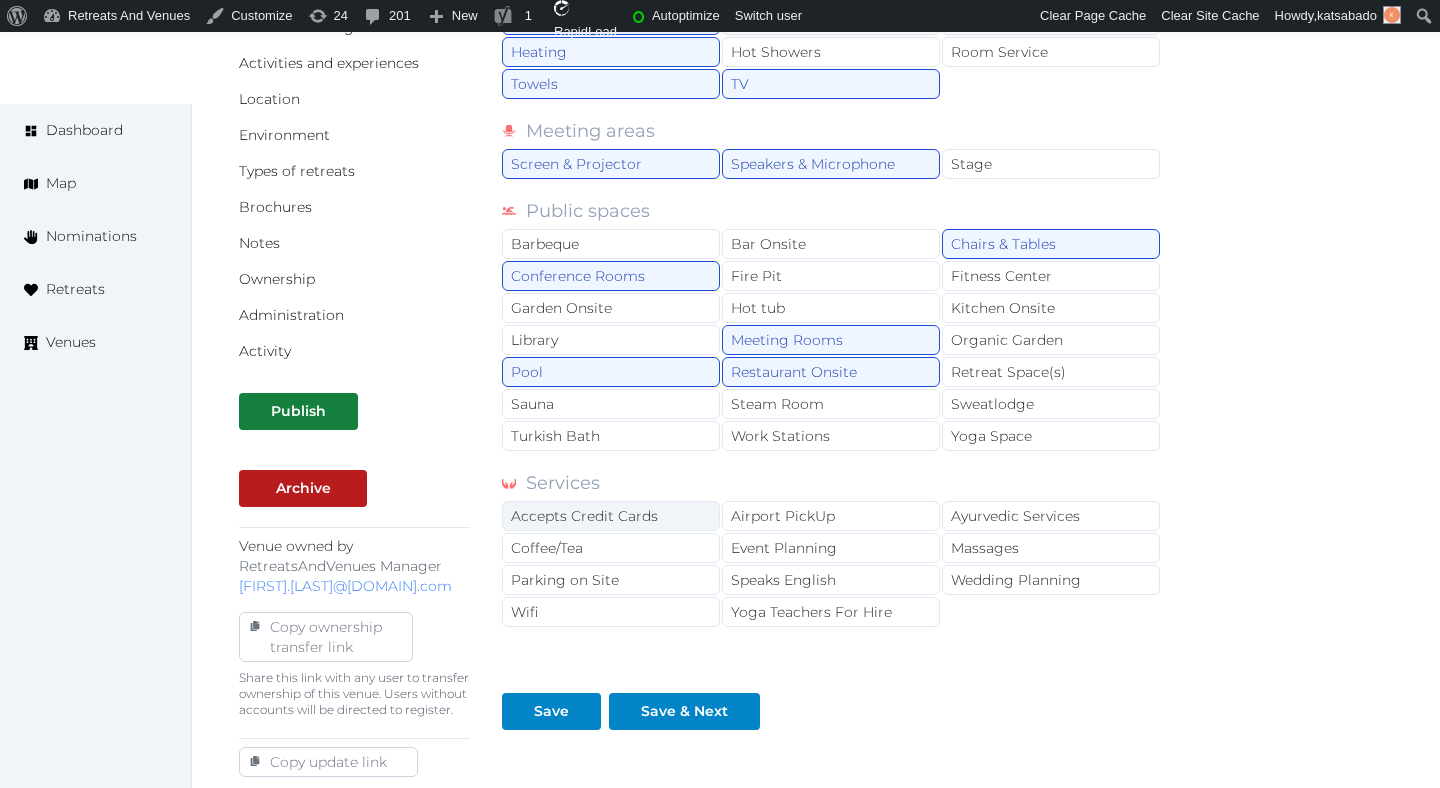 click on "Accepts Credit Cards" at bounding box center [611, 516] 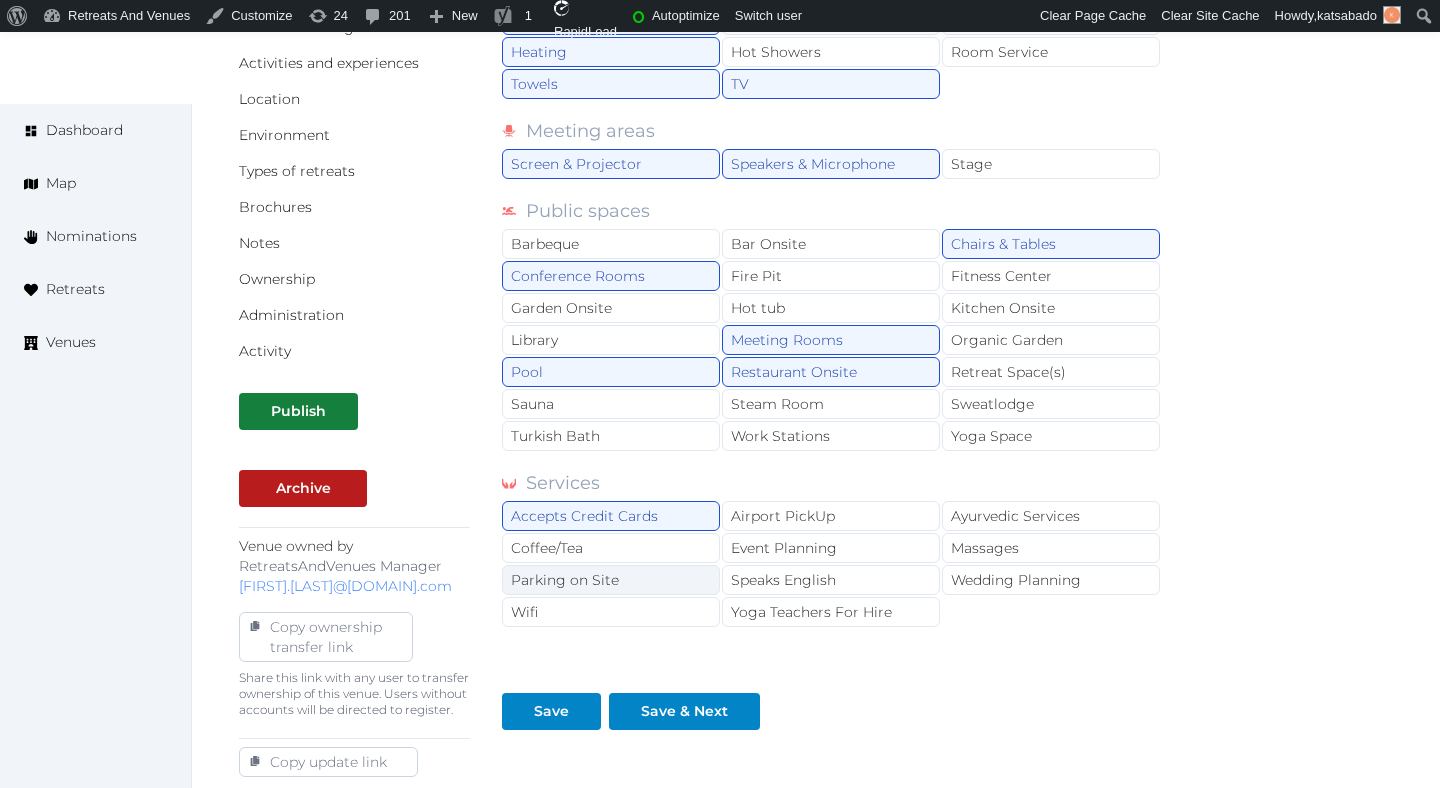 click on "Parking on Site" at bounding box center [611, 580] 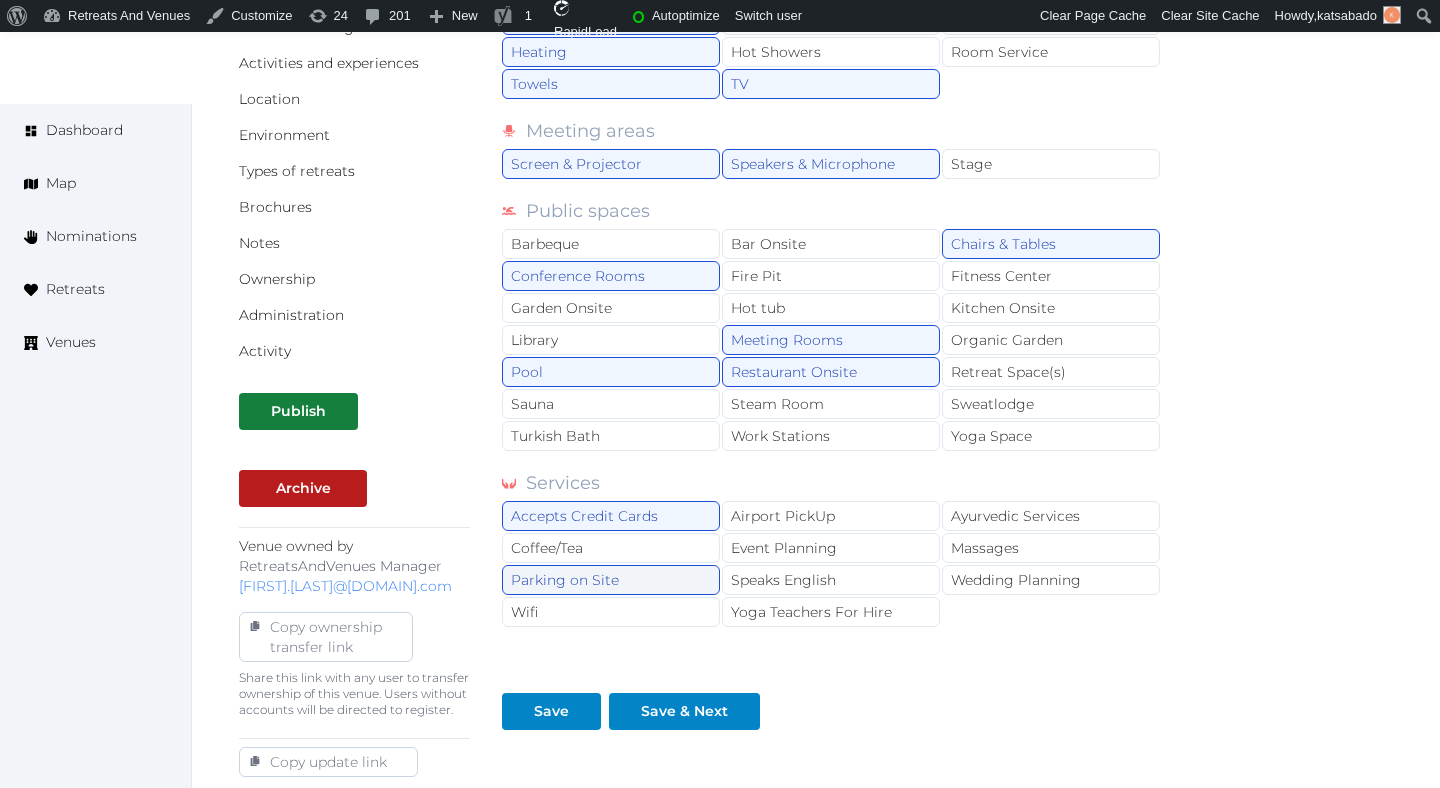 click on "Parking on Site" at bounding box center [611, 580] 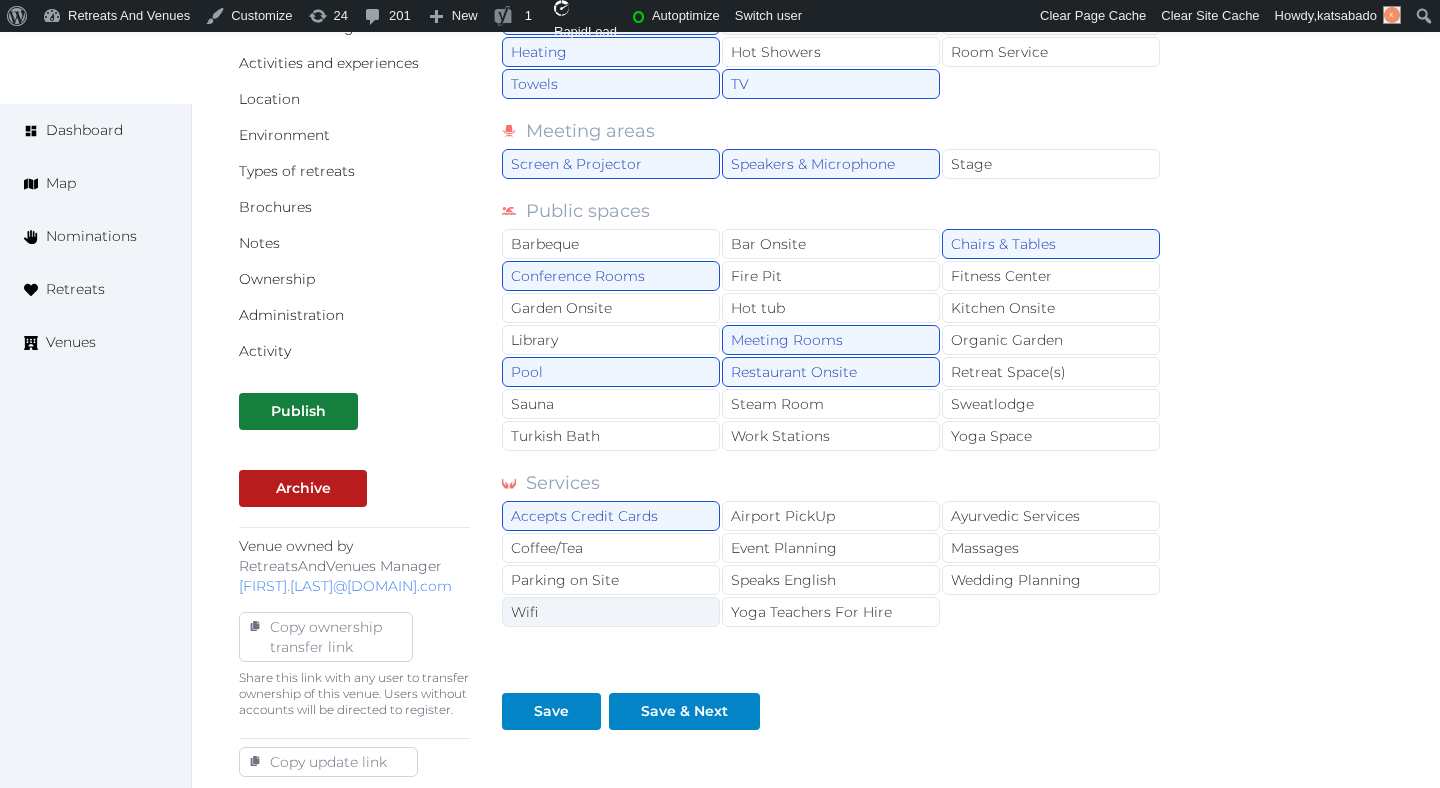 click on "Wifi" at bounding box center (611, 612) 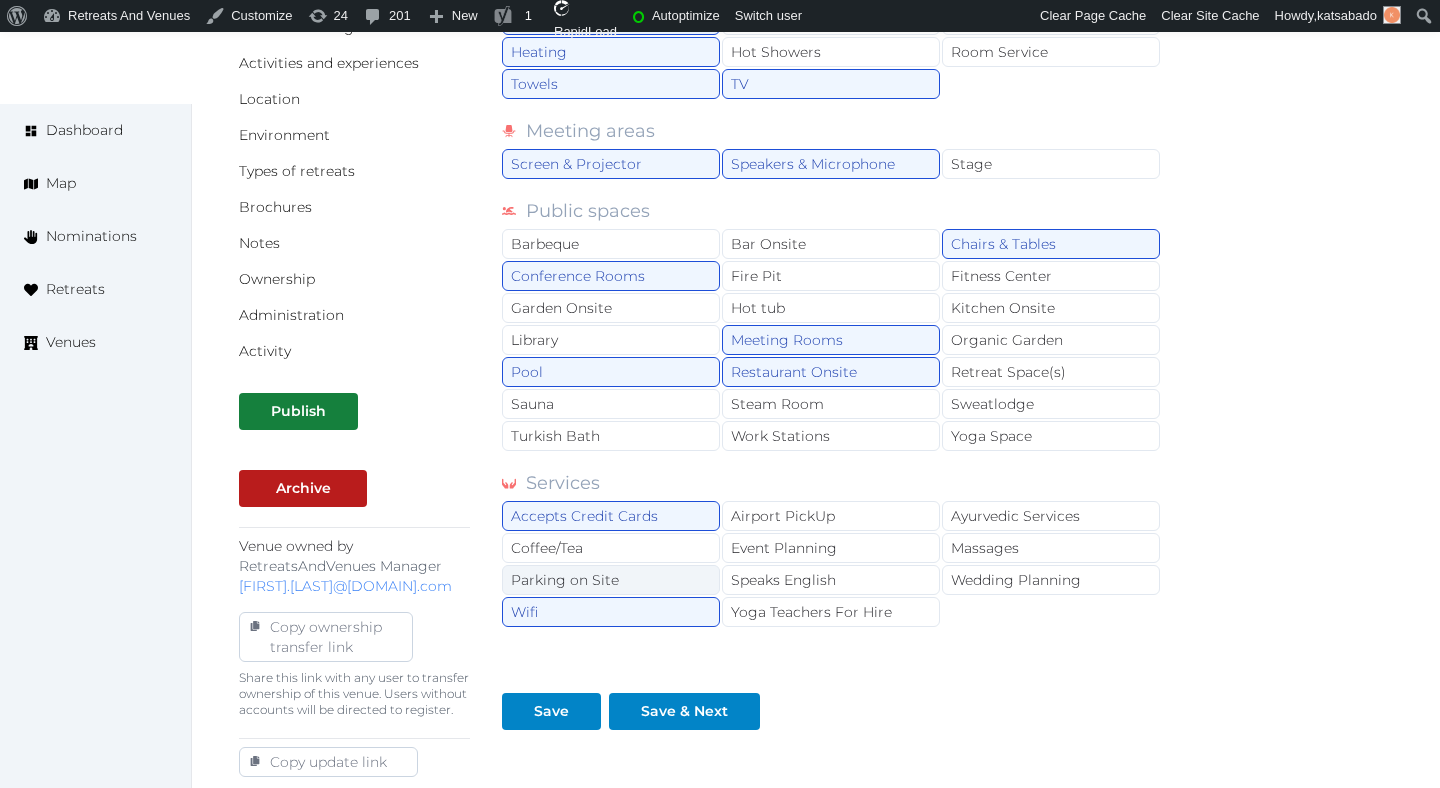 click on "Parking on Site" at bounding box center (611, 580) 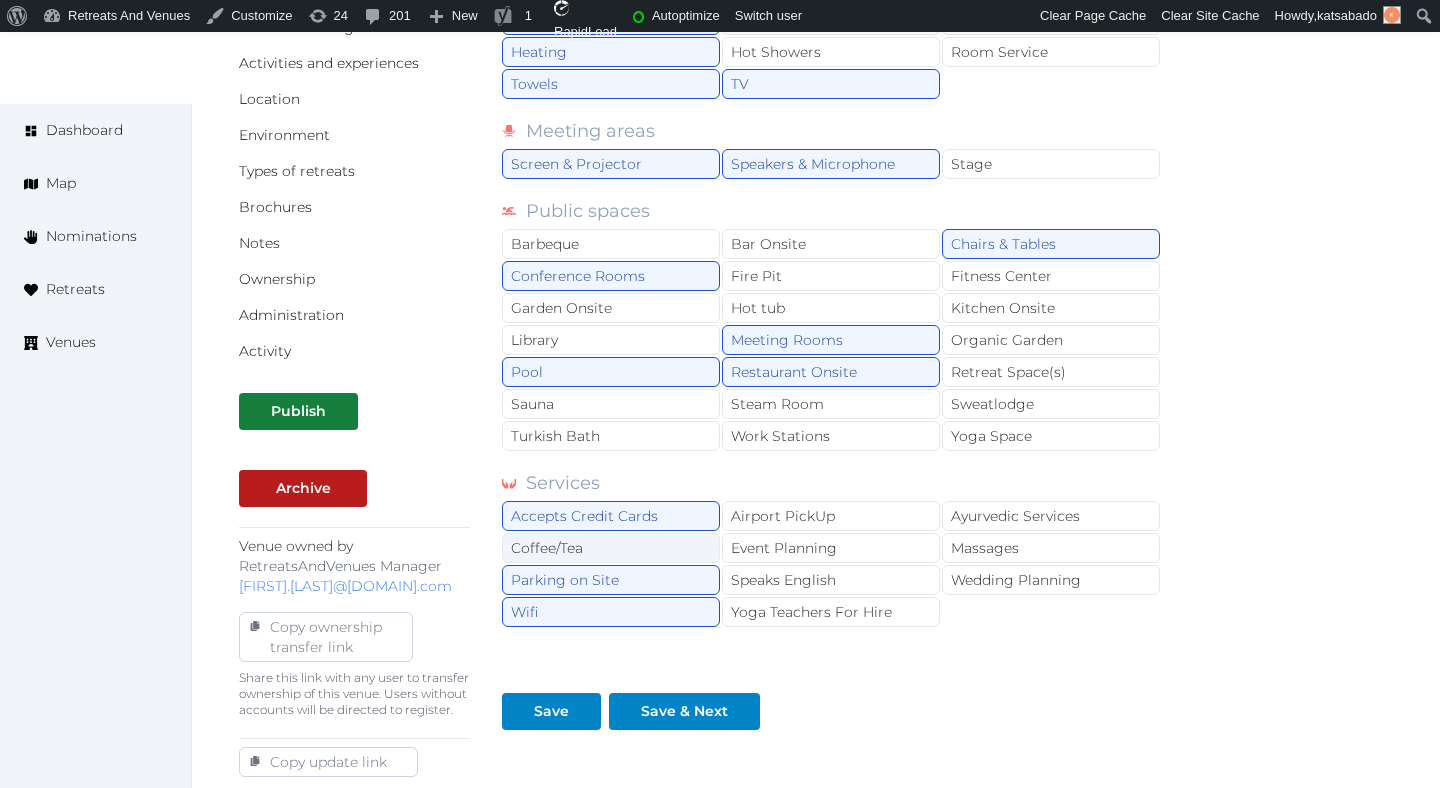 click on "Coffee/Tea" at bounding box center (611, 548) 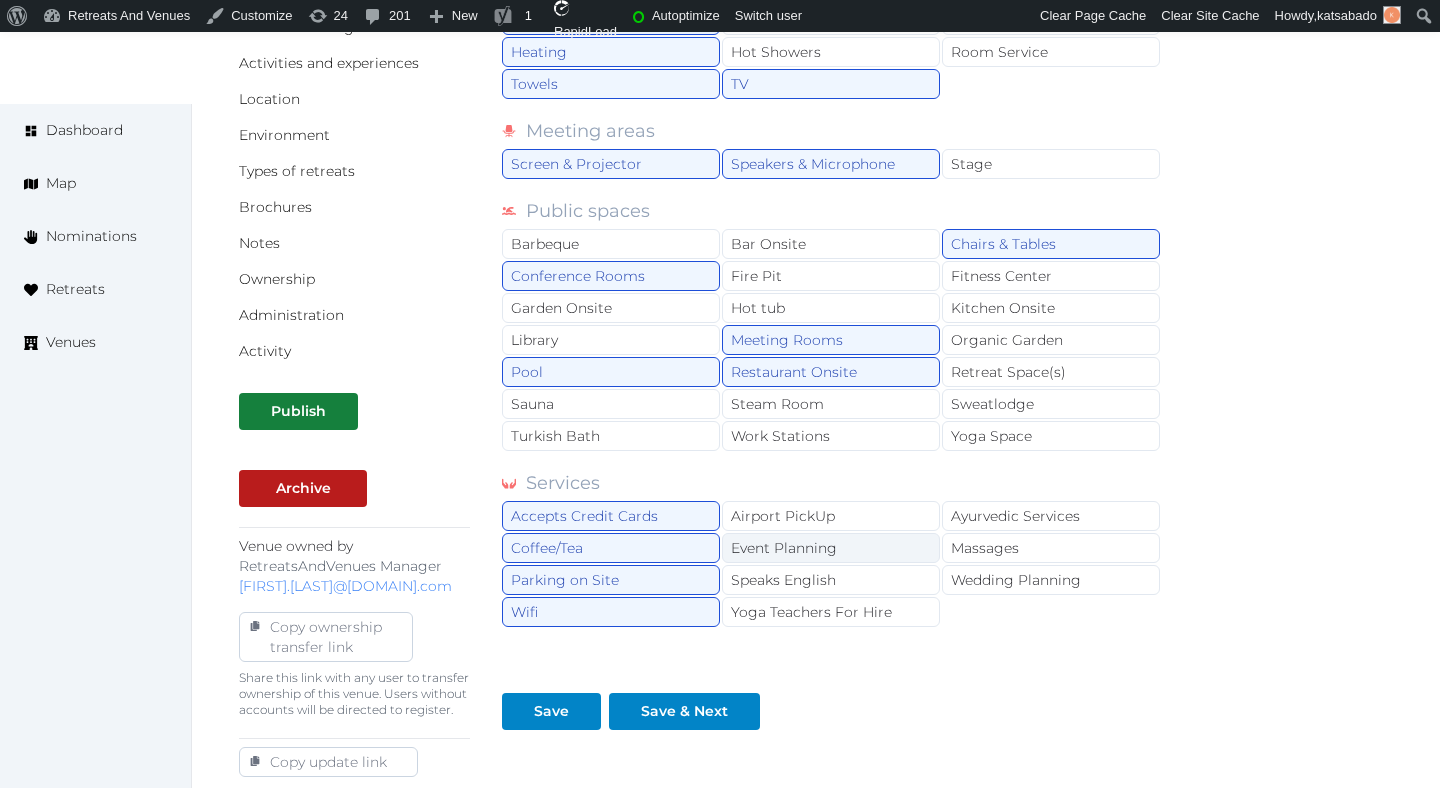 click on "Event Planning" at bounding box center (831, 548) 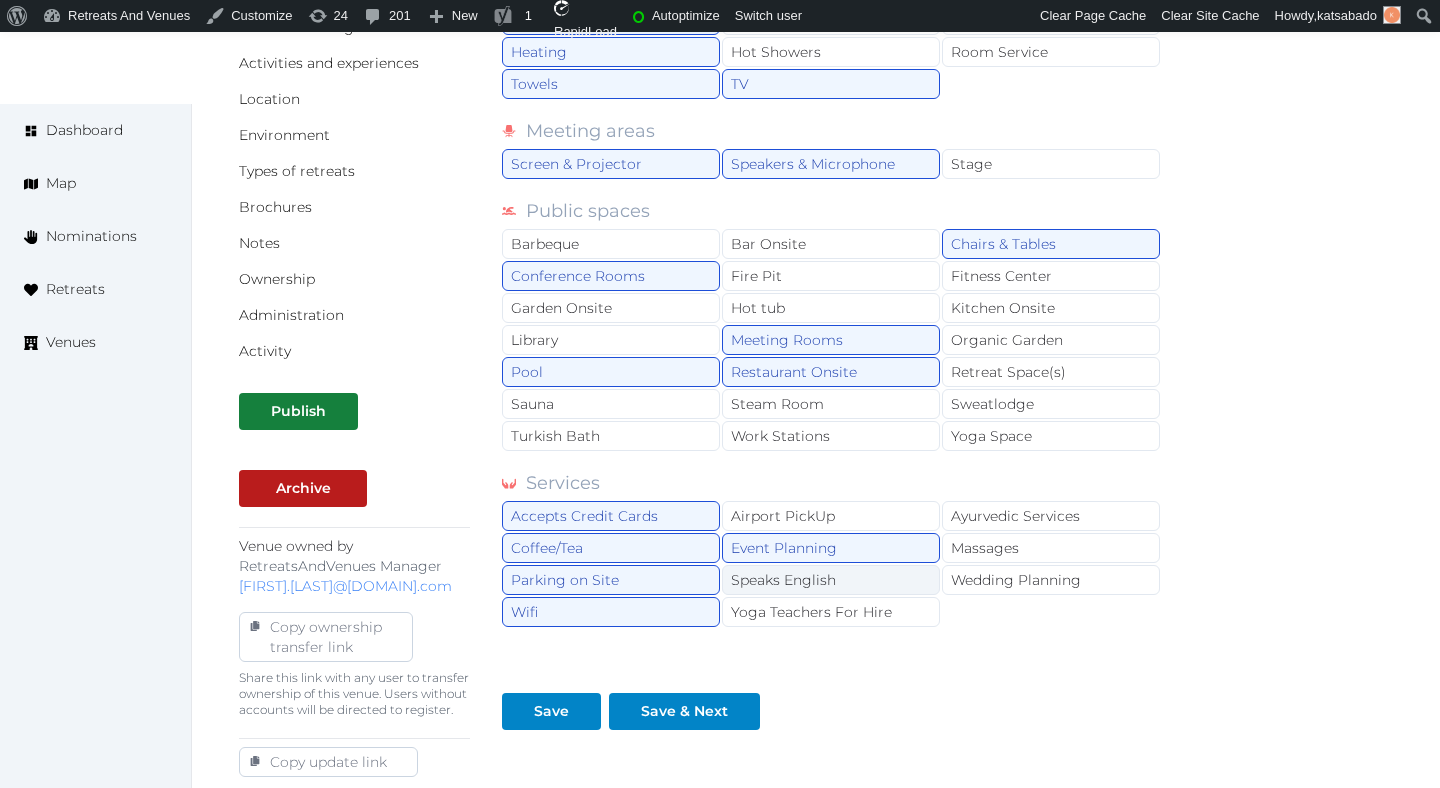click on "Speaks English" at bounding box center (831, 580) 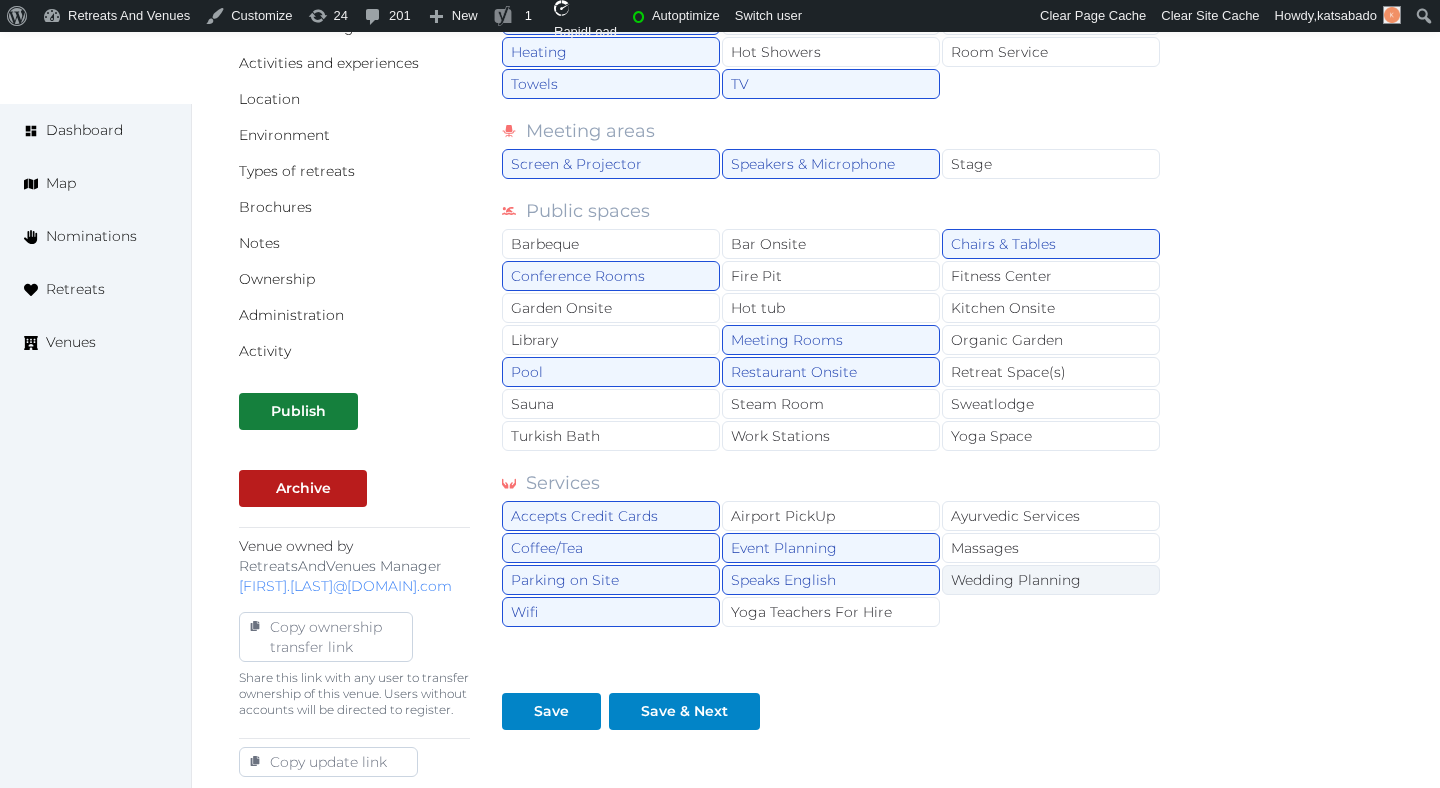 click on "Wedding Planning" at bounding box center [1051, 580] 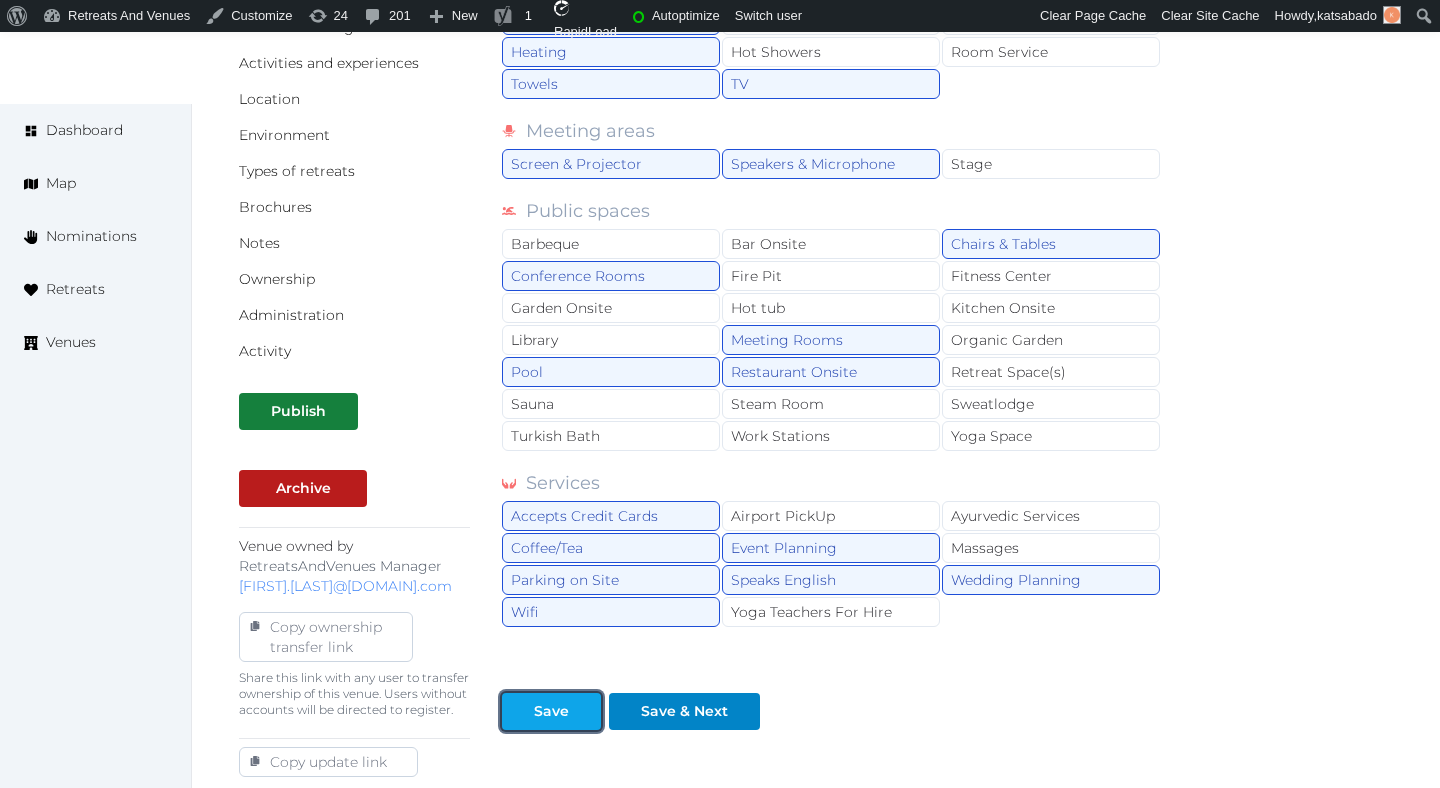 click on "Save" at bounding box center (551, 711) 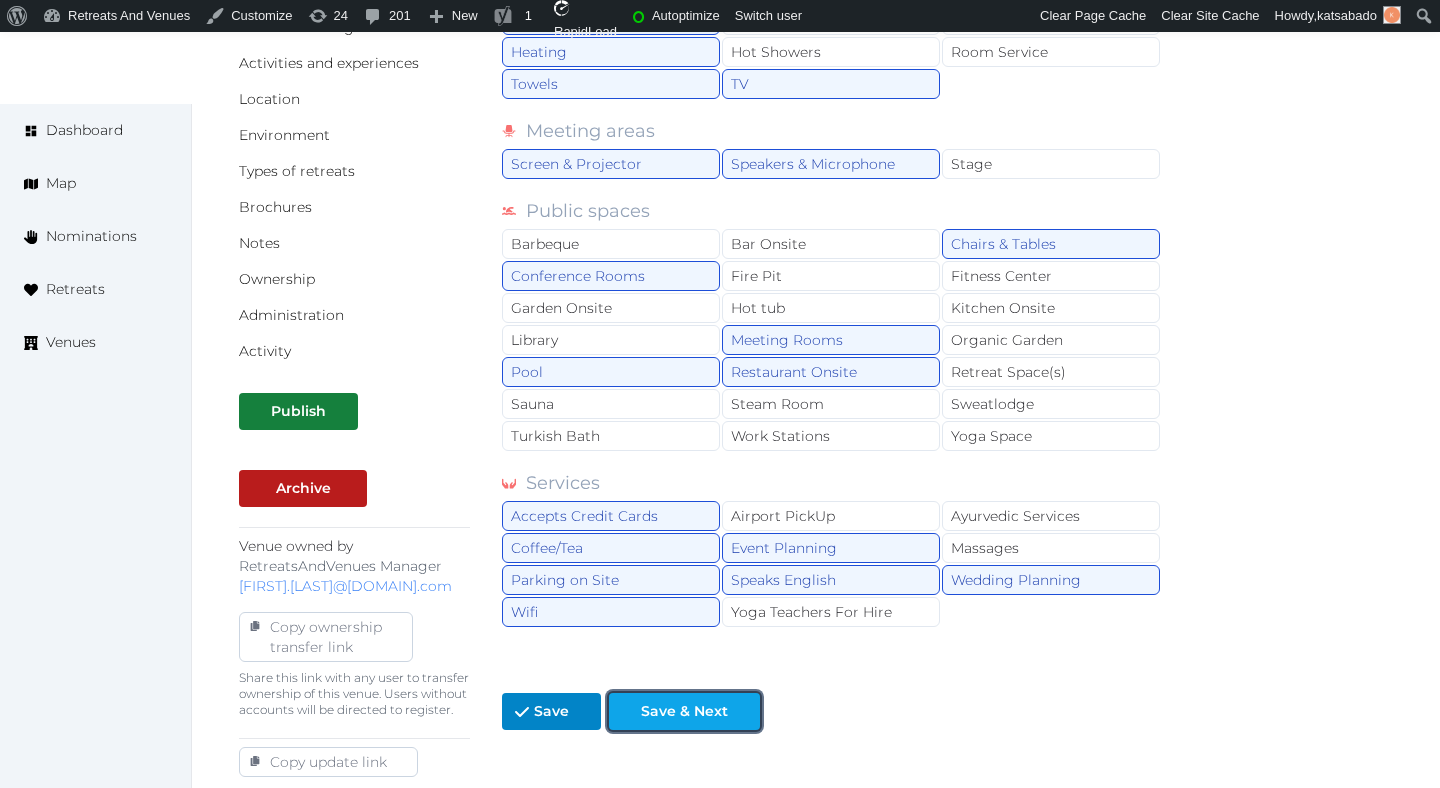 click on "Save & Next" at bounding box center [684, 711] 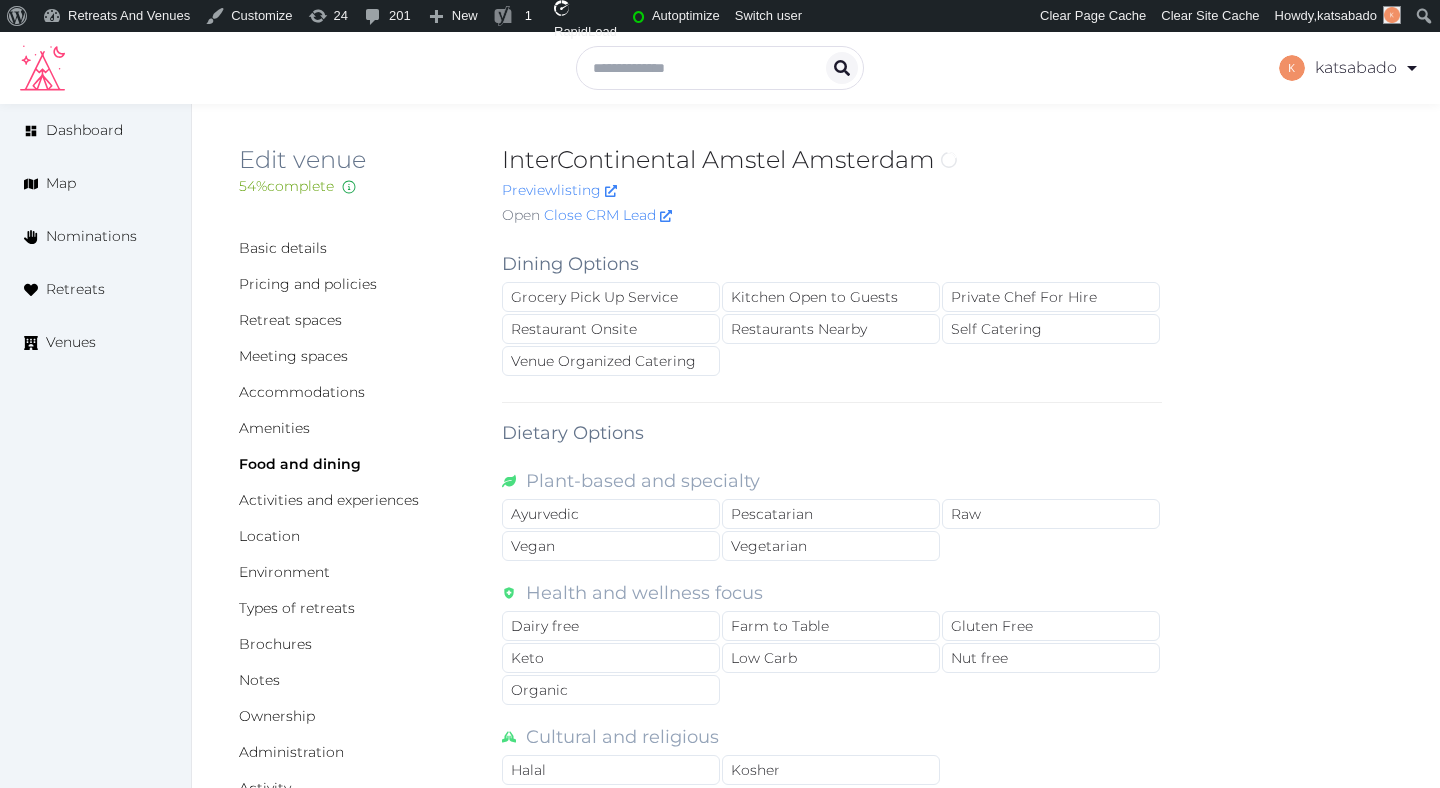 scroll, scrollTop: 0, scrollLeft: 0, axis: both 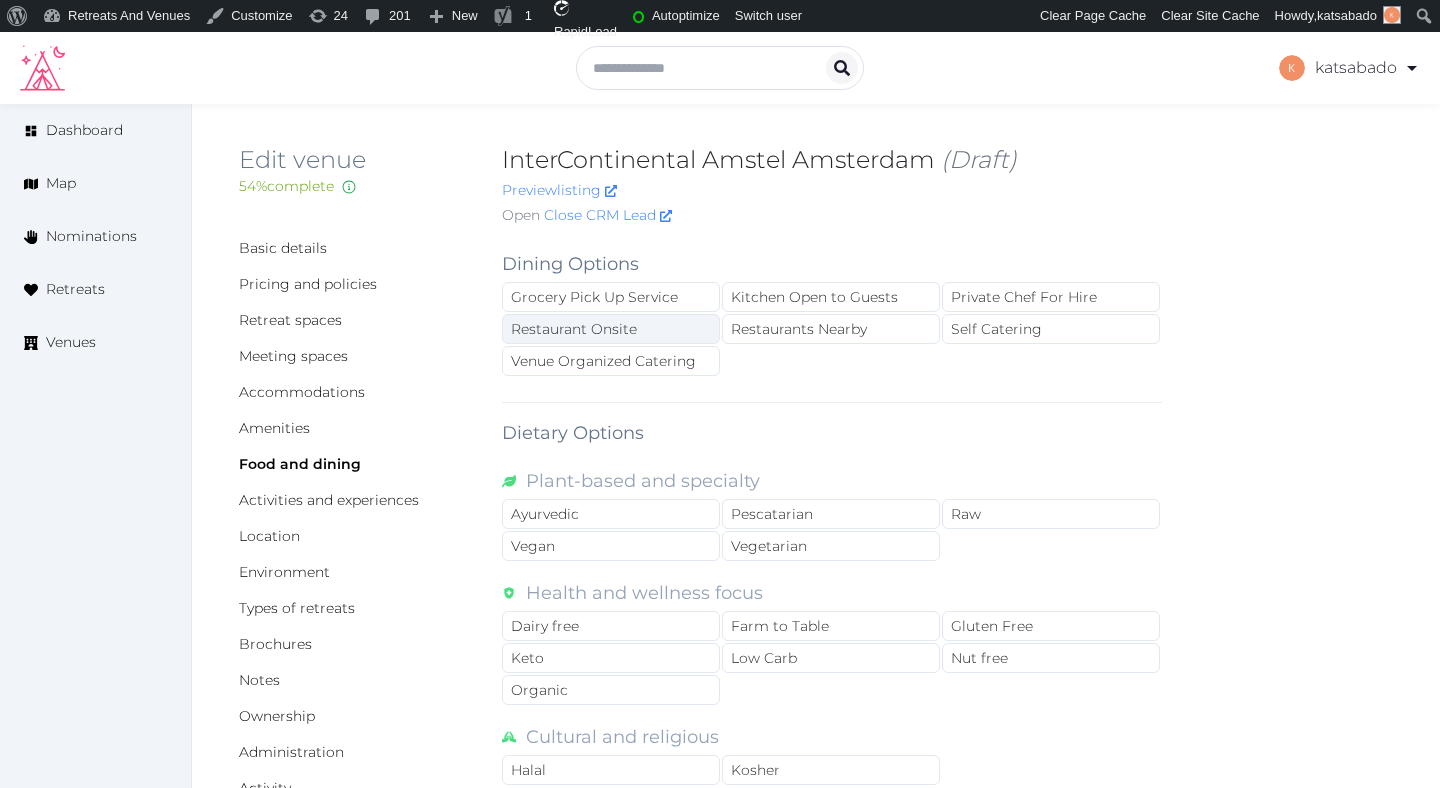 click on "Restaurant Onsite" at bounding box center [611, 329] 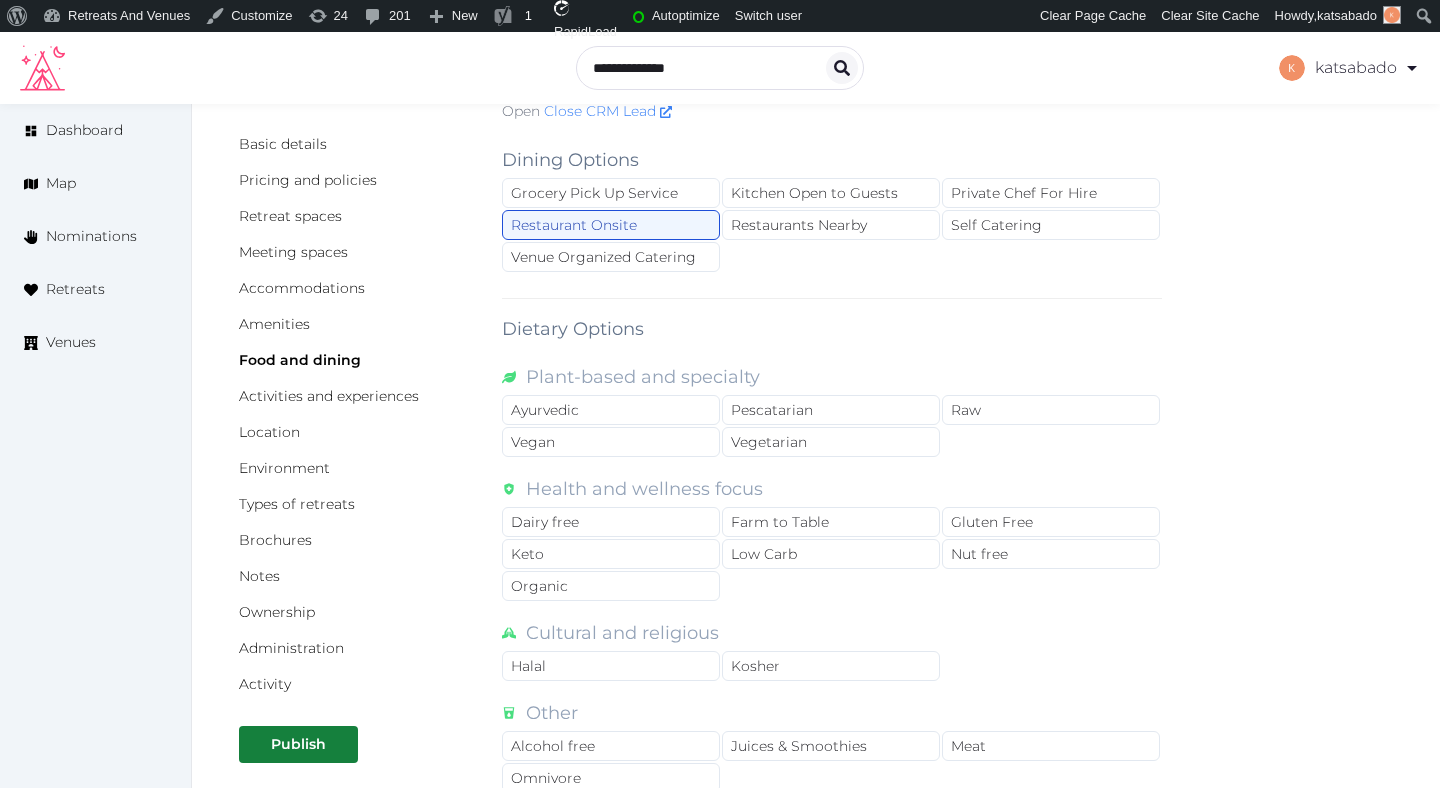 scroll, scrollTop: 151, scrollLeft: 0, axis: vertical 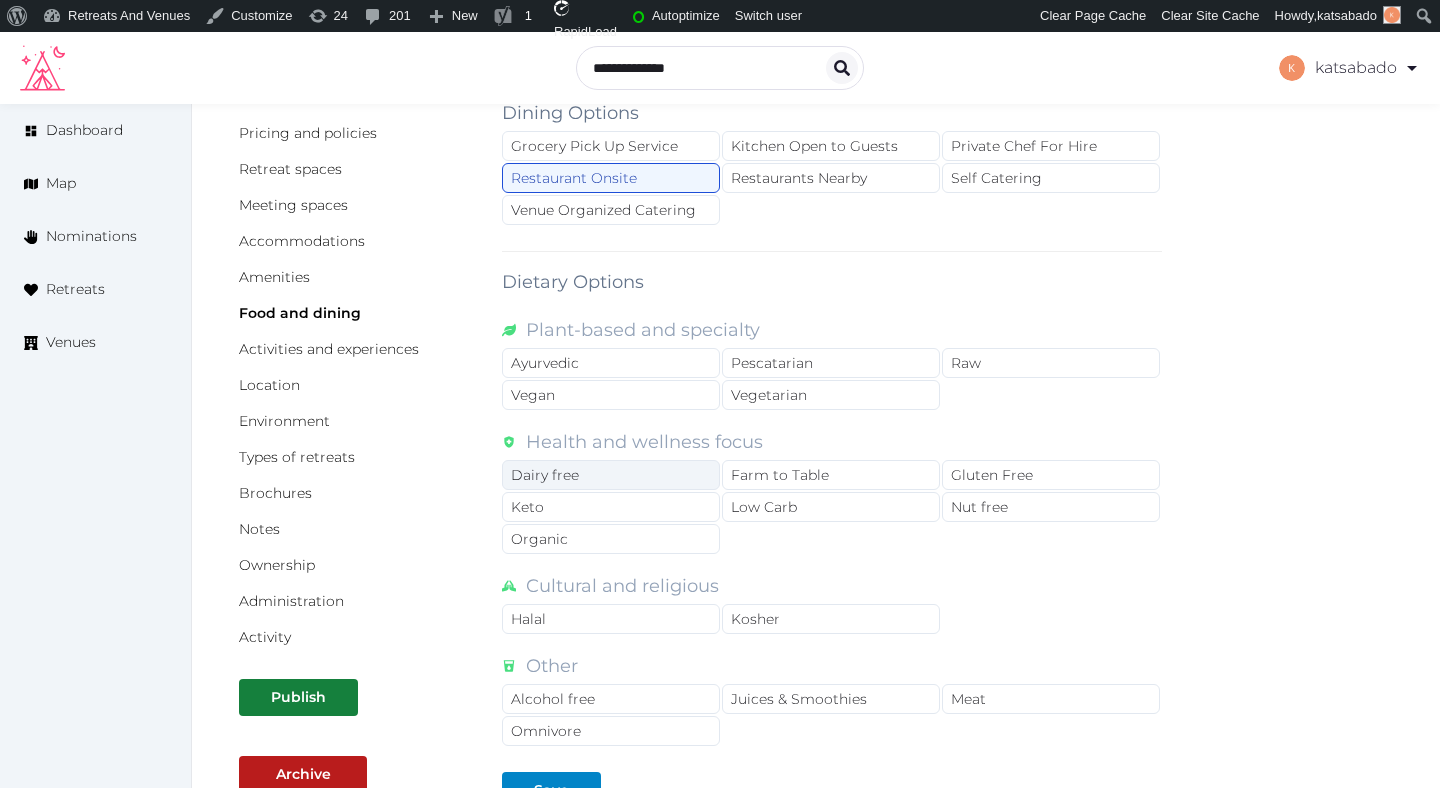 click on "Dairy free" at bounding box center (611, 475) 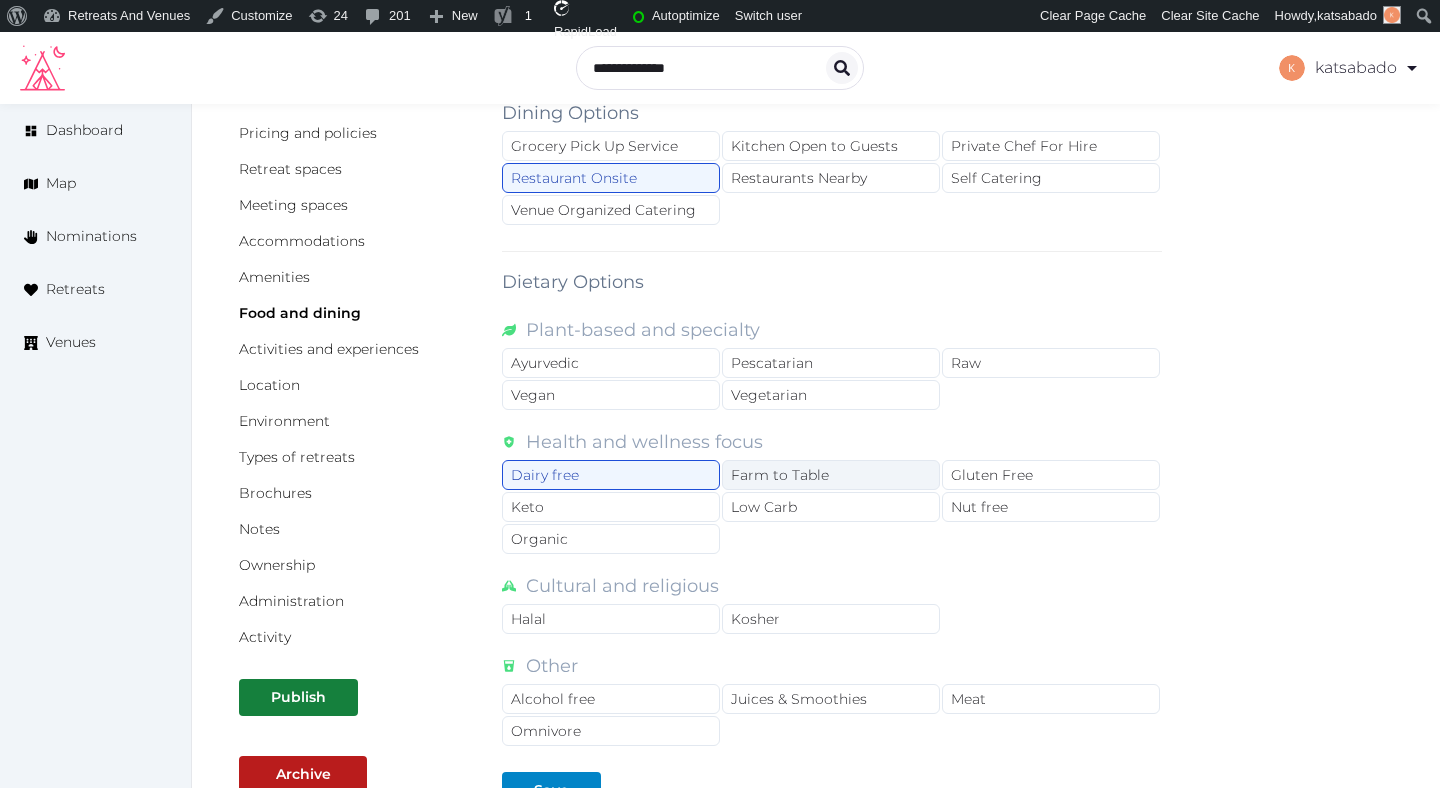 click on "Farm to Table" at bounding box center [831, 475] 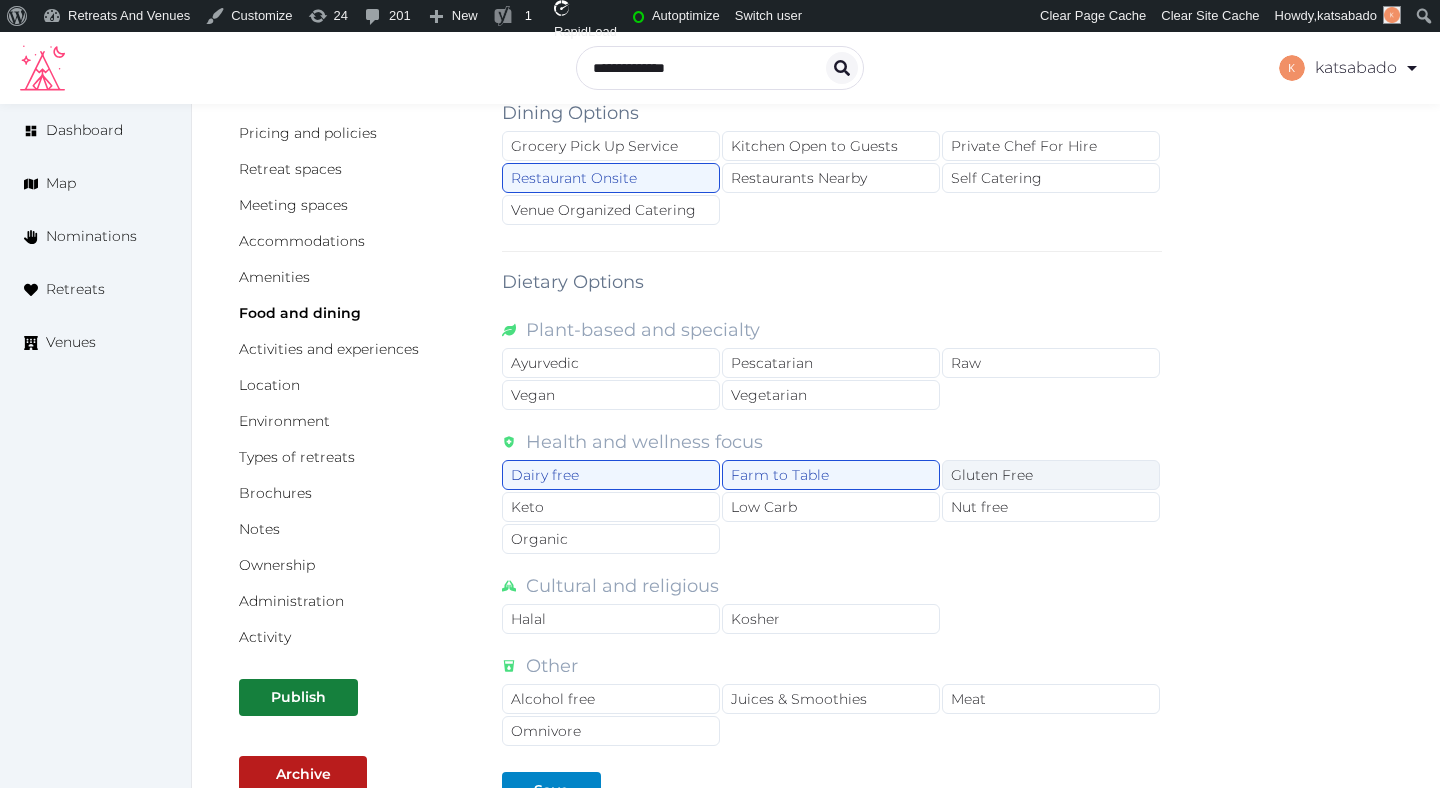 click on "Gluten Free" at bounding box center [1051, 475] 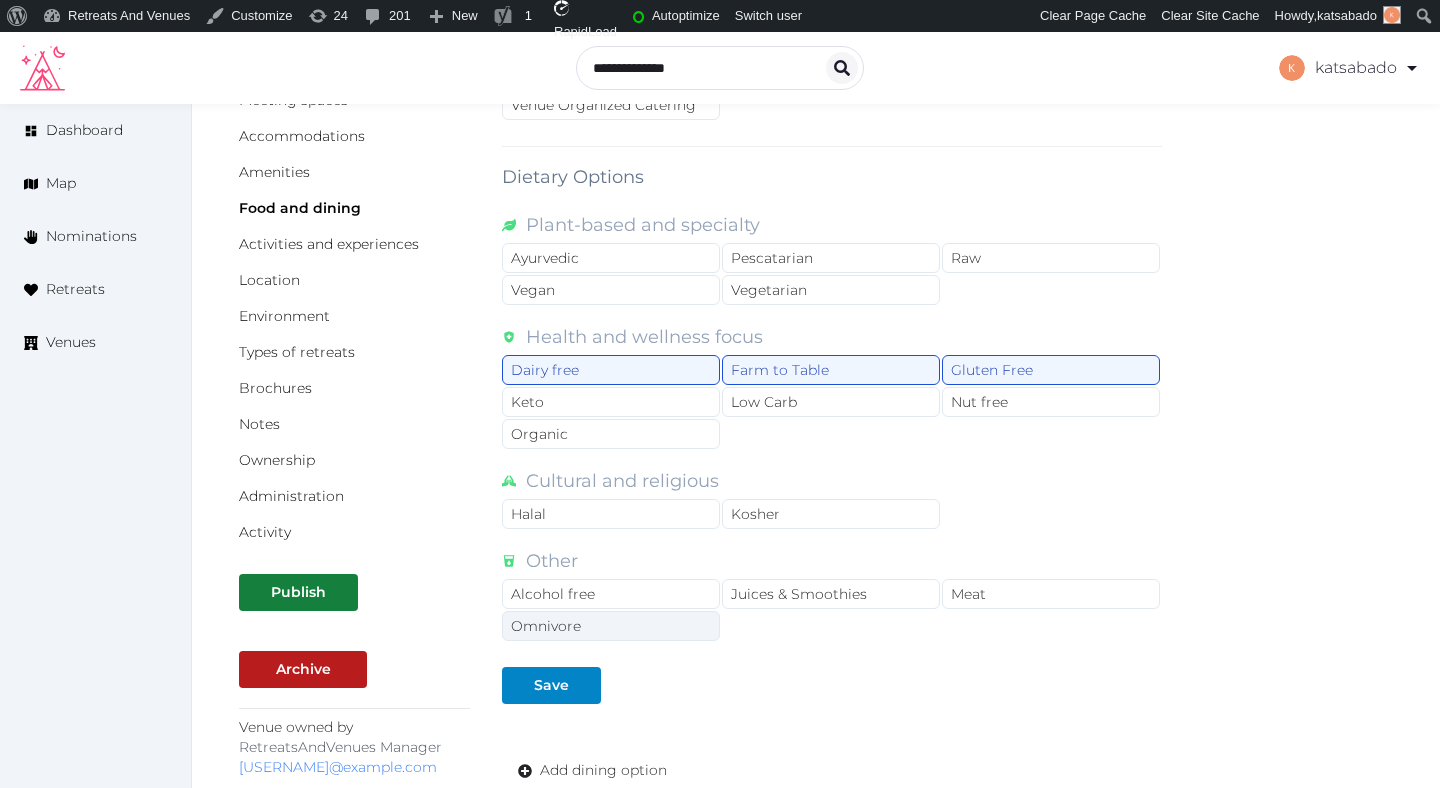 scroll, scrollTop: 258, scrollLeft: 0, axis: vertical 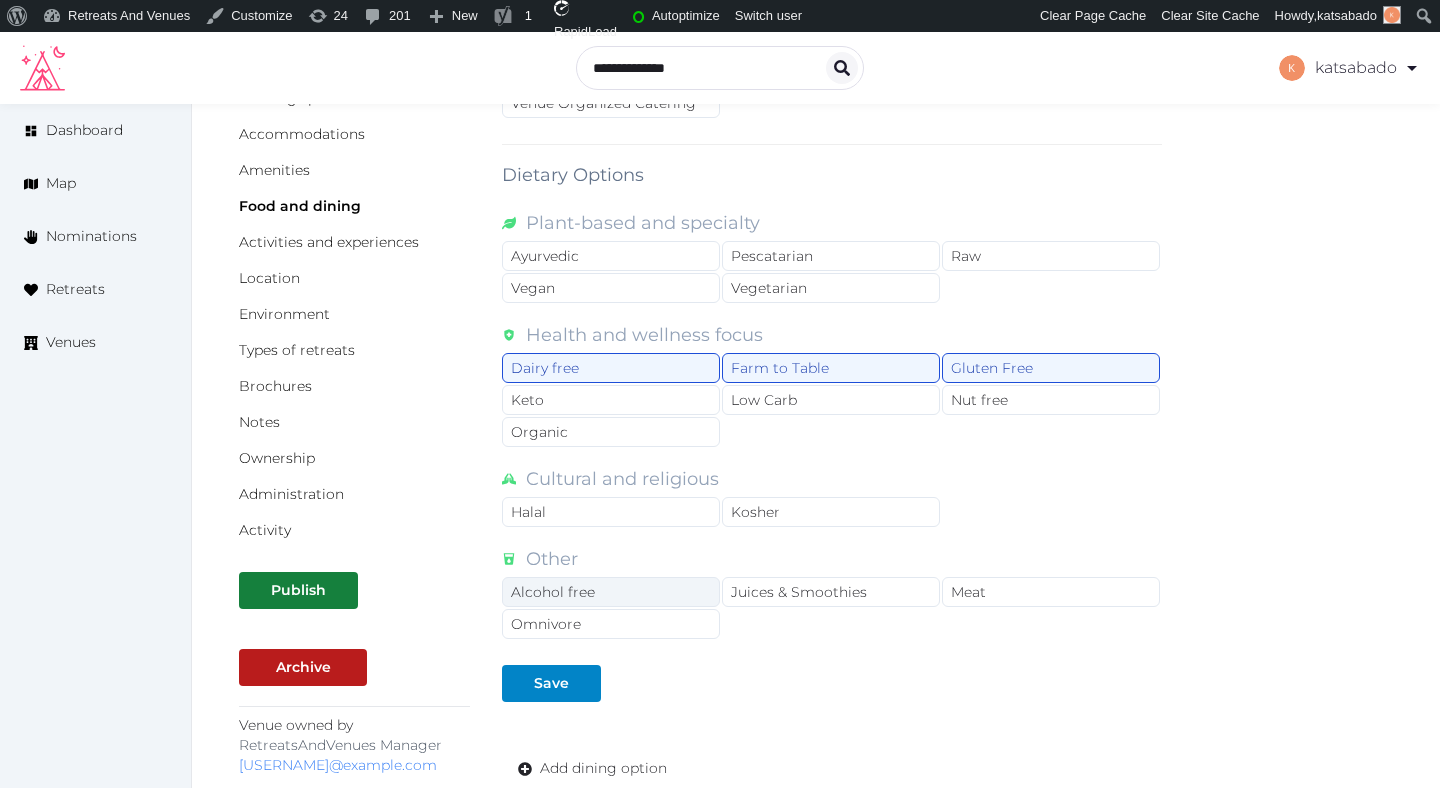 click on "Alcohol free" at bounding box center (611, 592) 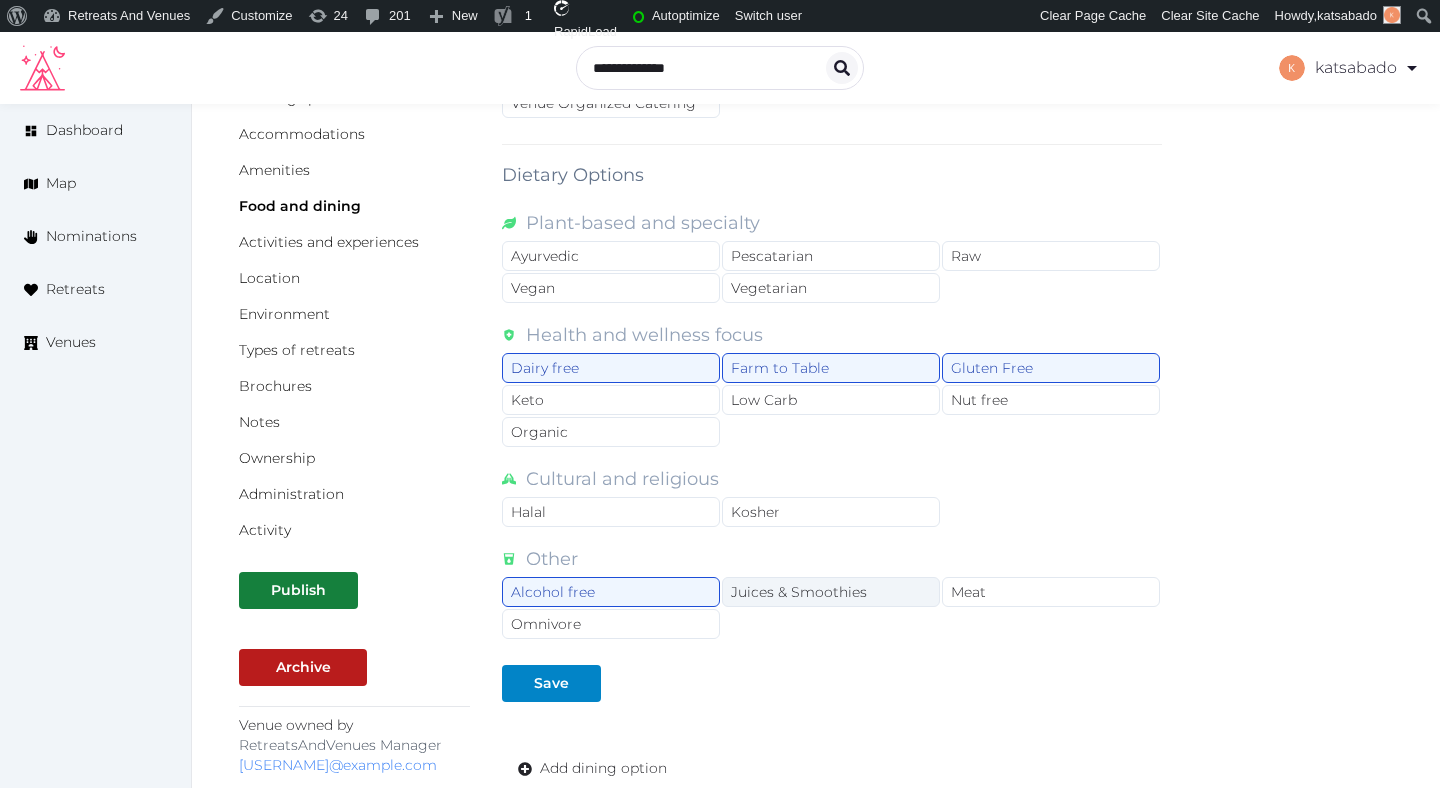 click on "Juices & Smoothies" at bounding box center [831, 592] 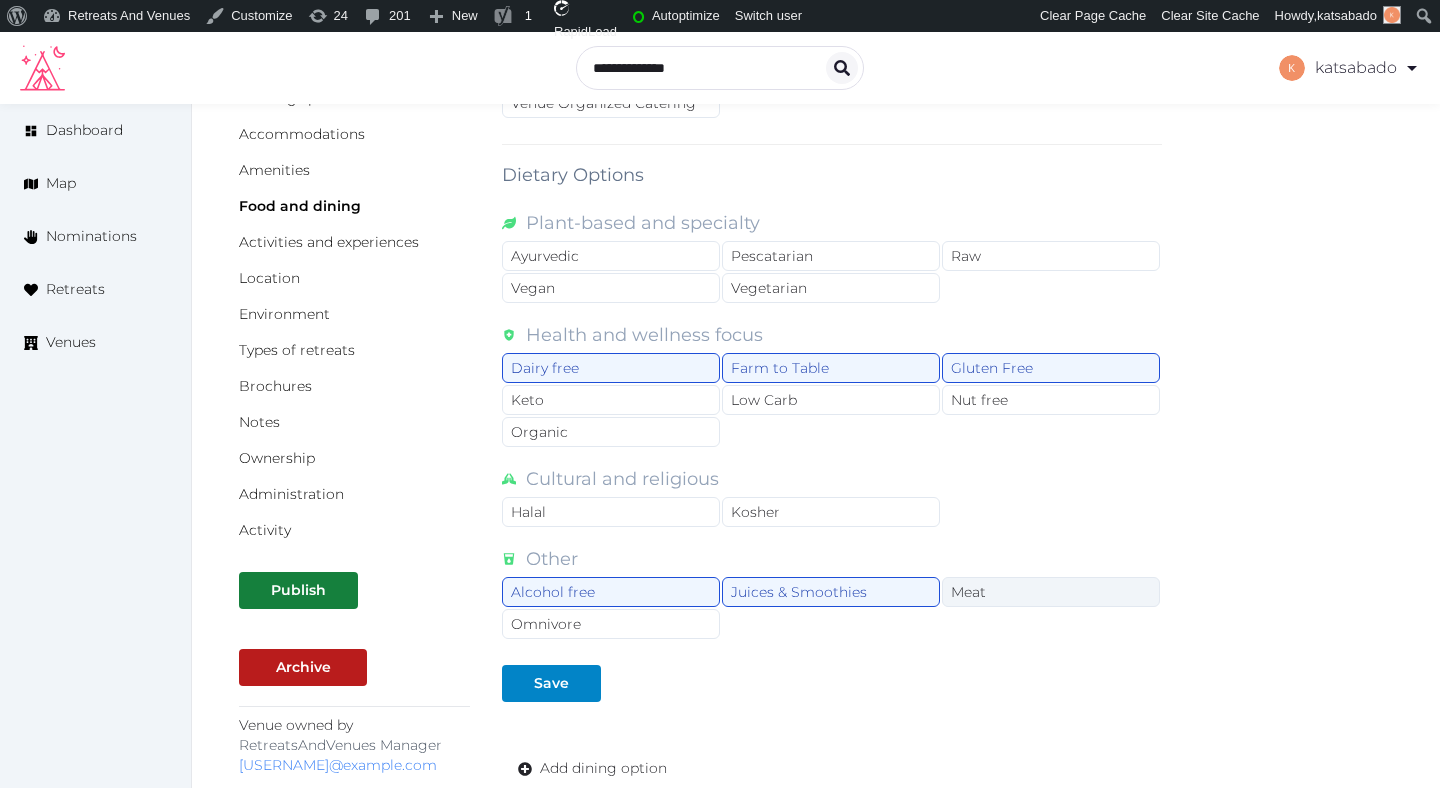 click on "Meat" at bounding box center (1051, 592) 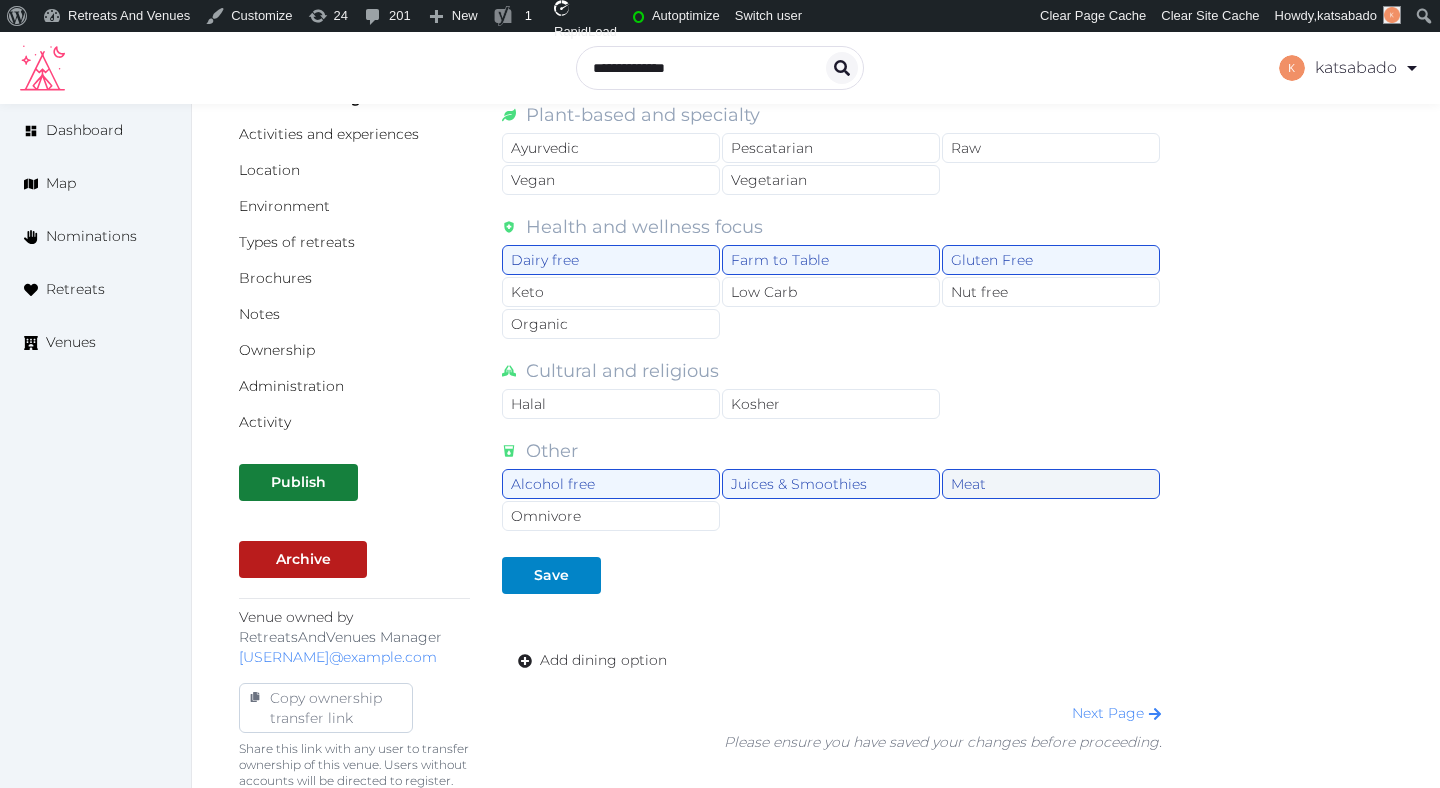 scroll, scrollTop: 424, scrollLeft: 0, axis: vertical 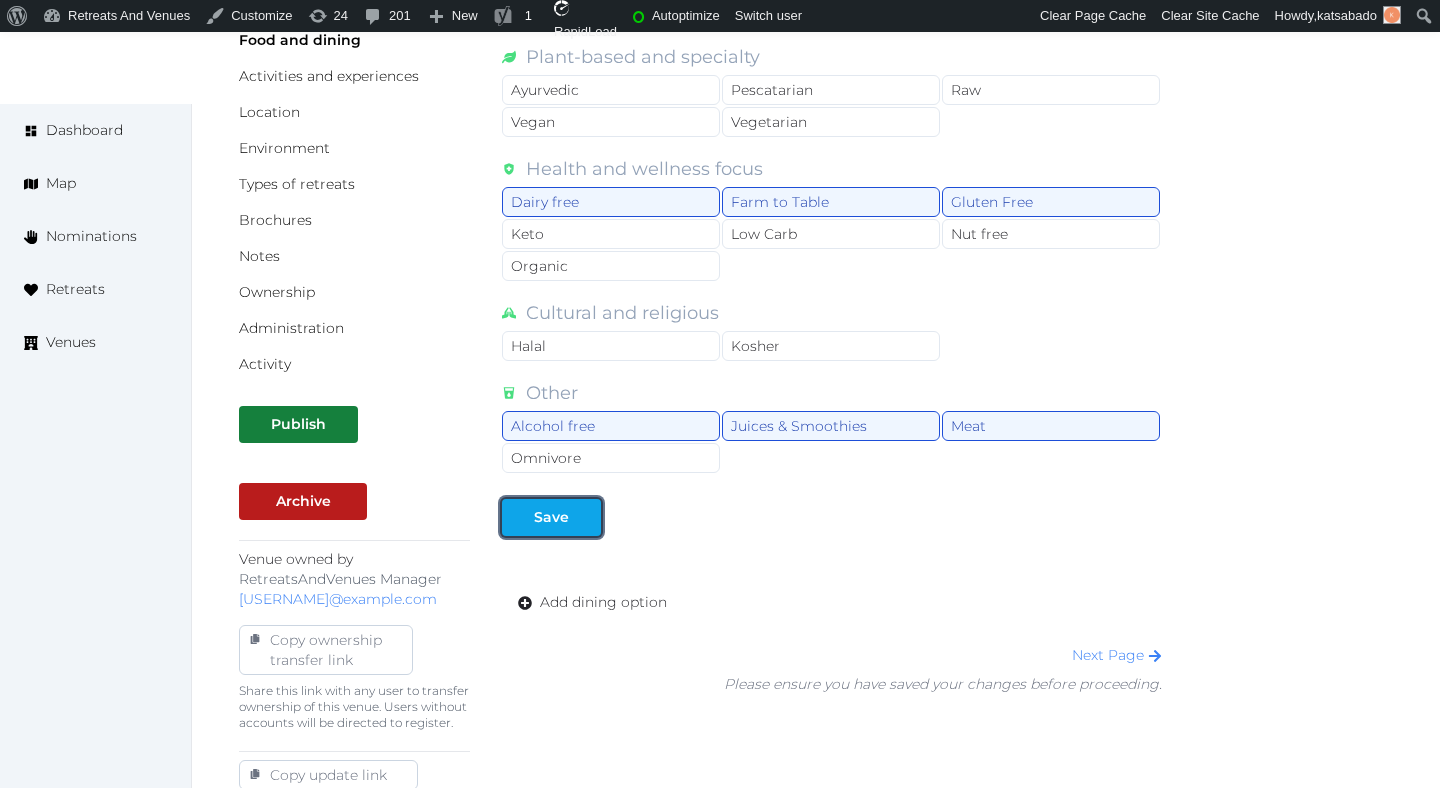 click on "Save" at bounding box center (551, 517) 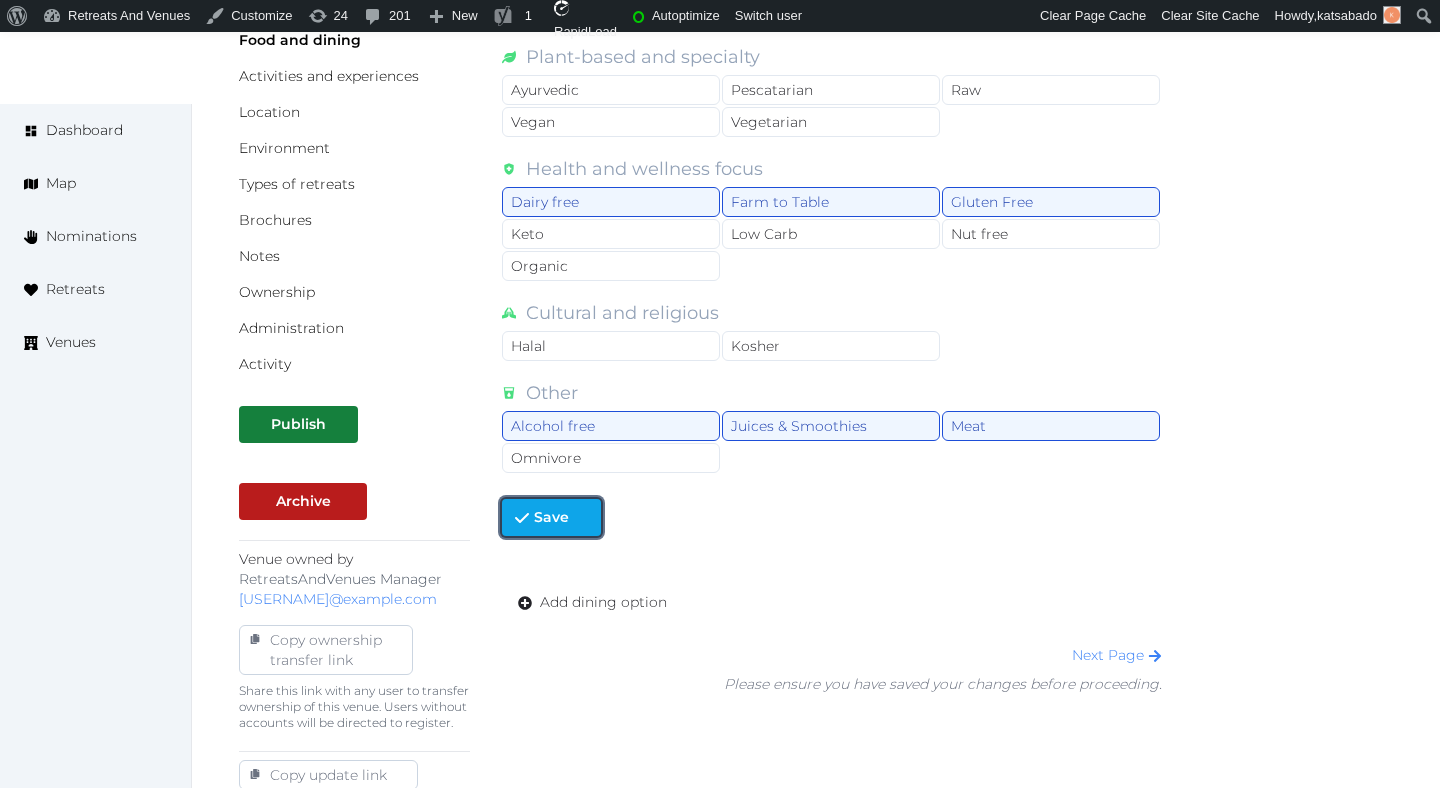 click on "Save" at bounding box center (551, 517) 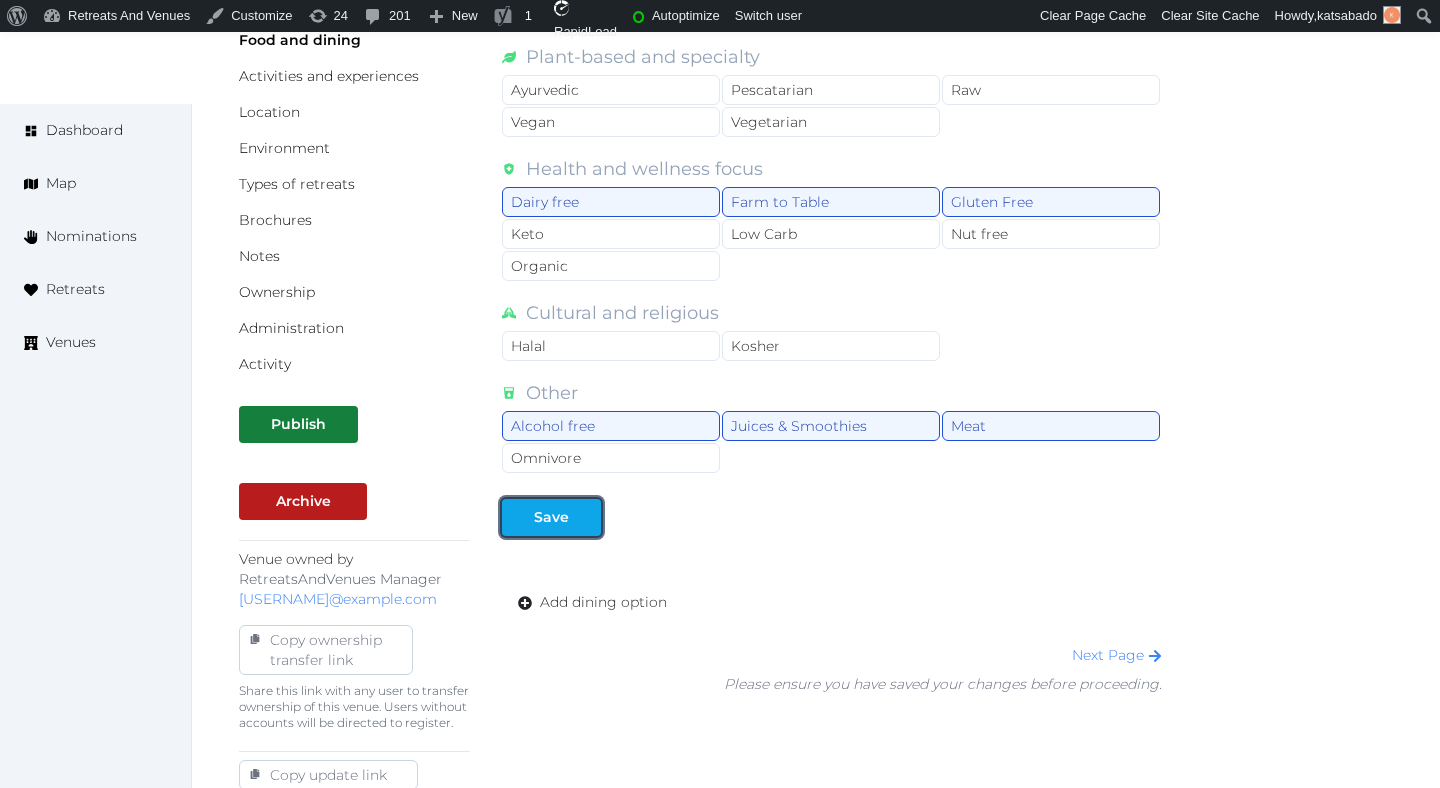 click on "Save" at bounding box center (551, 517) 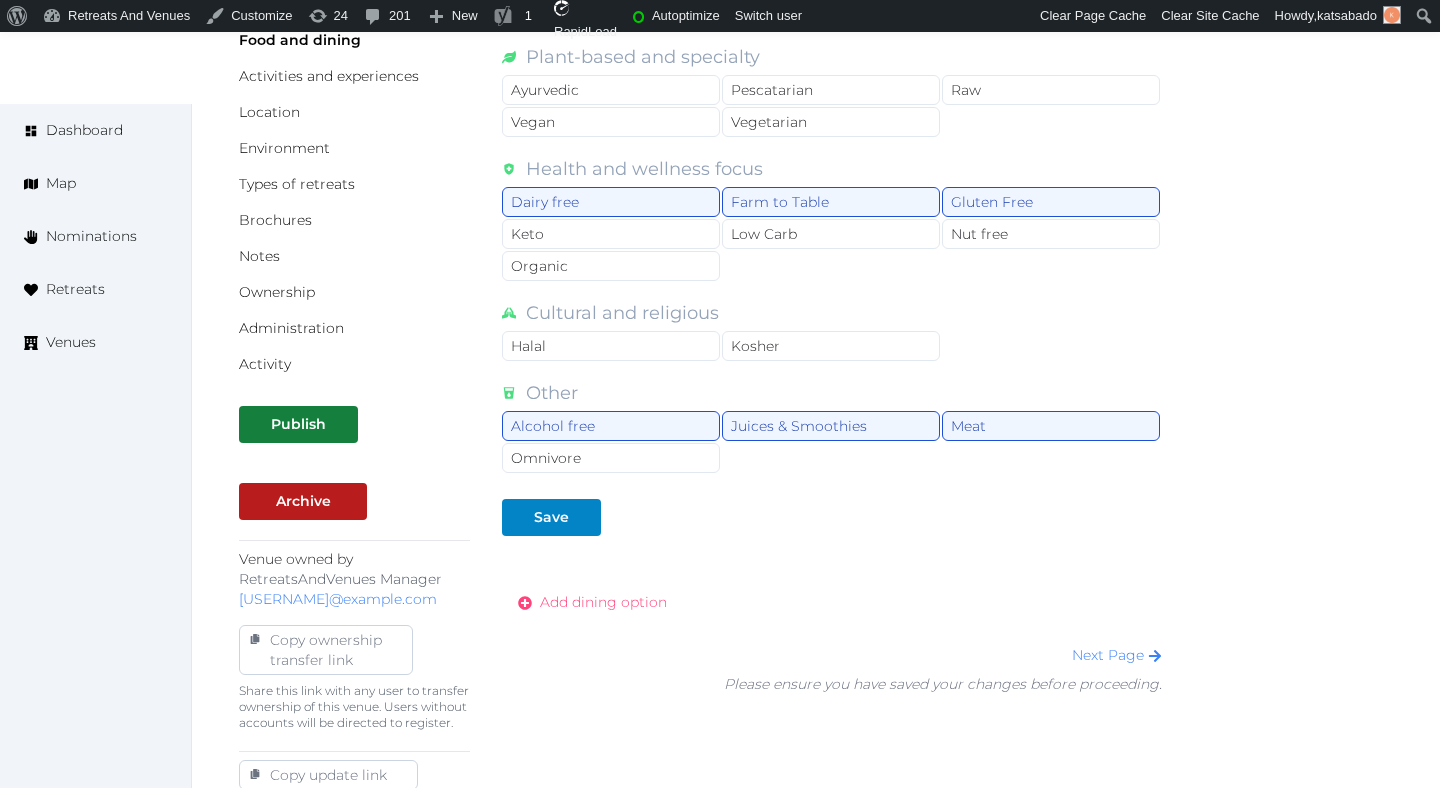 click on "Add dining option" at bounding box center (603, 602) 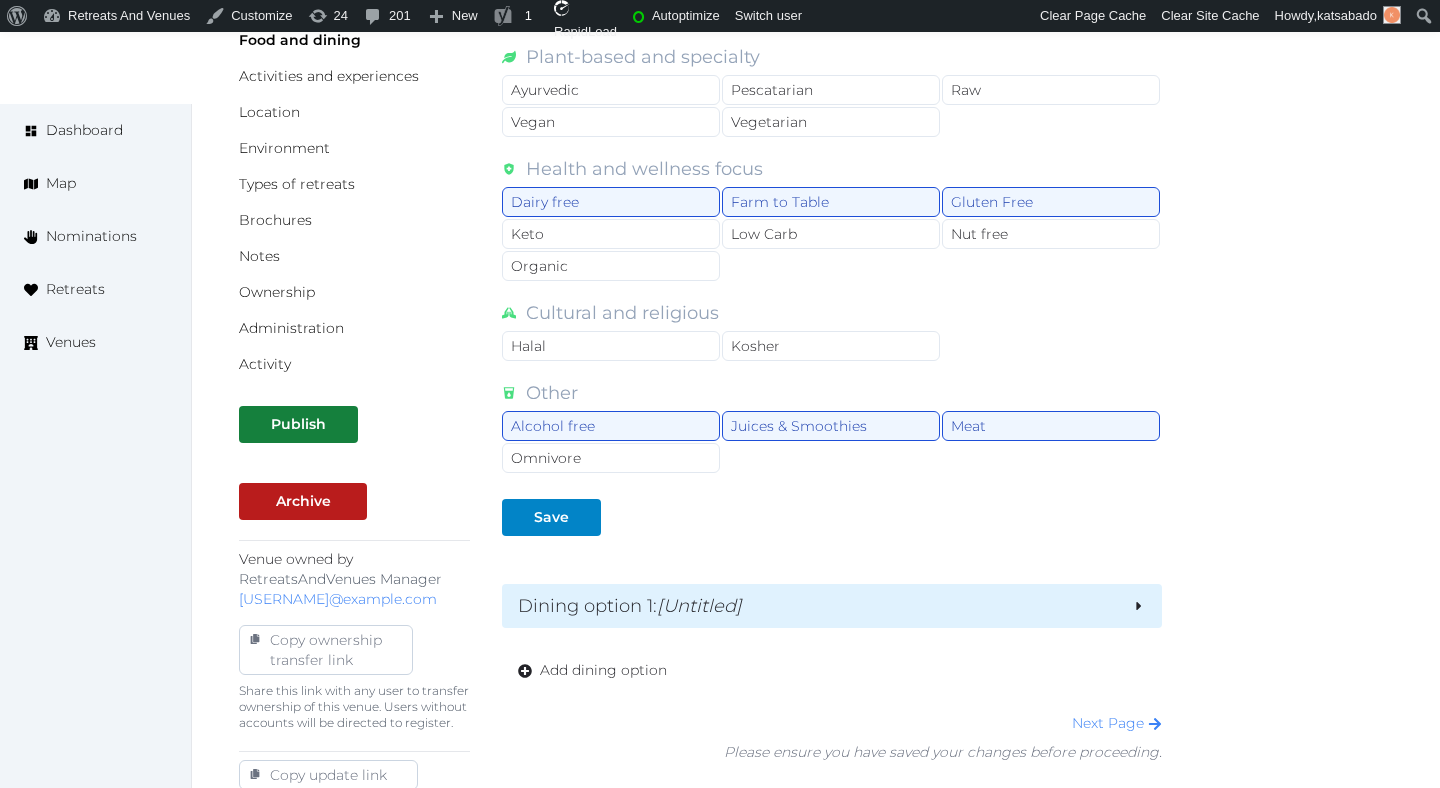 click on "Dining option 1 :  [Untitled]" at bounding box center [817, 606] 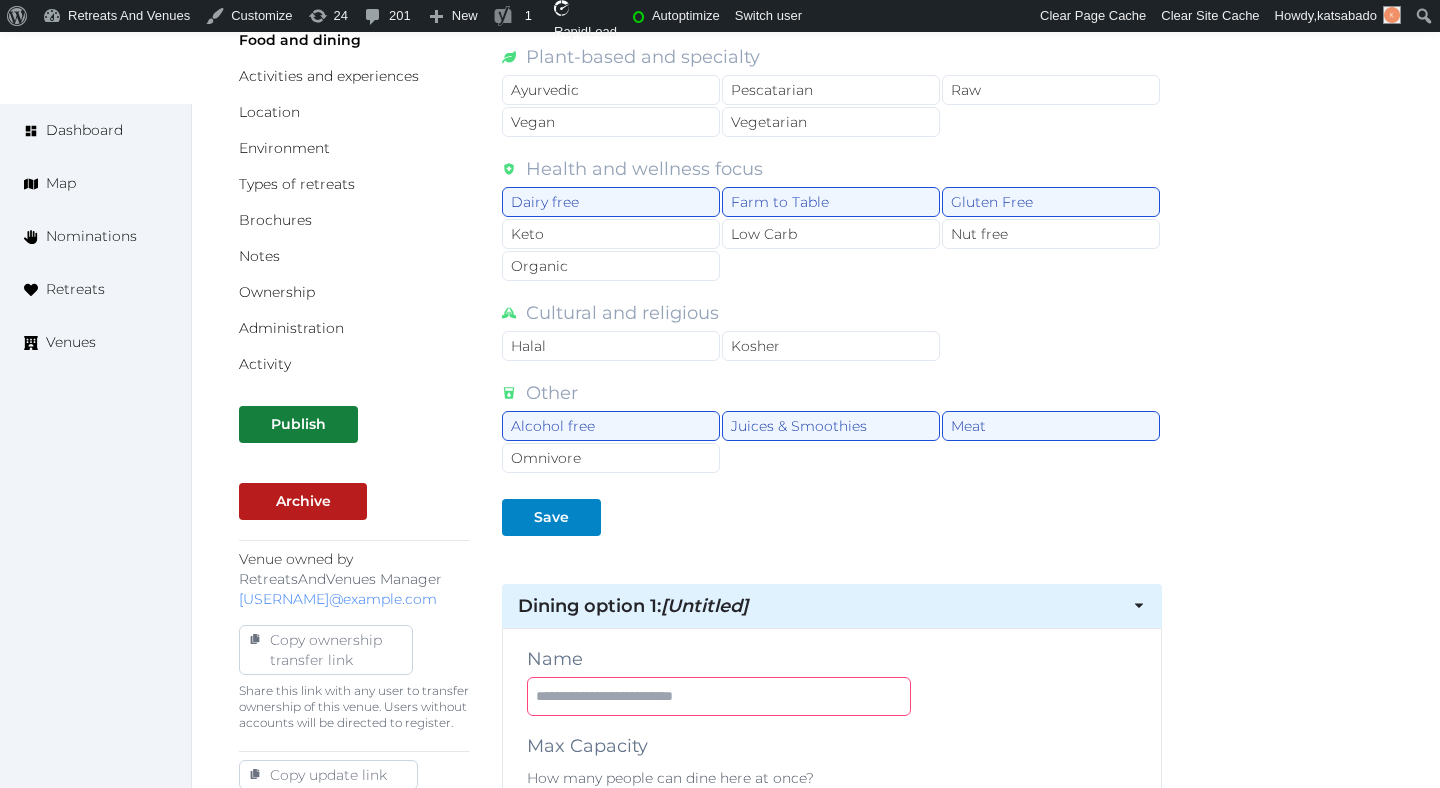 click at bounding box center (719, 696) 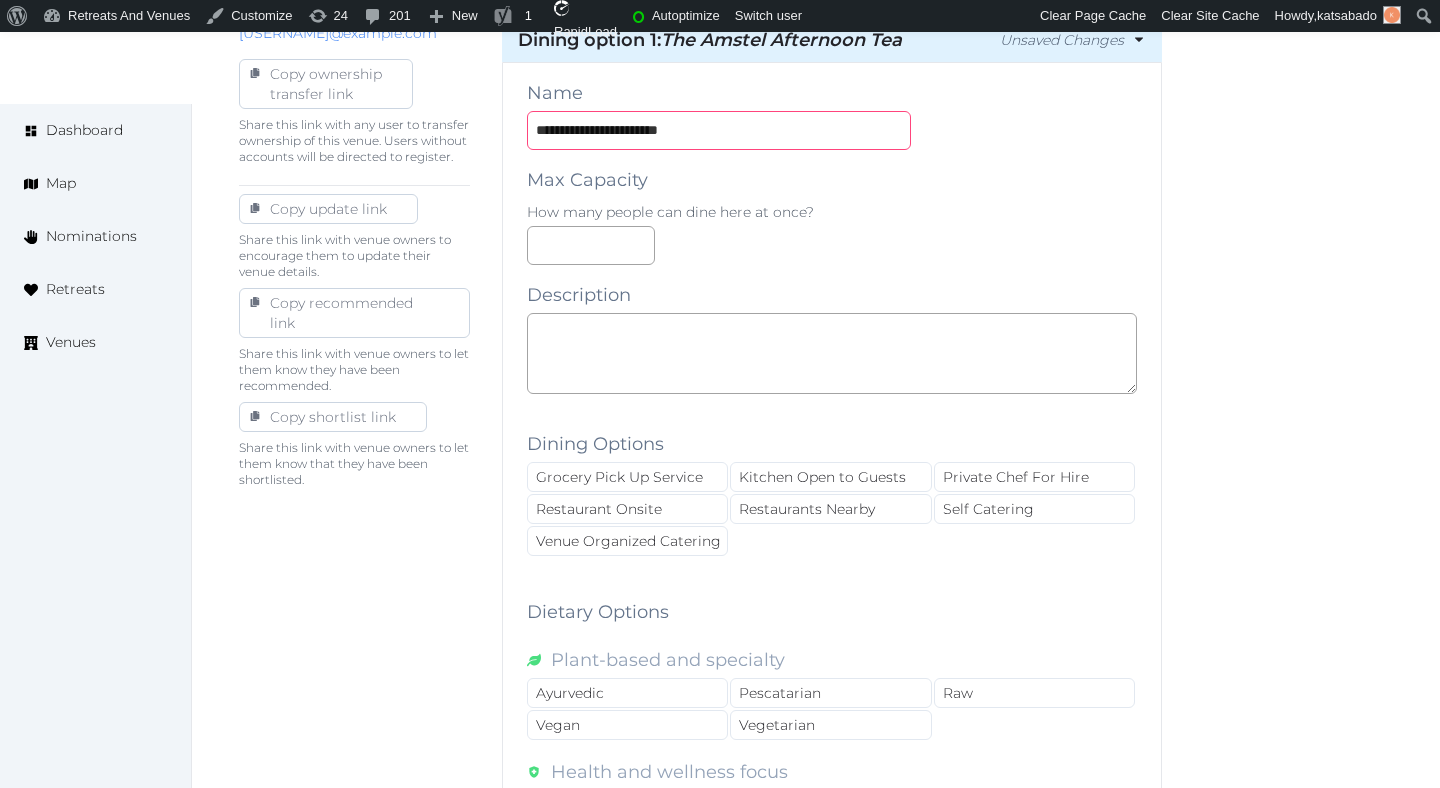scroll, scrollTop: 995, scrollLeft: 0, axis: vertical 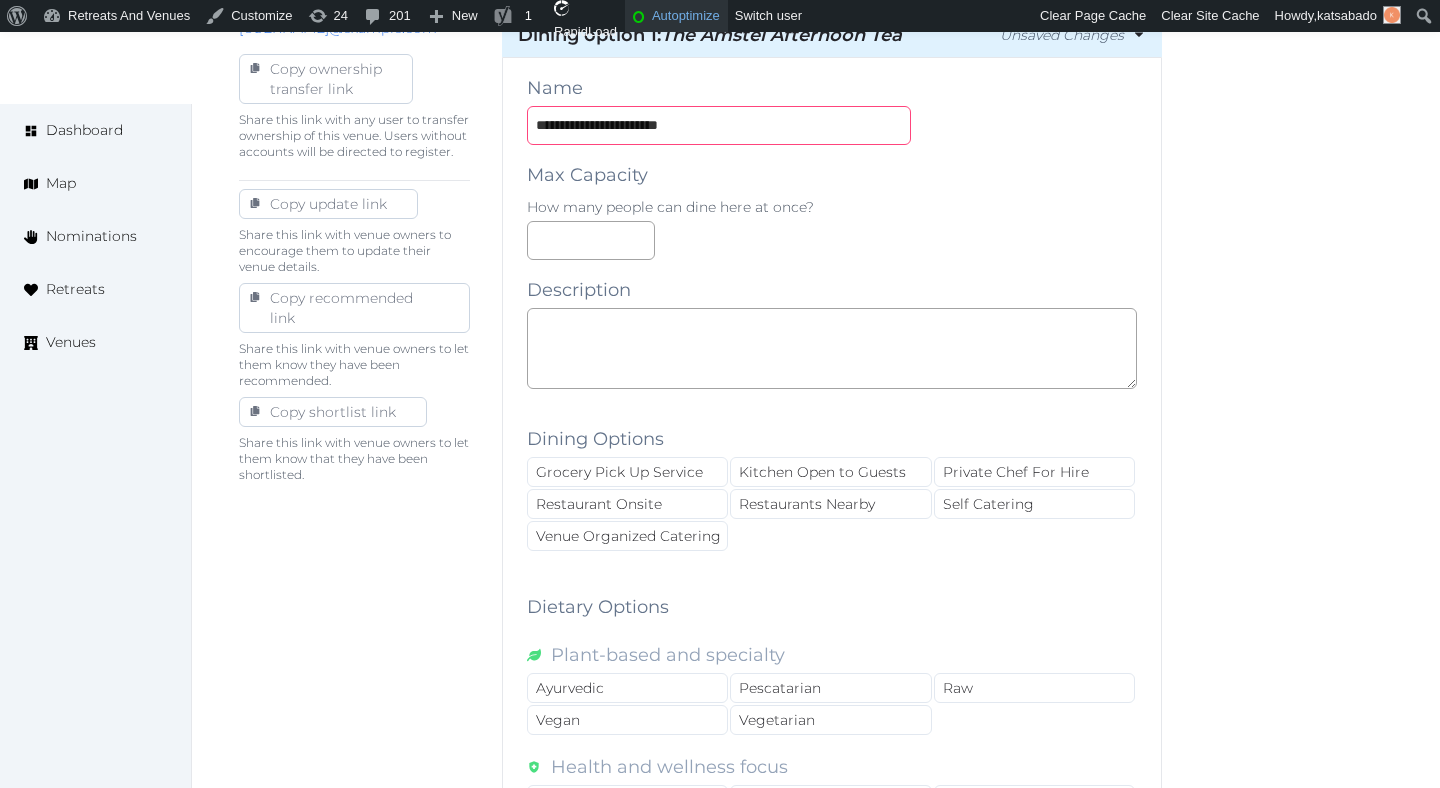 type on "**********" 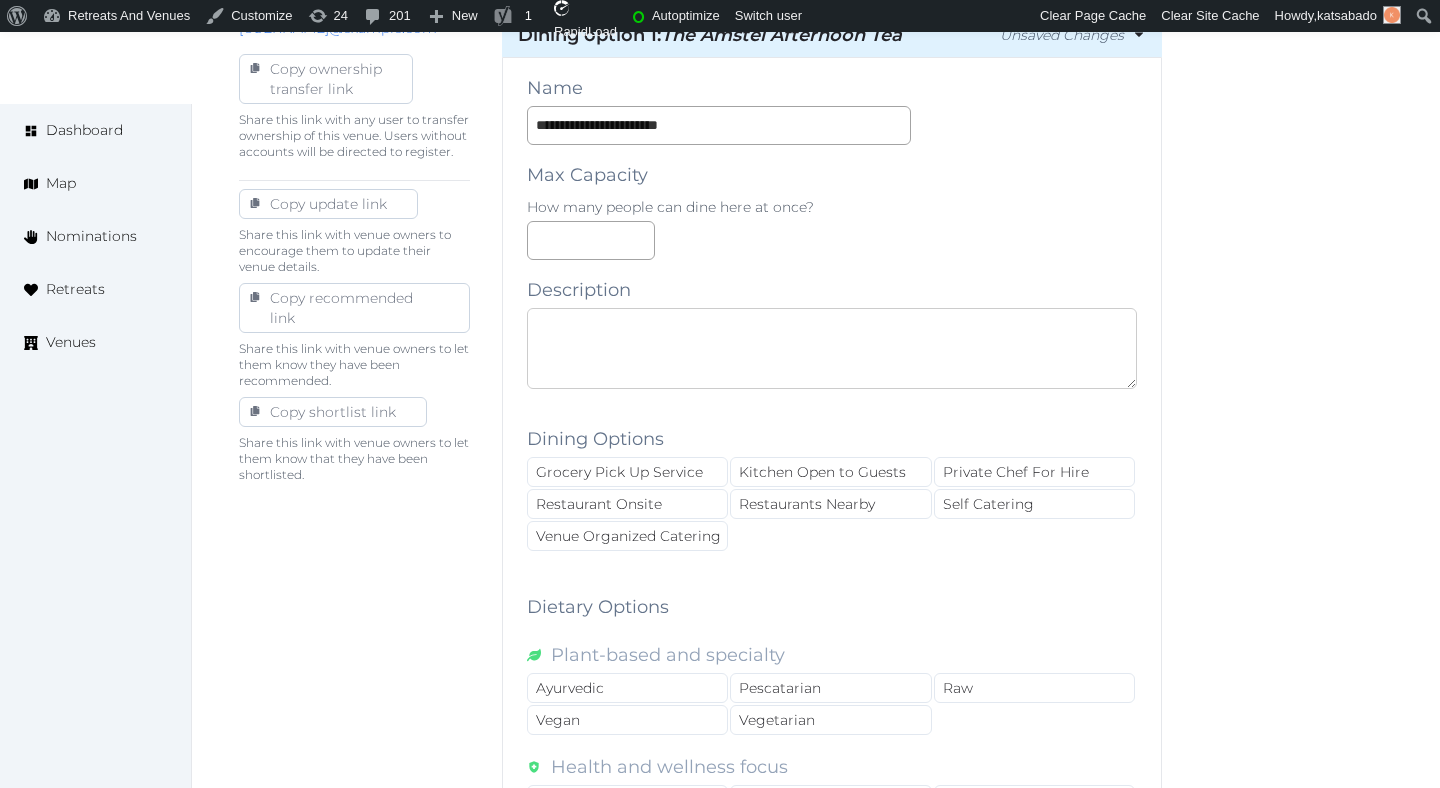click at bounding box center (832, 348) 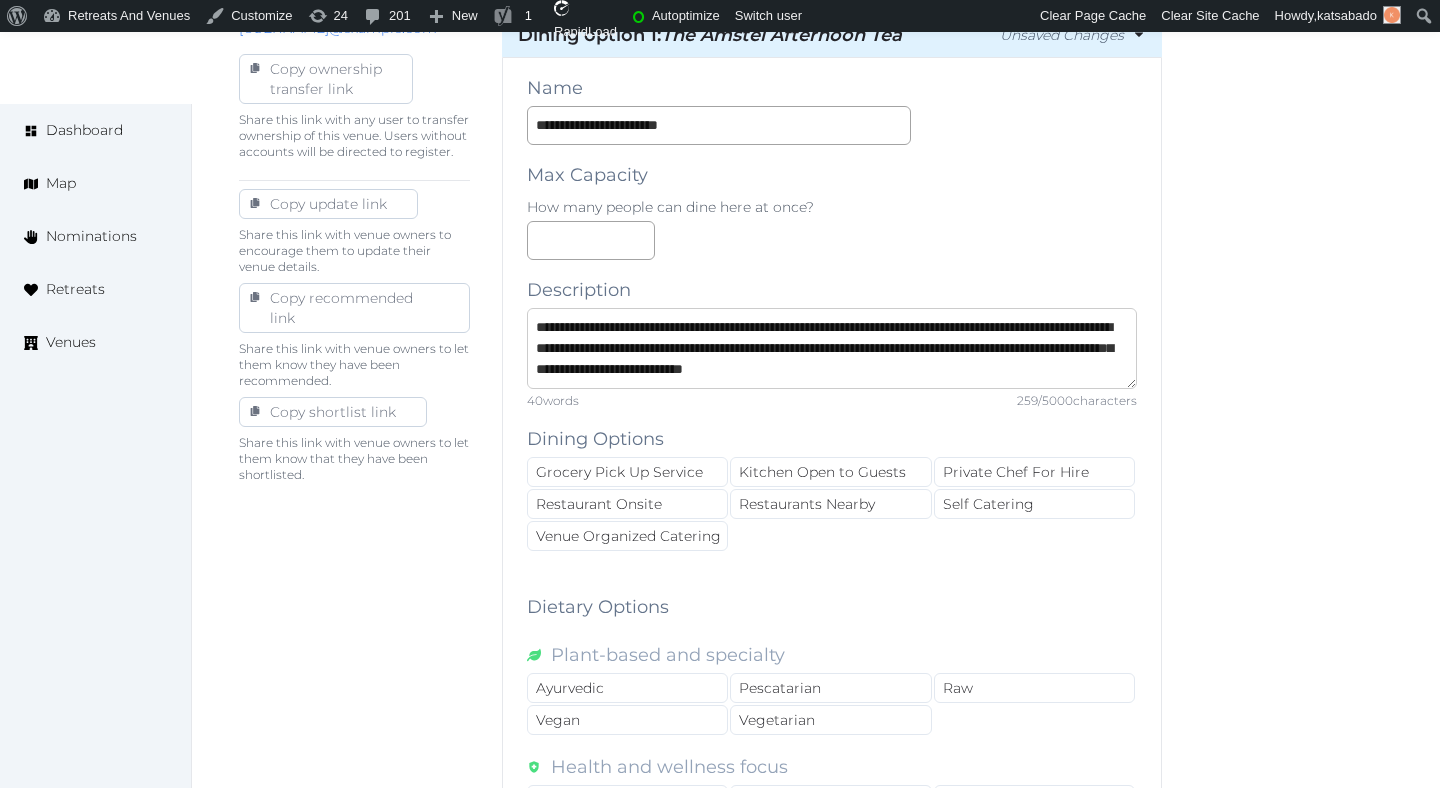 scroll, scrollTop: 21, scrollLeft: 0, axis: vertical 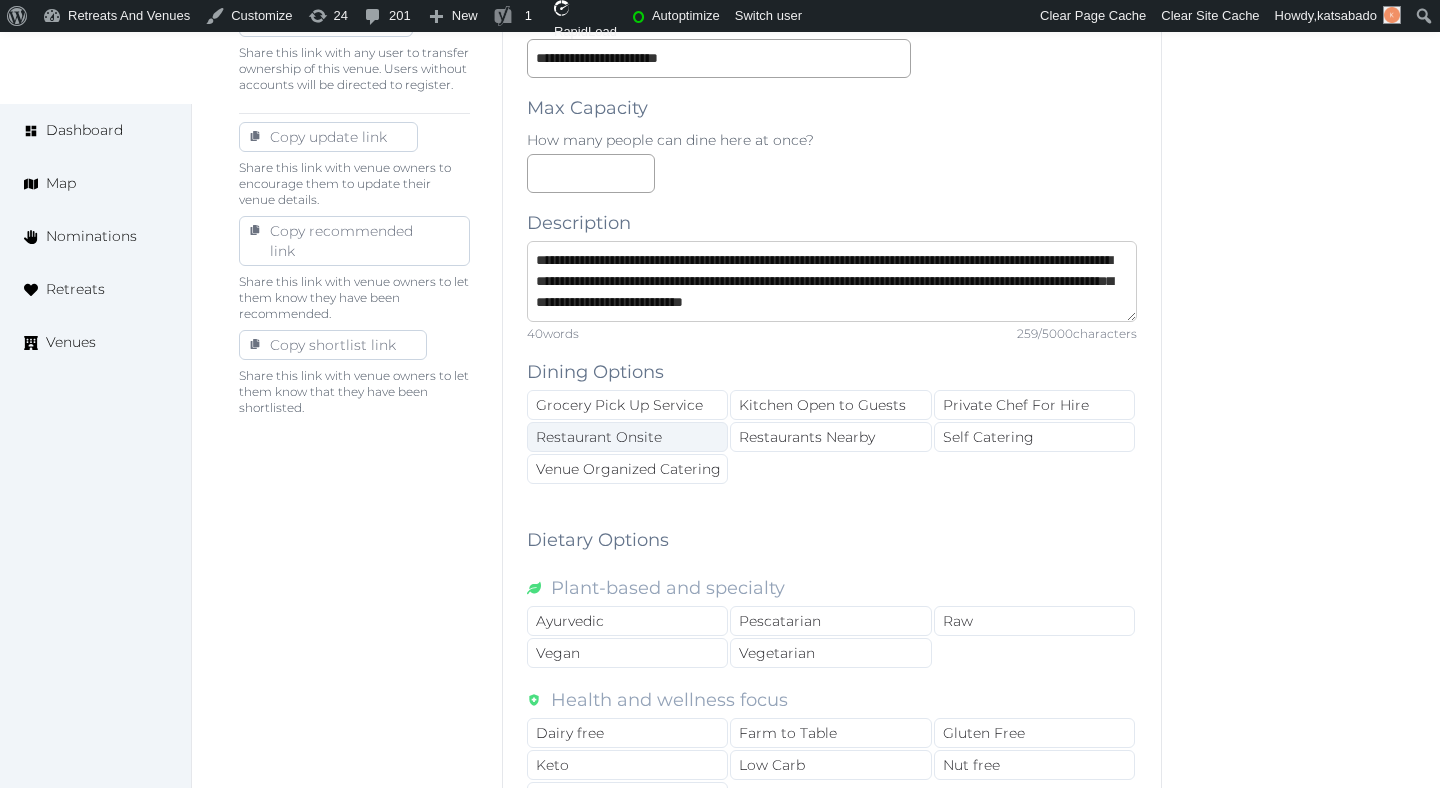 type on "**********" 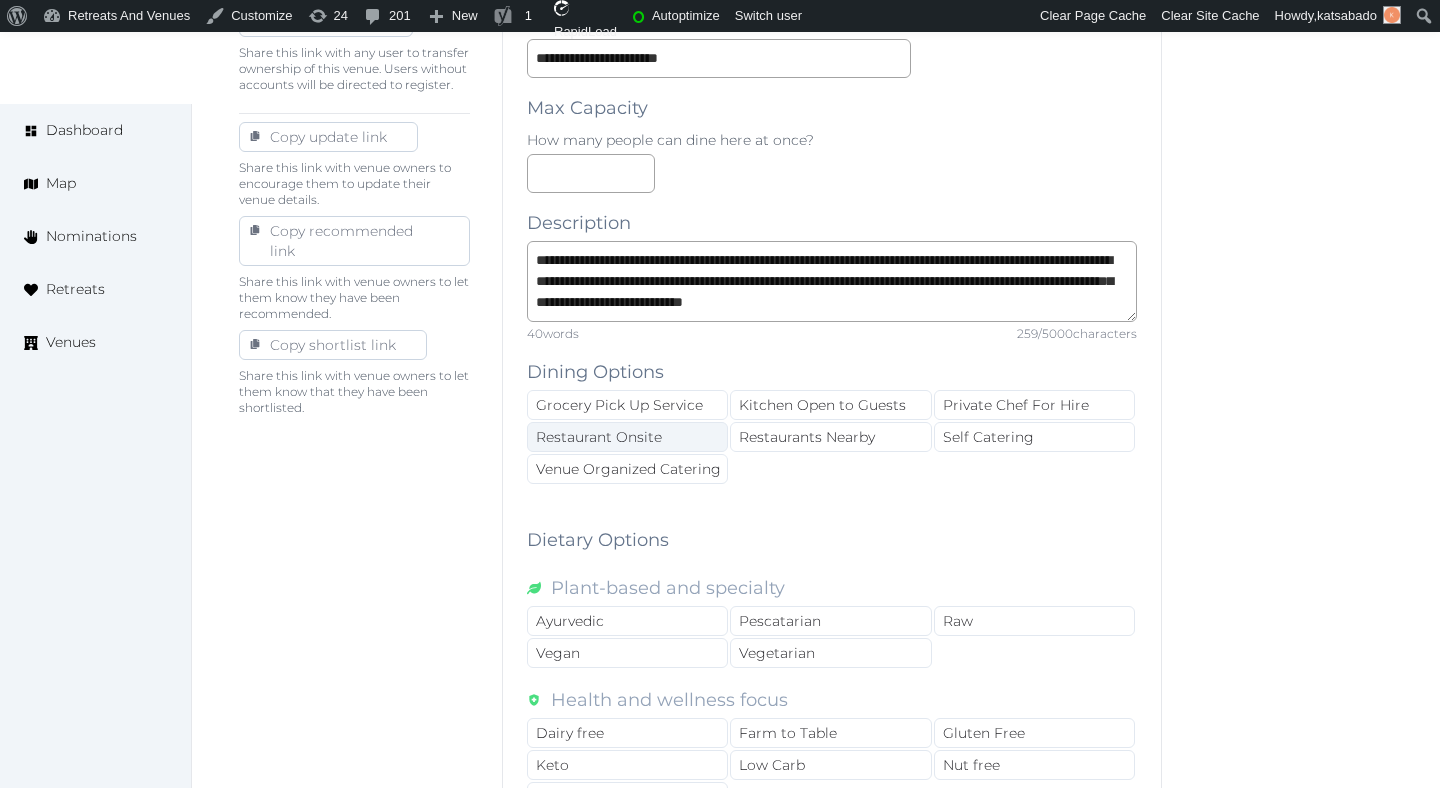 click on "Restaurant Onsite" at bounding box center [627, 437] 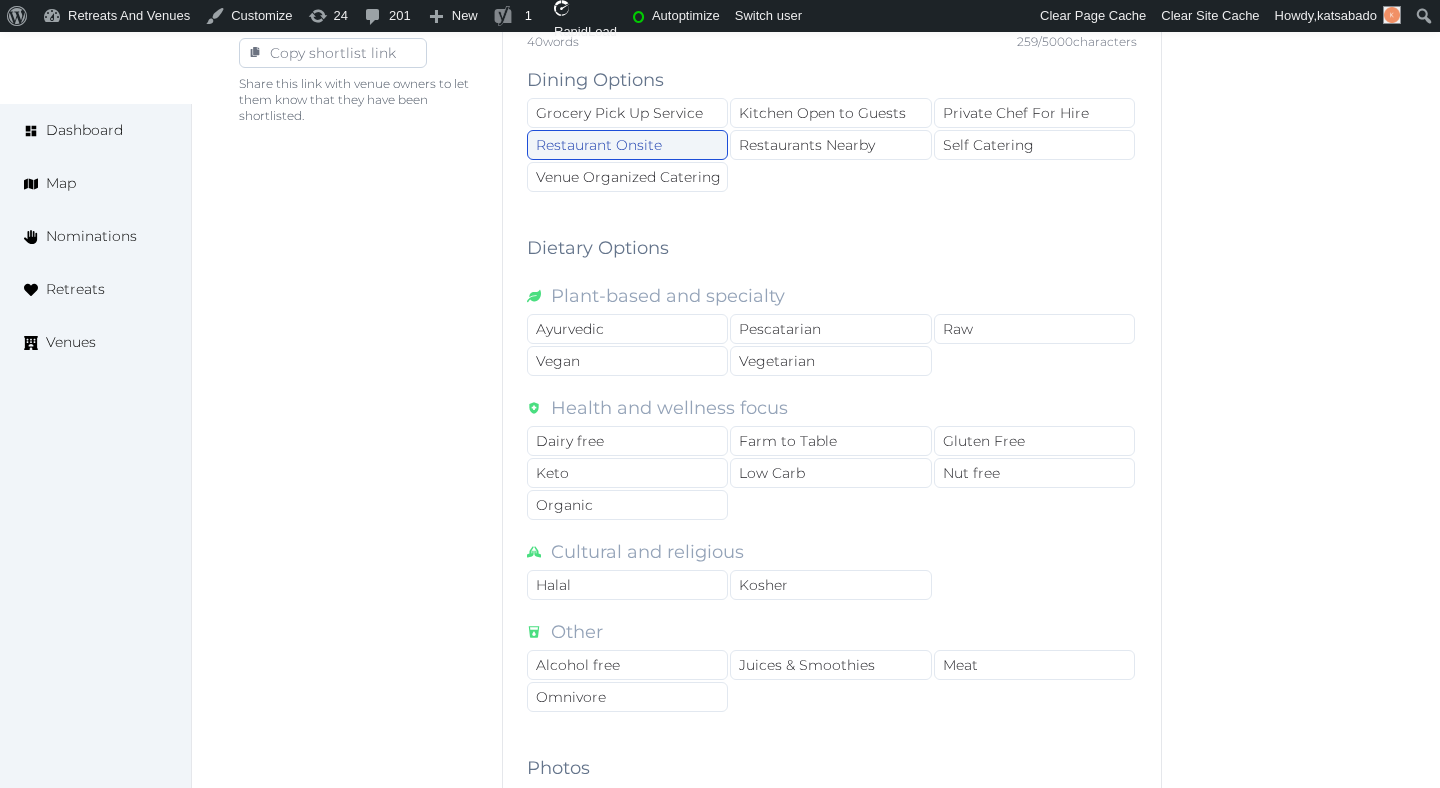 scroll, scrollTop: 1370, scrollLeft: 0, axis: vertical 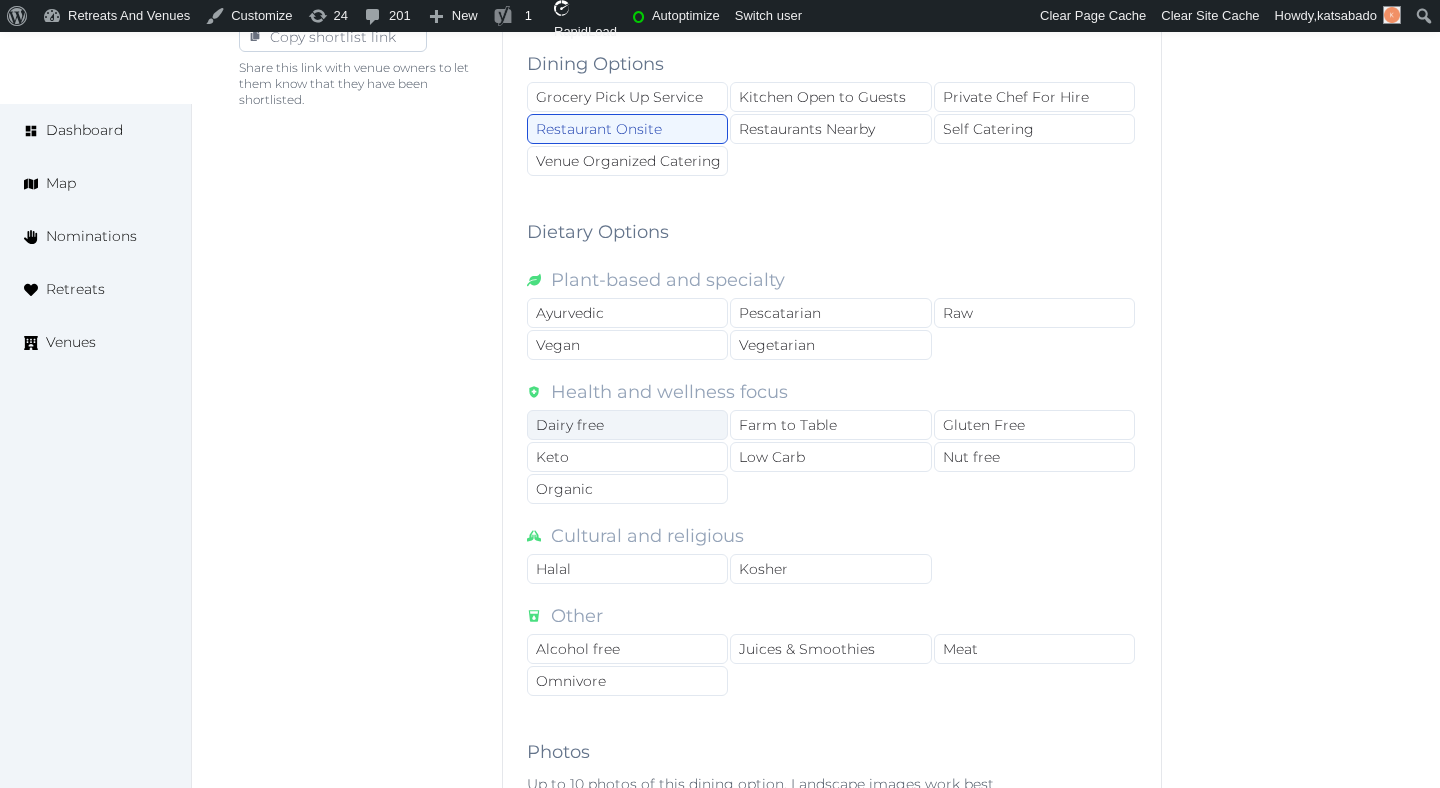 click on "Dairy free" at bounding box center [627, 425] 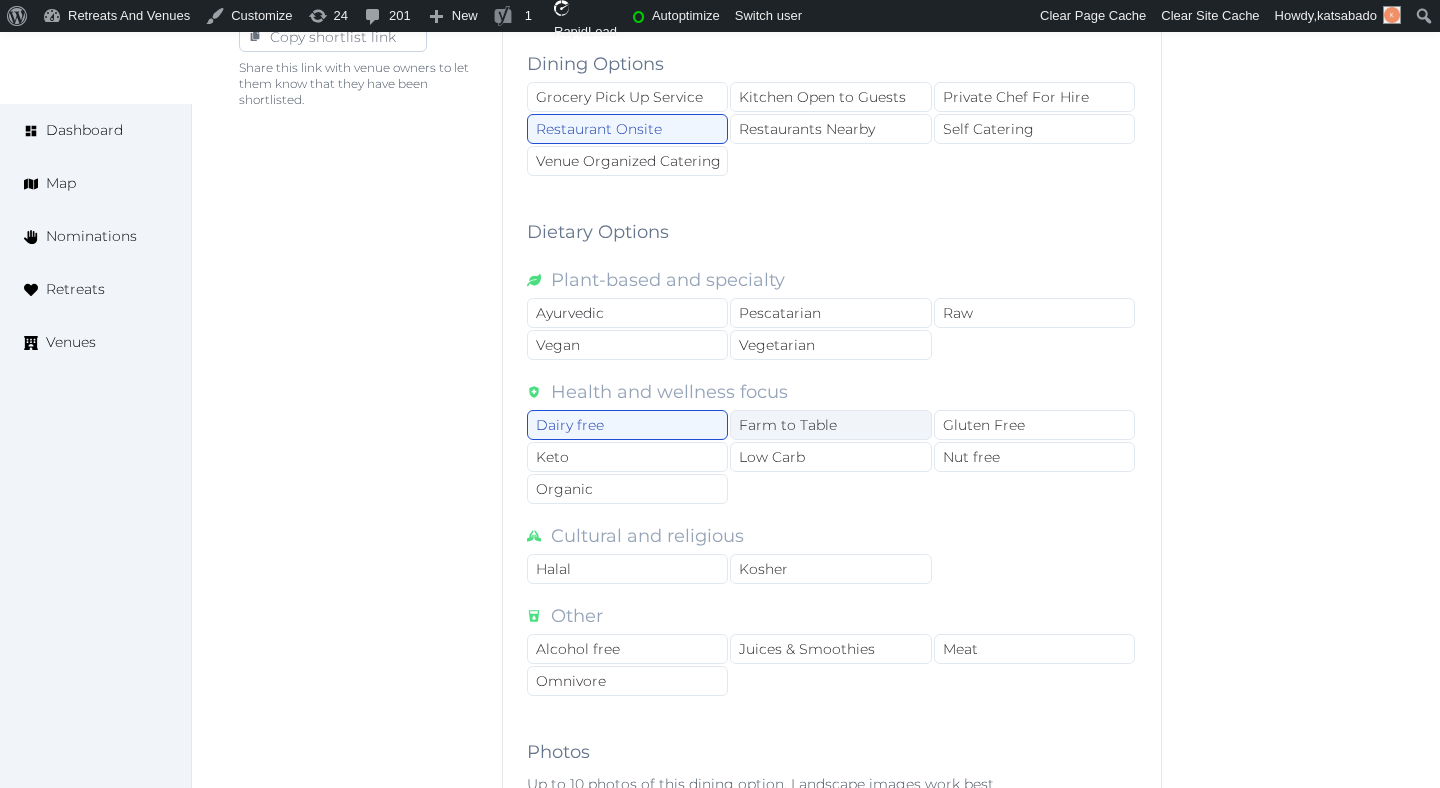 click on "Farm to Table" at bounding box center (830, 425) 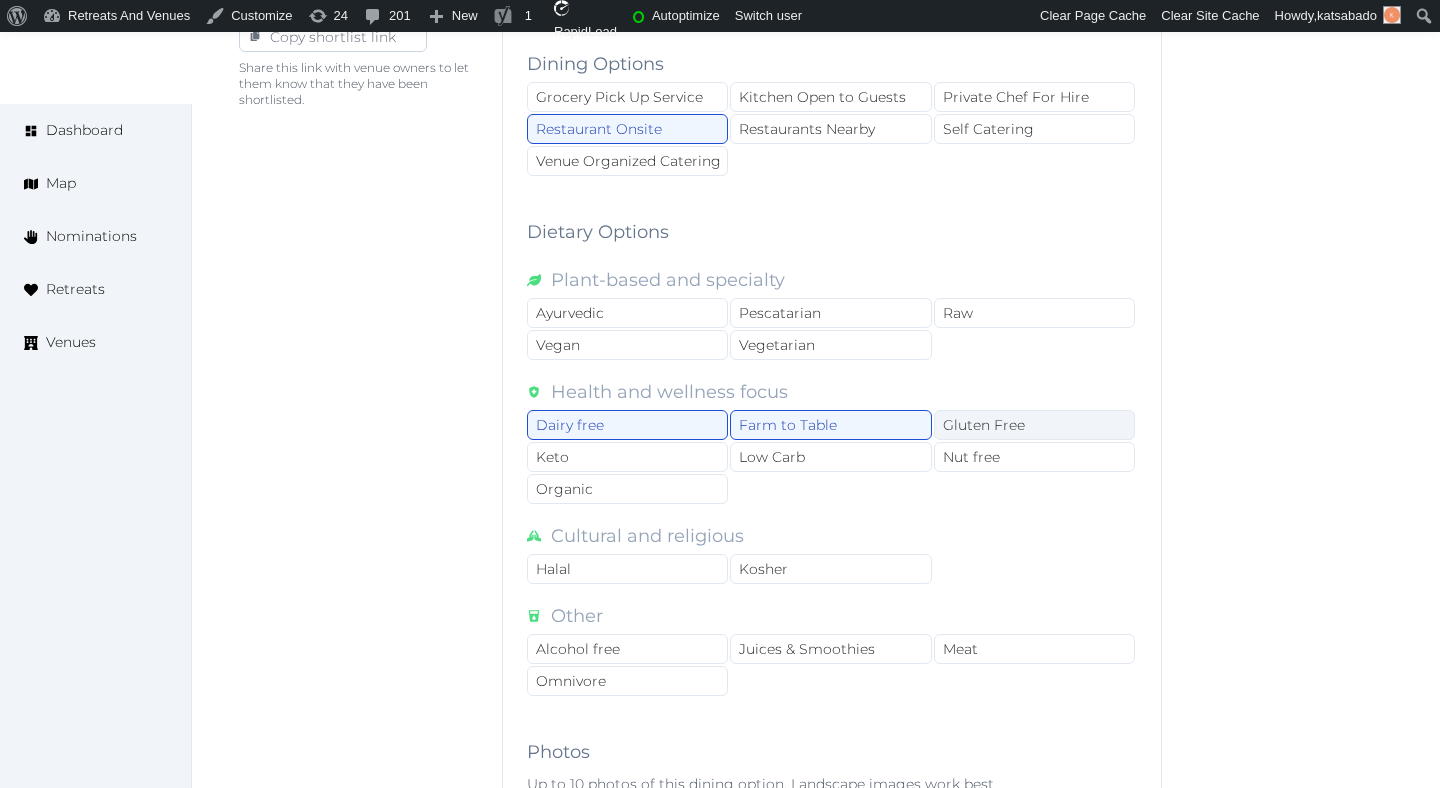 click on "Gluten Free" at bounding box center (1034, 425) 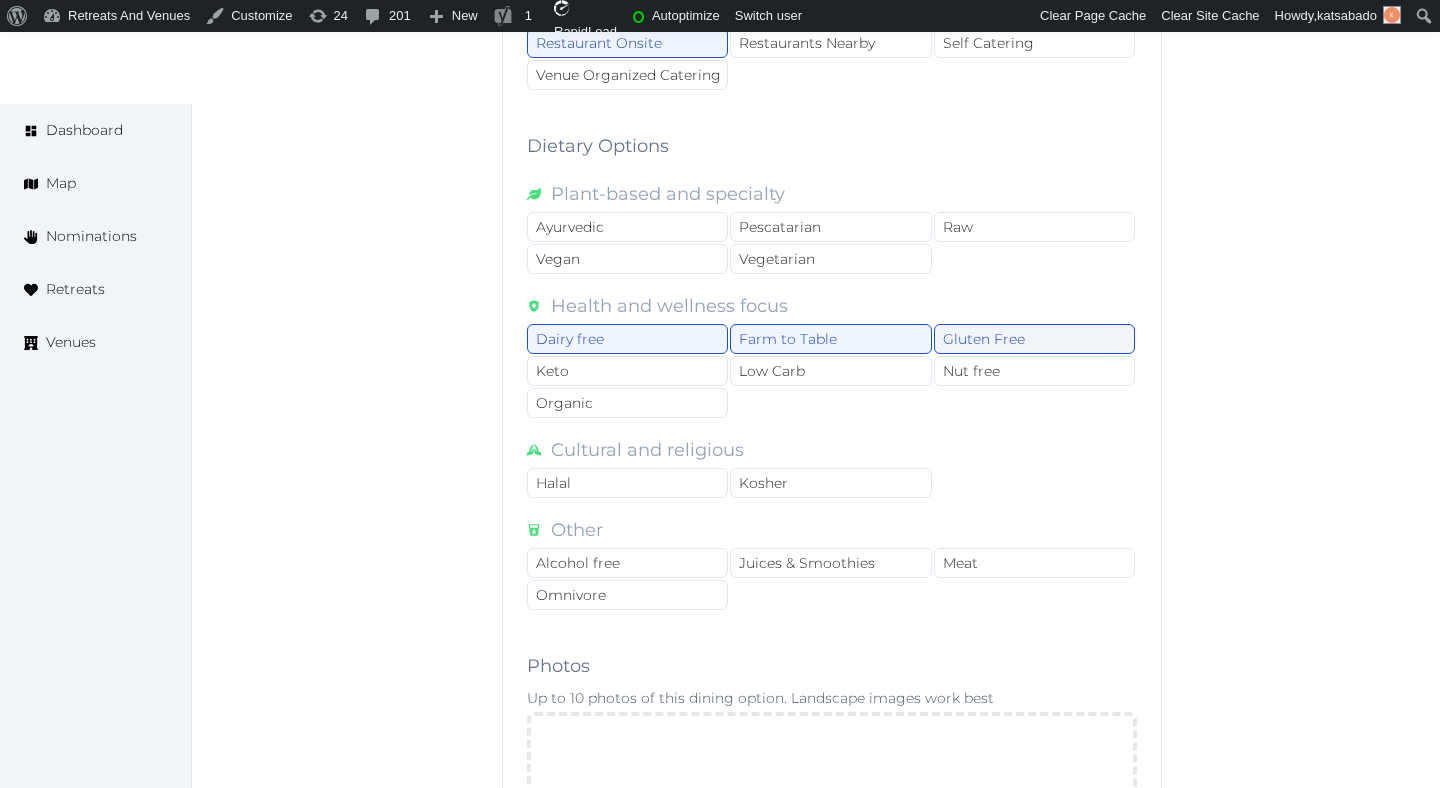 scroll, scrollTop: 1492, scrollLeft: 0, axis: vertical 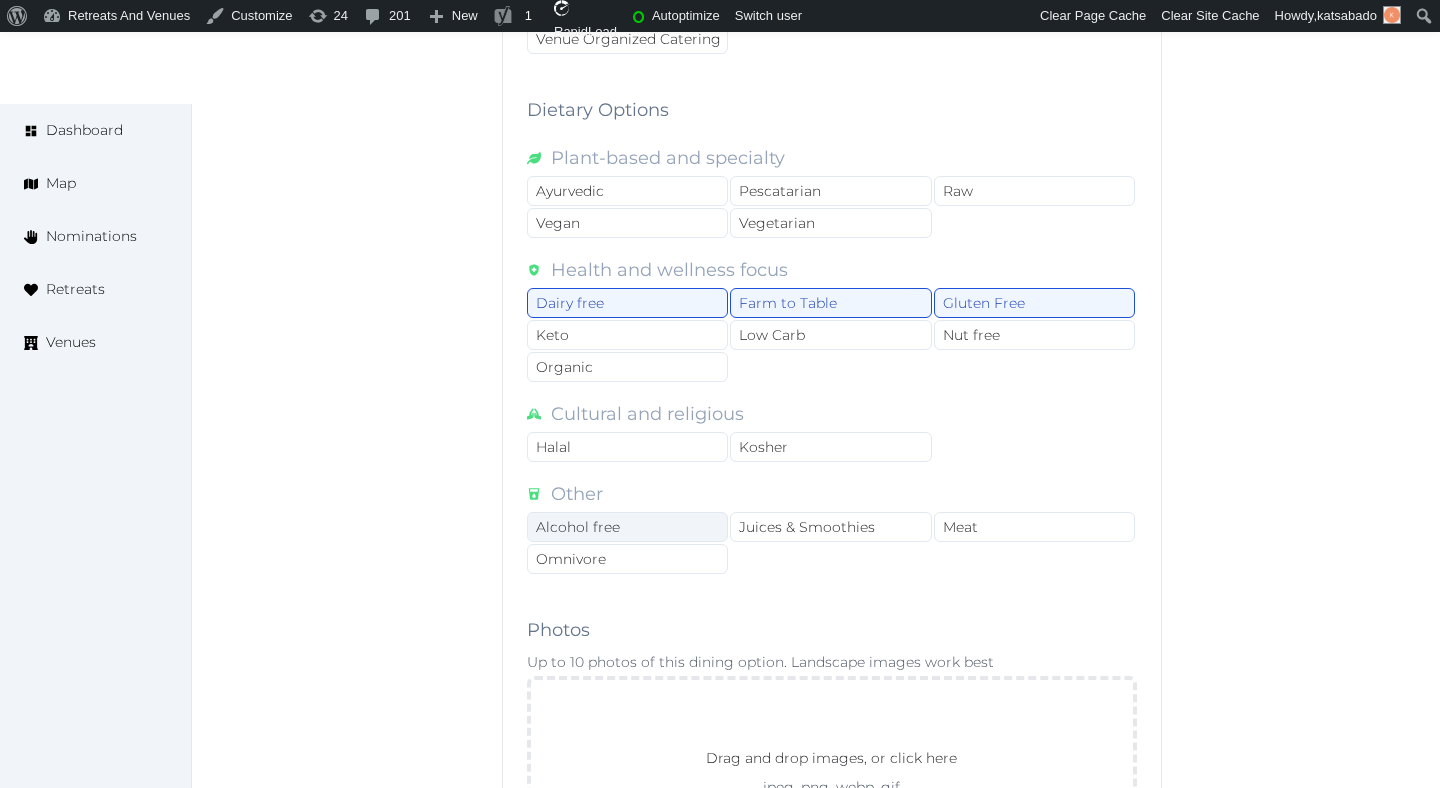 click on "Alcohol free" at bounding box center [627, 527] 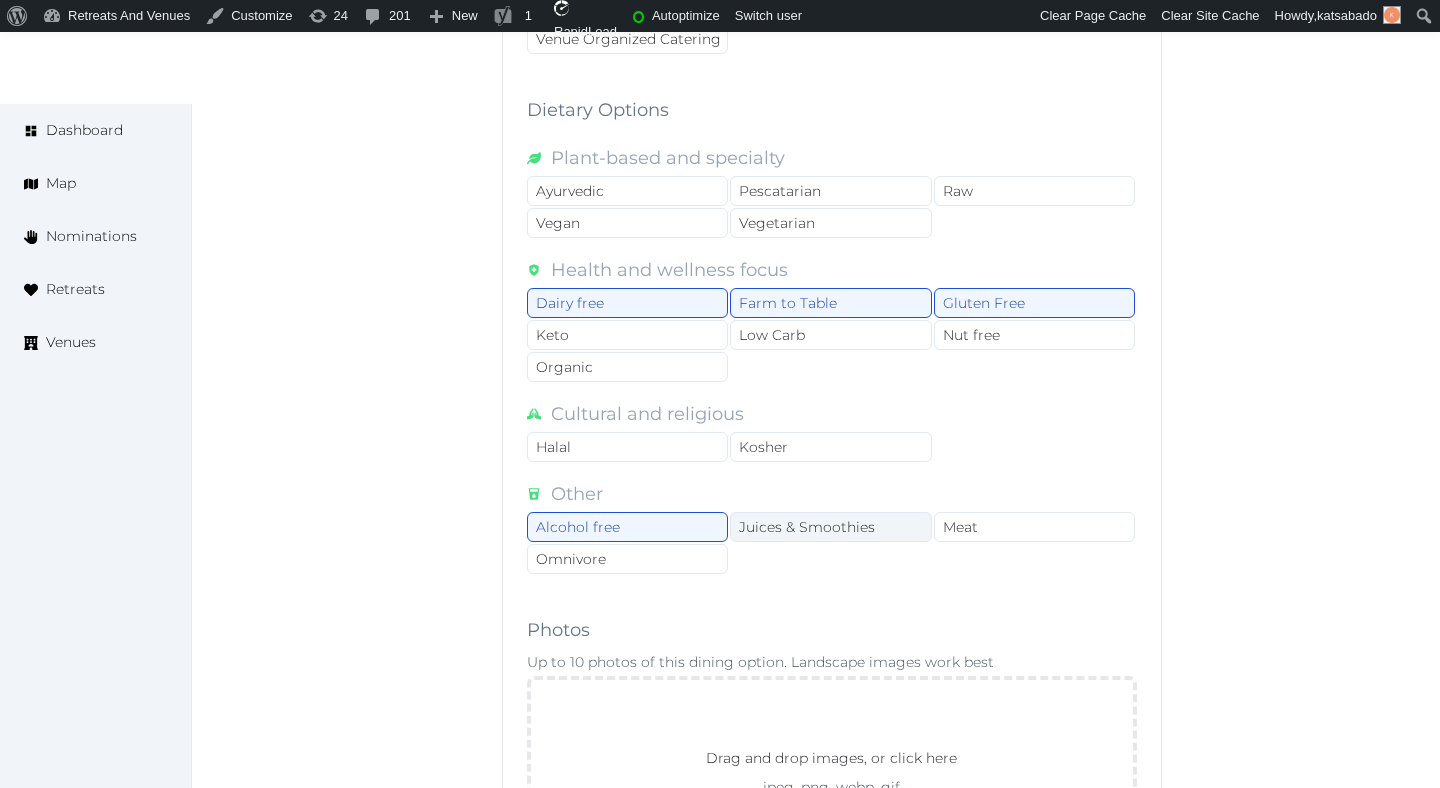 click on "Juices & Smoothies" at bounding box center [830, 527] 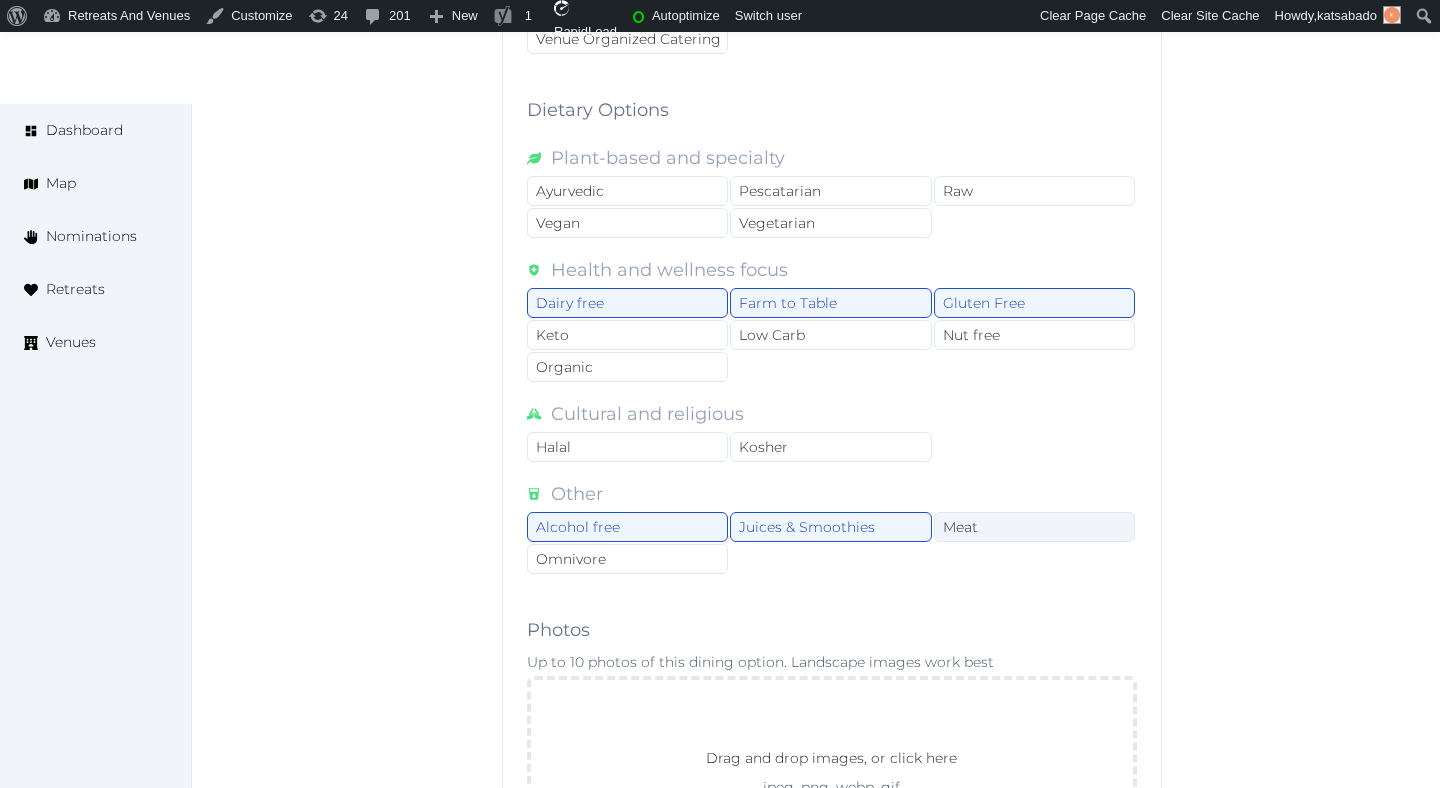 click on "Meat" at bounding box center [1034, 527] 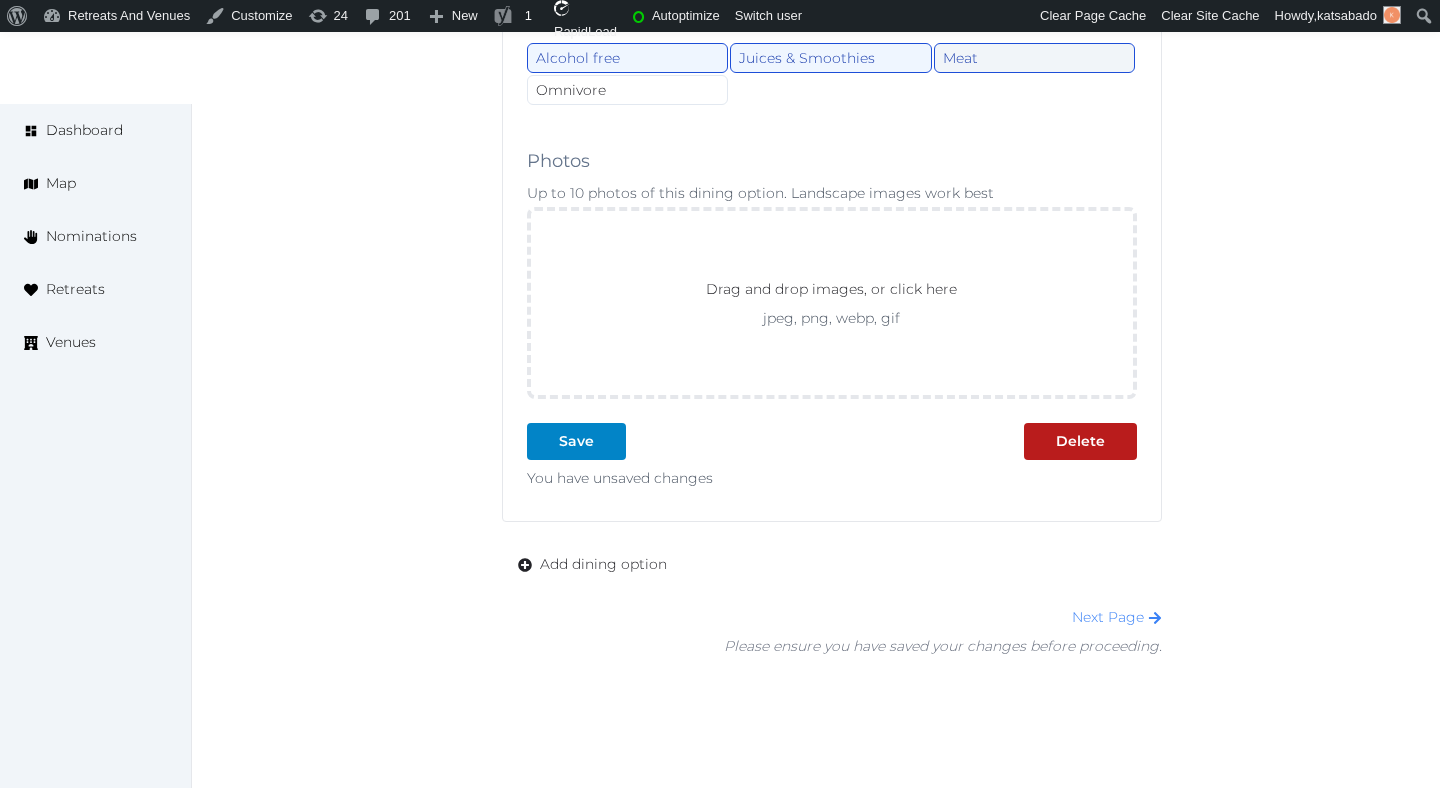 scroll, scrollTop: 1962, scrollLeft: 0, axis: vertical 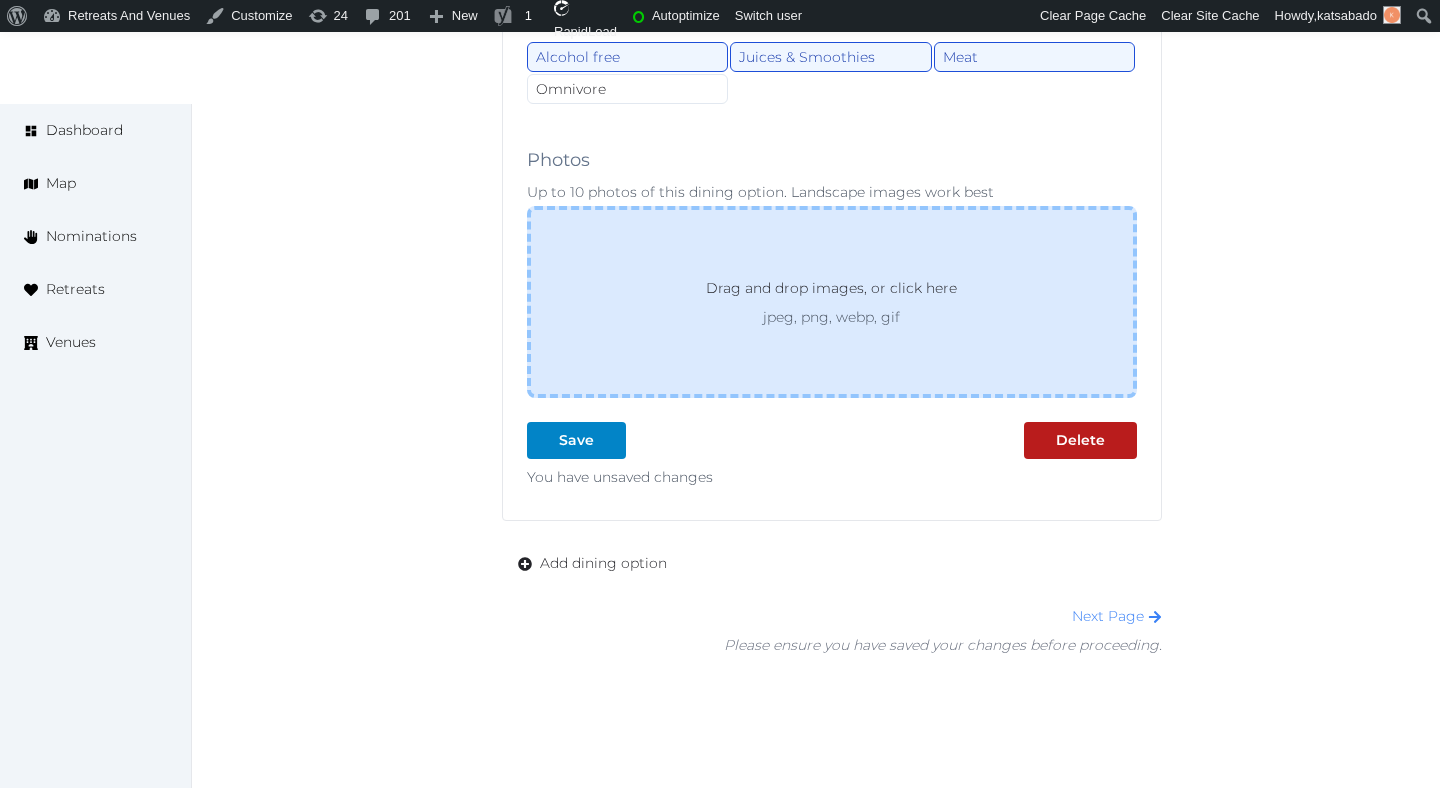 click on "Drag and drop images, or click here jpeg, png, webp, gif" at bounding box center [832, 302] 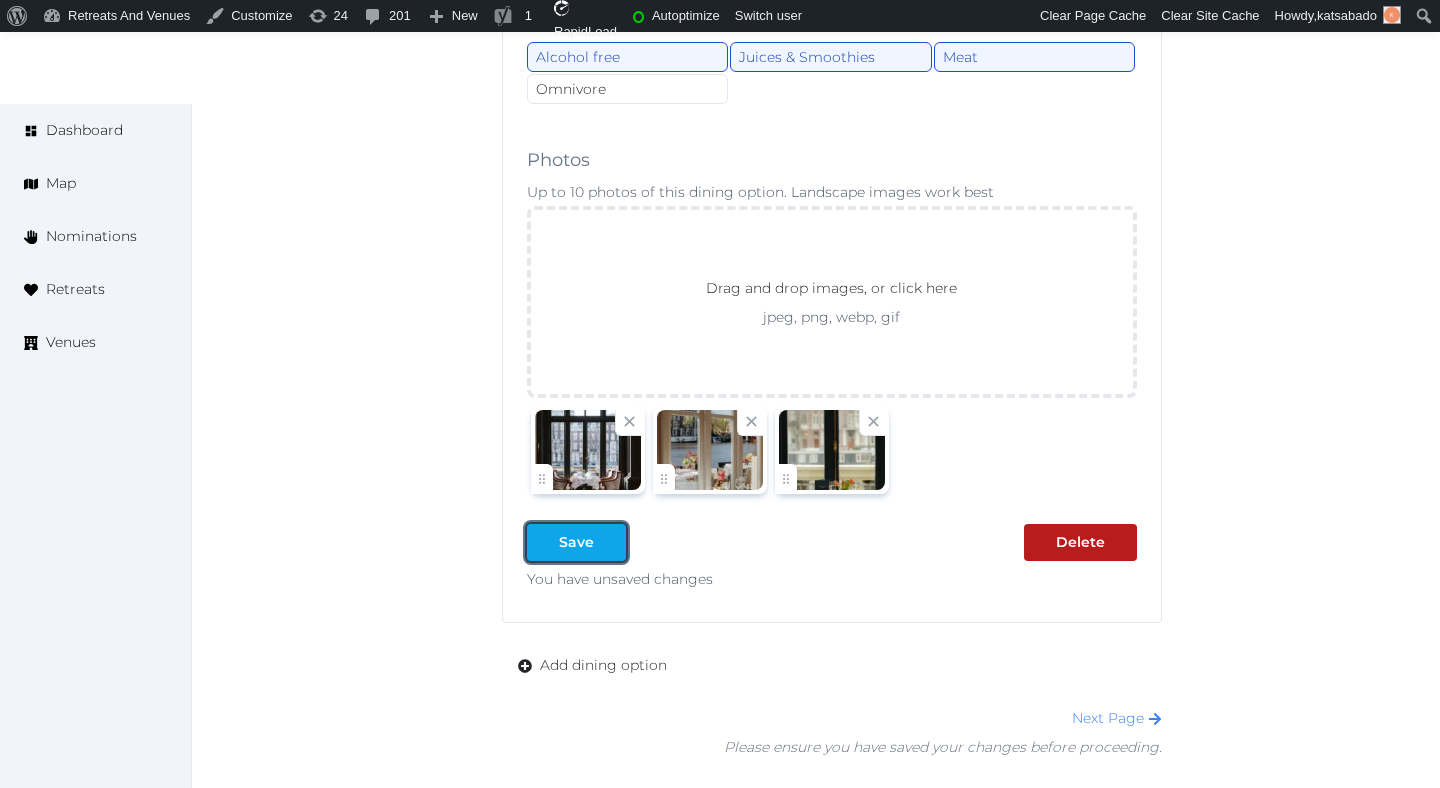 click on "Save" at bounding box center [576, 542] 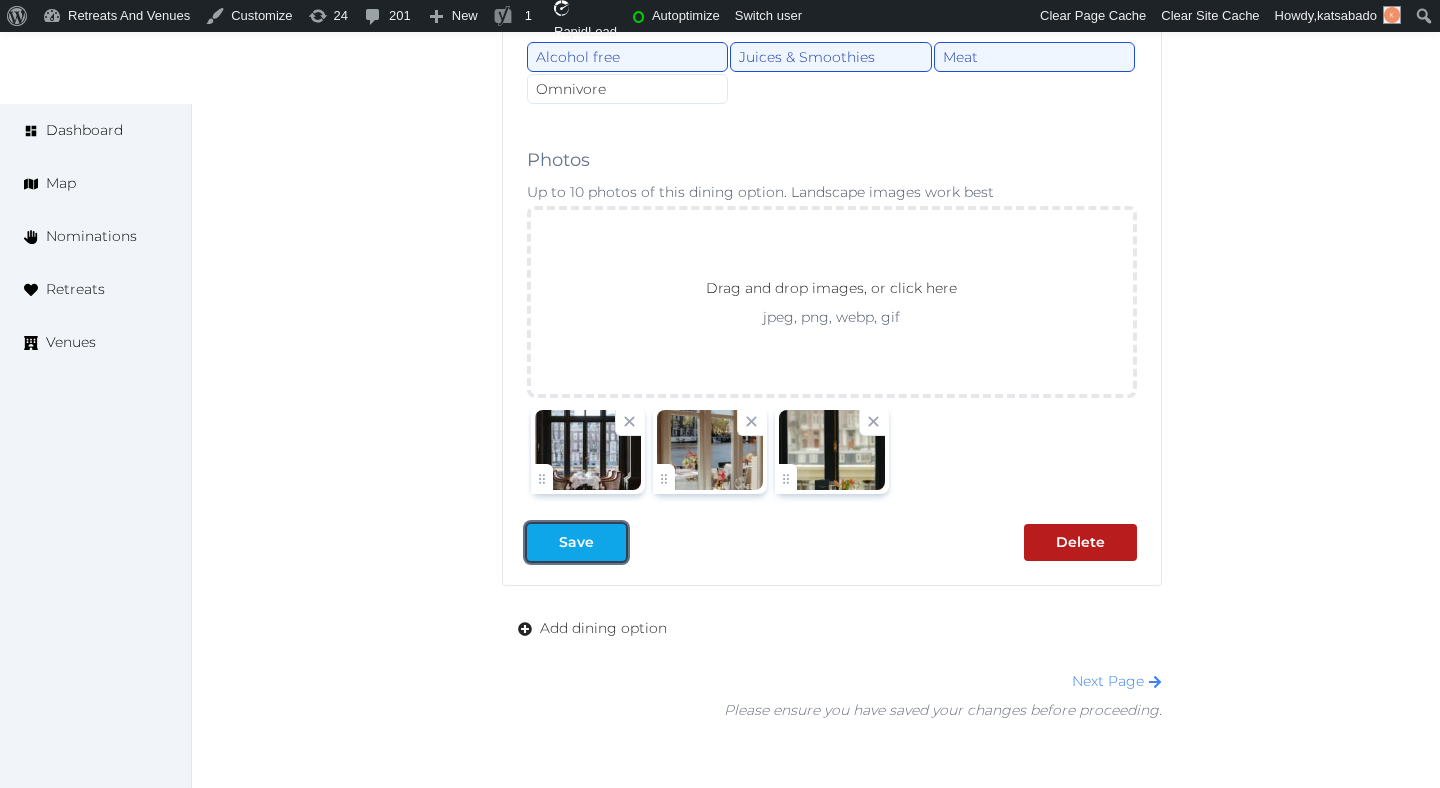 click on "Save" at bounding box center [576, 542] 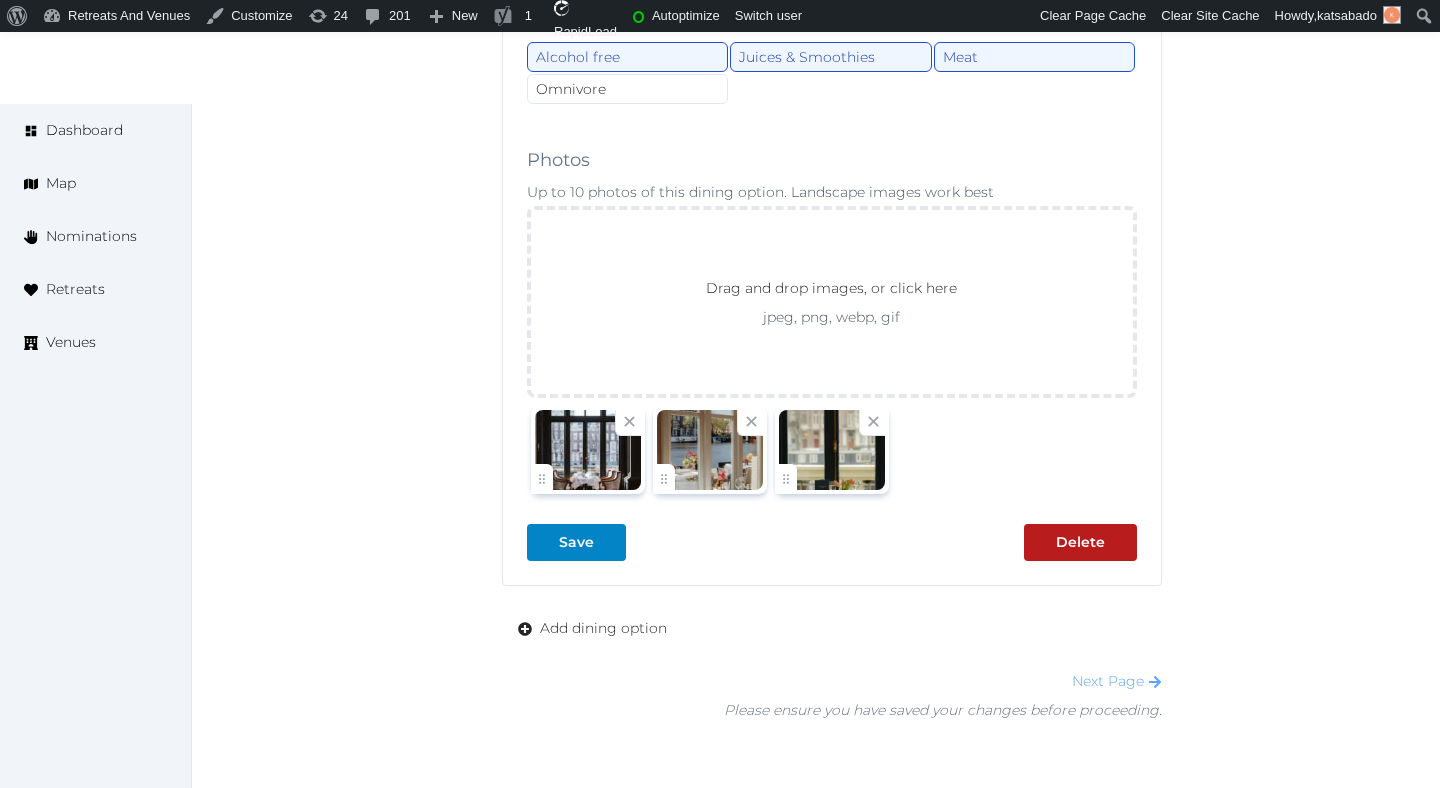 click on "Next Page" at bounding box center [1117, 681] 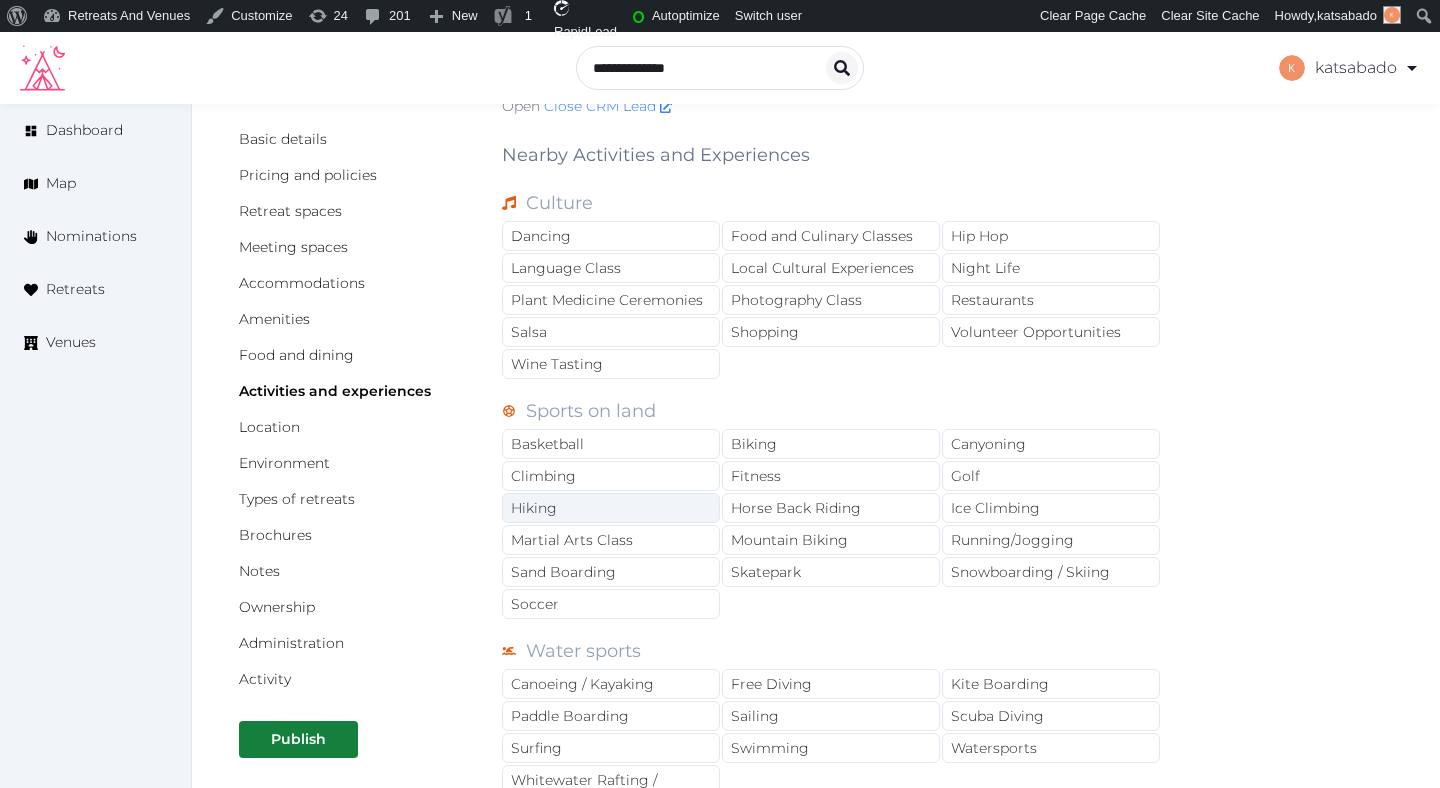 scroll, scrollTop: 119, scrollLeft: 0, axis: vertical 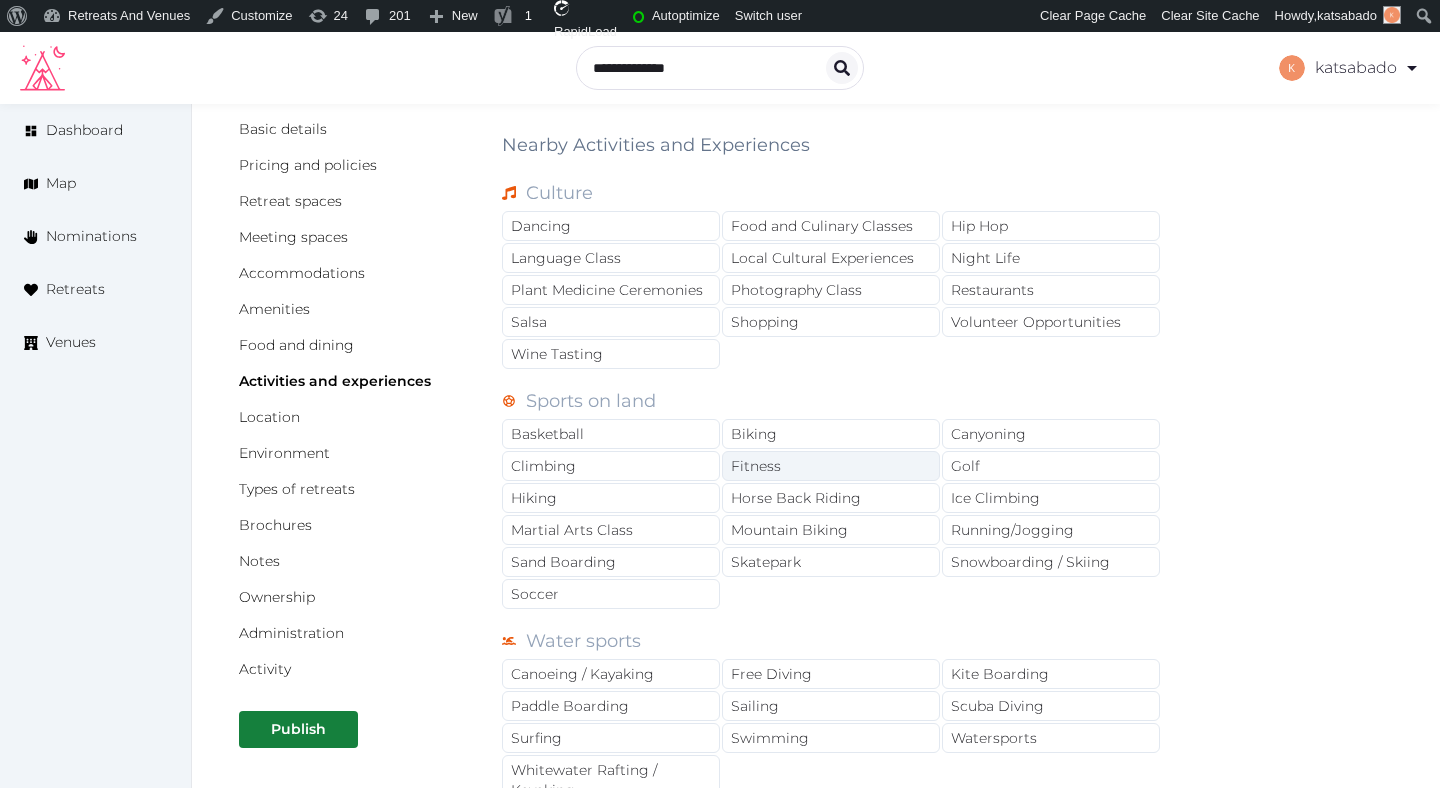click on "Fitness" at bounding box center (831, 466) 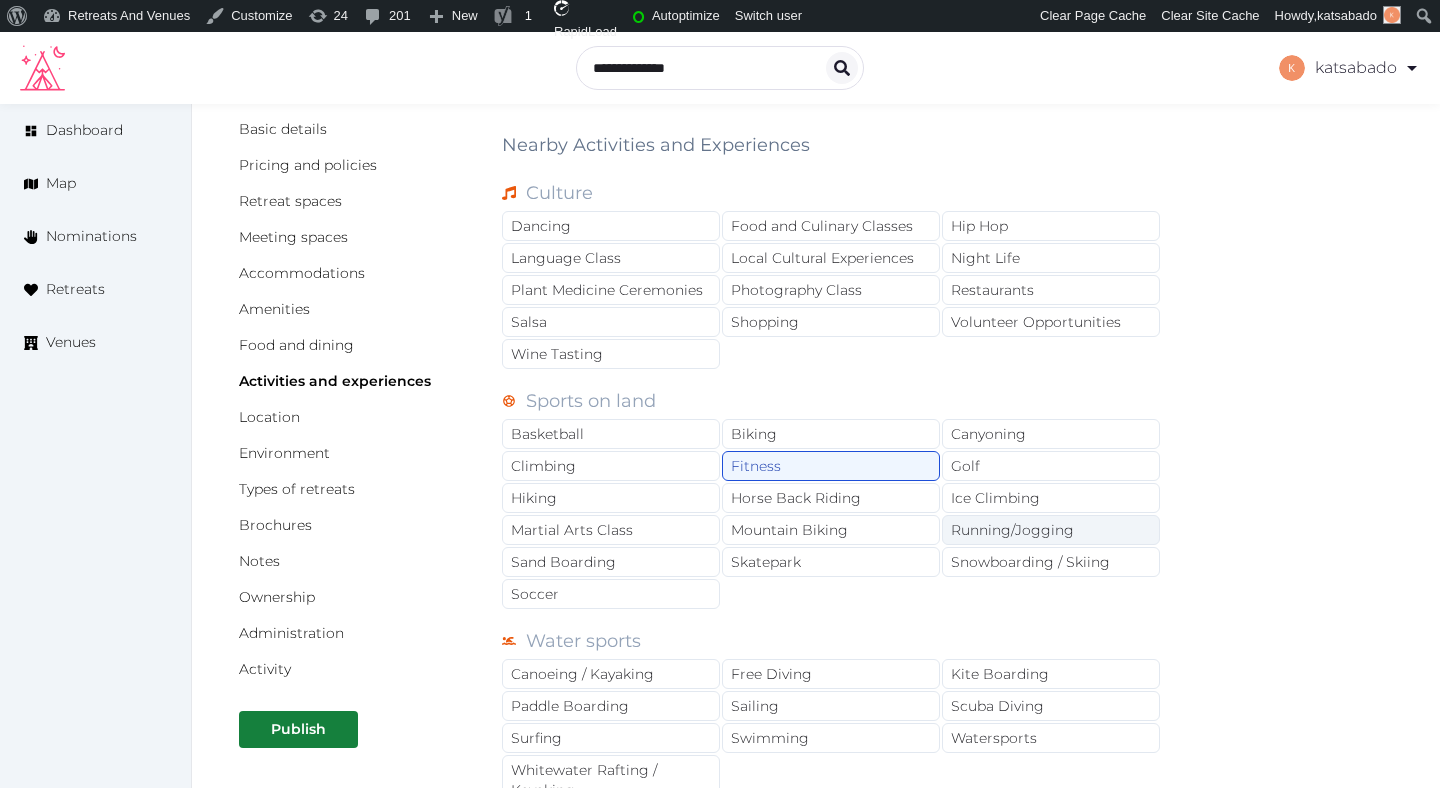 click on "Running/Jogging" at bounding box center (1051, 530) 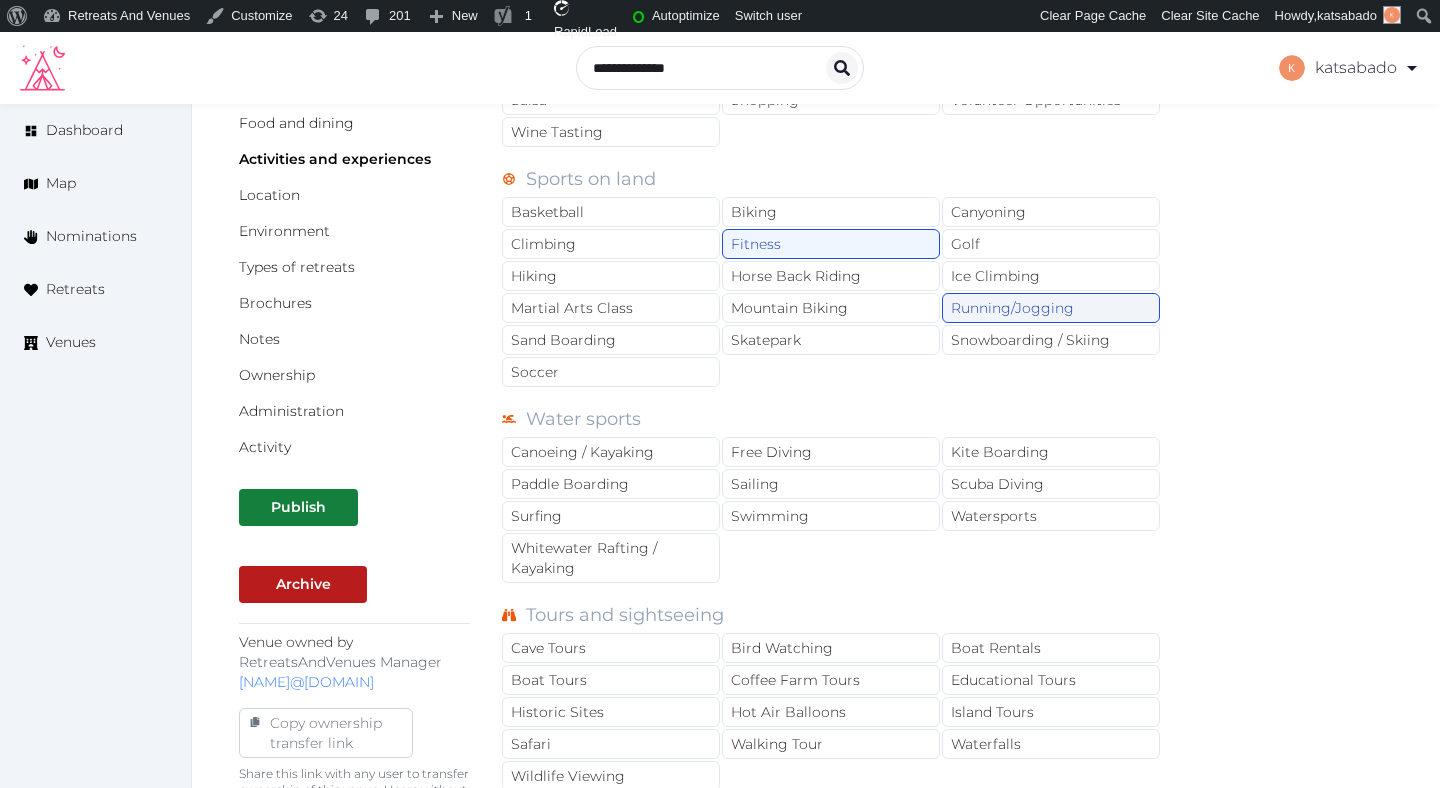 scroll, scrollTop: 409, scrollLeft: 0, axis: vertical 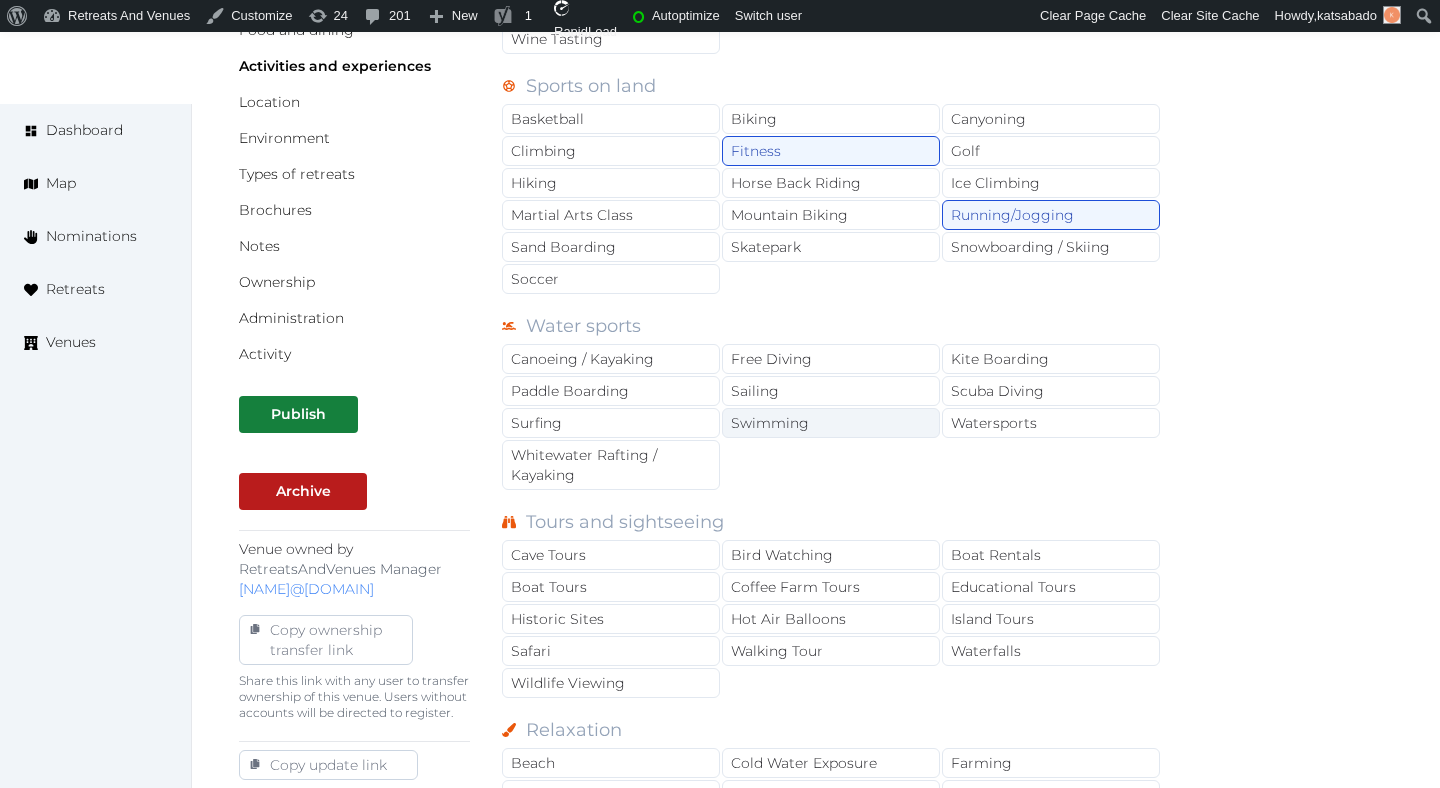 click on "Swimming" at bounding box center (831, 423) 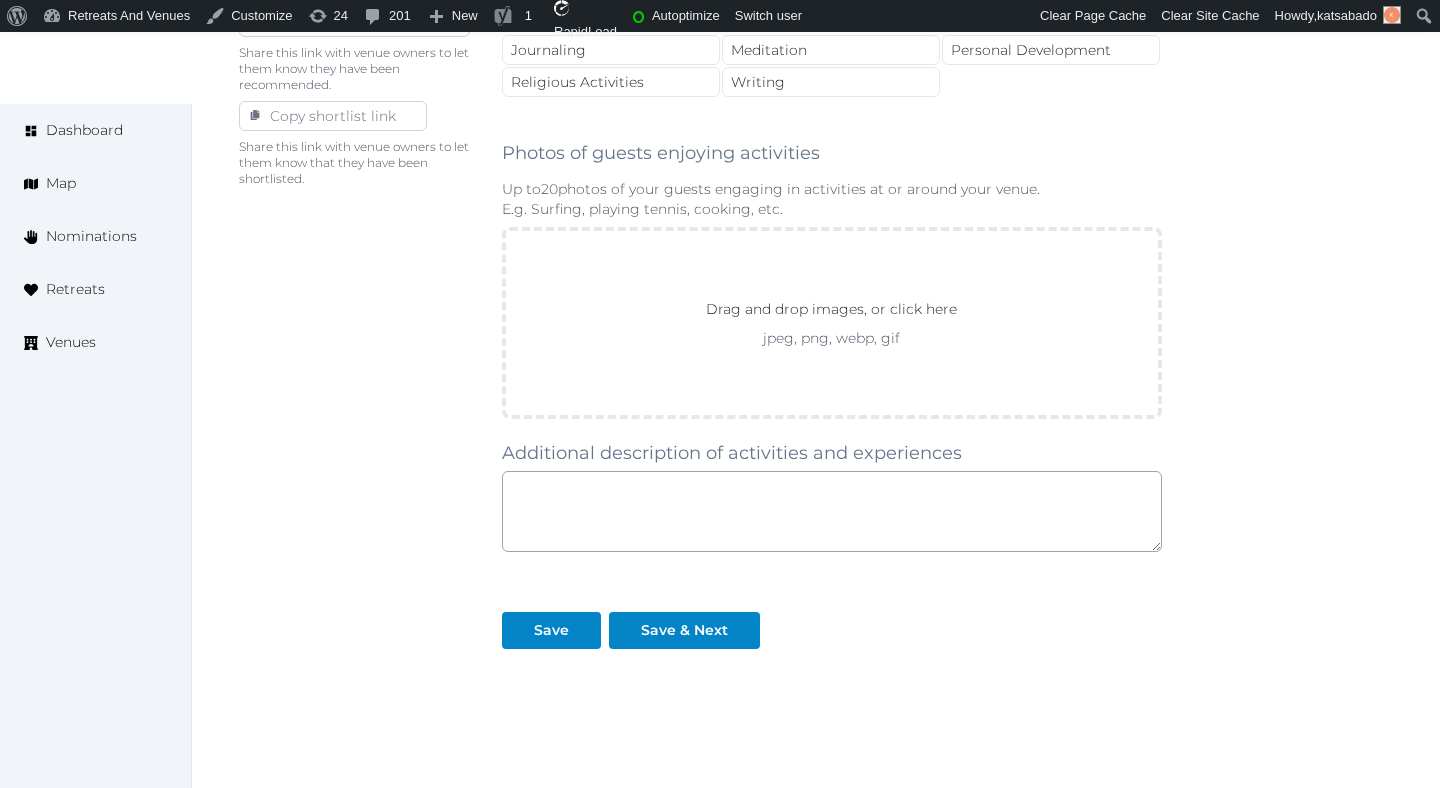 scroll, scrollTop: 1325, scrollLeft: 0, axis: vertical 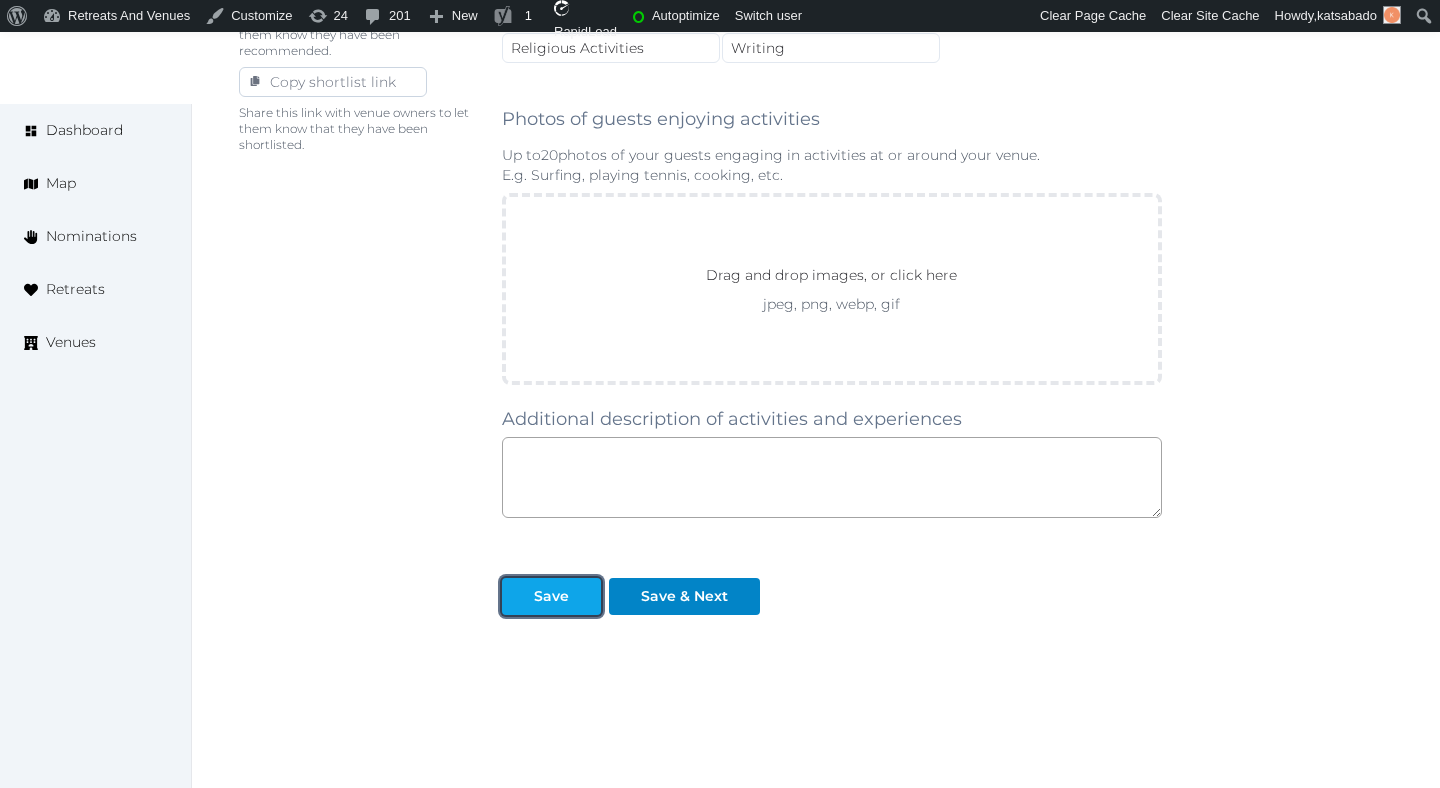 click at bounding box center [585, 596] 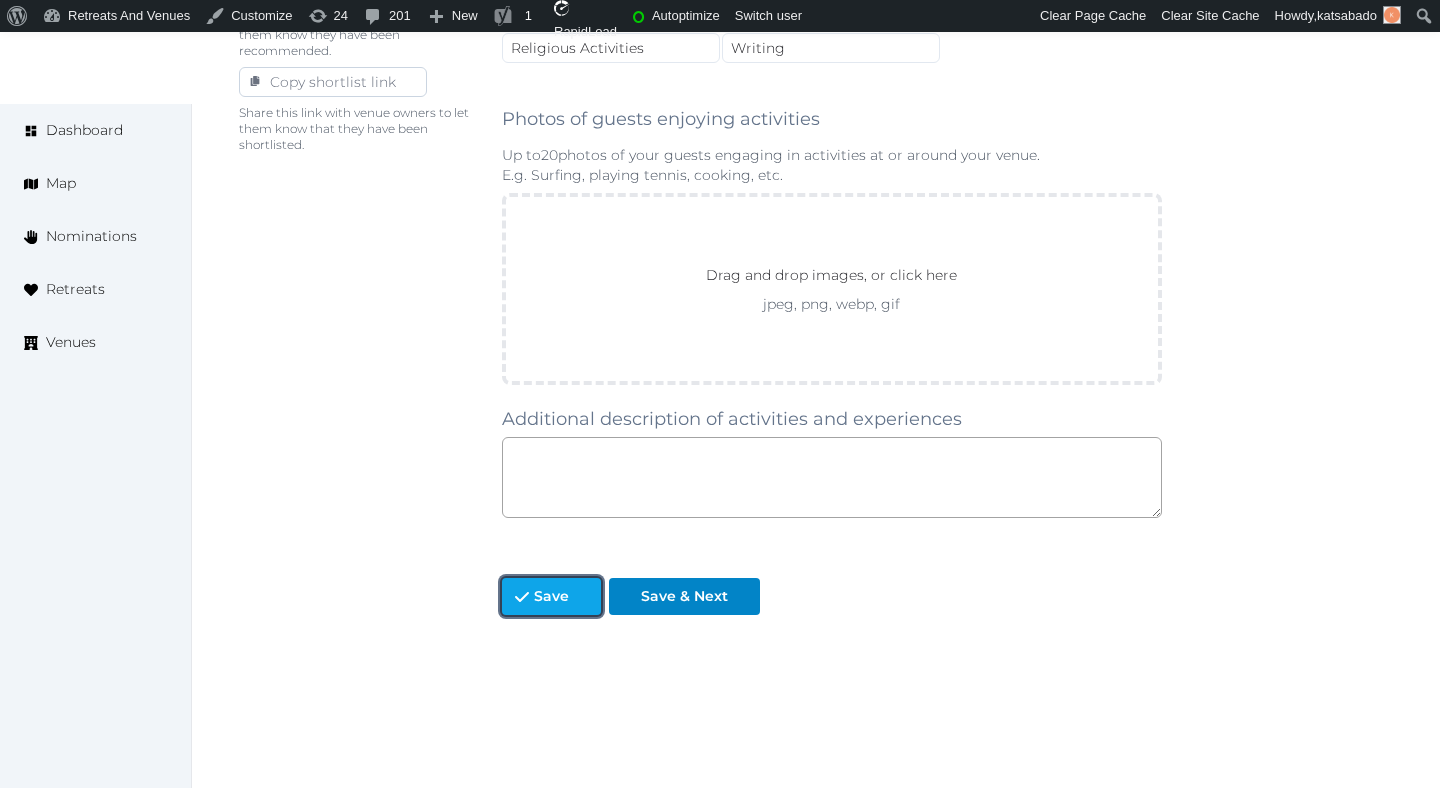 click on "Save" at bounding box center (551, 596) 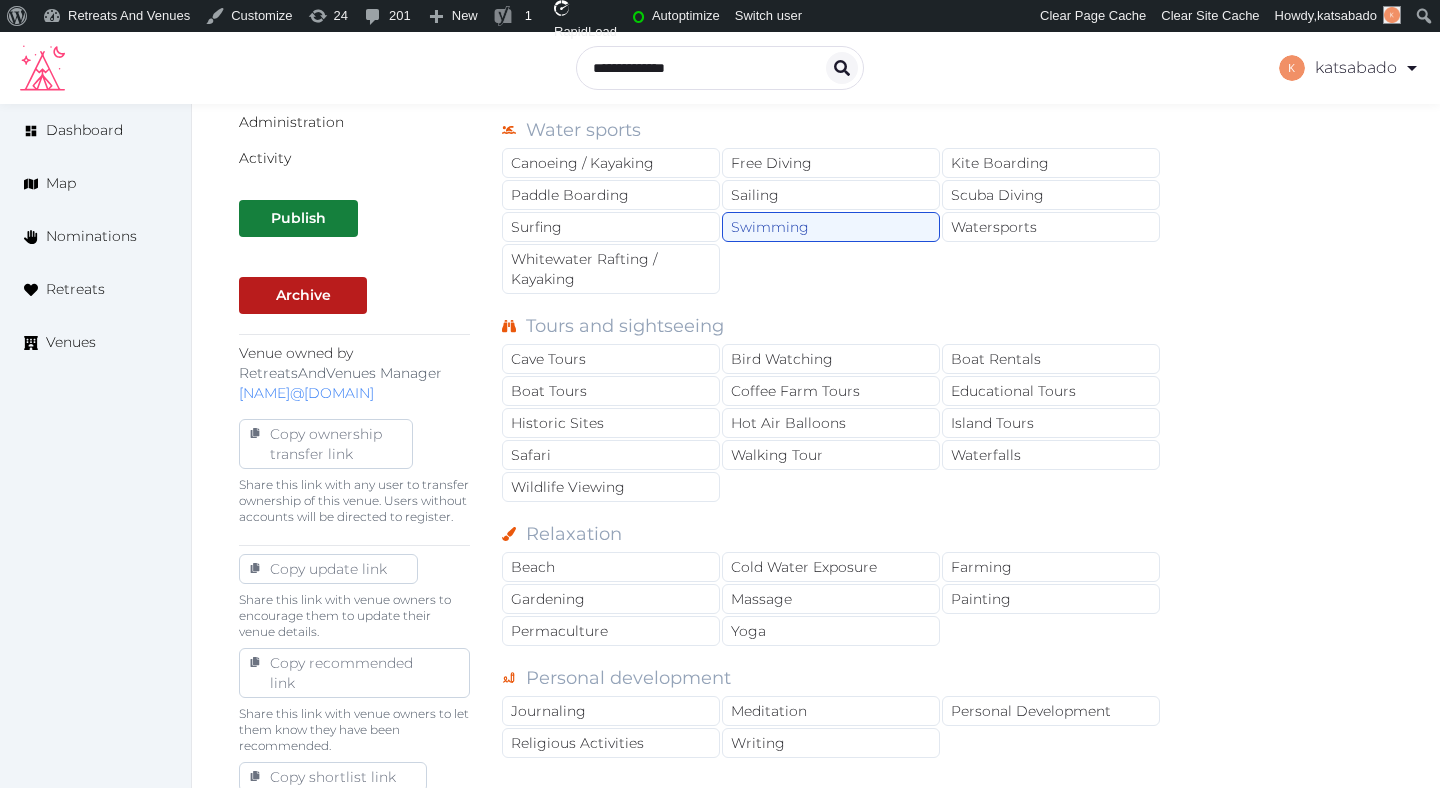 scroll, scrollTop: 604, scrollLeft: 0, axis: vertical 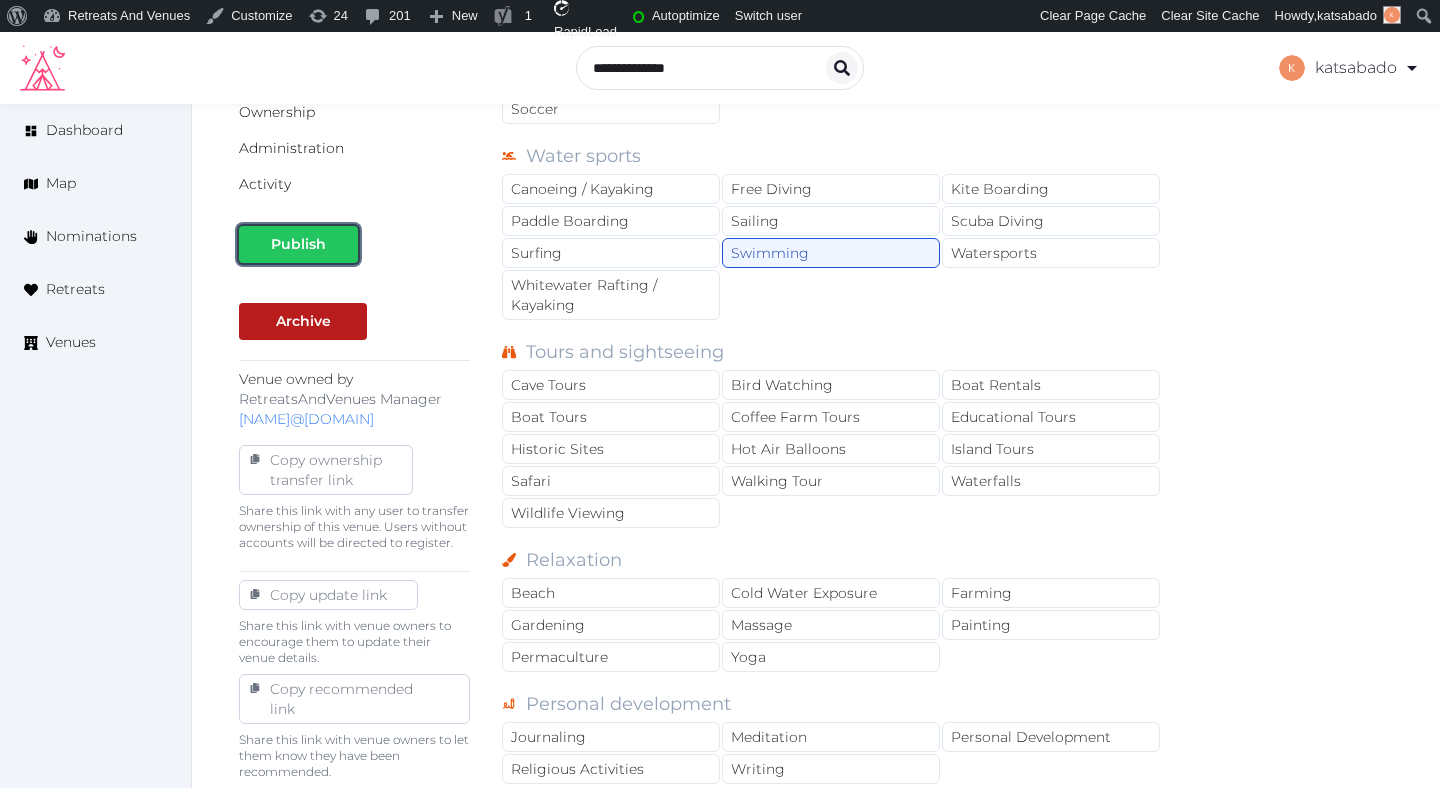 click at bounding box center (342, 244) 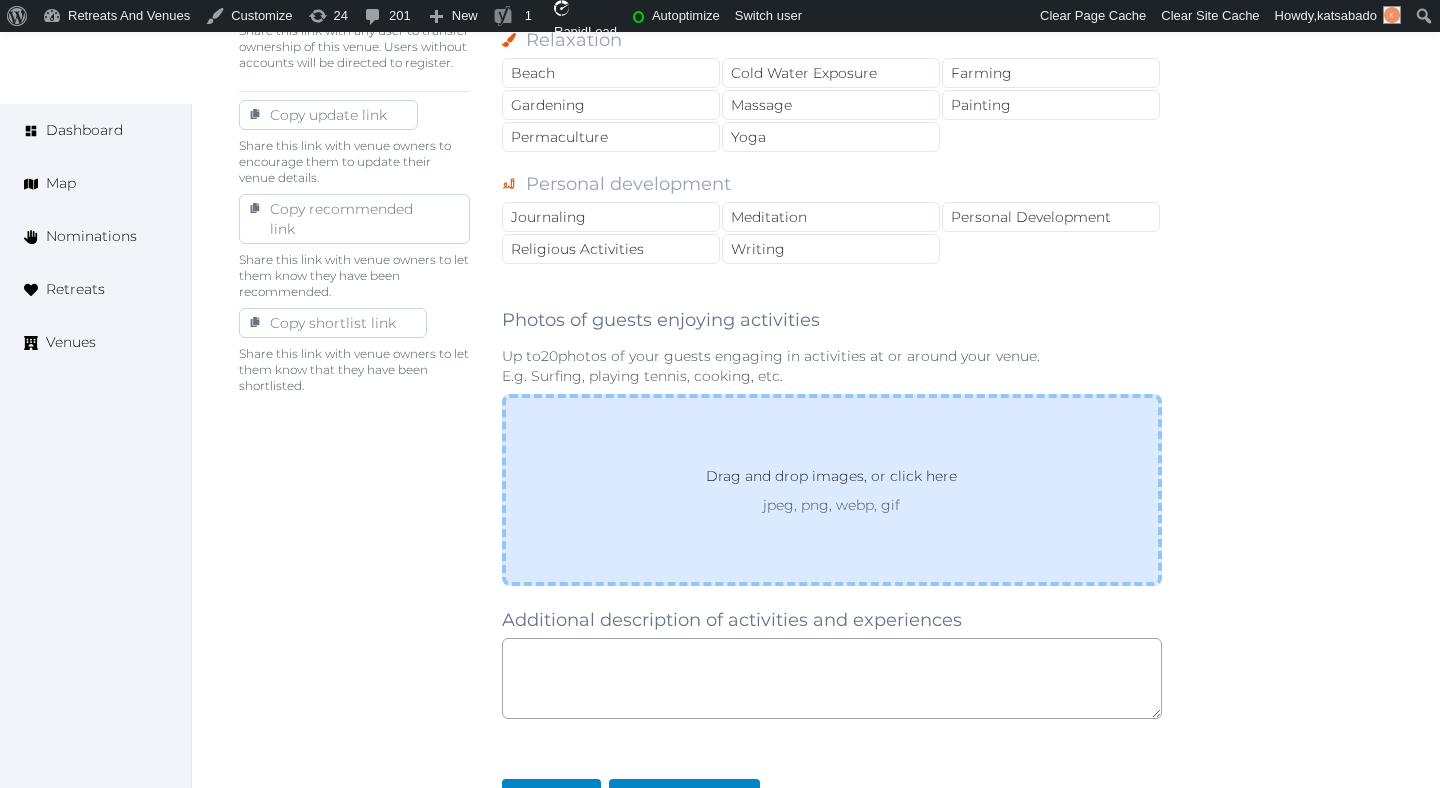 scroll, scrollTop: 1322, scrollLeft: 0, axis: vertical 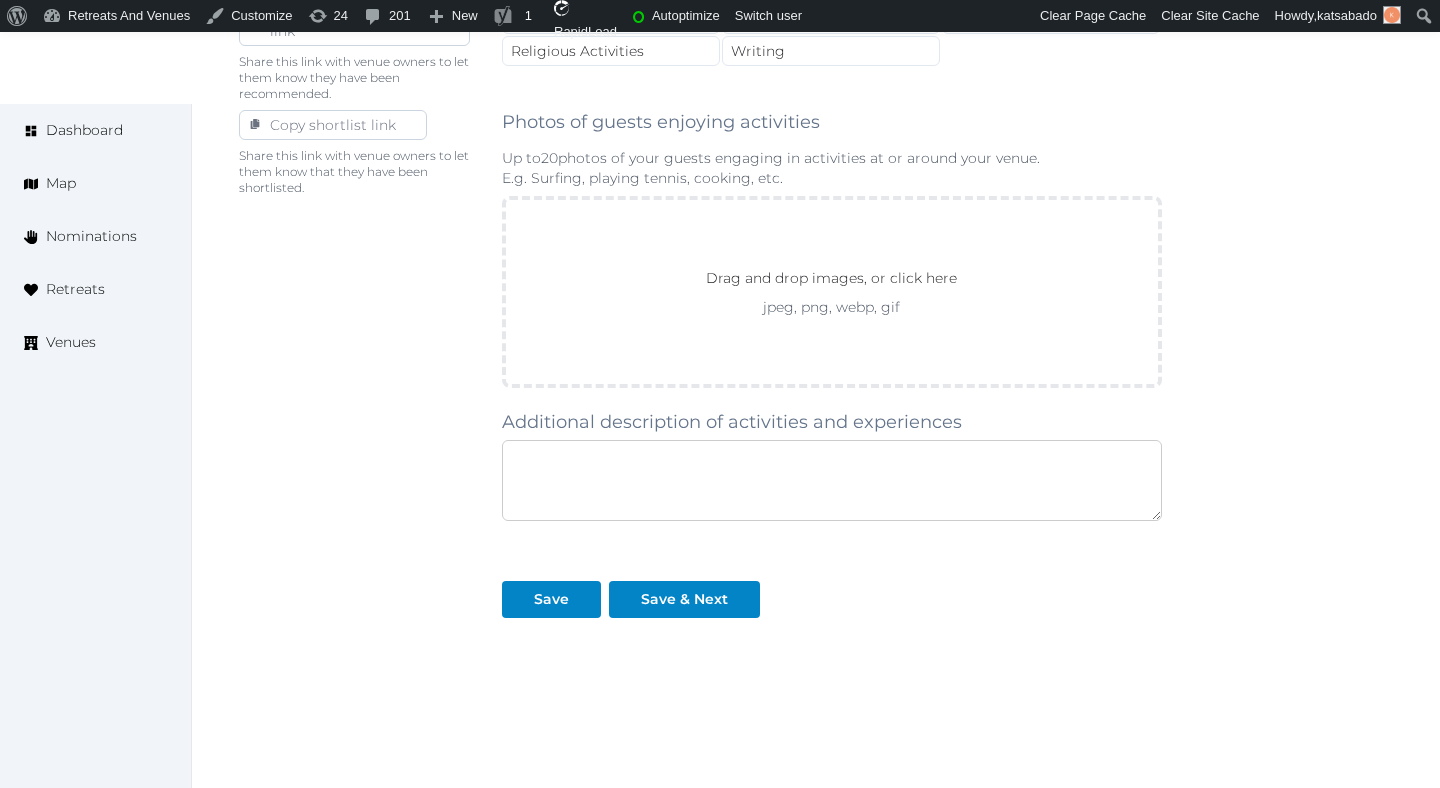 click at bounding box center (832, 480) 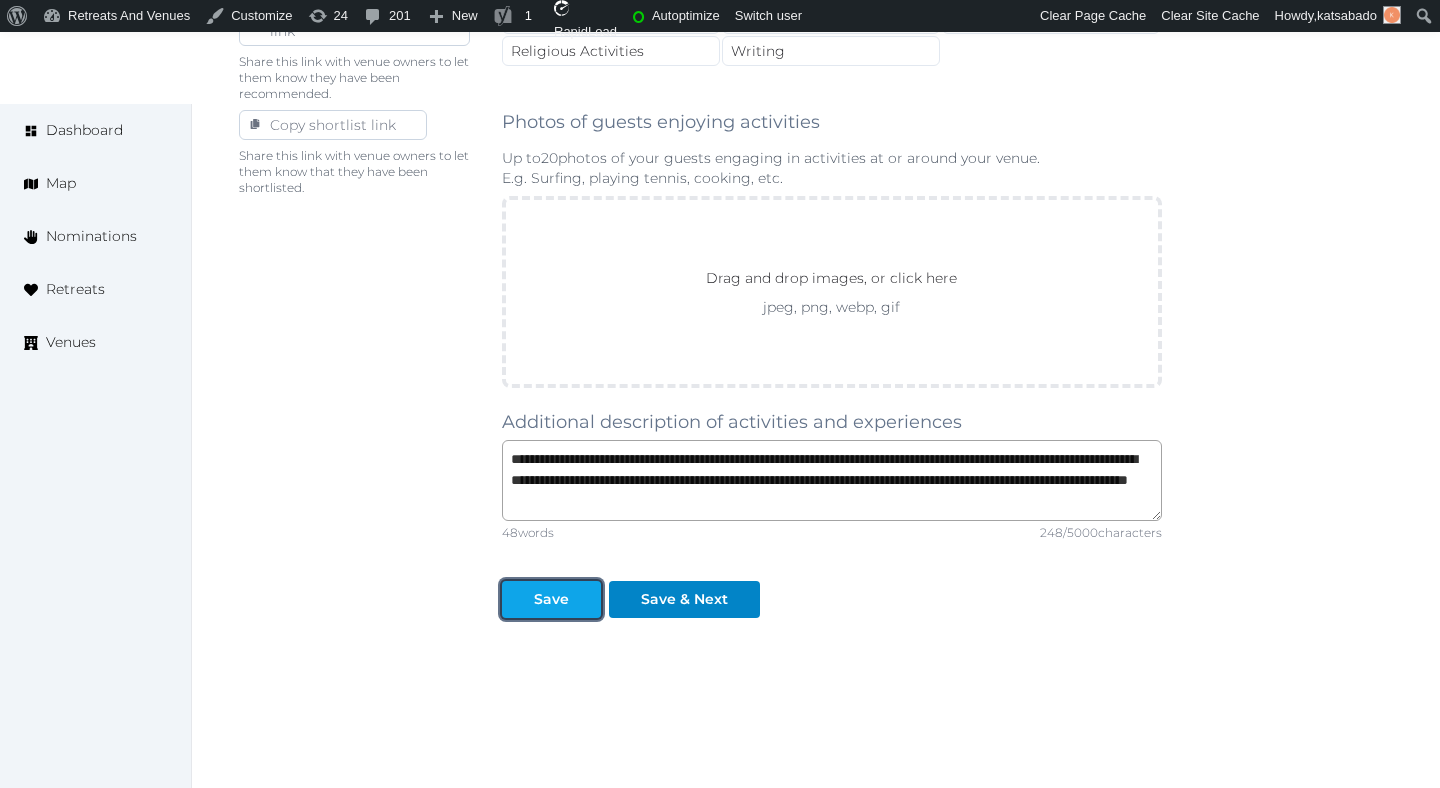 click on "Save" at bounding box center [551, 599] 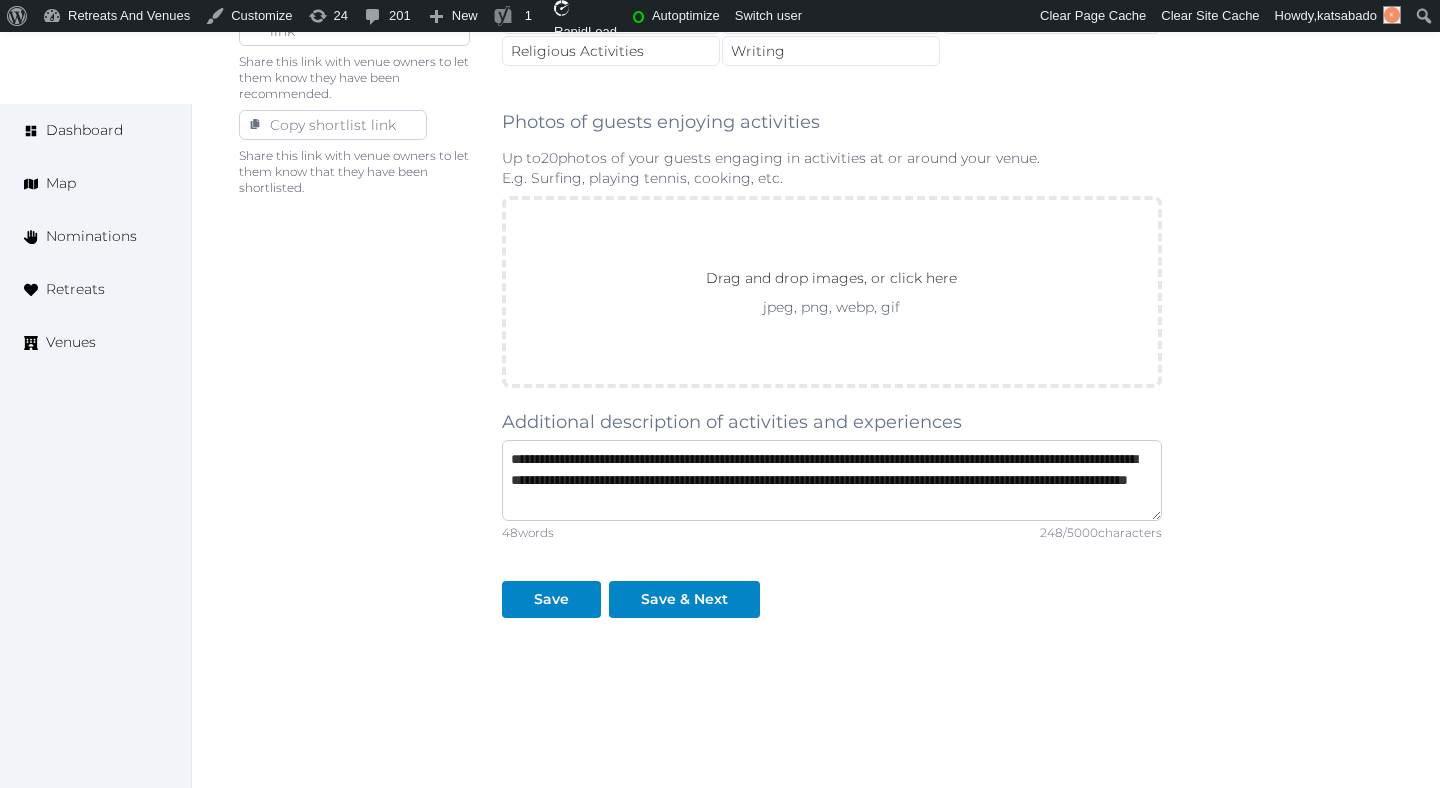 click on "**********" at bounding box center [832, 480] 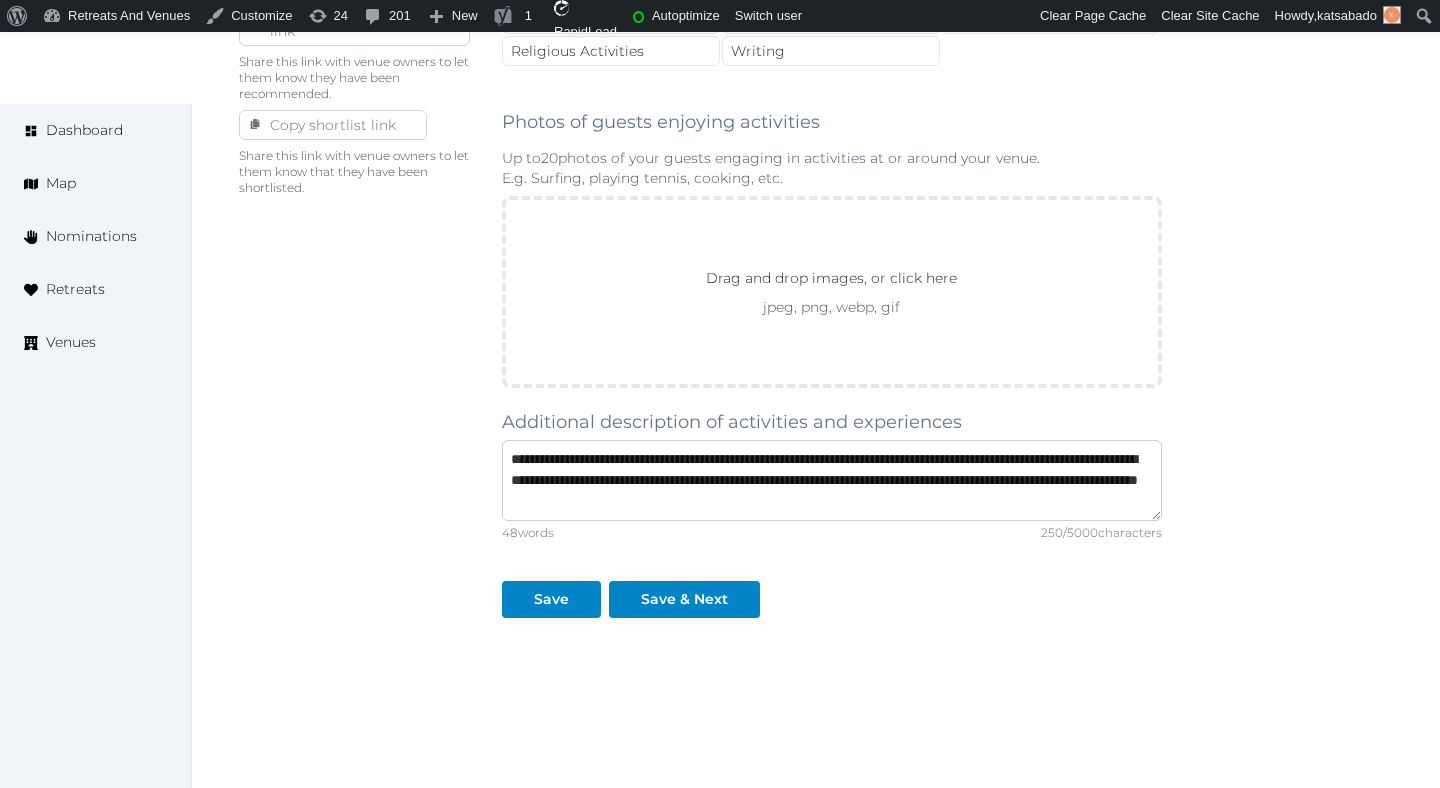 scroll, scrollTop: 32, scrollLeft: 0, axis: vertical 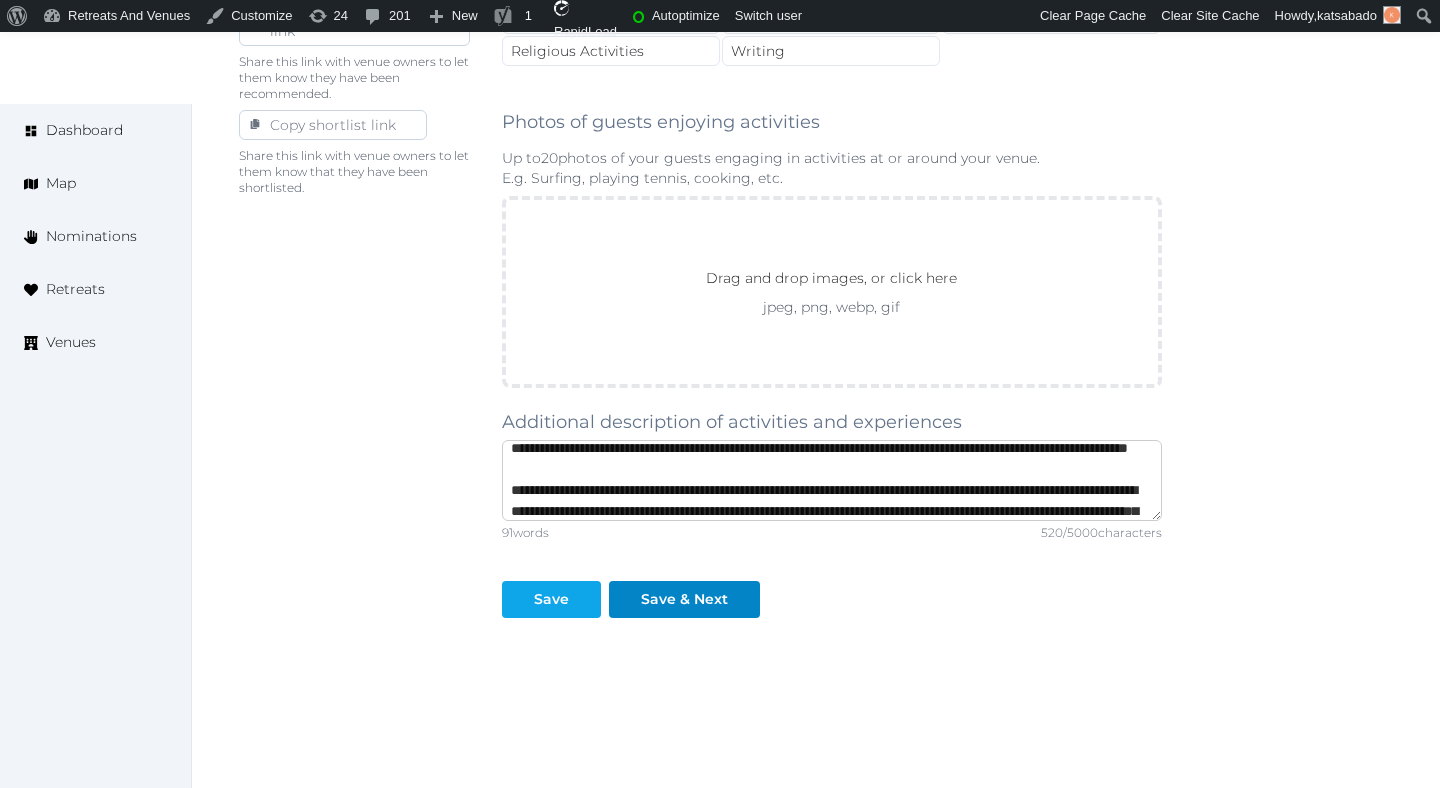 type on "**********" 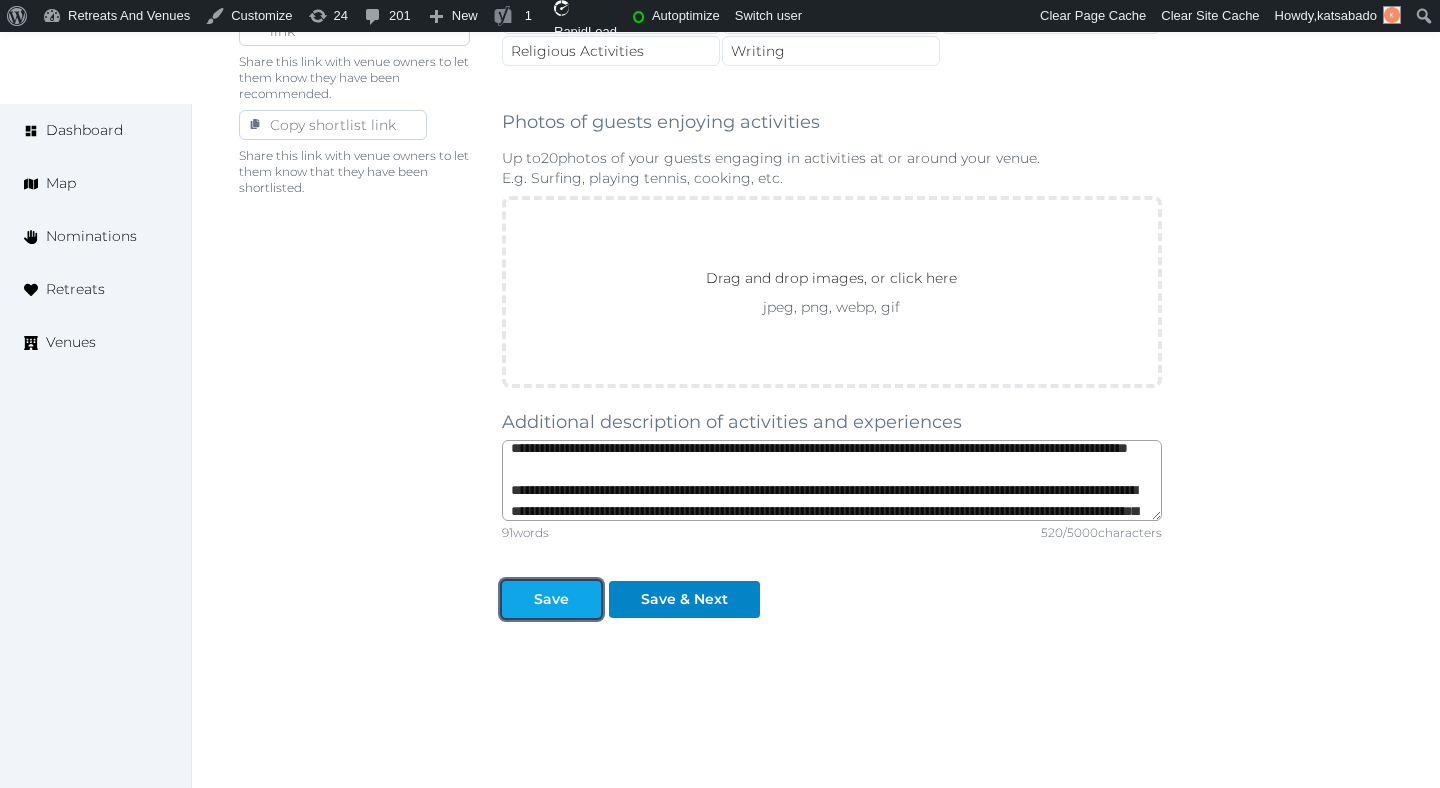 click on "Save" at bounding box center [551, 599] 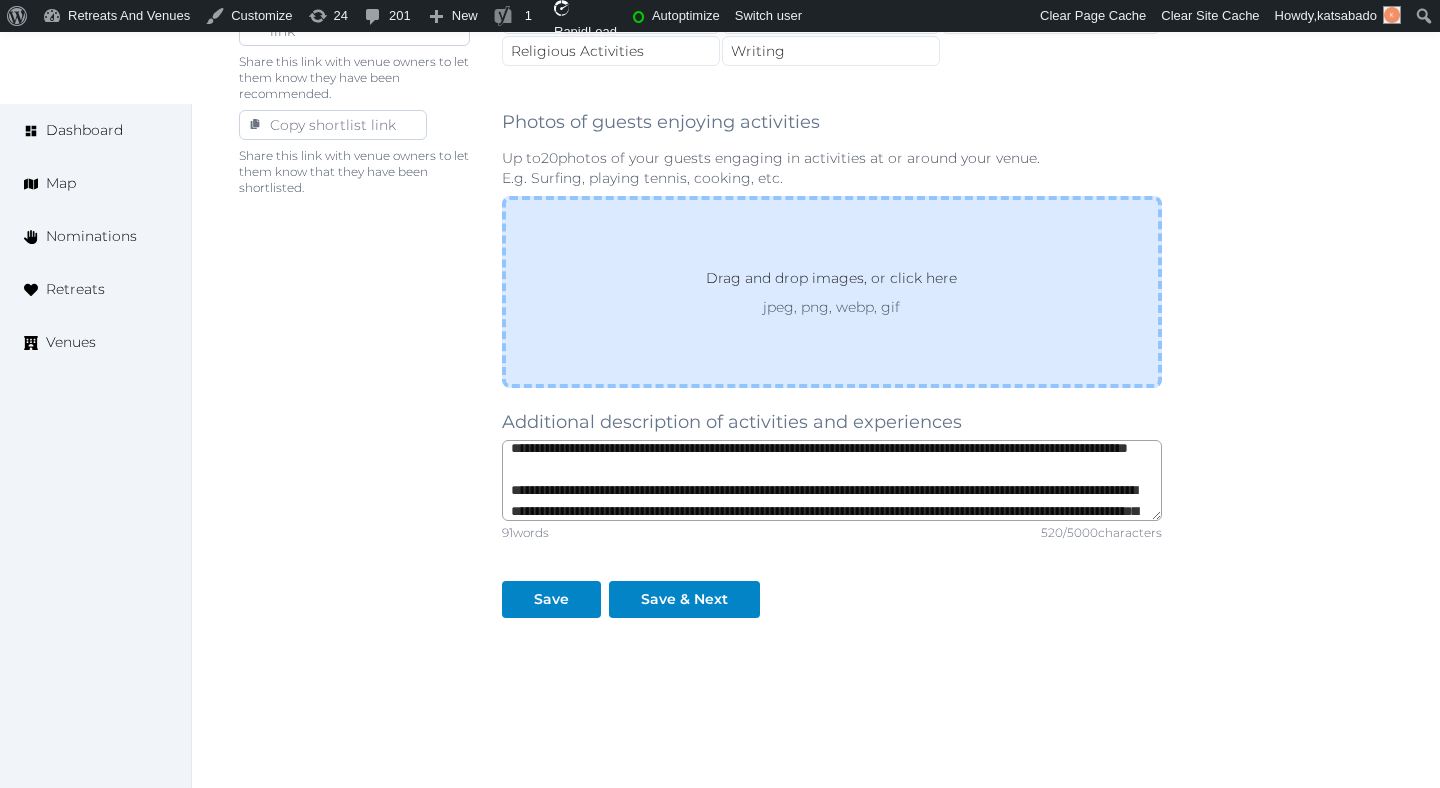 click on "Drag and drop images, or click here jpeg, png, webp, gif" at bounding box center [832, 292] 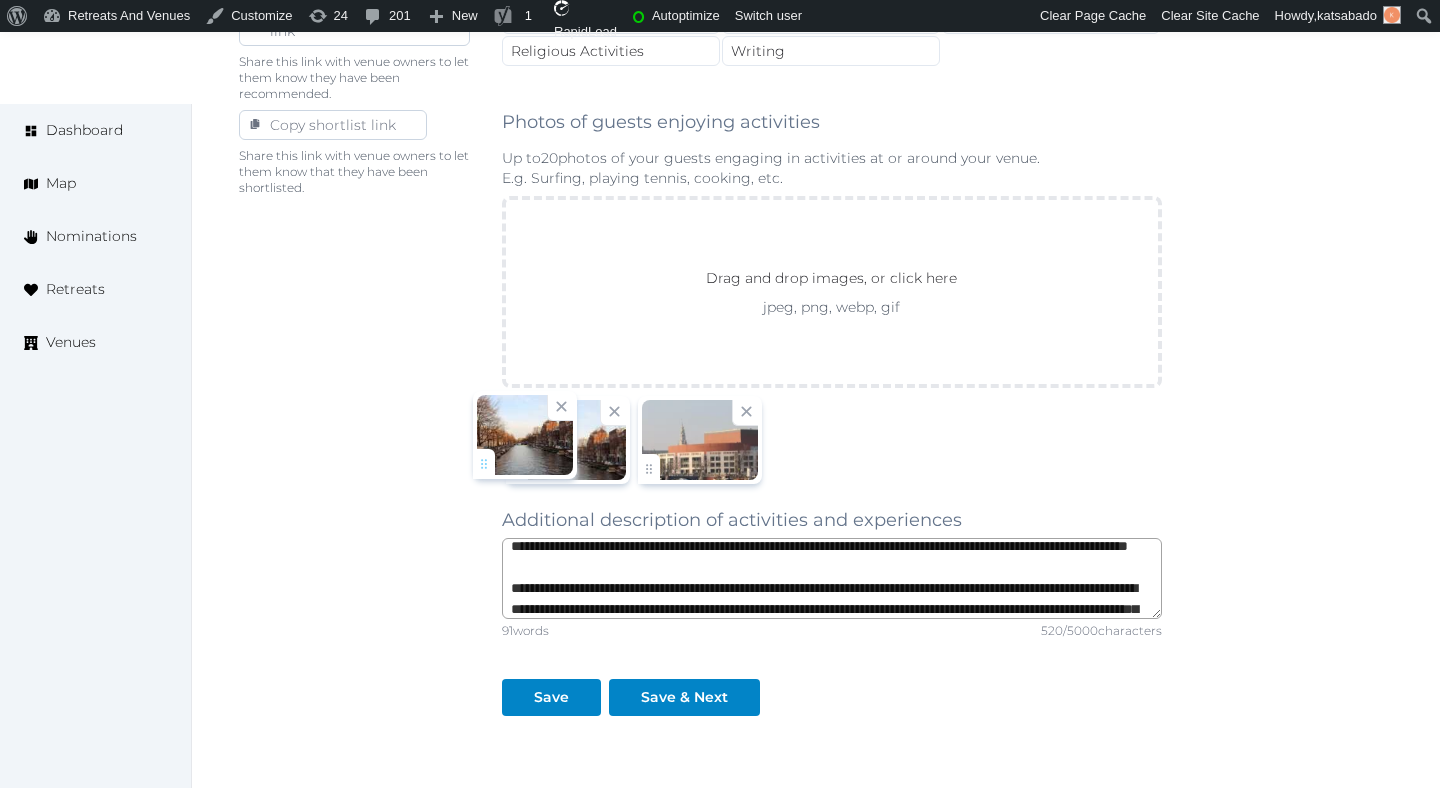 drag, startPoint x: 656, startPoint y: 469, endPoint x: 491, endPoint y: 464, distance: 165.07574 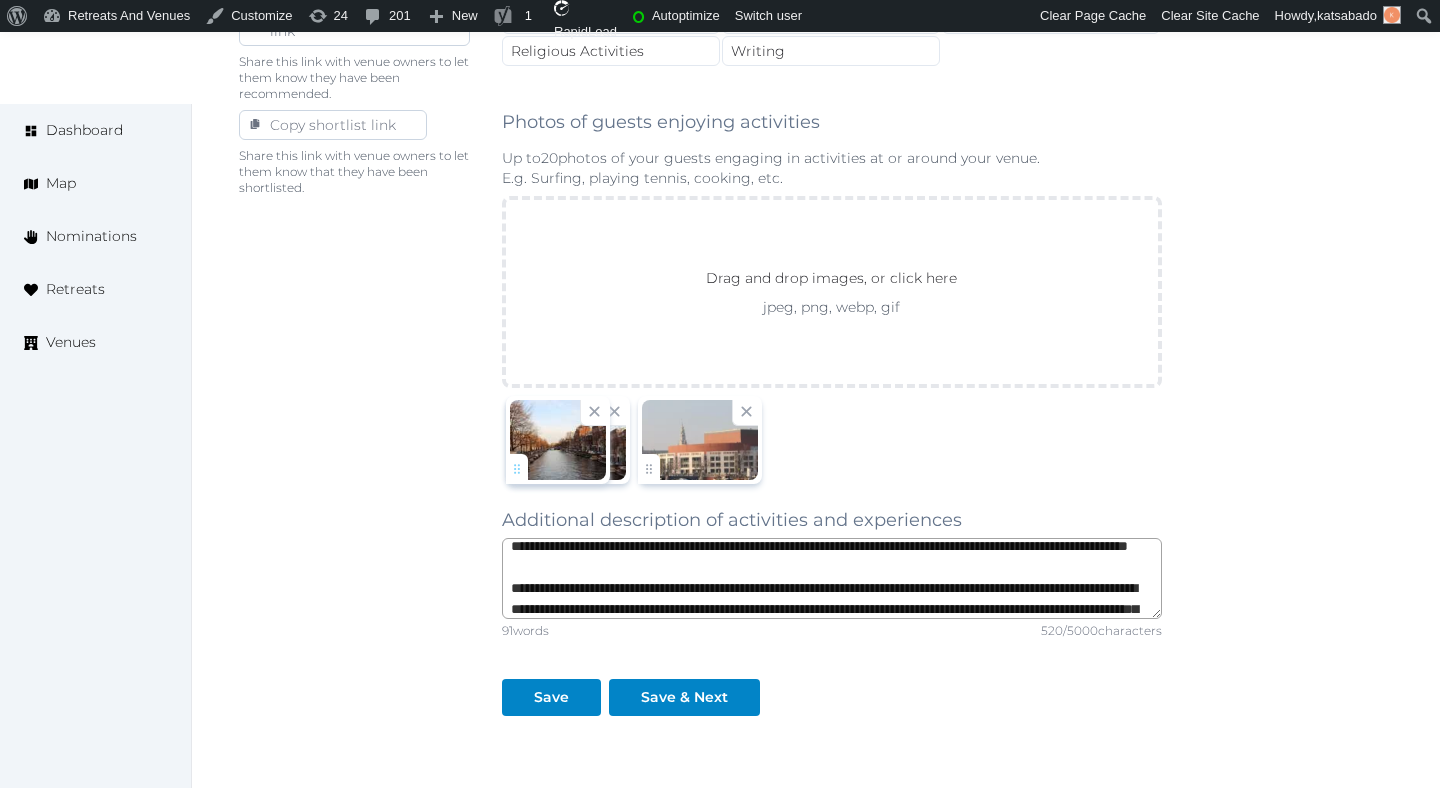 click on "katsabado   Account My Venue Listings My Retreats Logout      Dashboard Map Nominations Retreats Venues Edit venue 66 %  complete Fill out all the fields in your listing to increase its completion percentage.   A higher completion percentage will make your listing more attractive and result in better matches. InterContinental Amstel Amsterdam   View  listing   Open    Close CRM Lead Basic details Pricing and policies Retreat spaces Meeting spaces Accommodations Amenities Food and dining Activities and experiences Location Environment Types of retreats Brochures Notes Ownership Administration Activity This venue is live and visible to the public Mark draft Archive Venue owned by RetreatsAndVenues Manager [EMAIL] Copy ownership transfer link Share this link with any user to transfer ownership of this venue. Users without accounts will be directed to register. Copy update link Copy recommended link Culture Salsa" at bounding box center (720, -175) 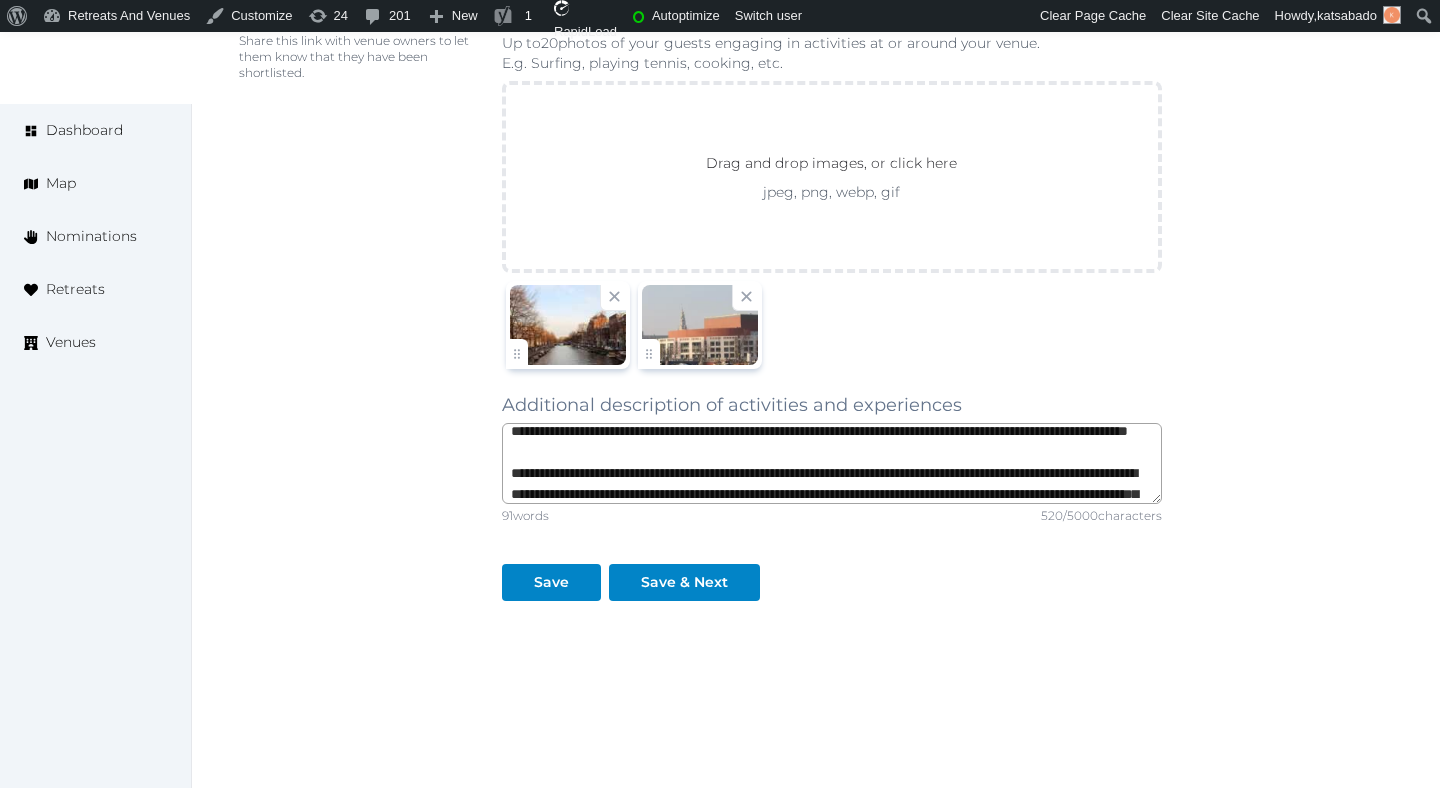scroll, scrollTop: 1472, scrollLeft: 0, axis: vertical 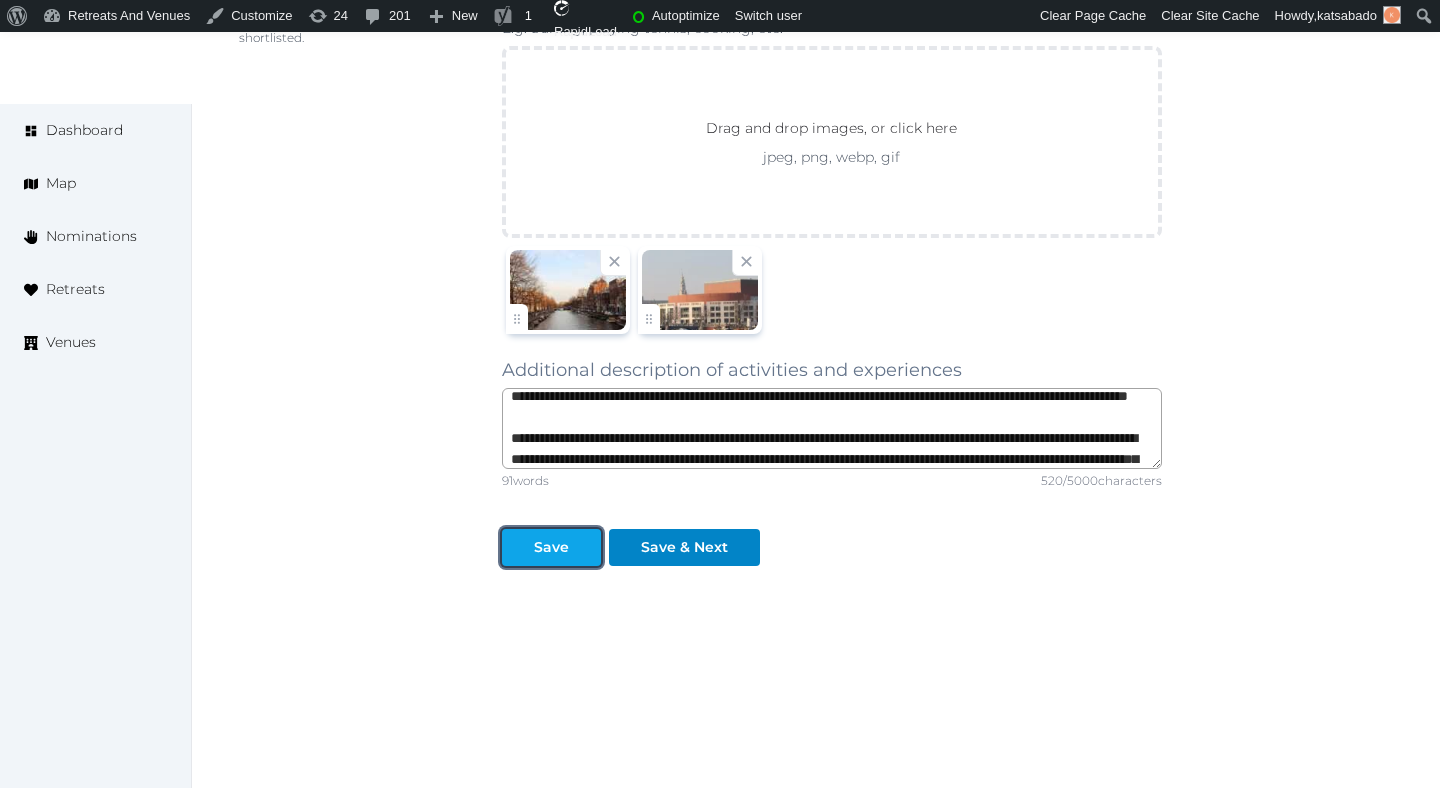 click on "Save" at bounding box center [551, 547] 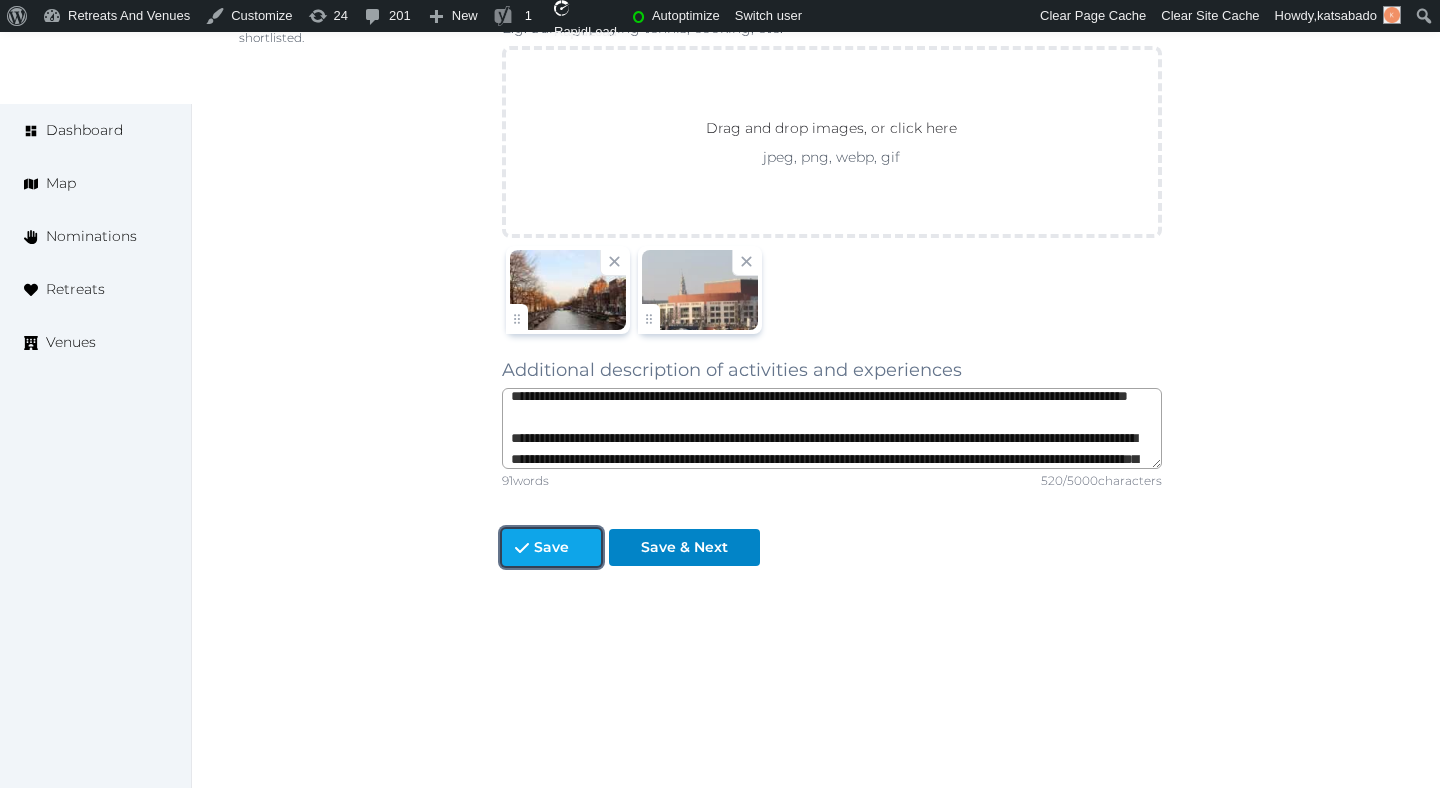 click on "Save" at bounding box center [551, 547] 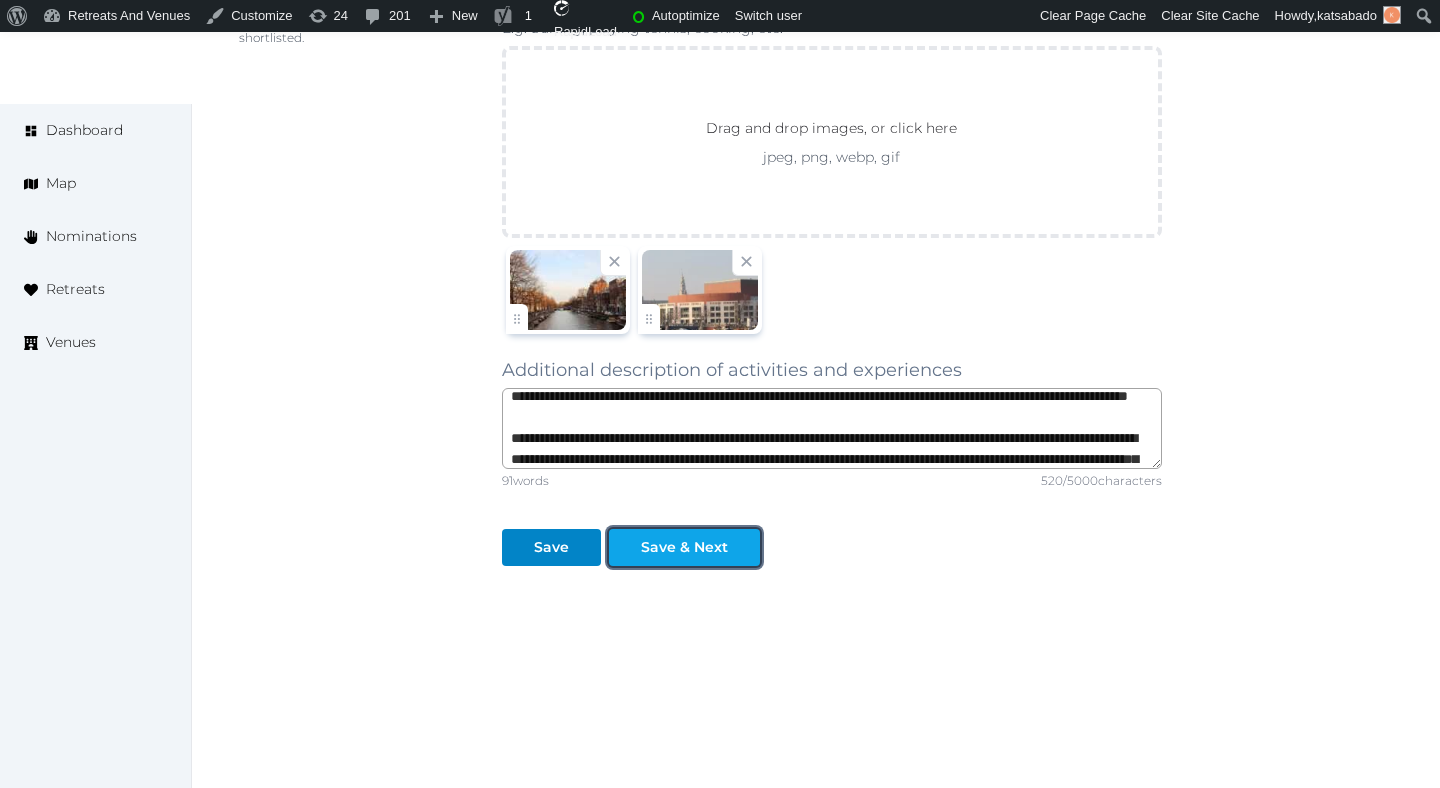 click on "Save & Next" at bounding box center (684, 547) 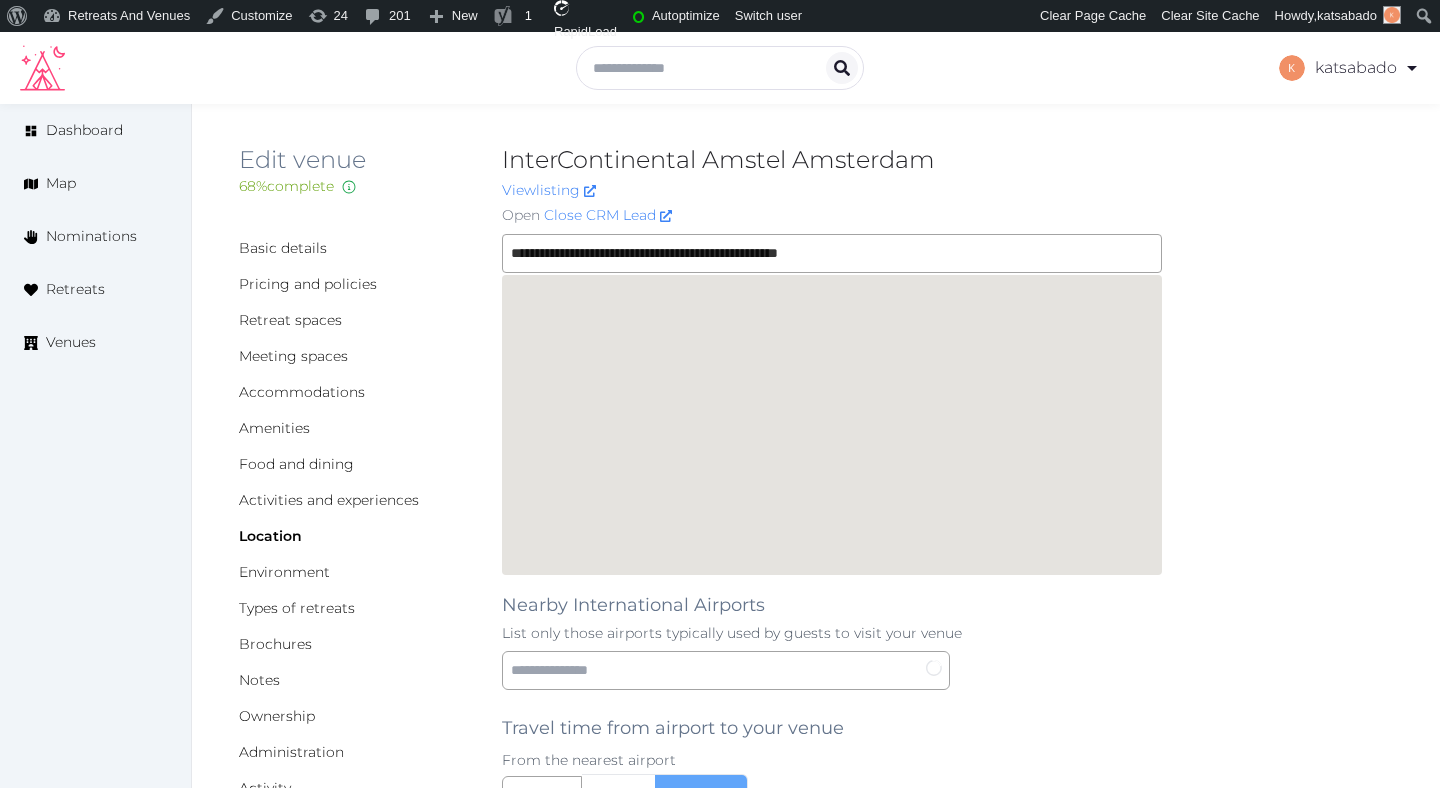 scroll, scrollTop: 0, scrollLeft: 0, axis: both 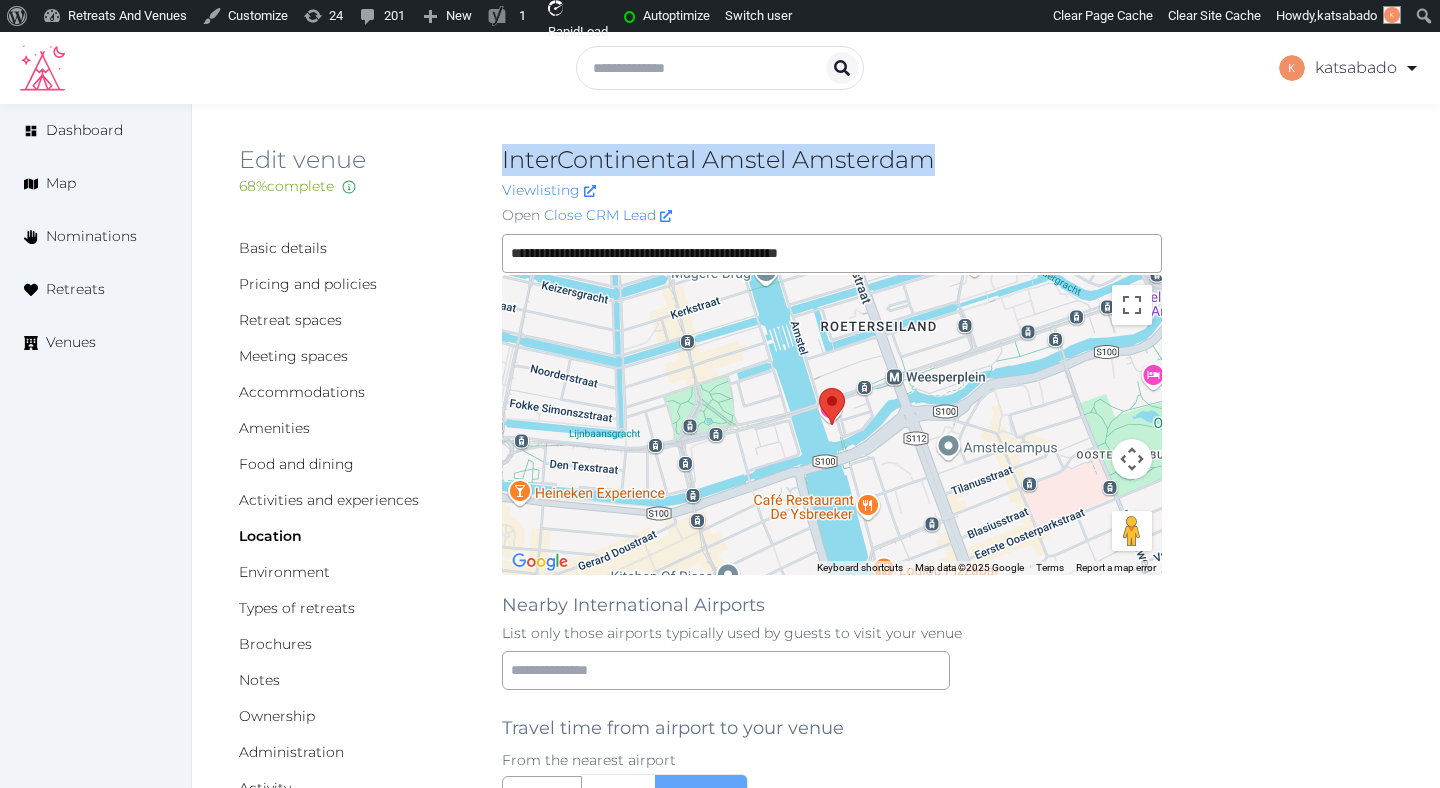 drag, startPoint x: 942, startPoint y: 158, endPoint x: 495, endPoint y: 161, distance: 447.01007 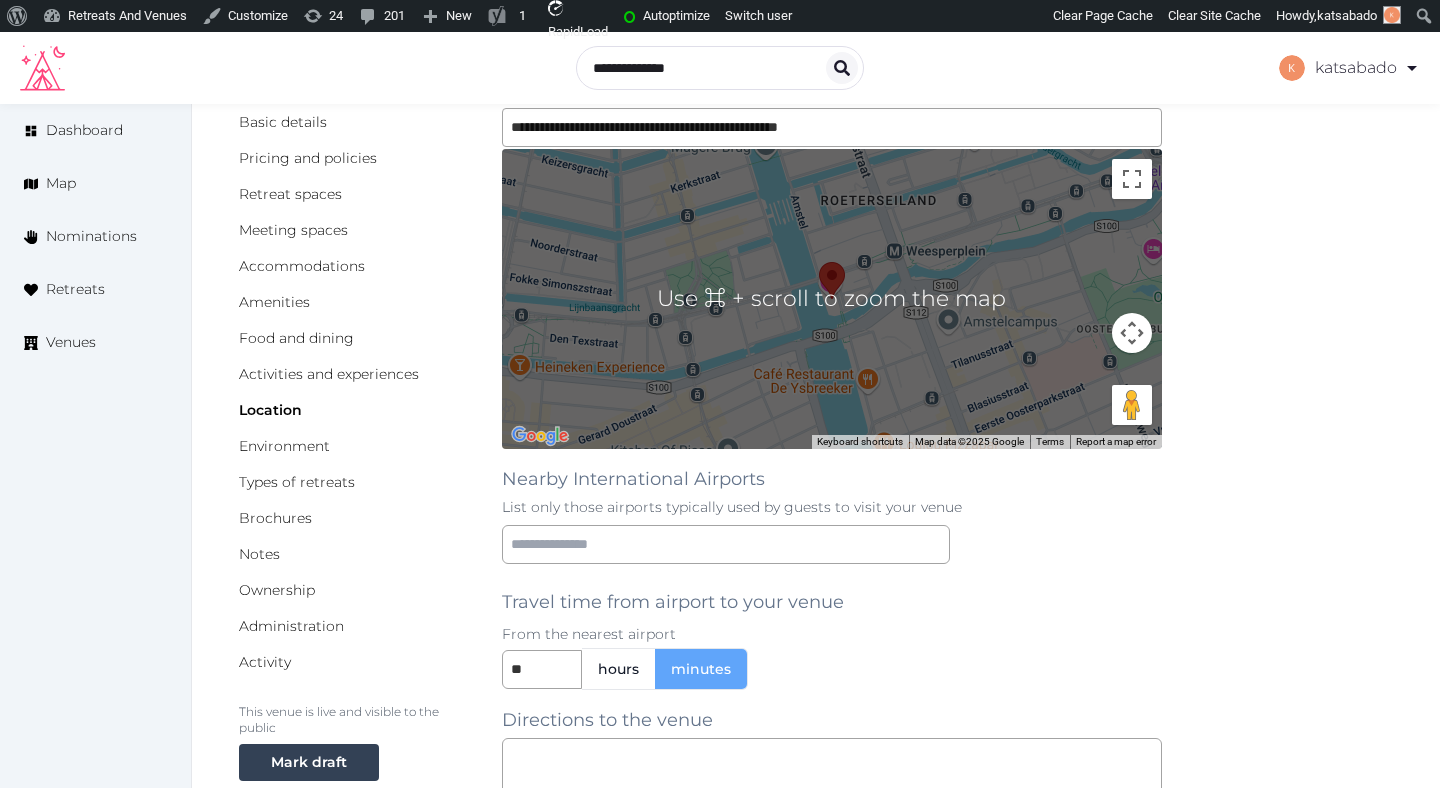 scroll, scrollTop: 188, scrollLeft: 0, axis: vertical 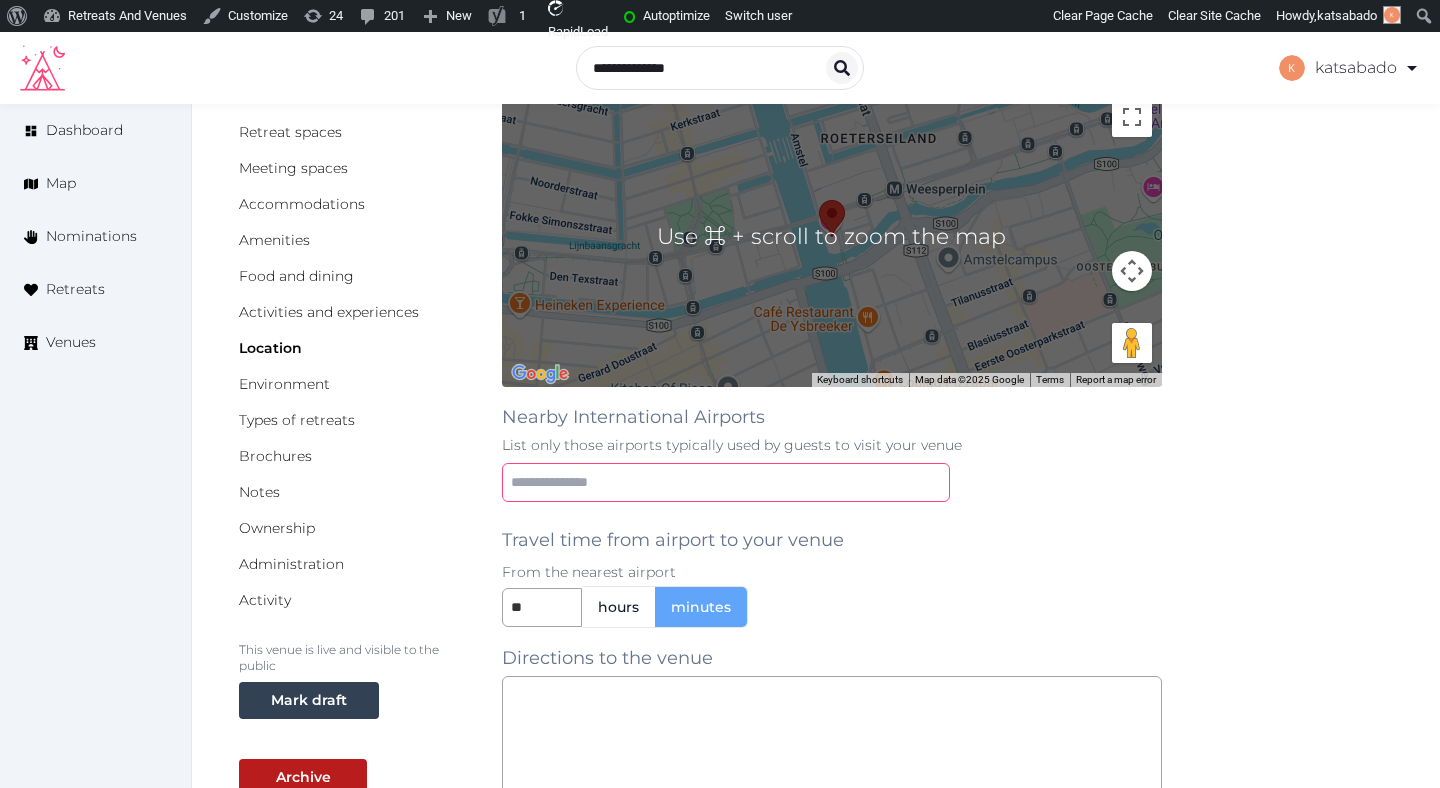 click at bounding box center [726, 482] 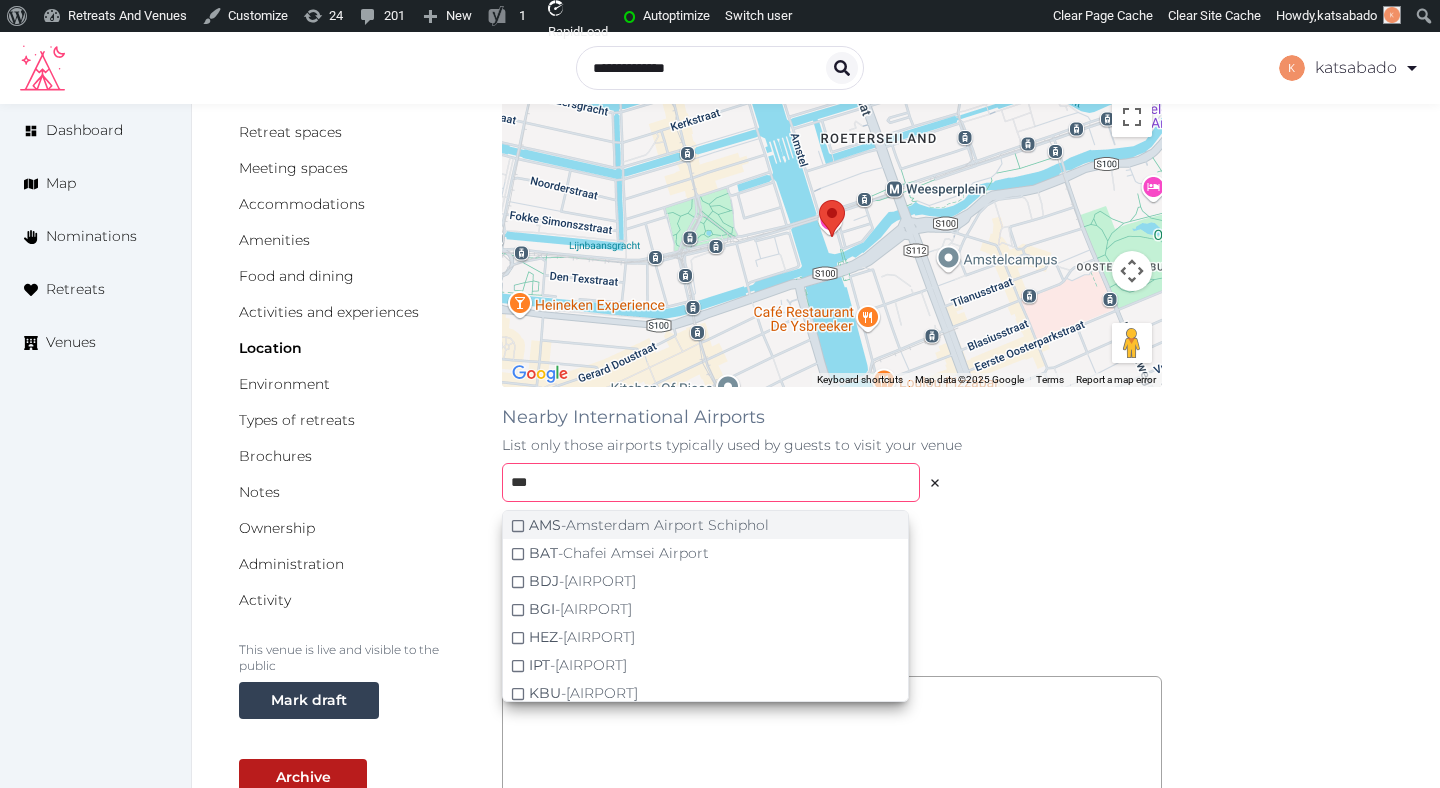type on "***" 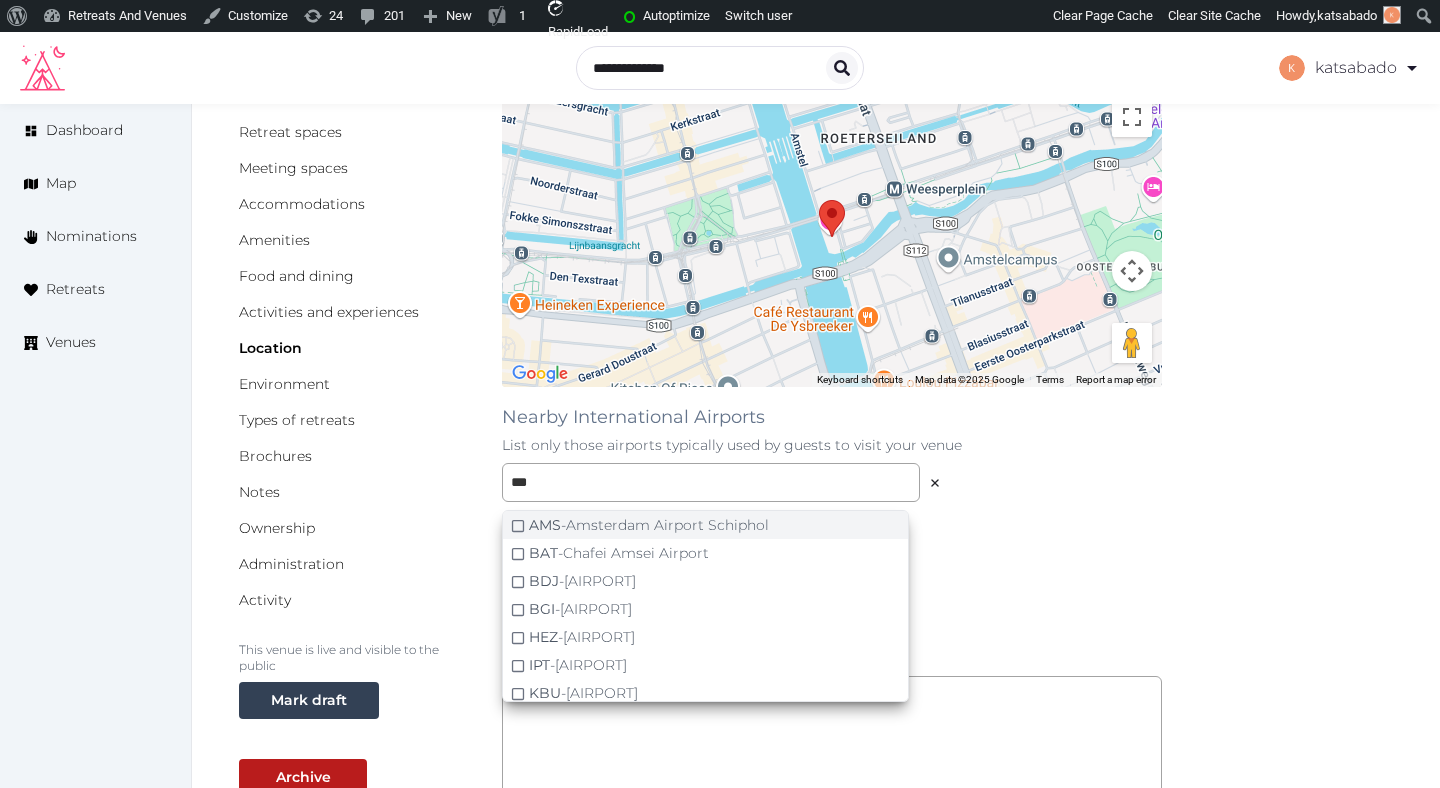 click on "AMS  -  Amsterdam Airport Schiphol" at bounding box center [649, 525] 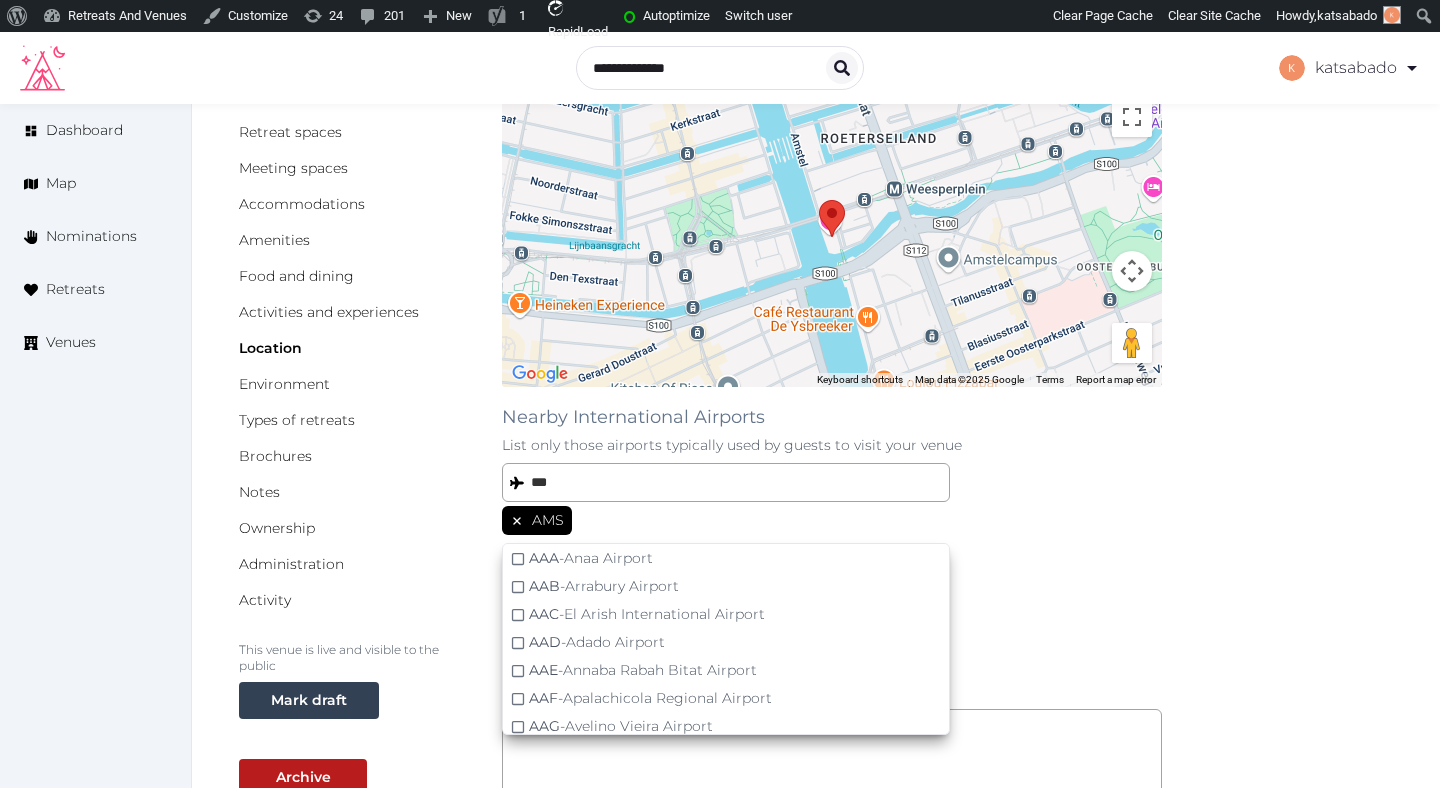 click on "**********" at bounding box center (832, 487) 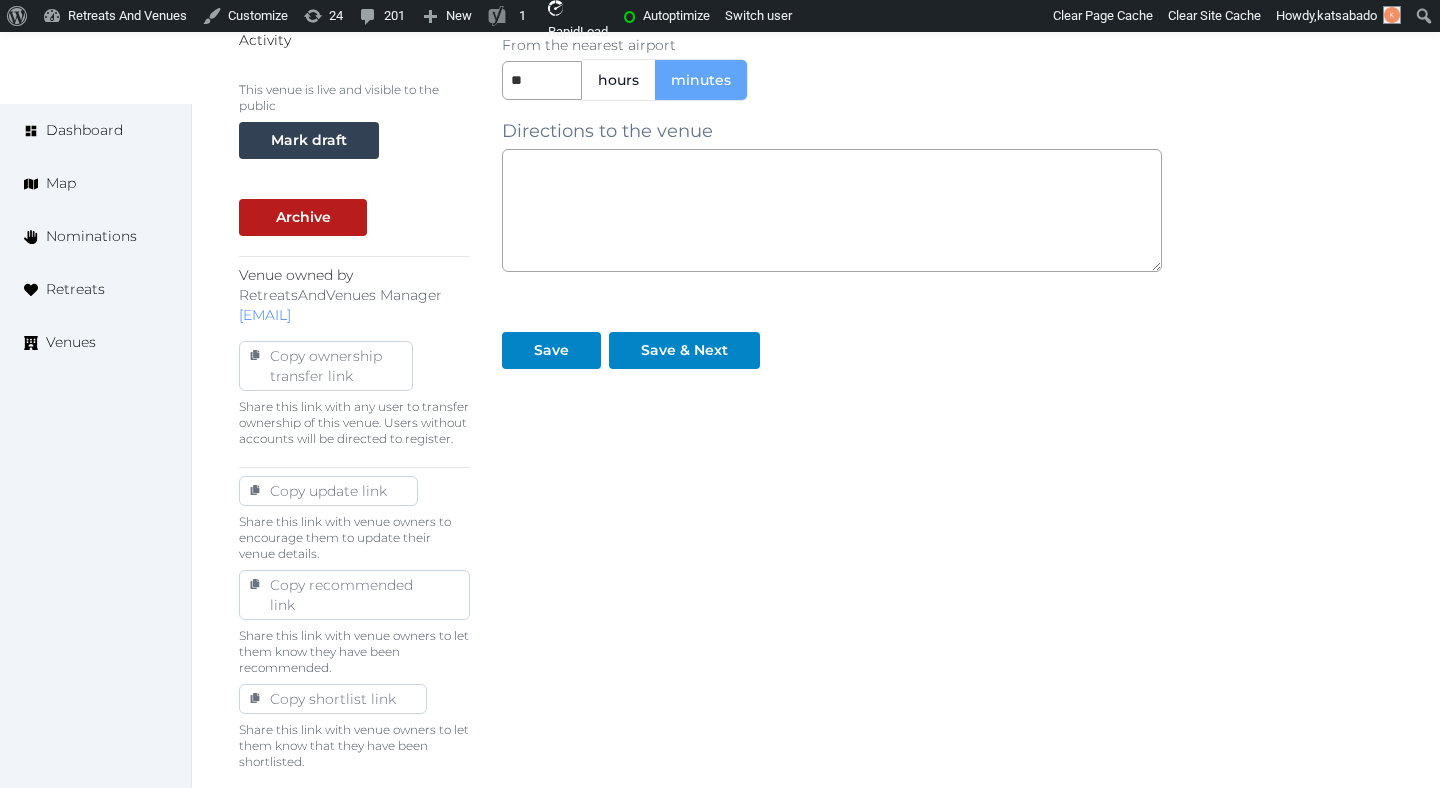 scroll, scrollTop: 746, scrollLeft: 0, axis: vertical 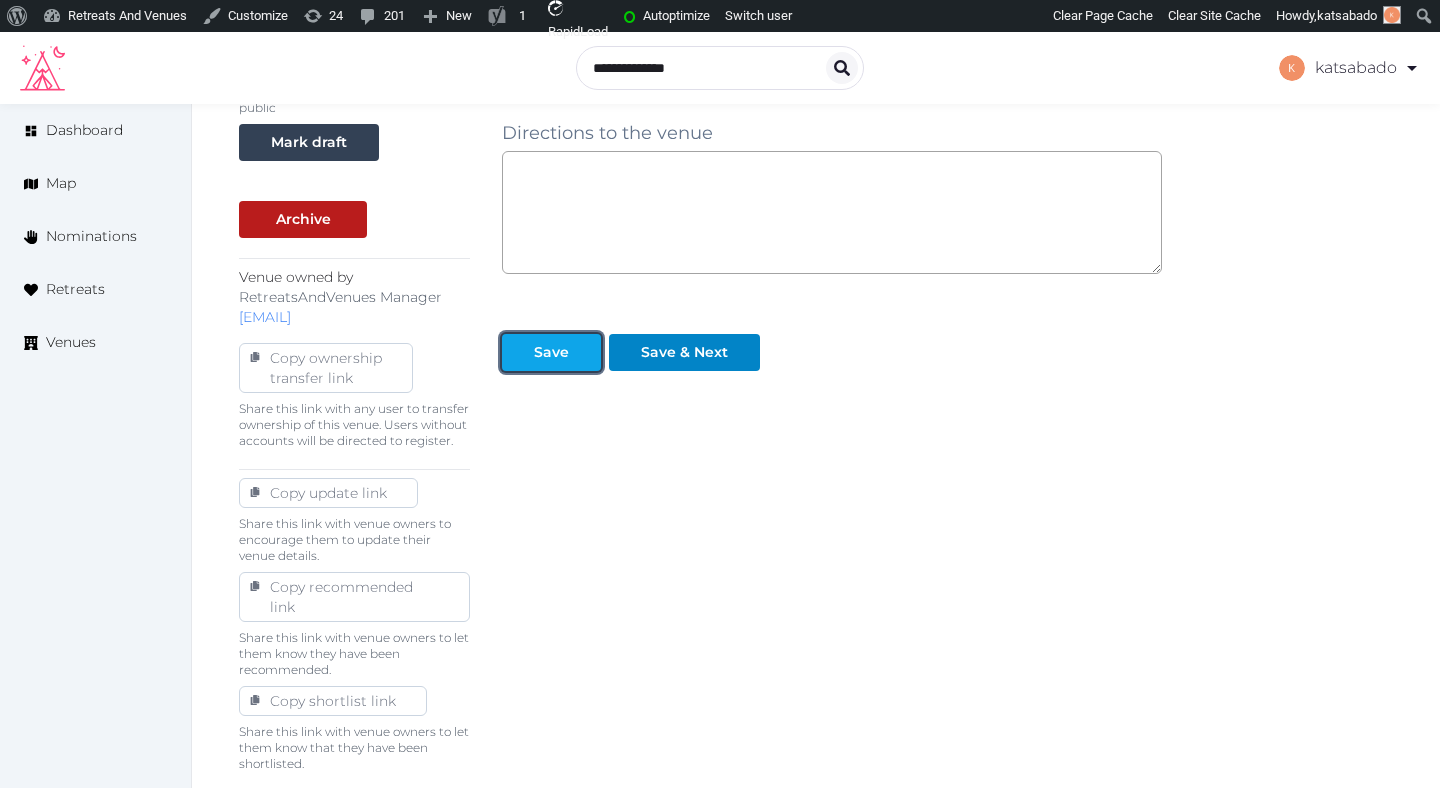 click at bounding box center (585, 352) 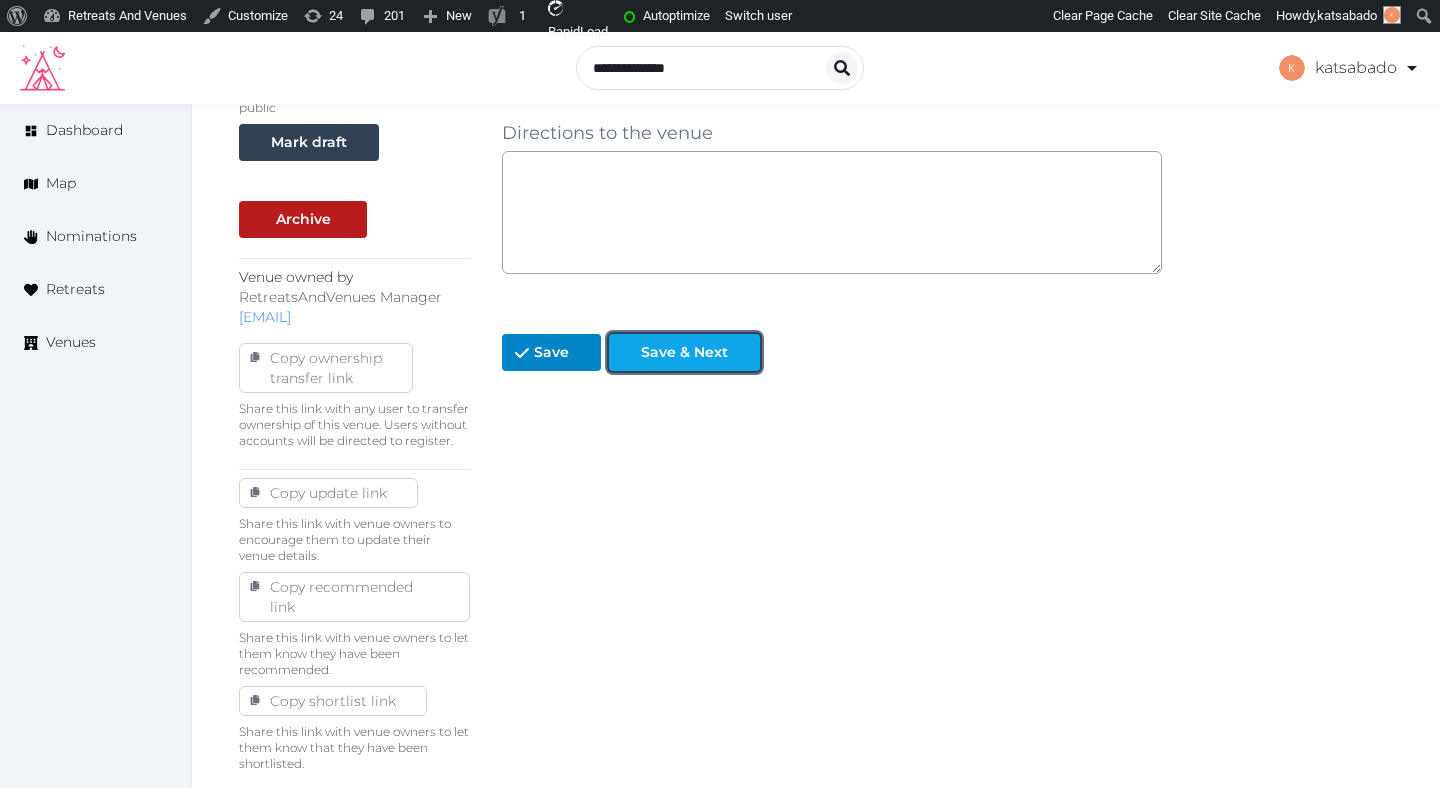 click on "Save & Next" at bounding box center (684, 352) 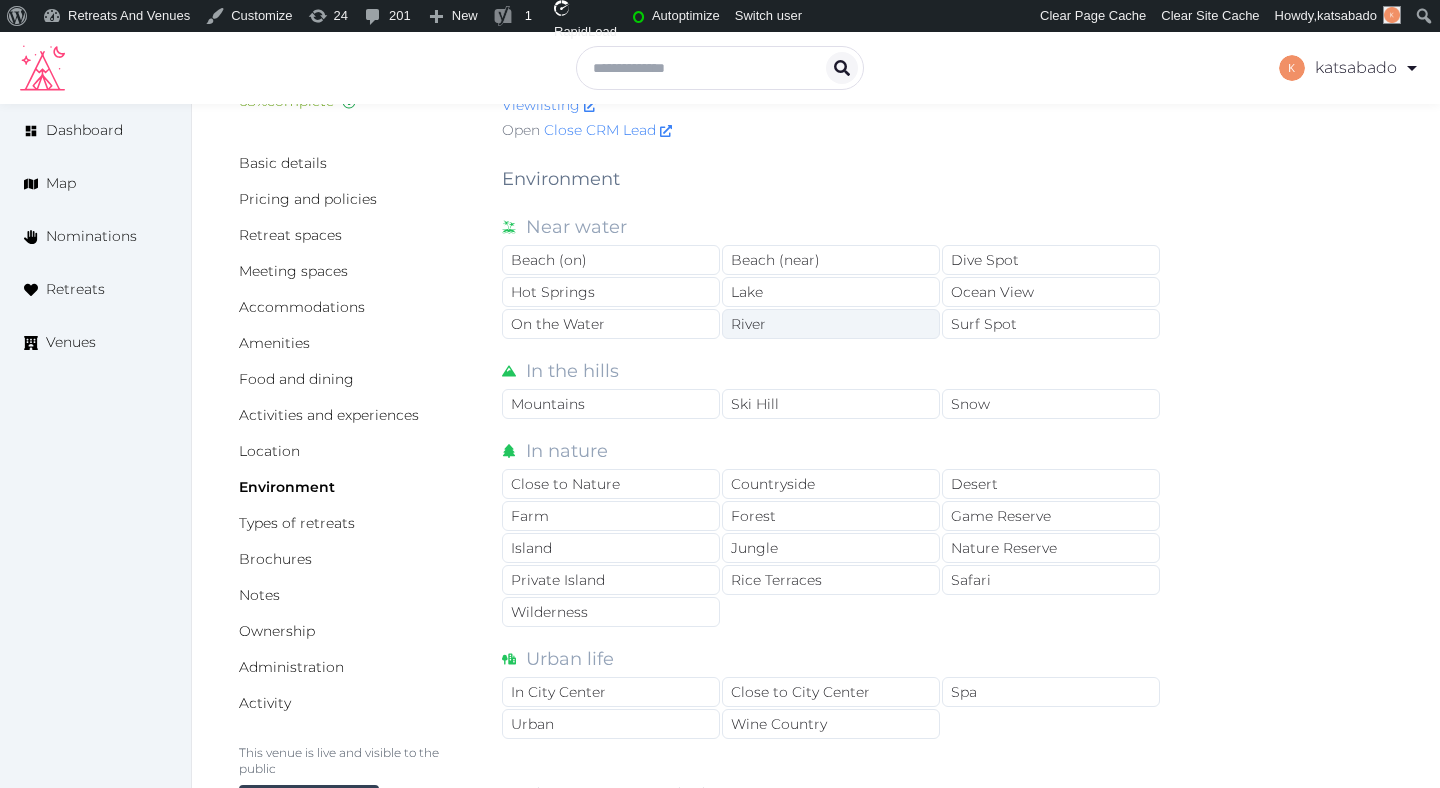 scroll, scrollTop: 92, scrollLeft: 0, axis: vertical 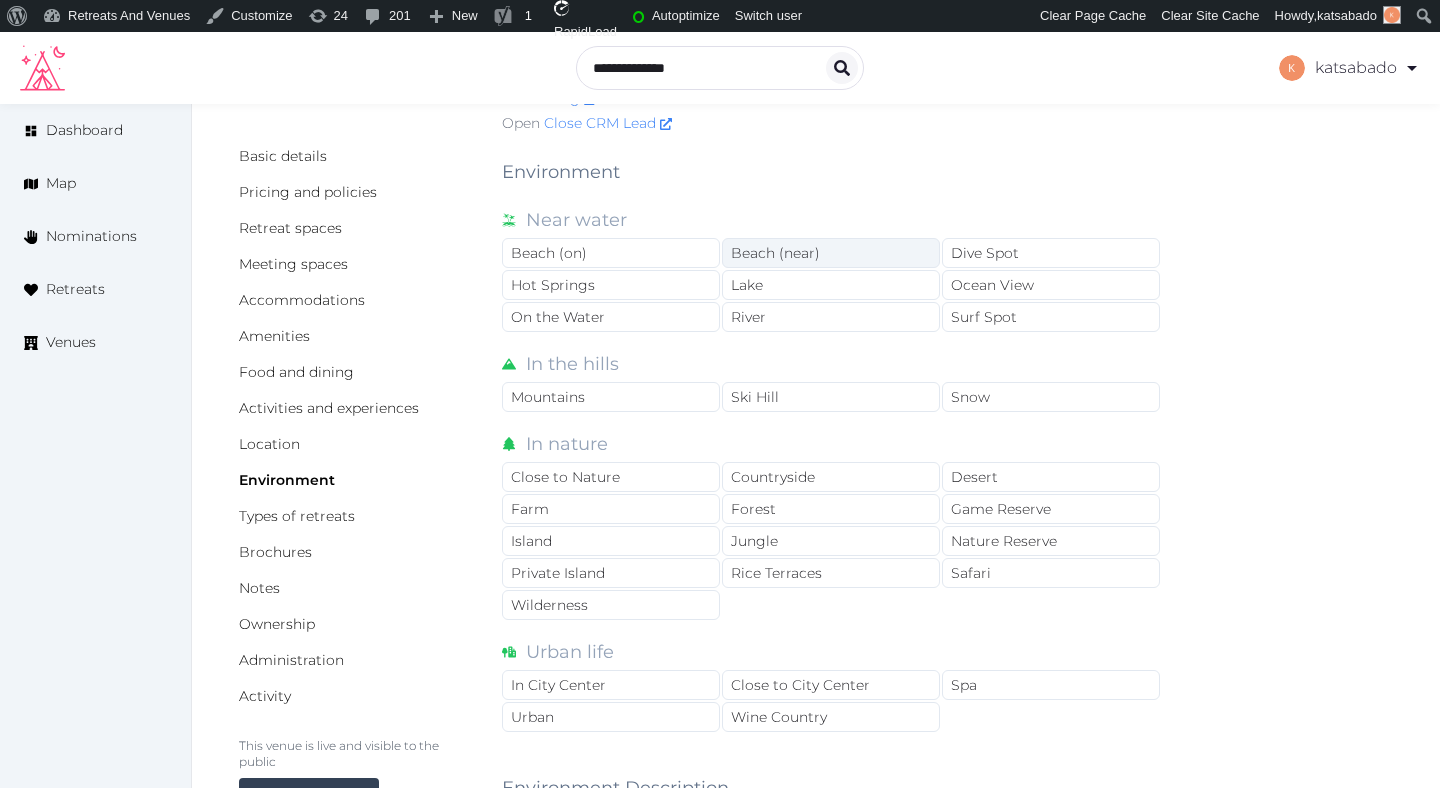 click on "Beach (near)" at bounding box center (831, 253) 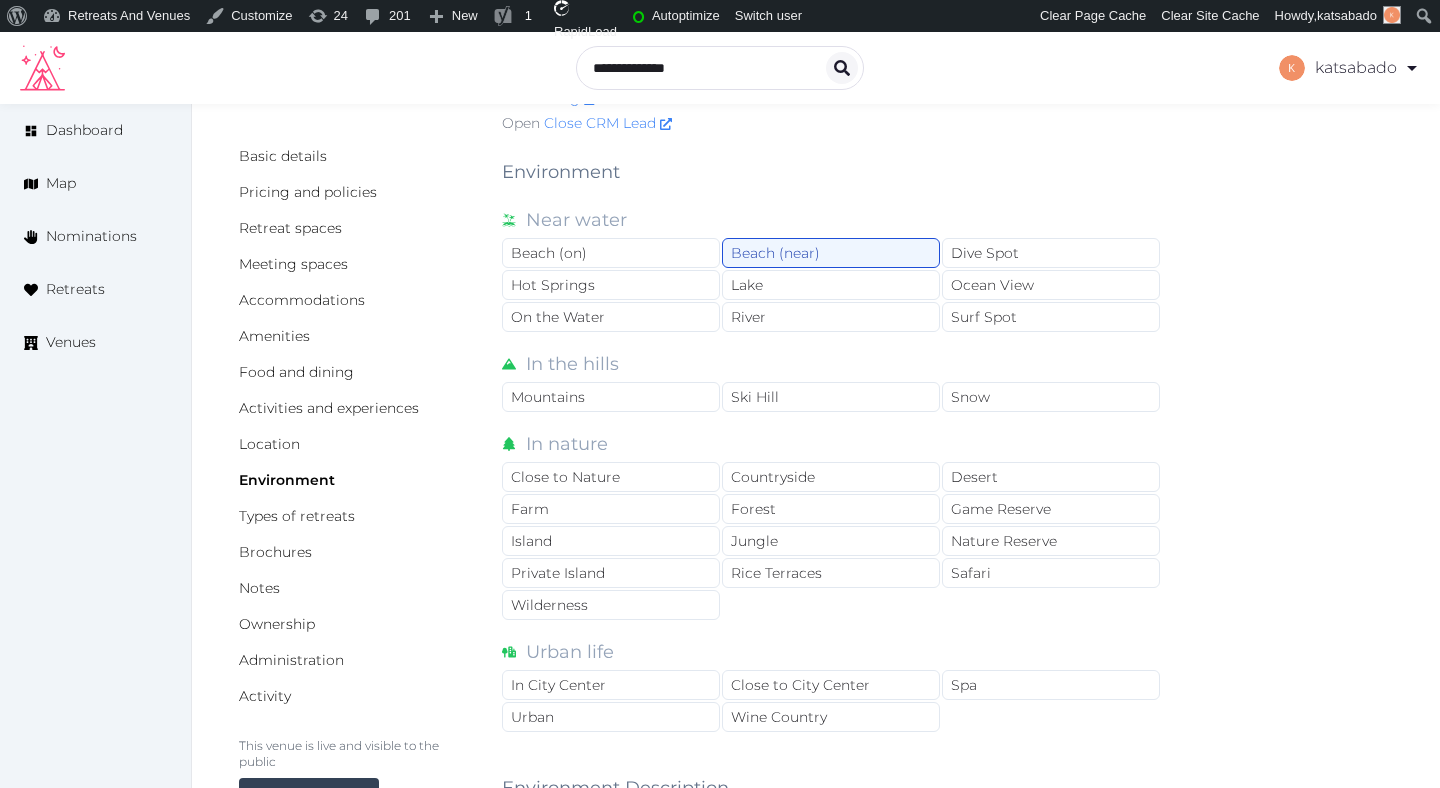 scroll, scrollTop: 350, scrollLeft: 0, axis: vertical 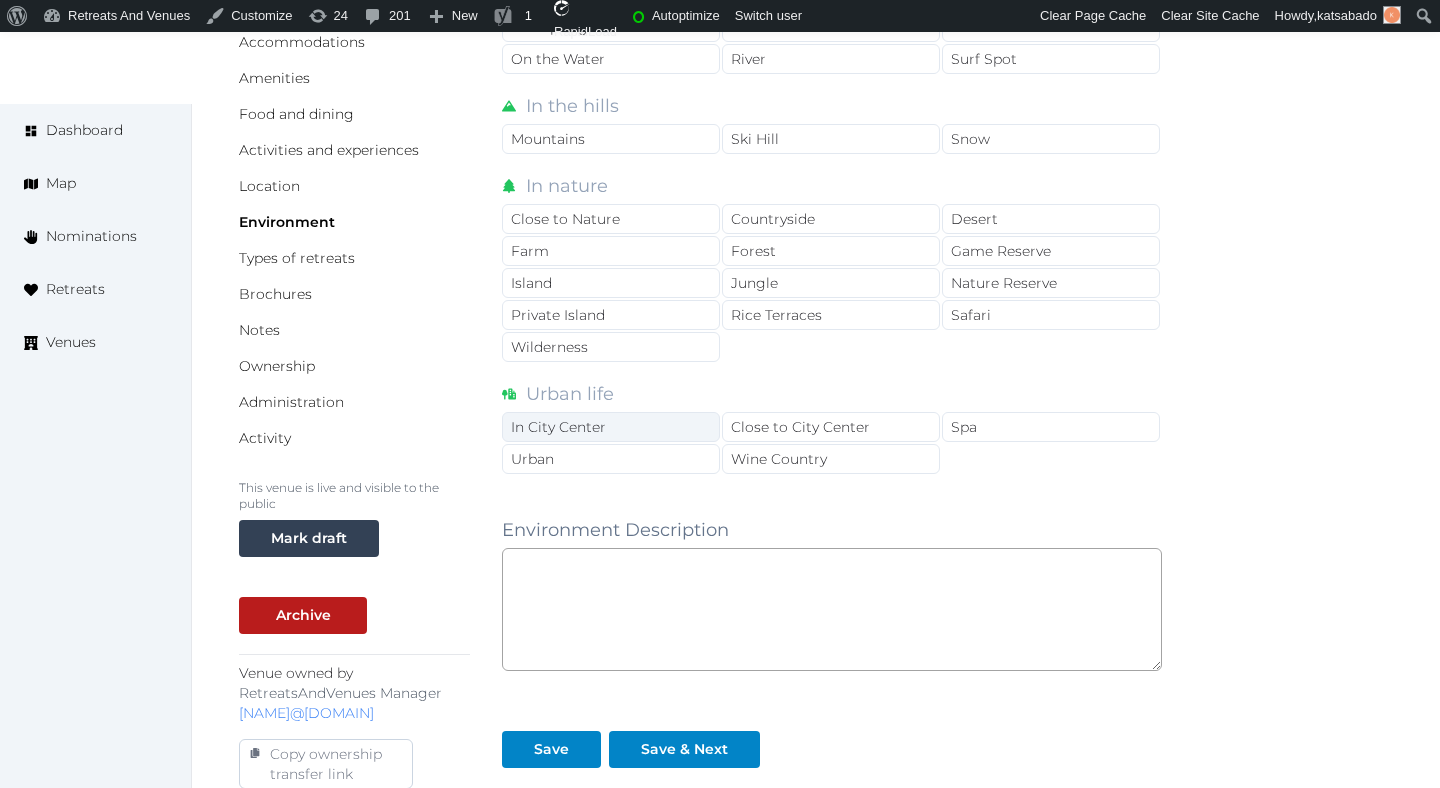 click on "In City Center" at bounding box center [611, 427] 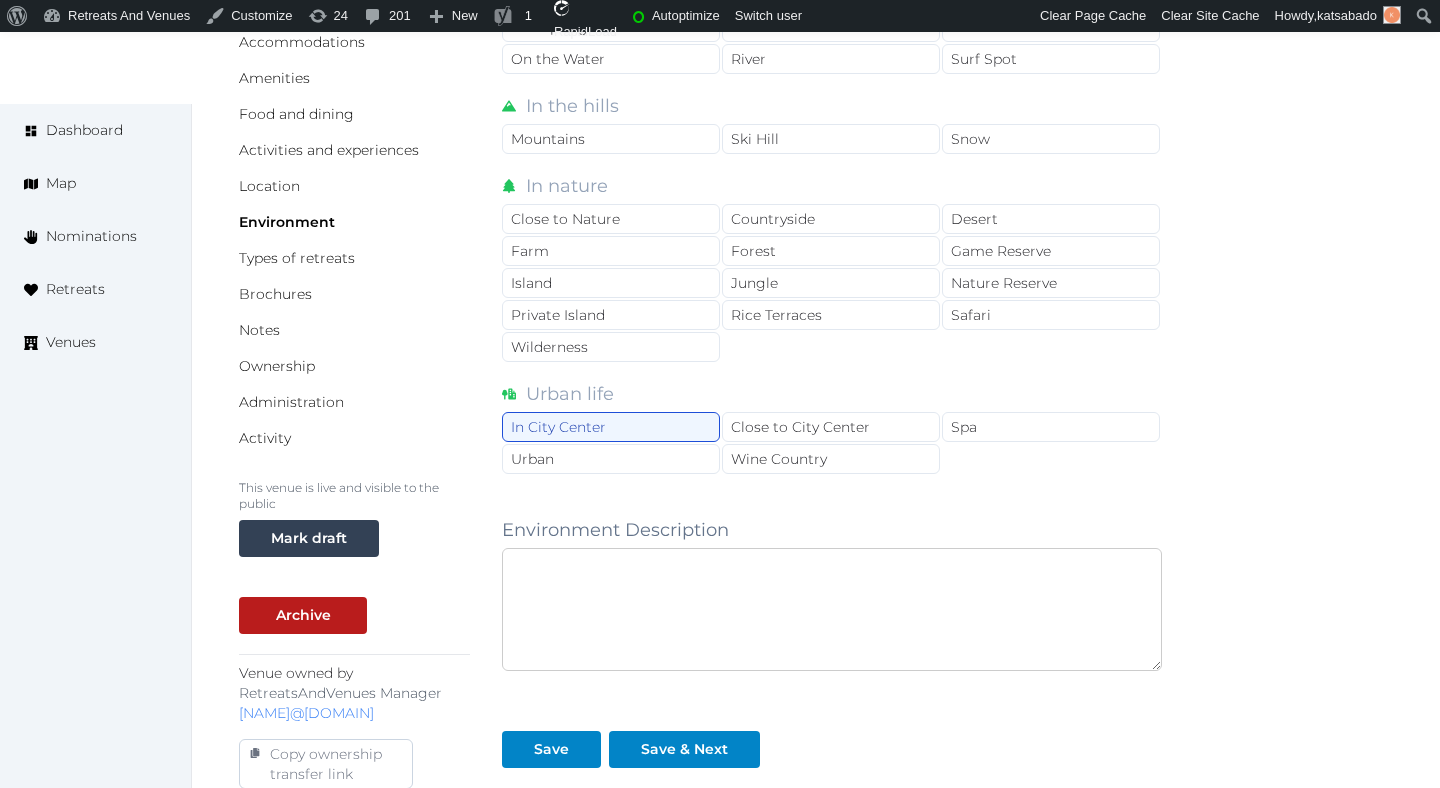 click at bounding box center (832, 609) 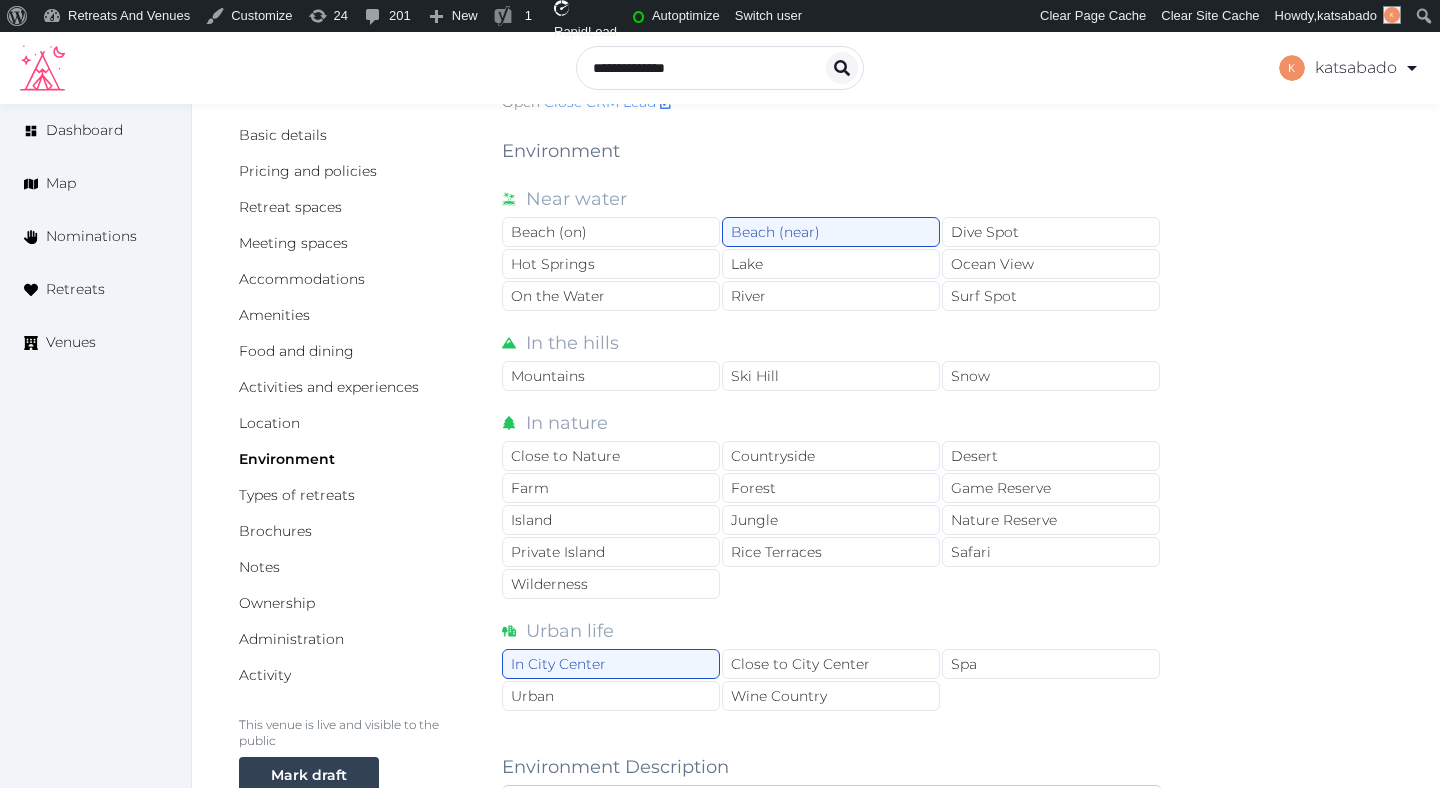 scroll, scrollTop: 90, scrollLeft: 0, axis: vertical 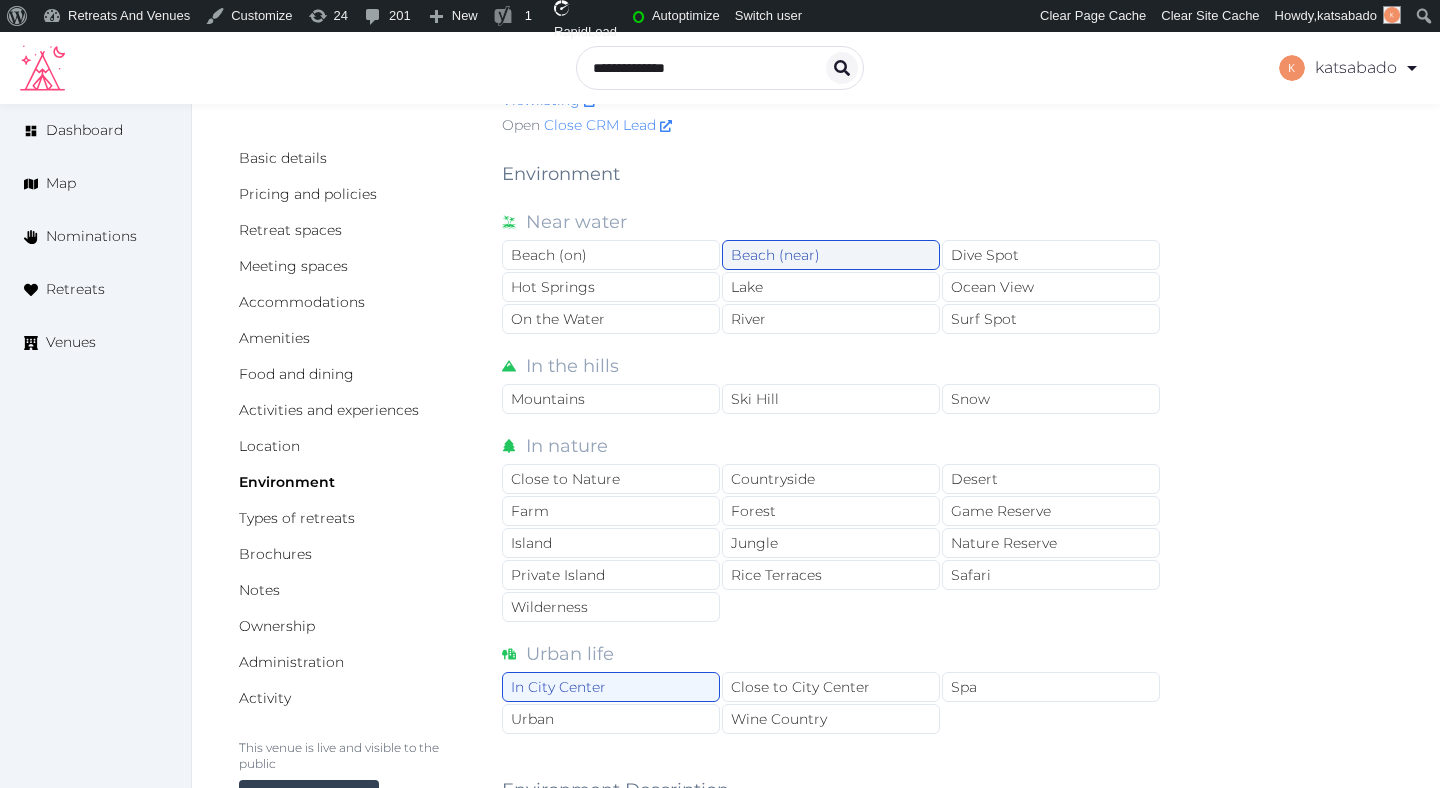 click on "Beach (near)" at bounding box center (831, 255) 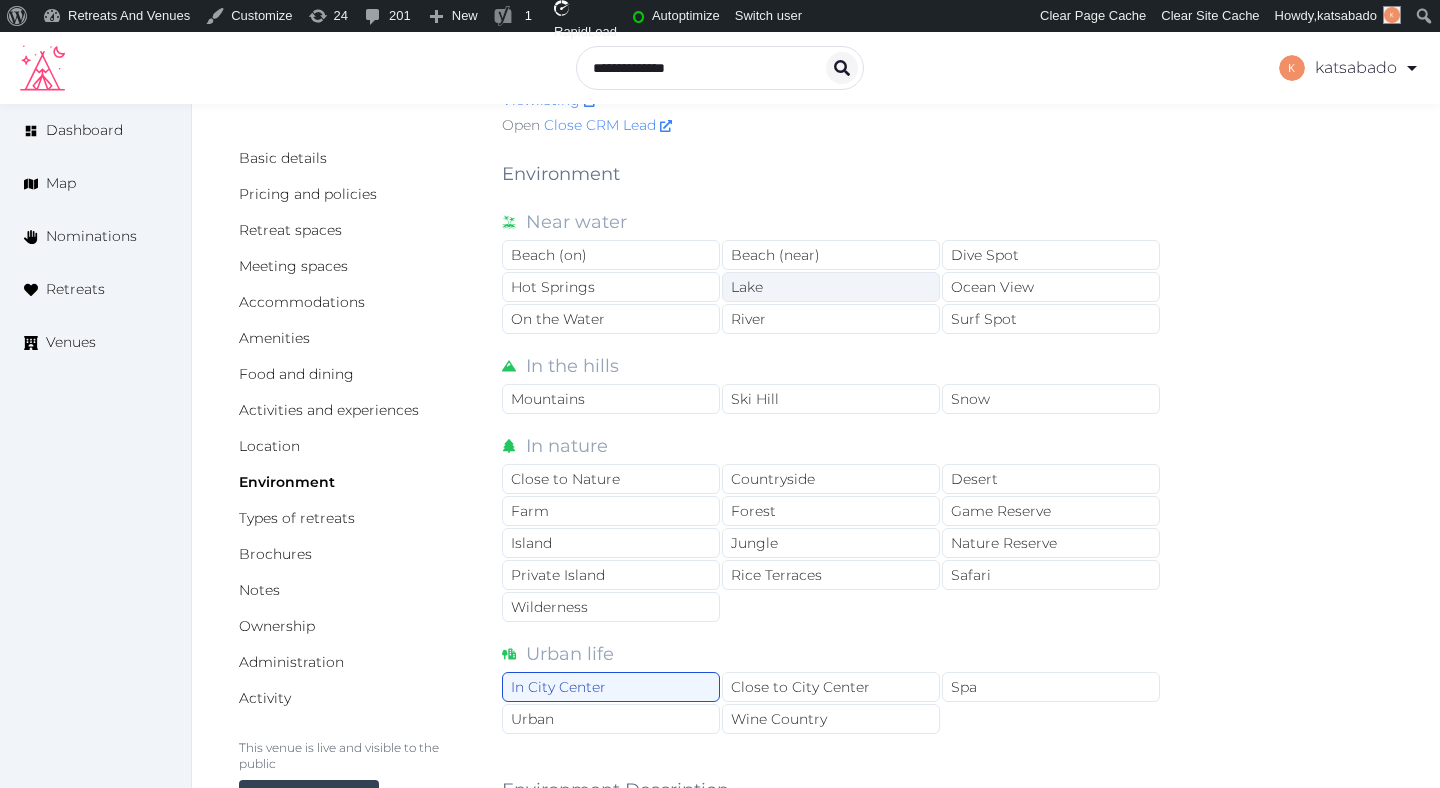 click on "Lake" at bounding box center (831, 287) 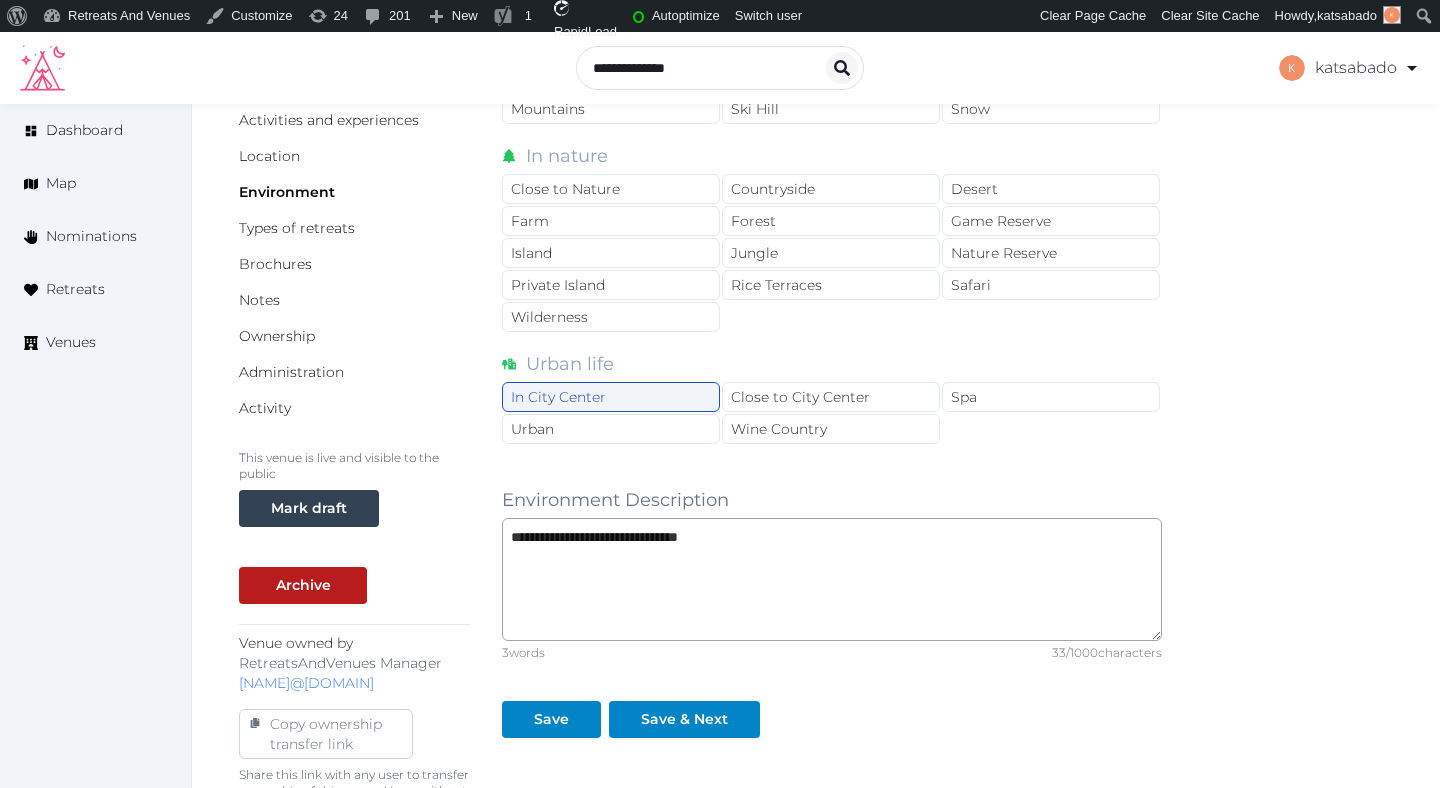 scroll, scrollTop: 395, scrollLeft: 0, axis: vertical 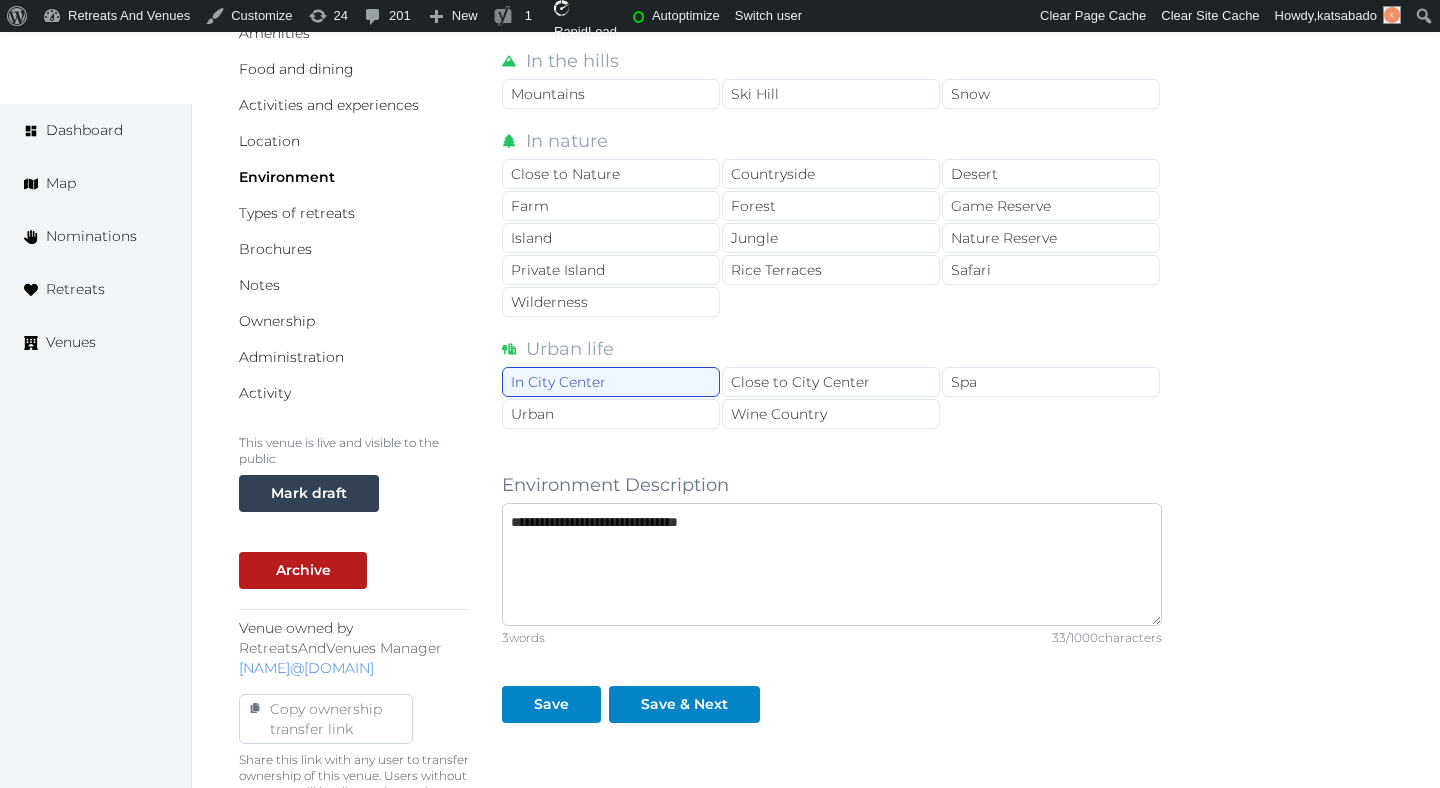 click on "**********" at bounding box center (832, 564) 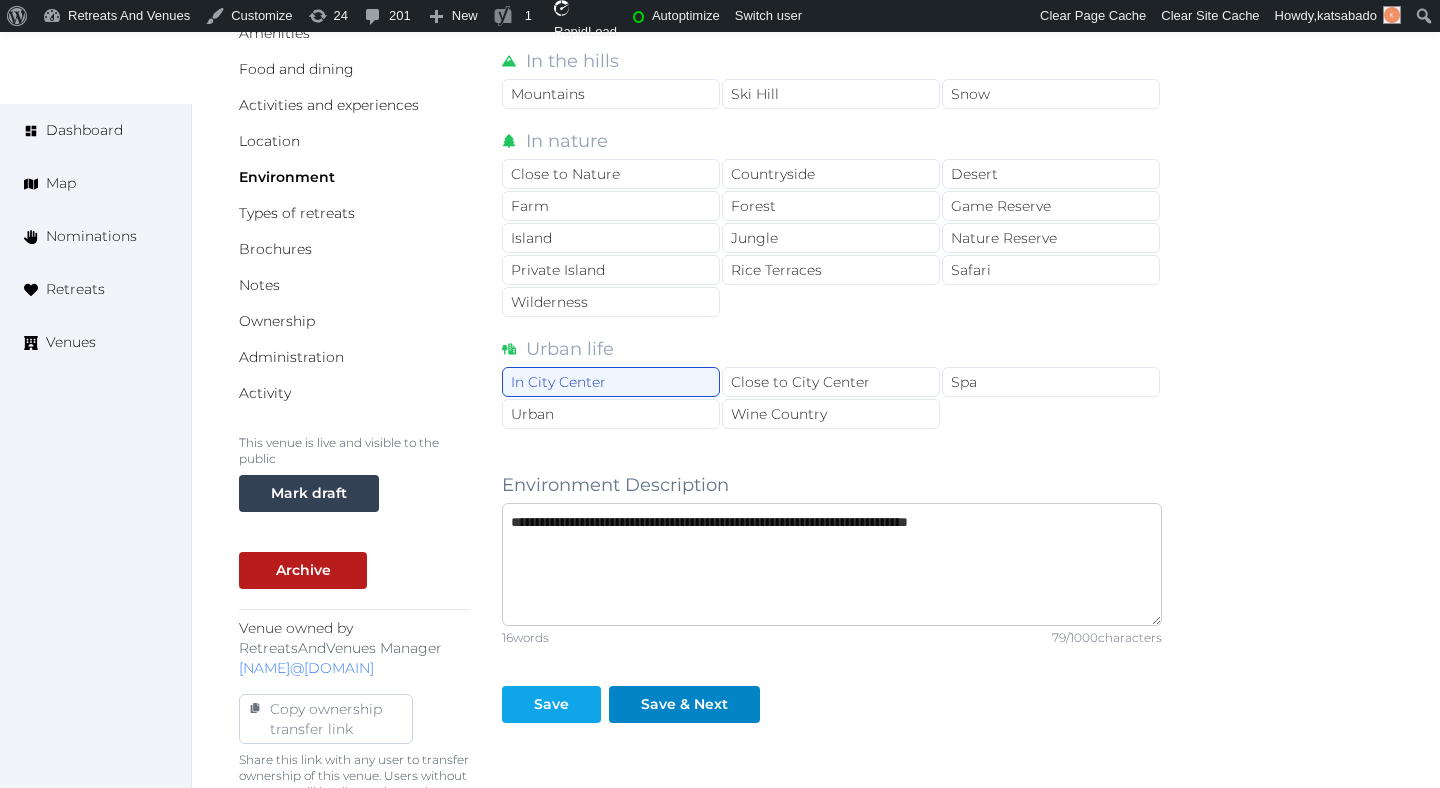 type on "**********" 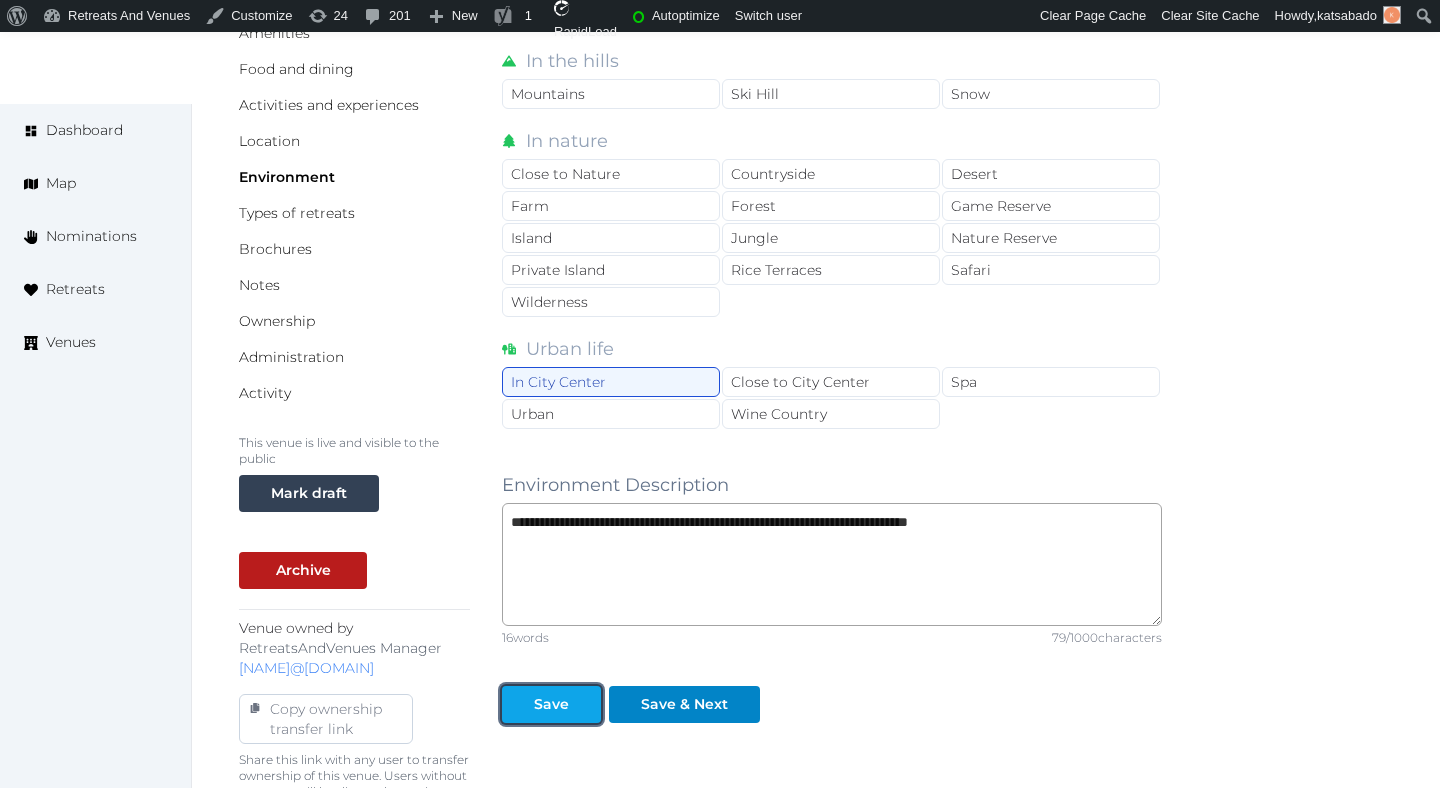 click on "Save" at bounding box center (551, 704) 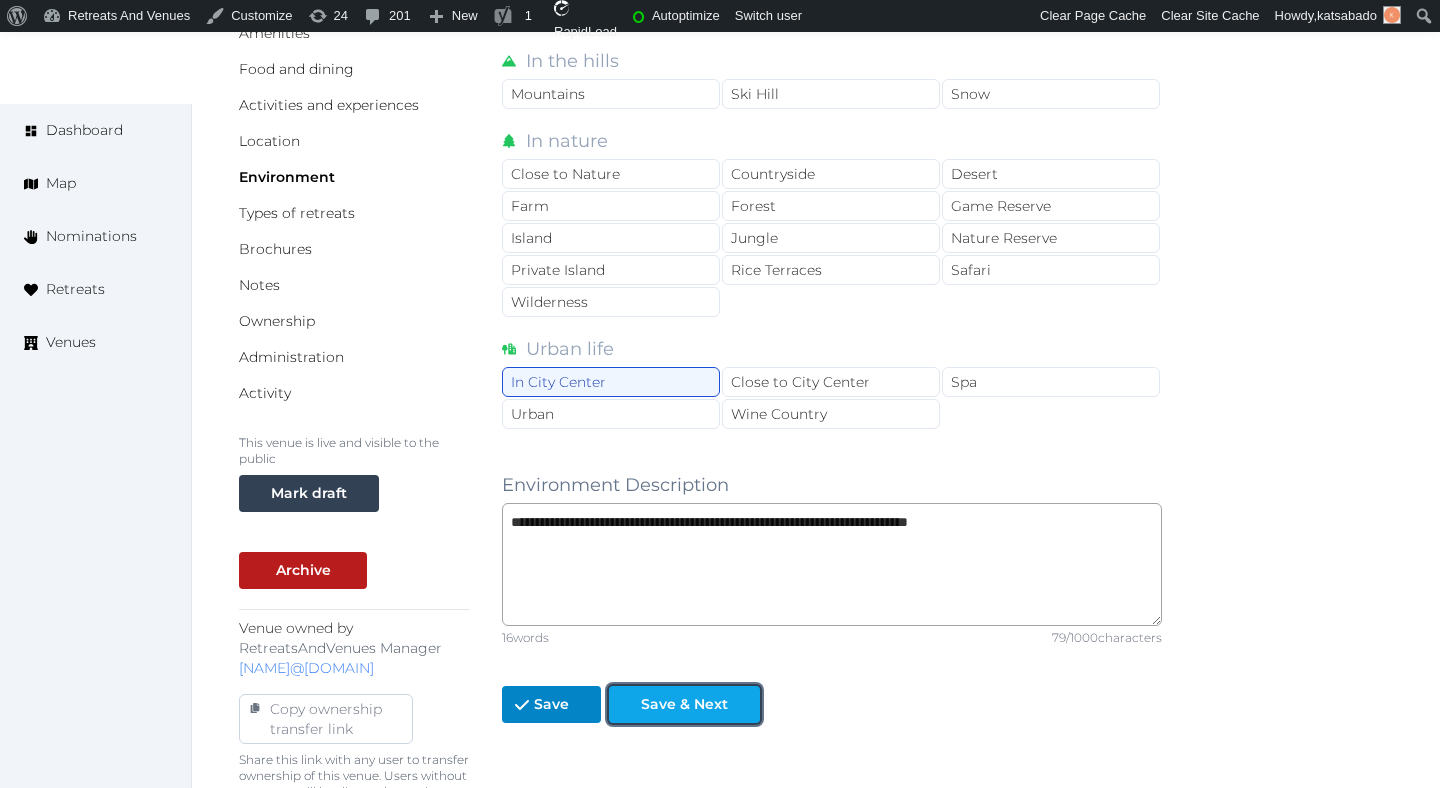 click on "Save & Next" at bounding box center (684, 704) 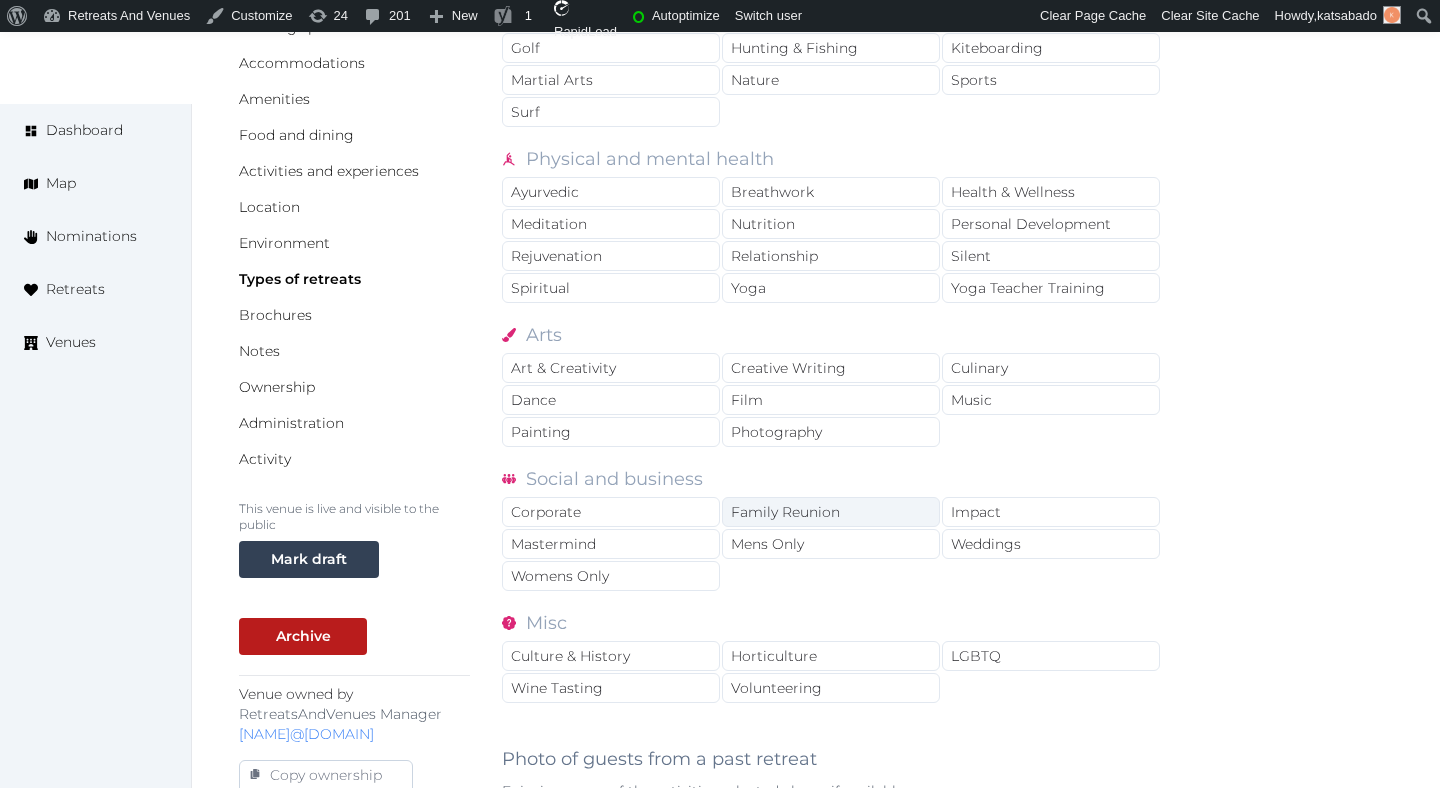 scroll, scrollTop: 343, scrollLeft: 0, axis: vertical 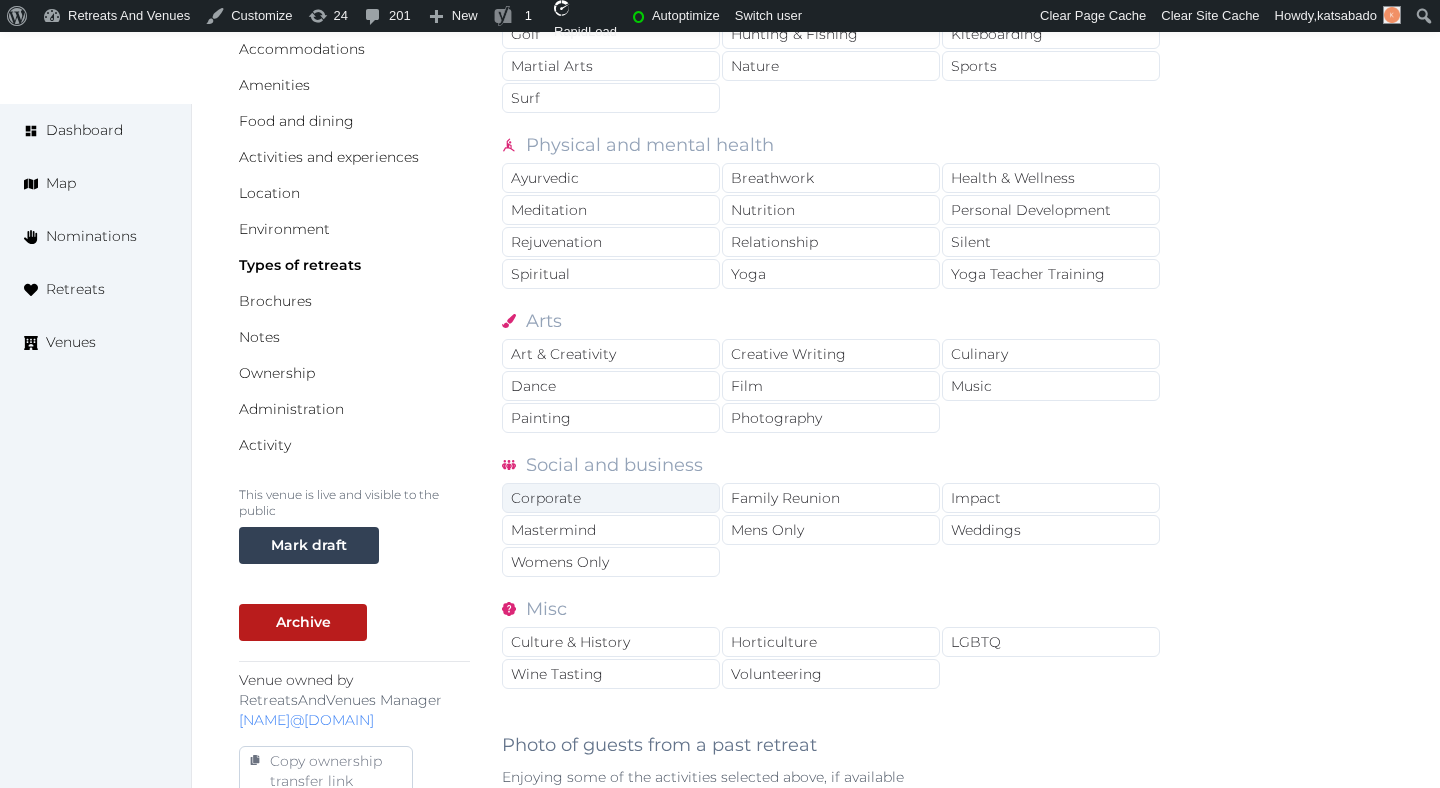 click on "Corporate" at bounding box center [611, 498] 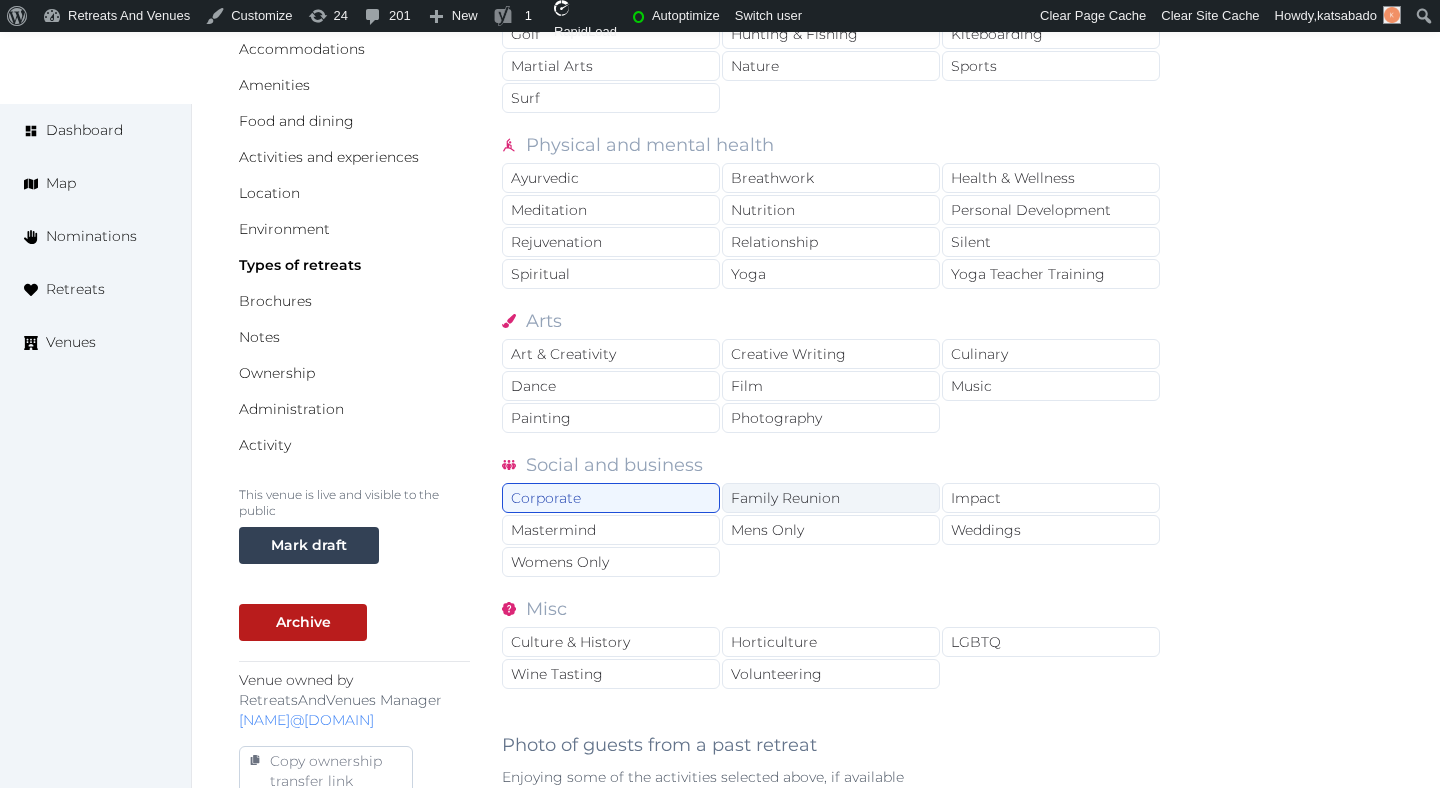 click on "Family Reunion" at bounding box center [831, 498] 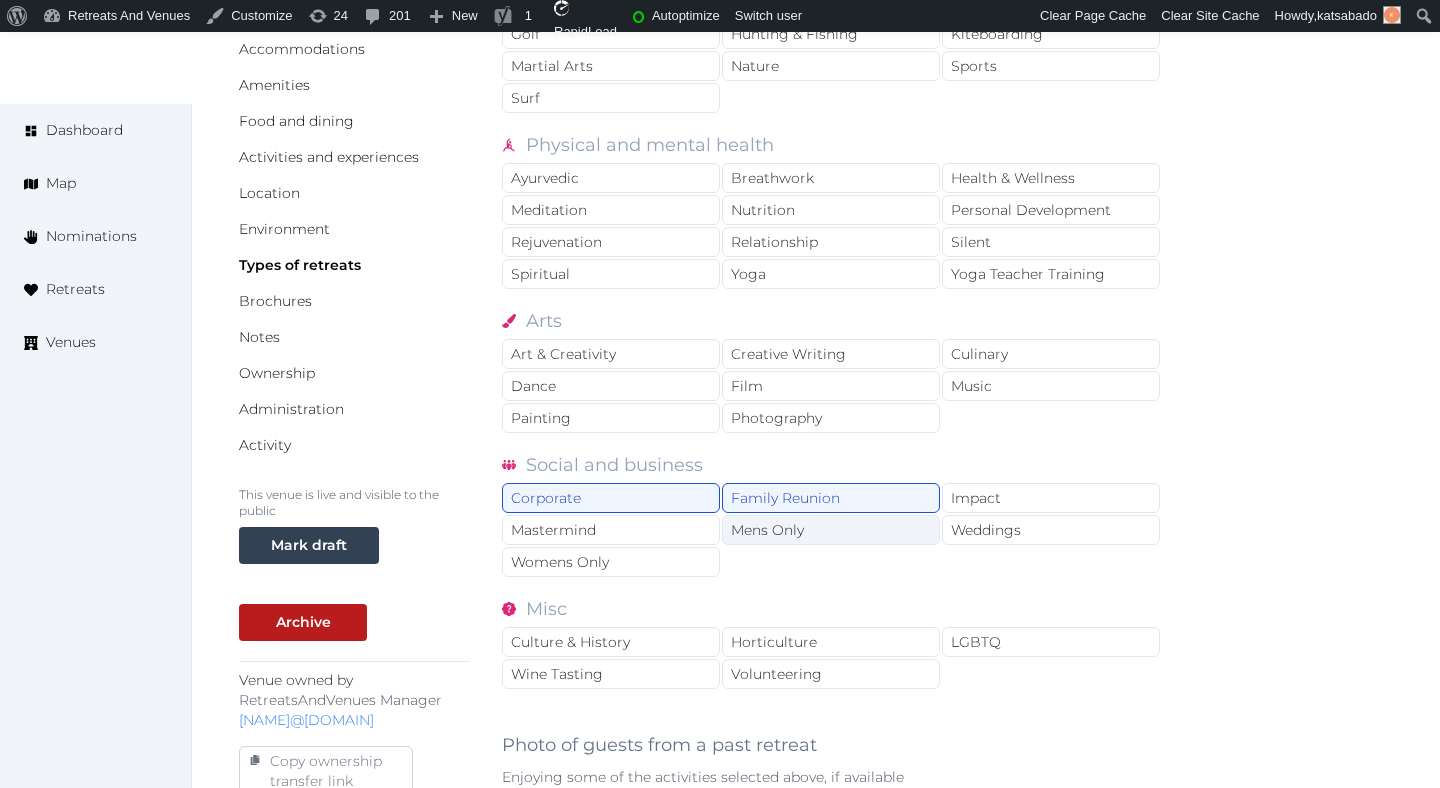 click on "Mens Only" at bounding box center [831, 530] 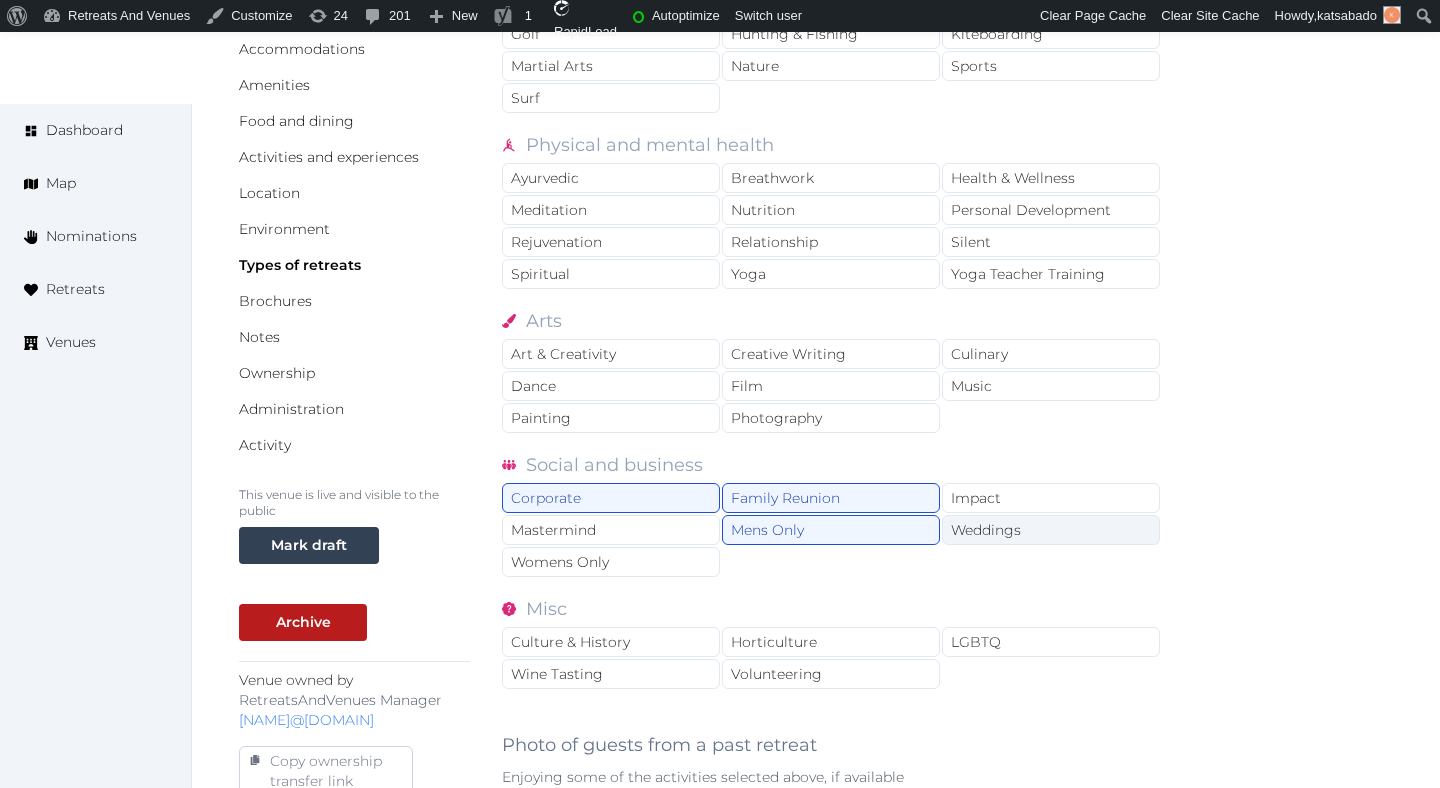 click on "Weddings" at bounding box center (1051, 530) 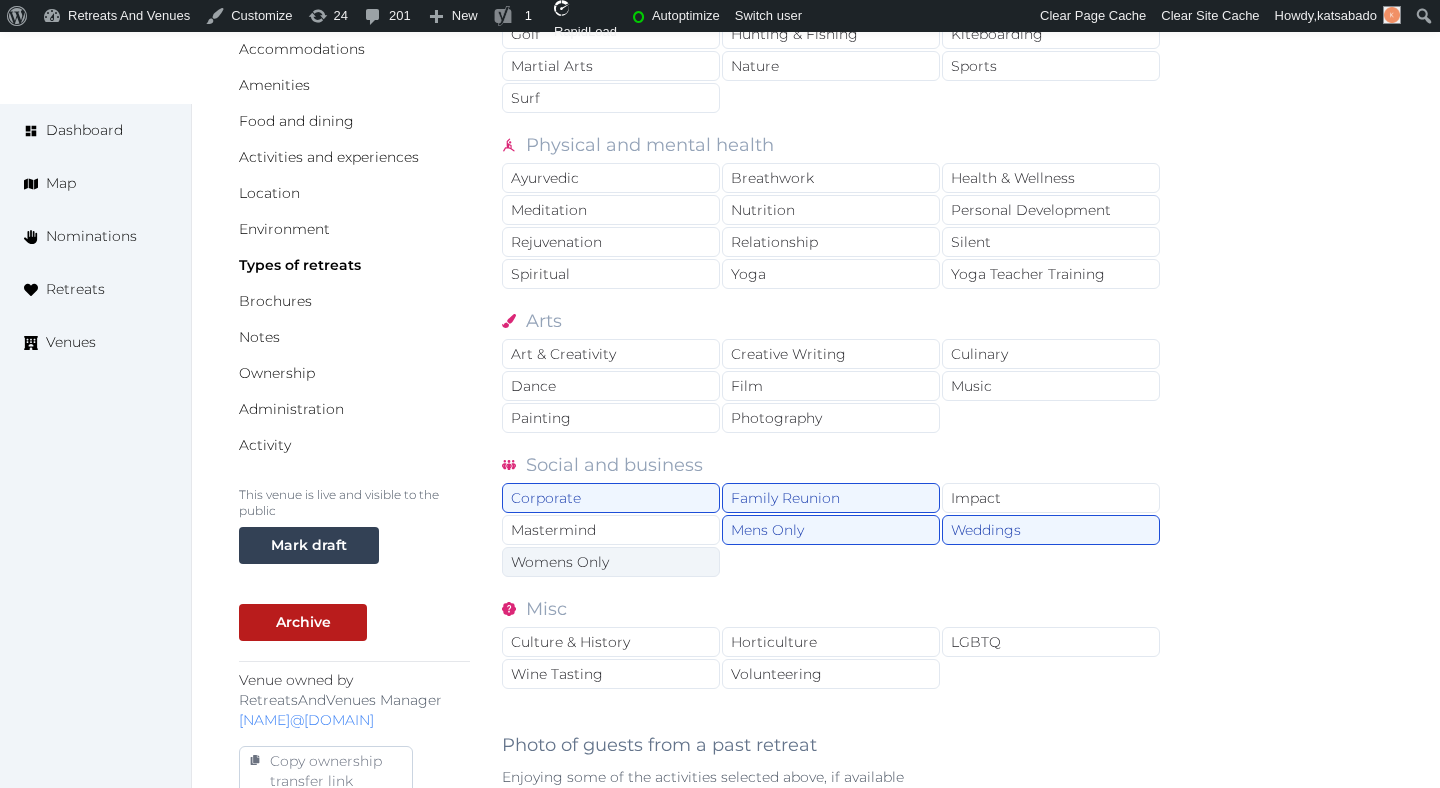 click on "Womens Only" at bounding box center [611, 562] 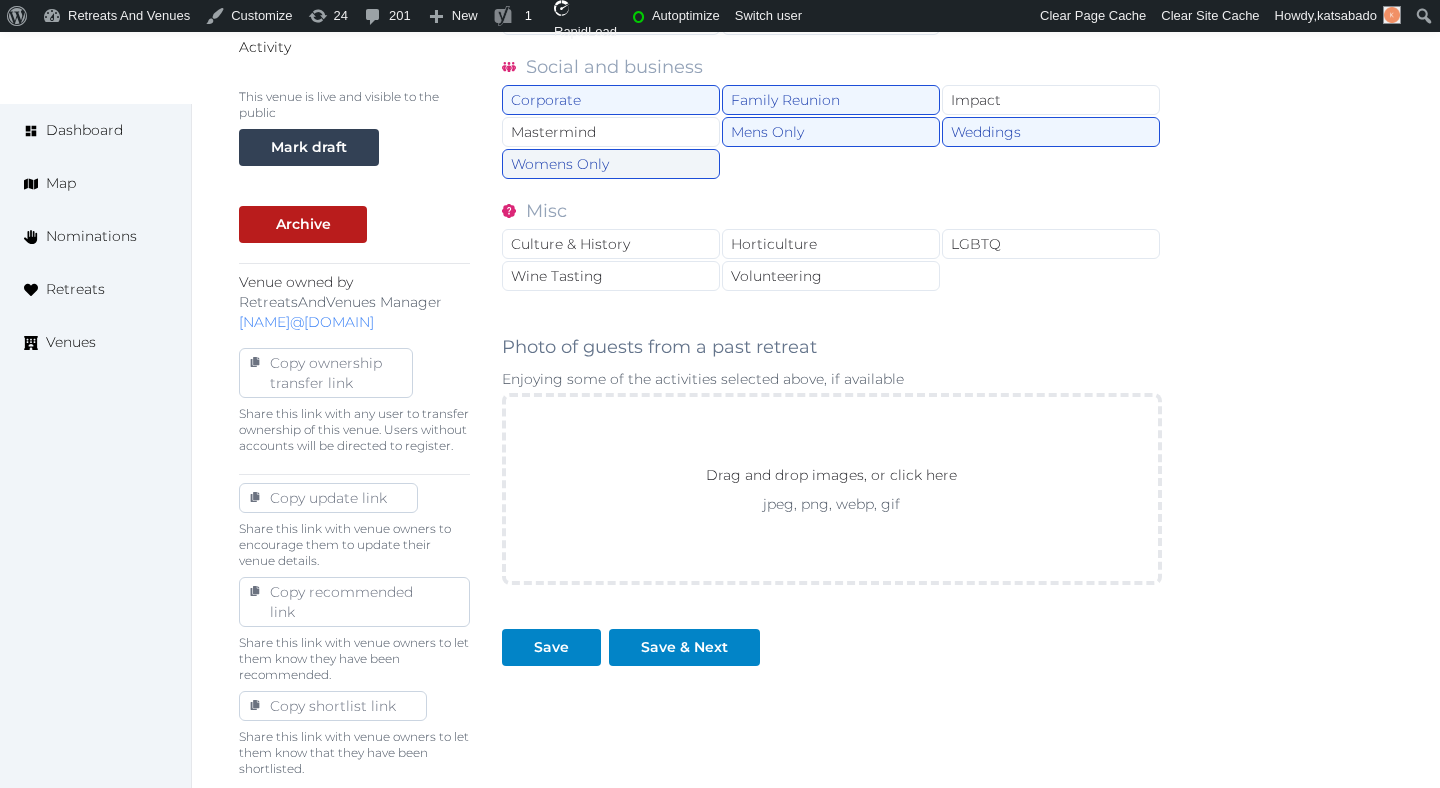 scroll, scrollTop: 752, scrollLeft: 0, axis: vertical 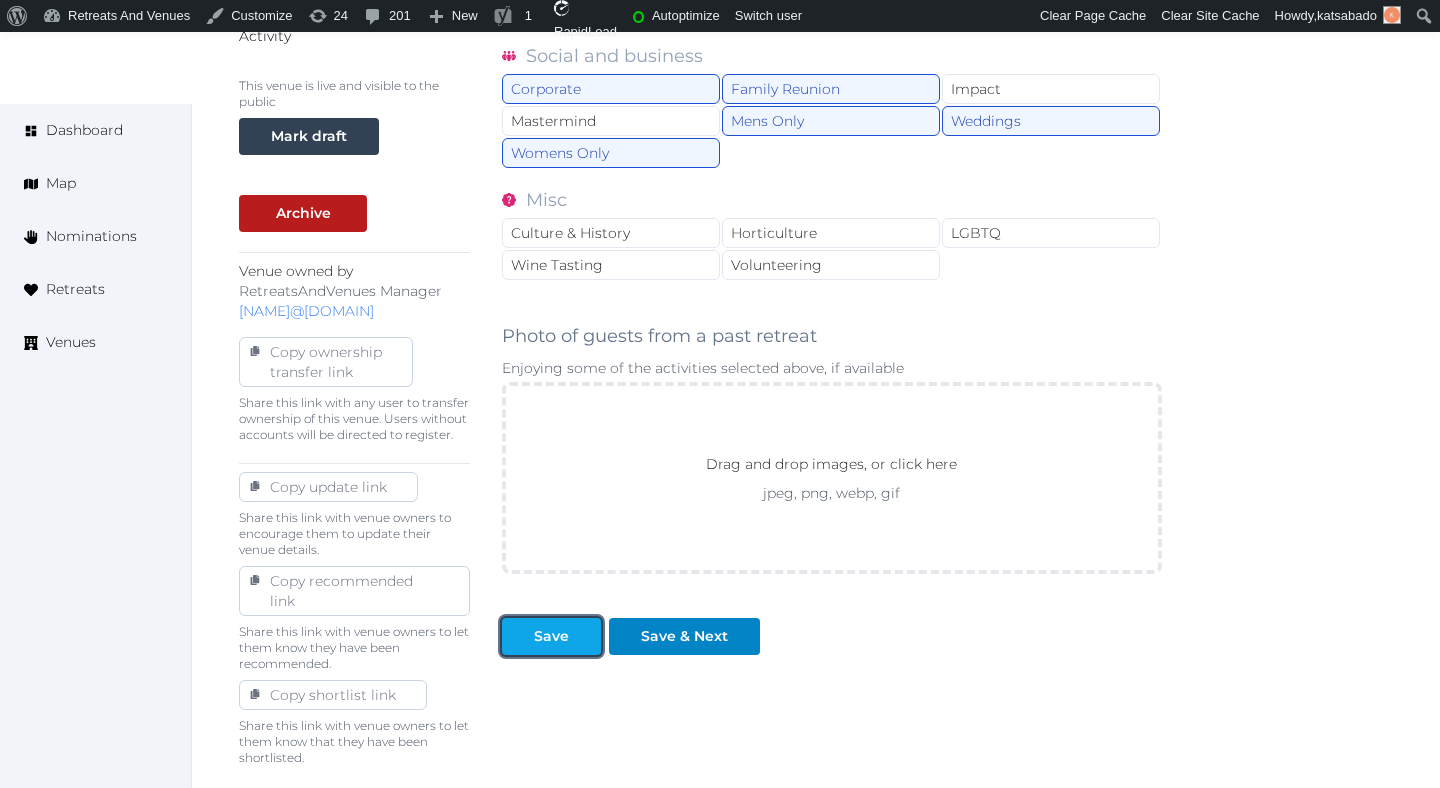 click on "Save" at bounding box center (551, 636) 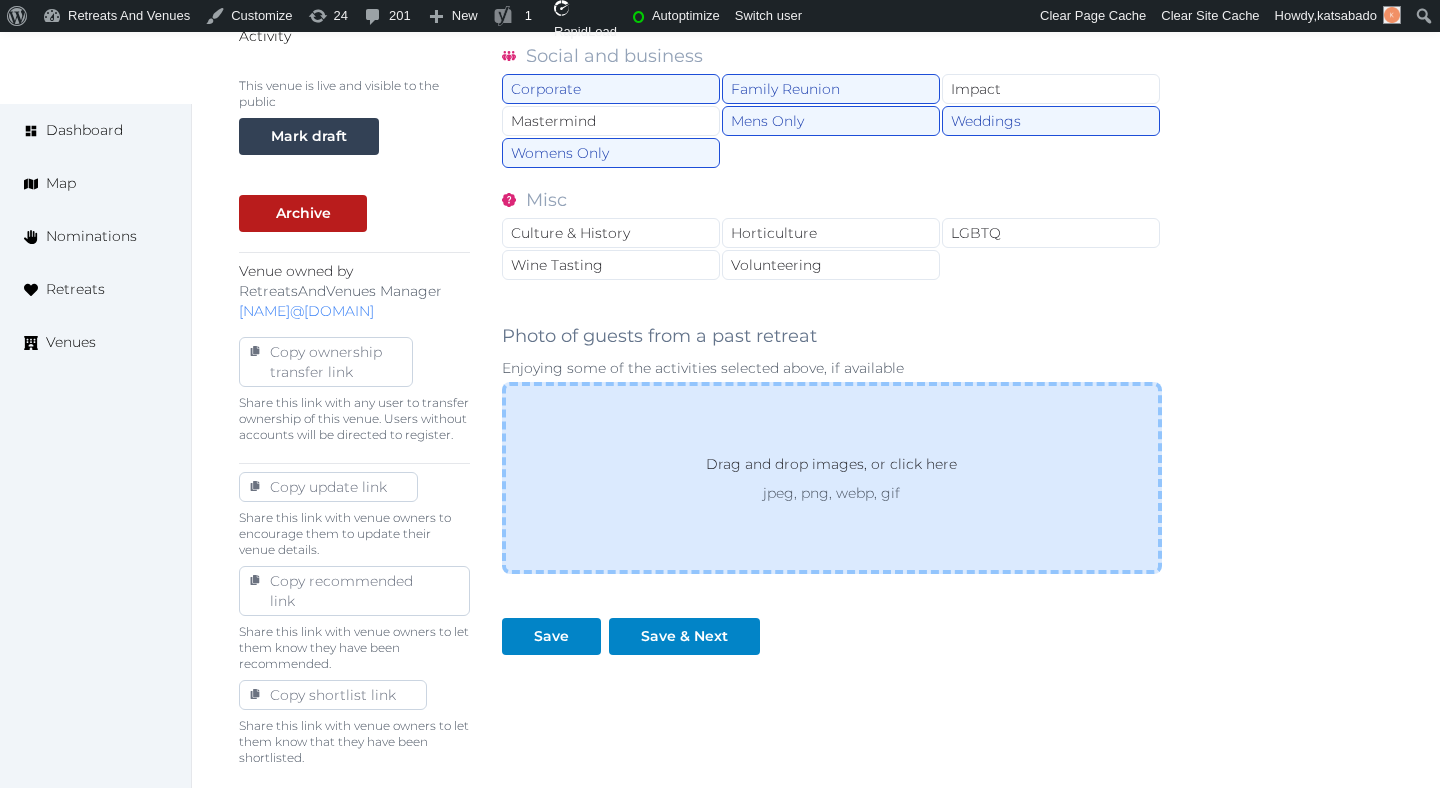 click on "Drag and drop images, or click here jpeg, png, webp, gif" at bounding box center (832, 478) 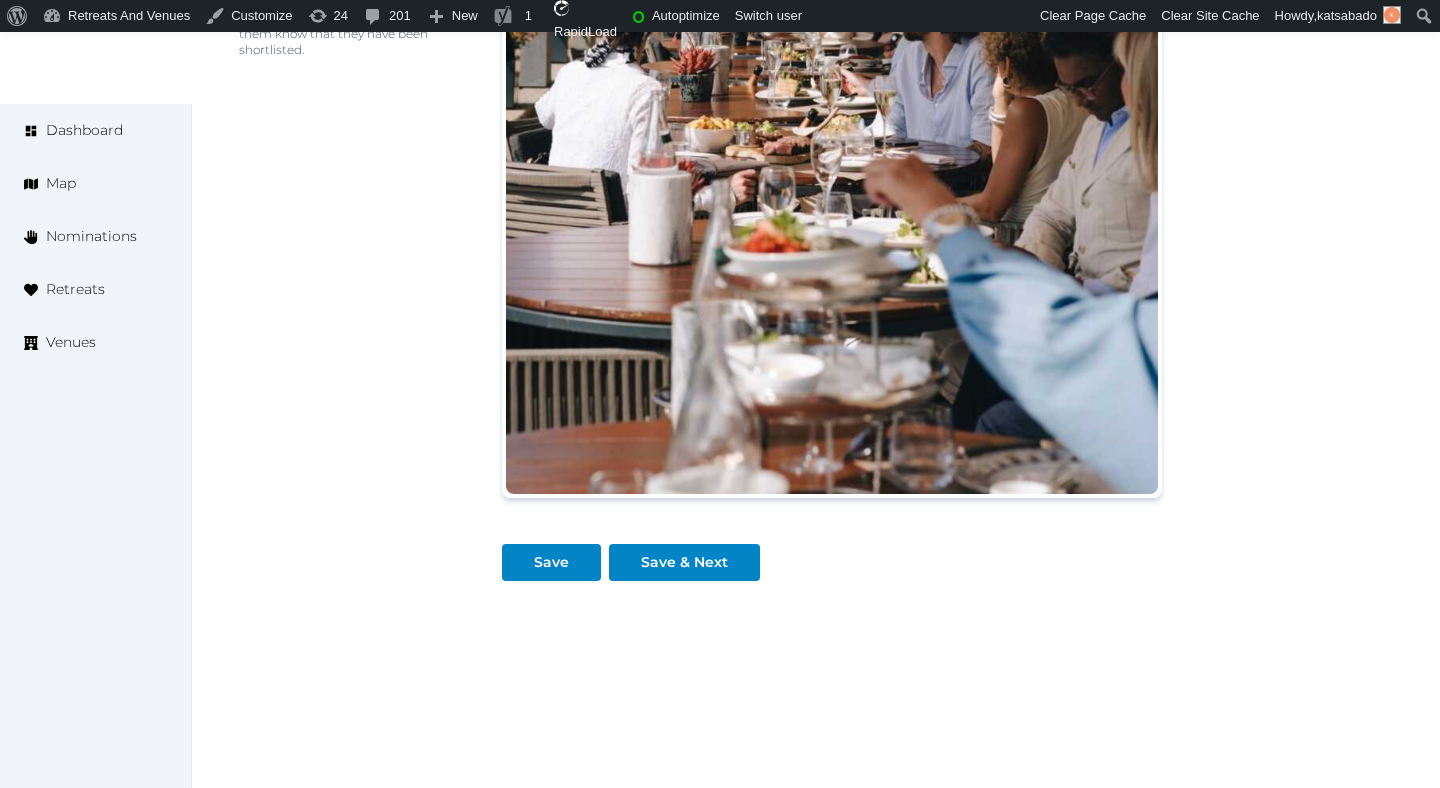 scroll, scrollTop: 1476, scrollLeft: 0, axis: vertical 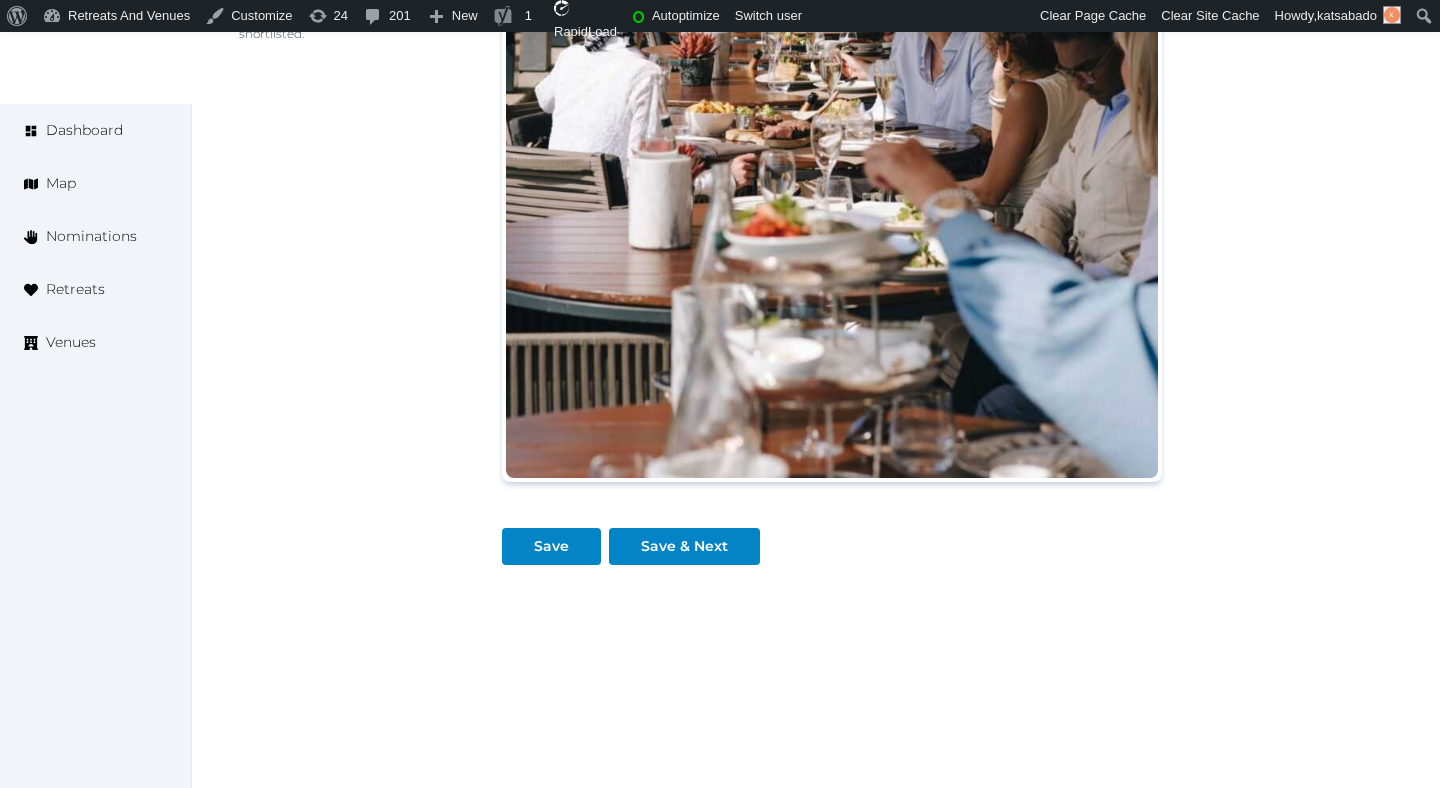 click on "Save" at bounding box center (555, 538) 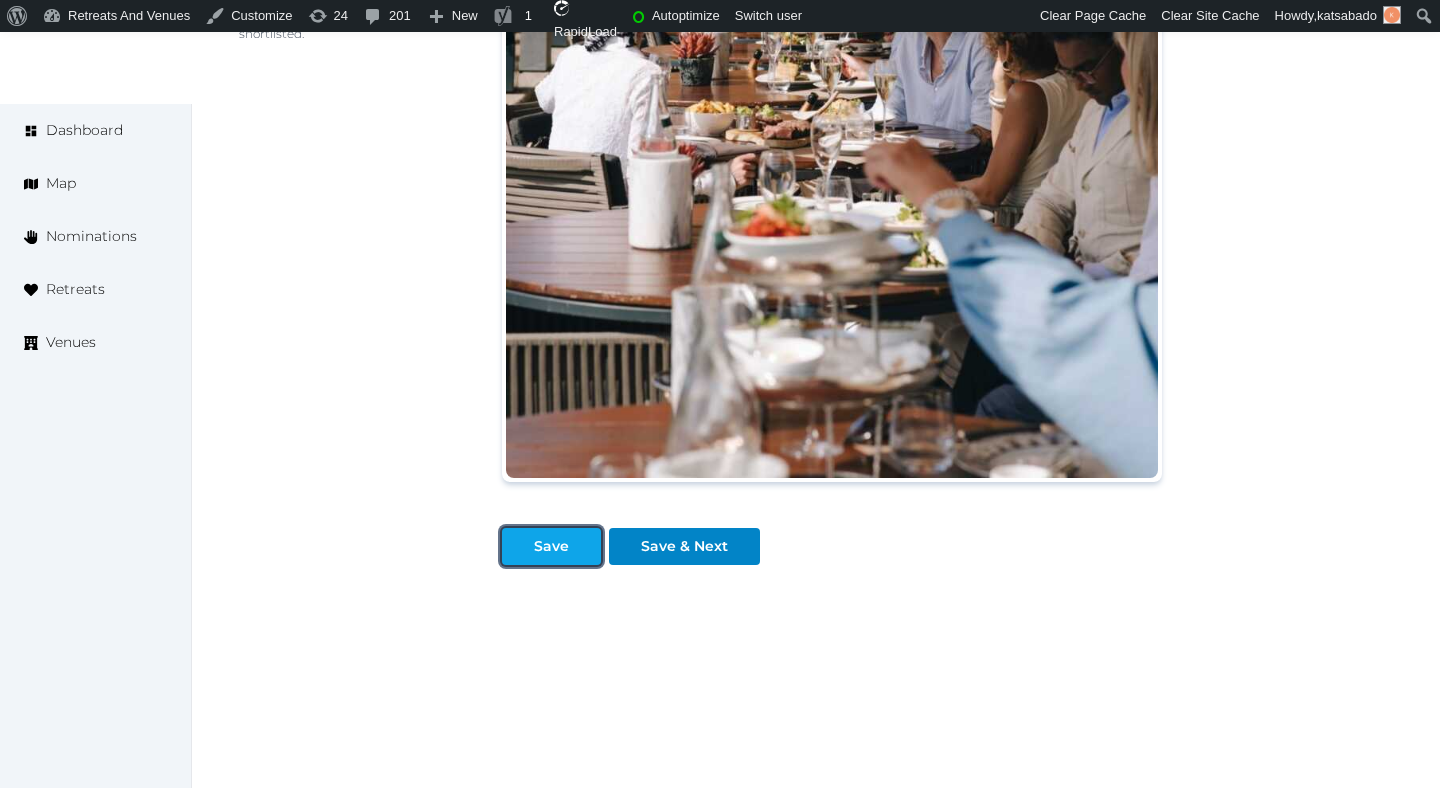 click on "Save" at bounding box center [551, 546] 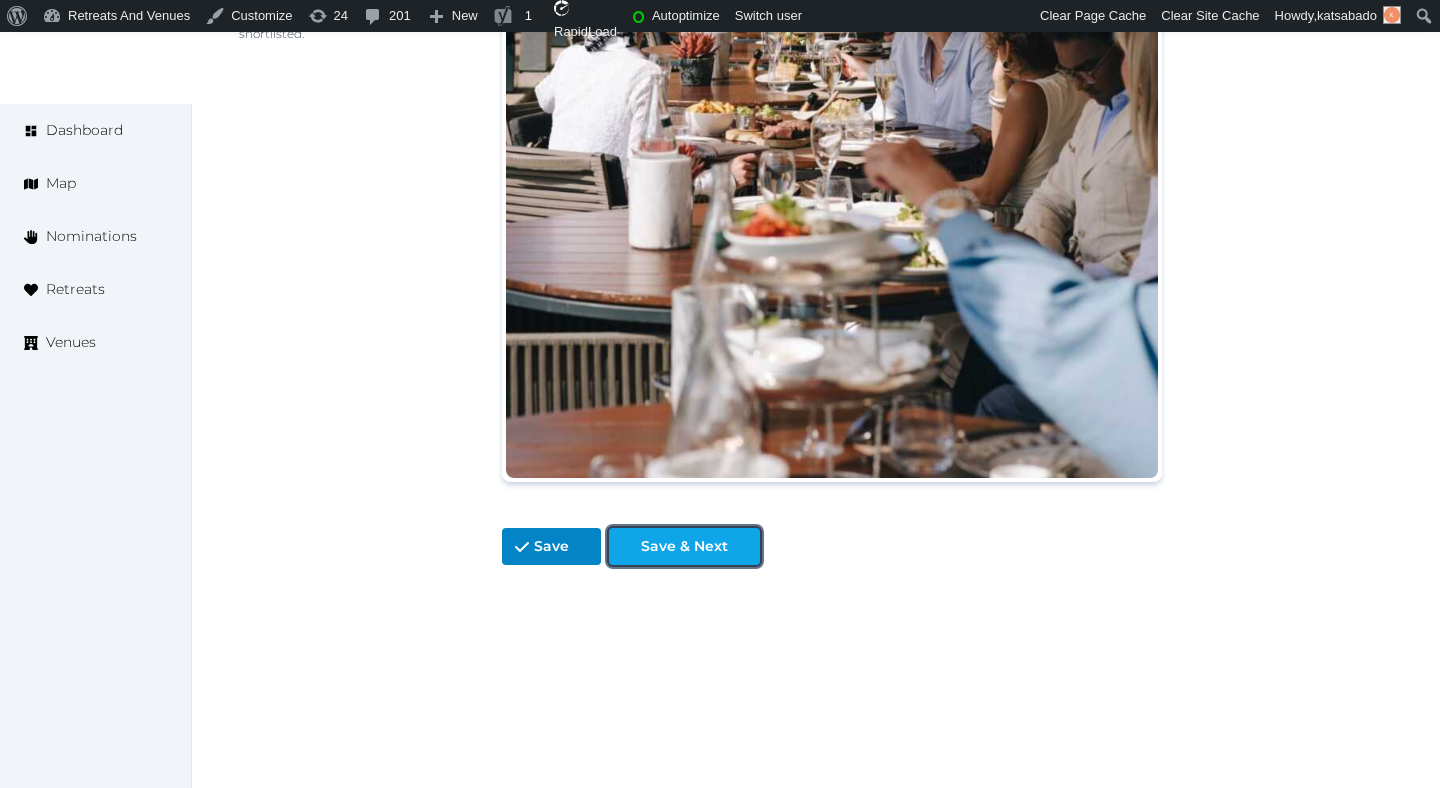 click on "Save & Next" at bounding box center [684, 546] 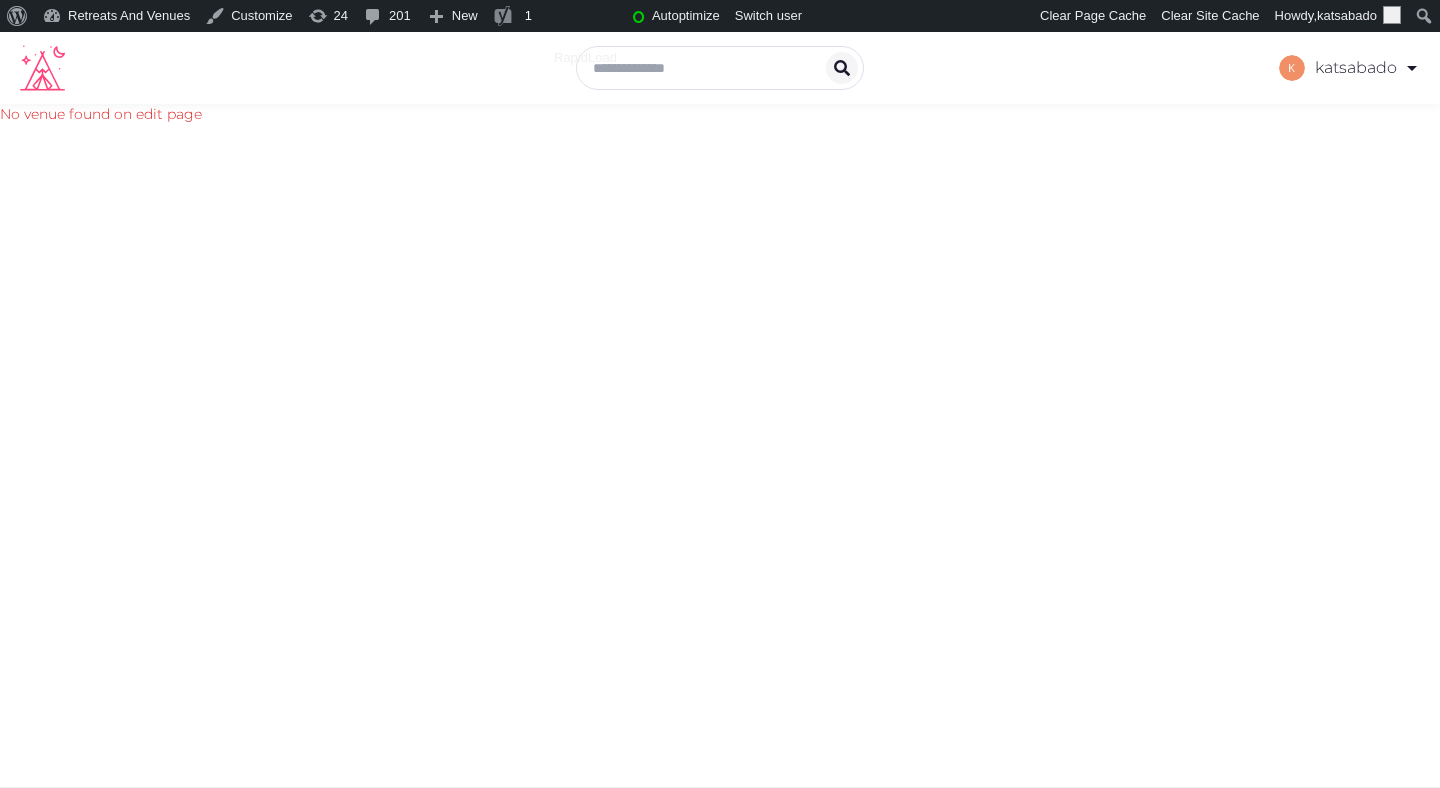scroll, scrollTop: 0, scrollLeft: 0, axis: both 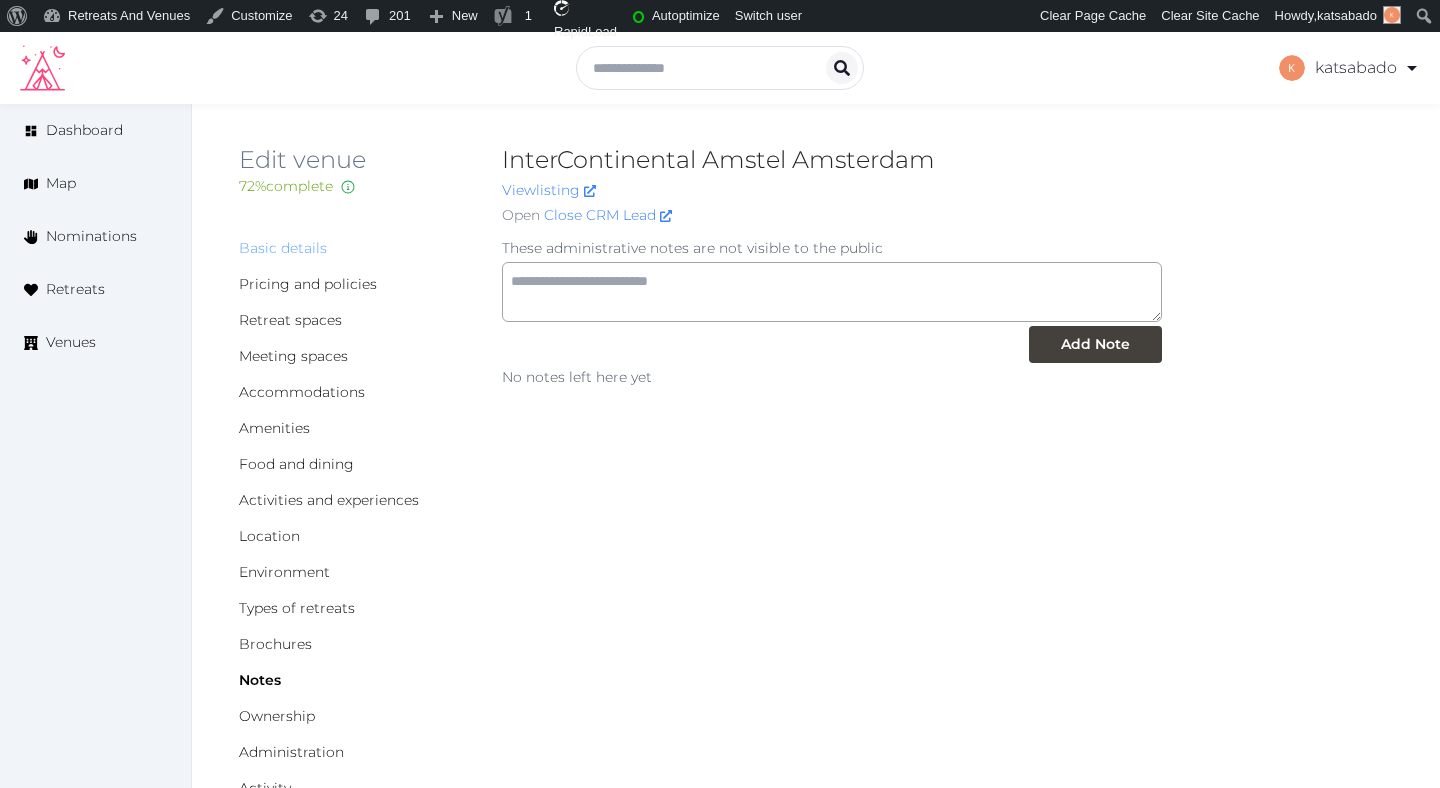 click on "Basic details" at bounding box center (283, 248) 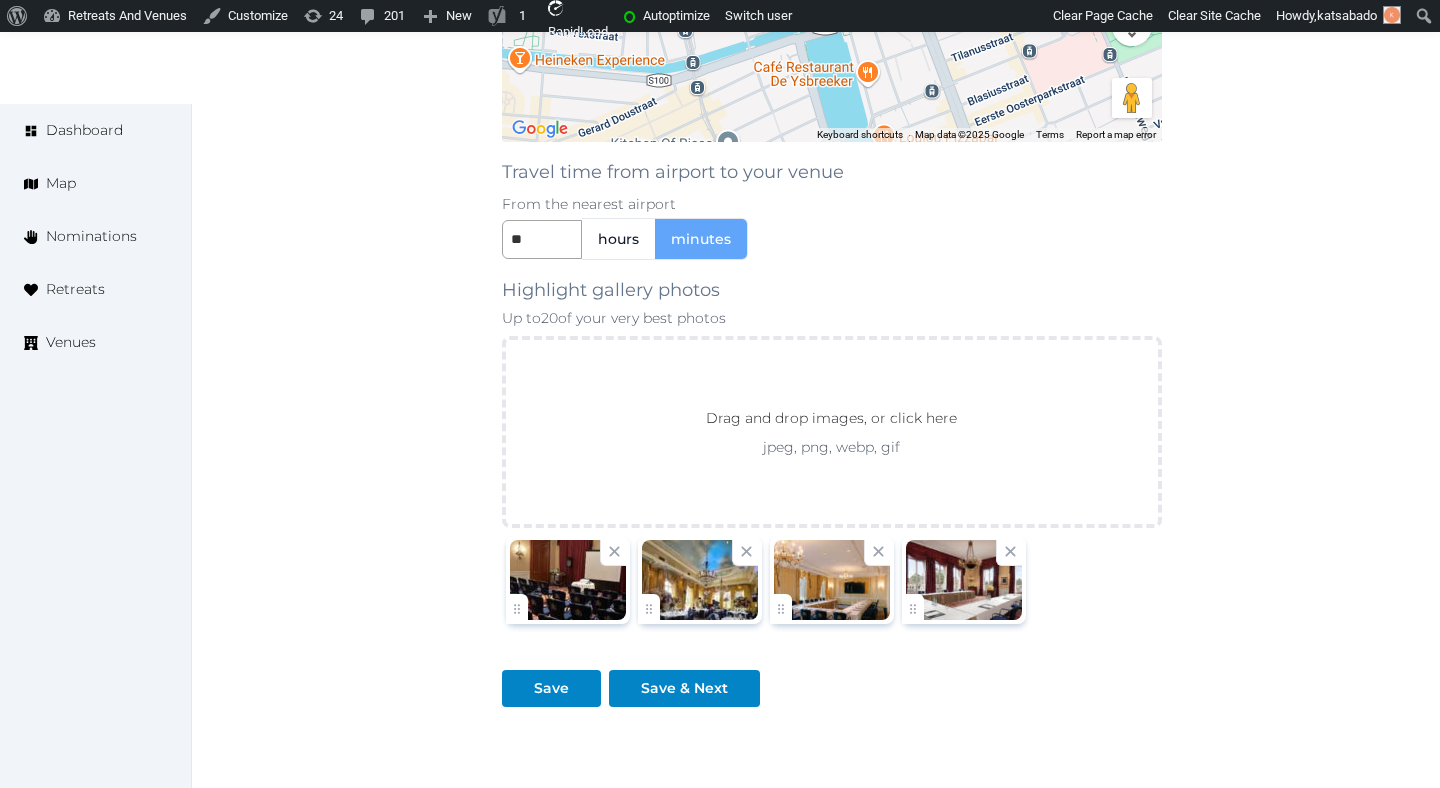 scroll, scrollTop: 1965, scrollLeft: 0, axis: vertical 